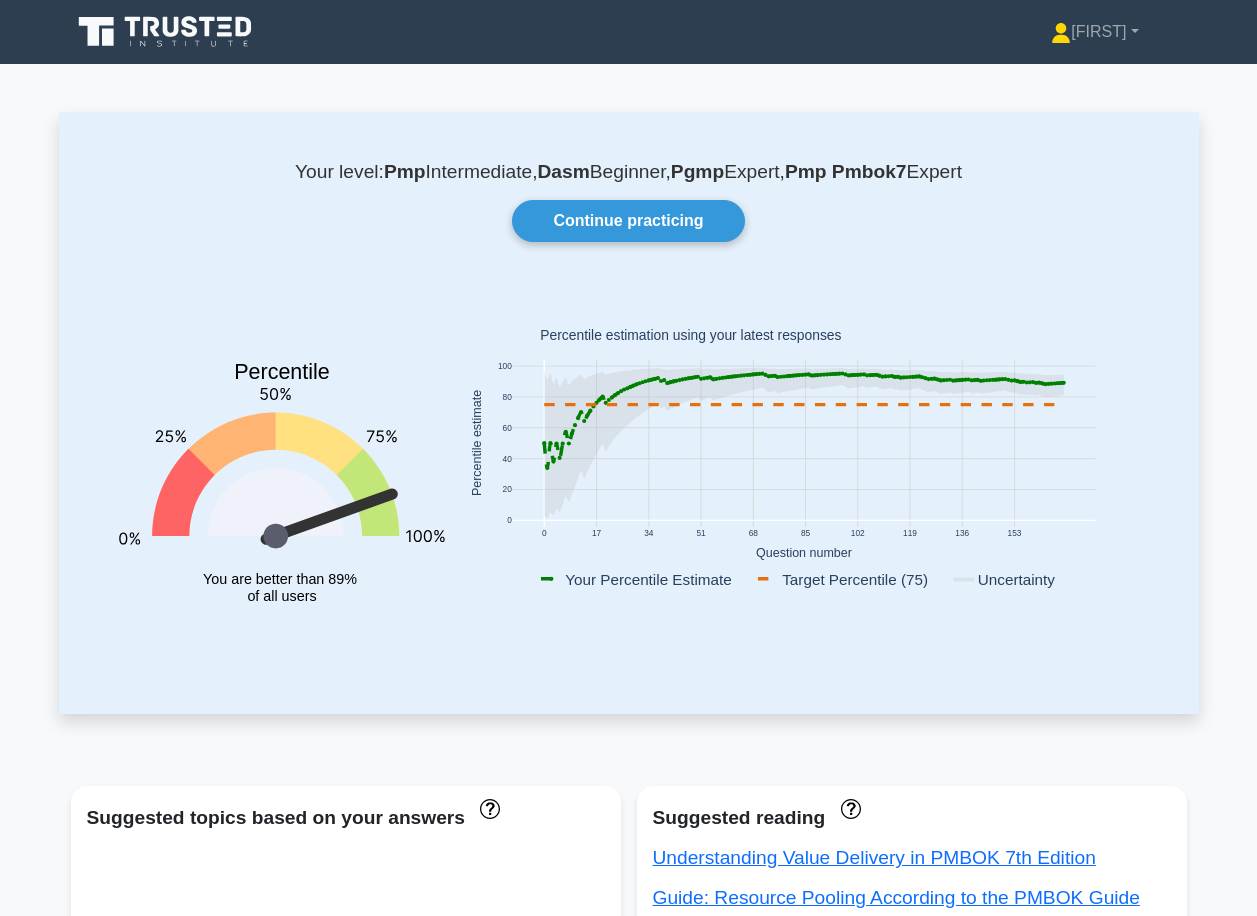 scroll, scrollTop: 400, scrollLeft: 0, axis: vertical 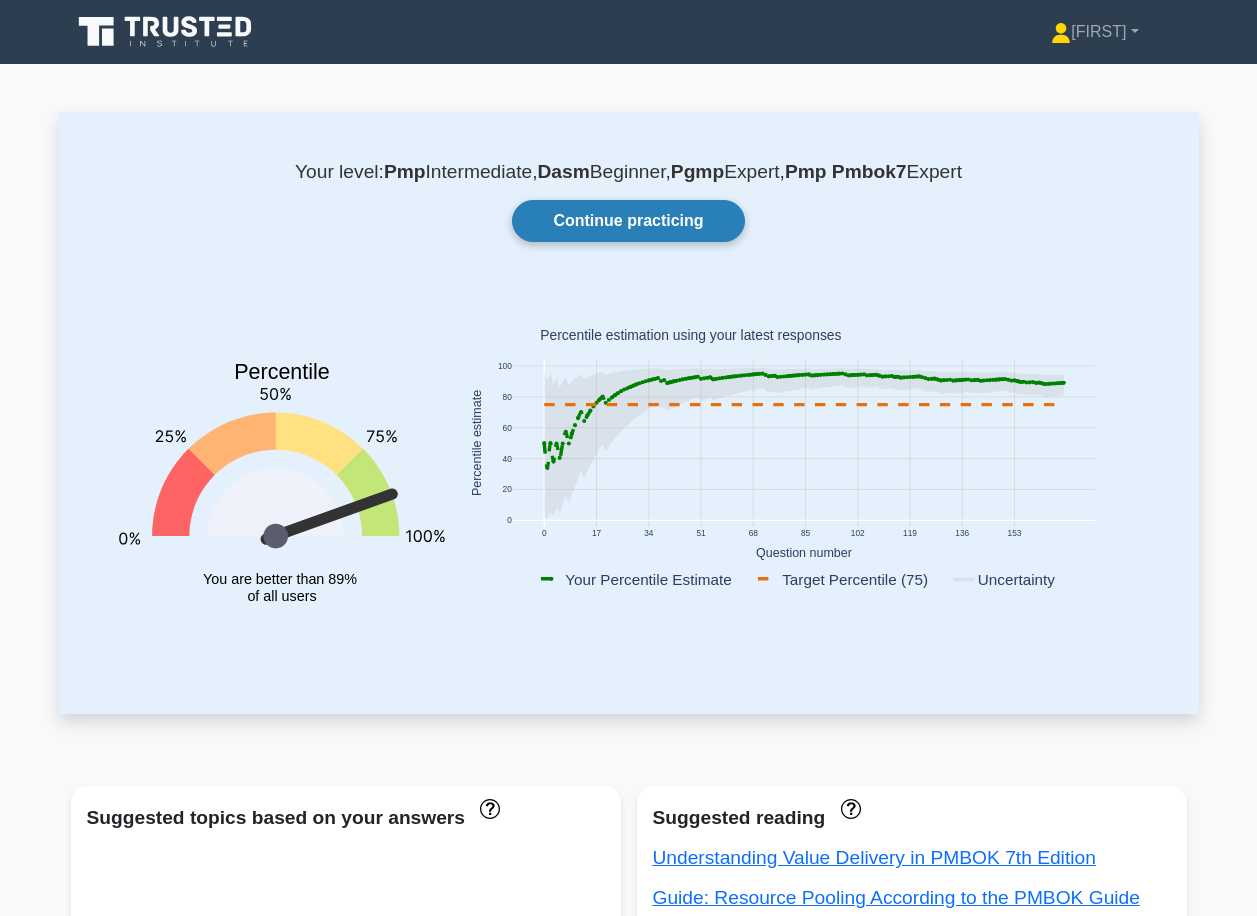 click on "Continue practicing" at bounding box center [628, 221] 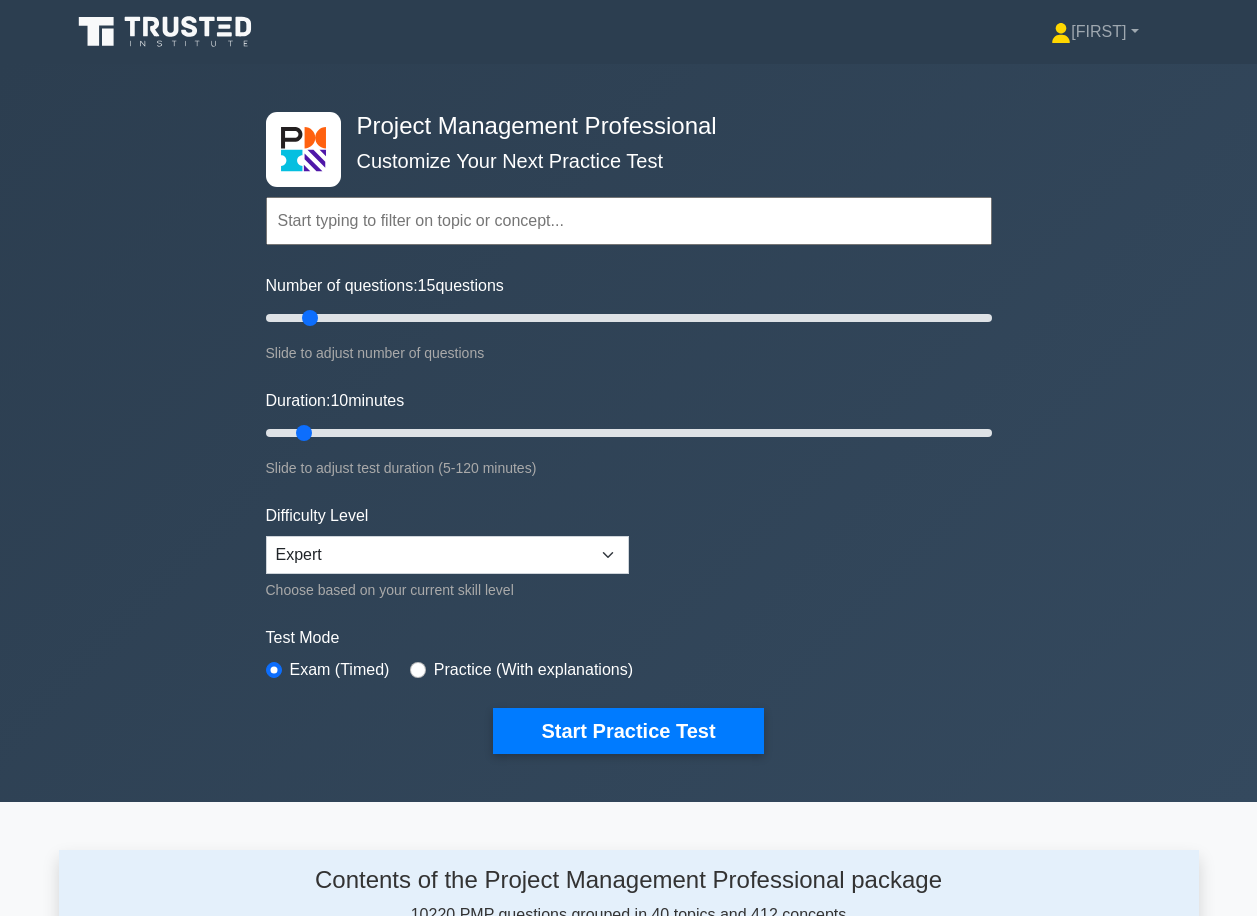 scroll, scrollTop: 0, scrollLeft: 0, axis: both 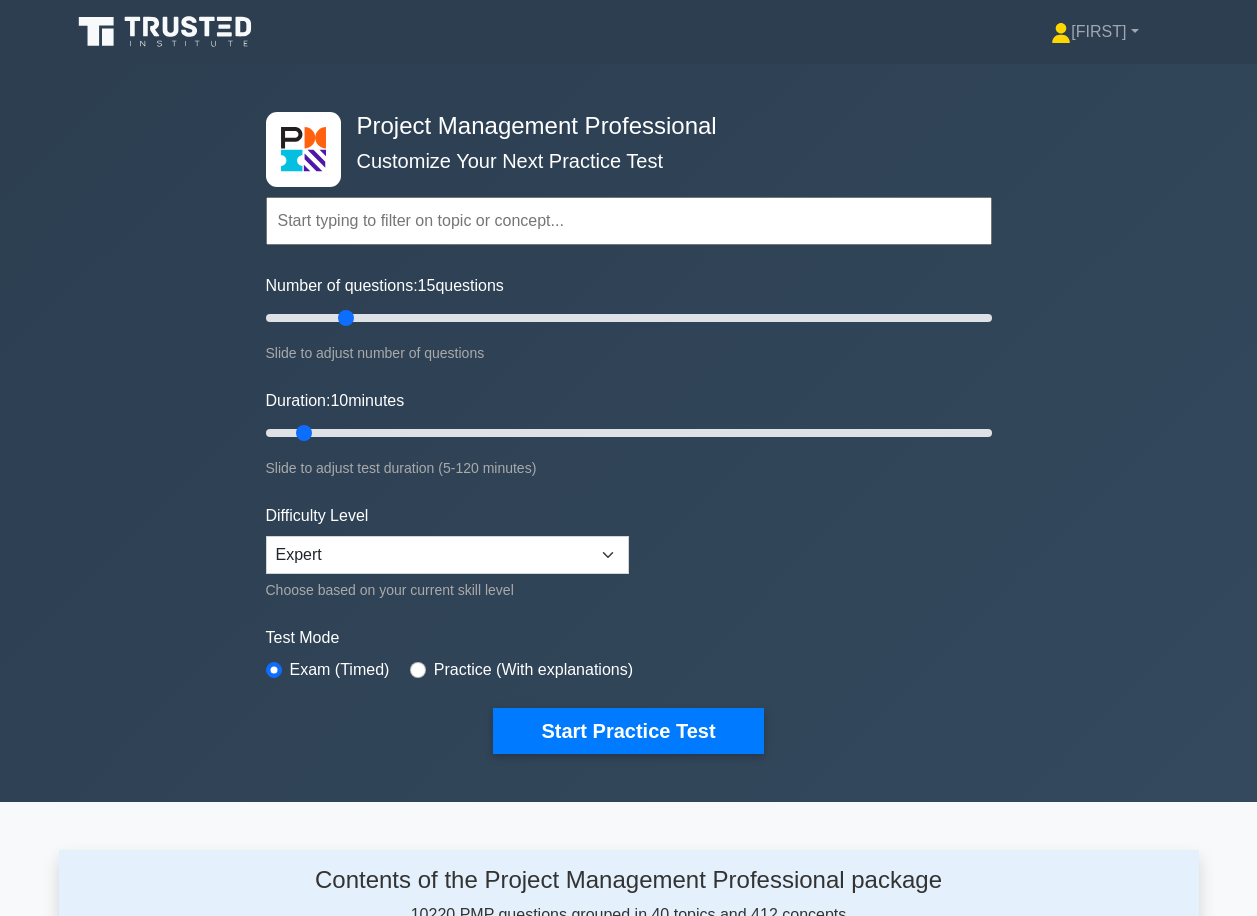 click on "Number of questions:  15  questions" at bounding box center (629, 318) 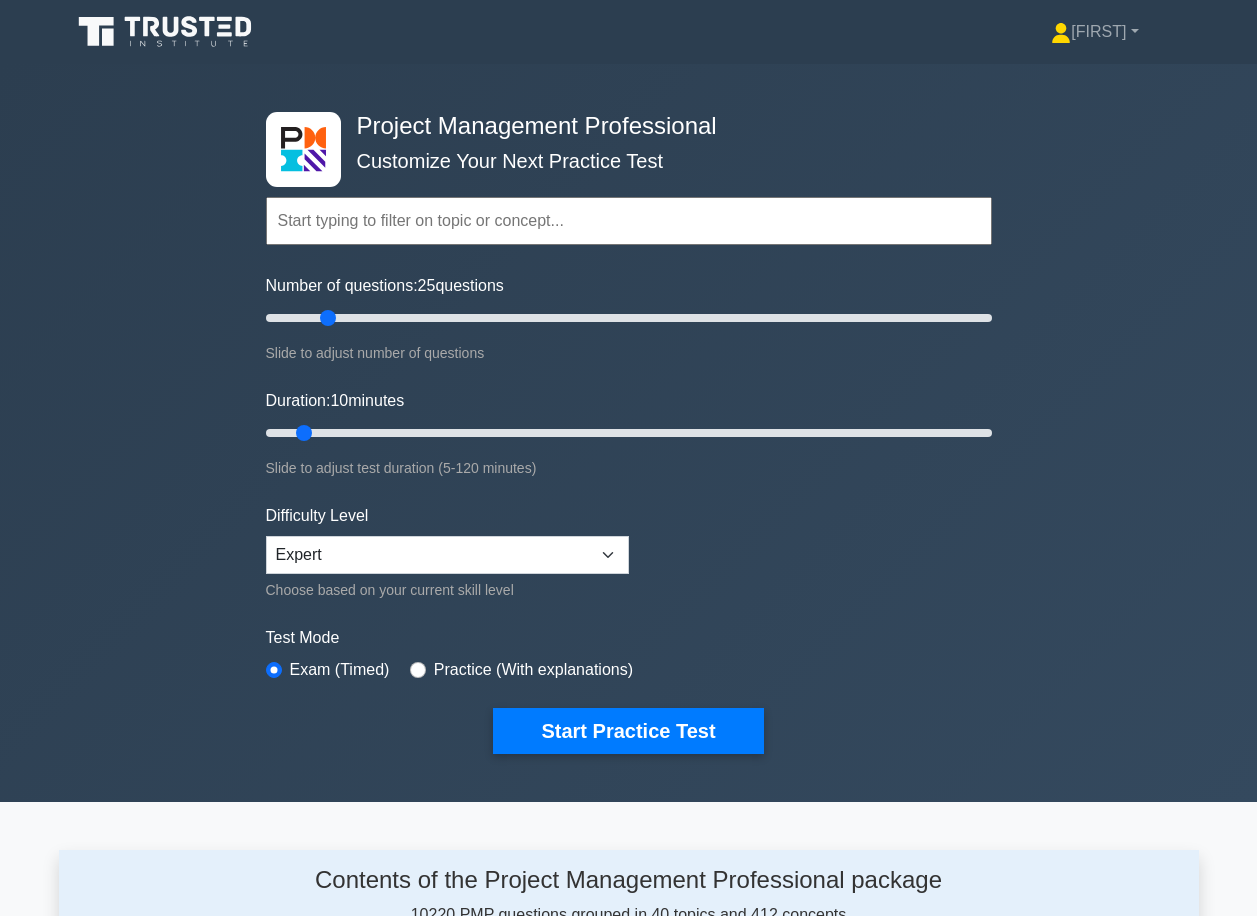 type on "20" 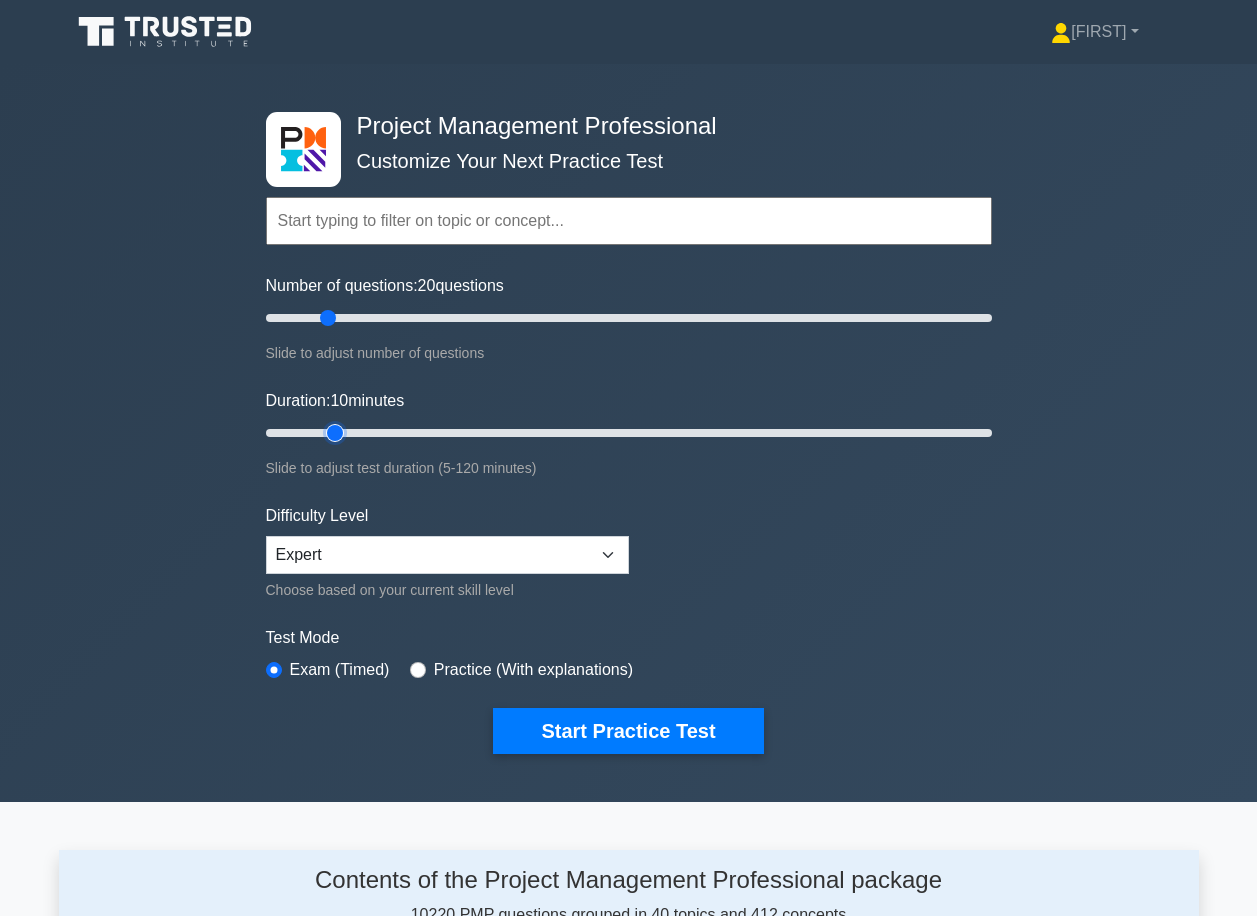 click on "Duration:  10  minutes" at bounding box center (629, 433) 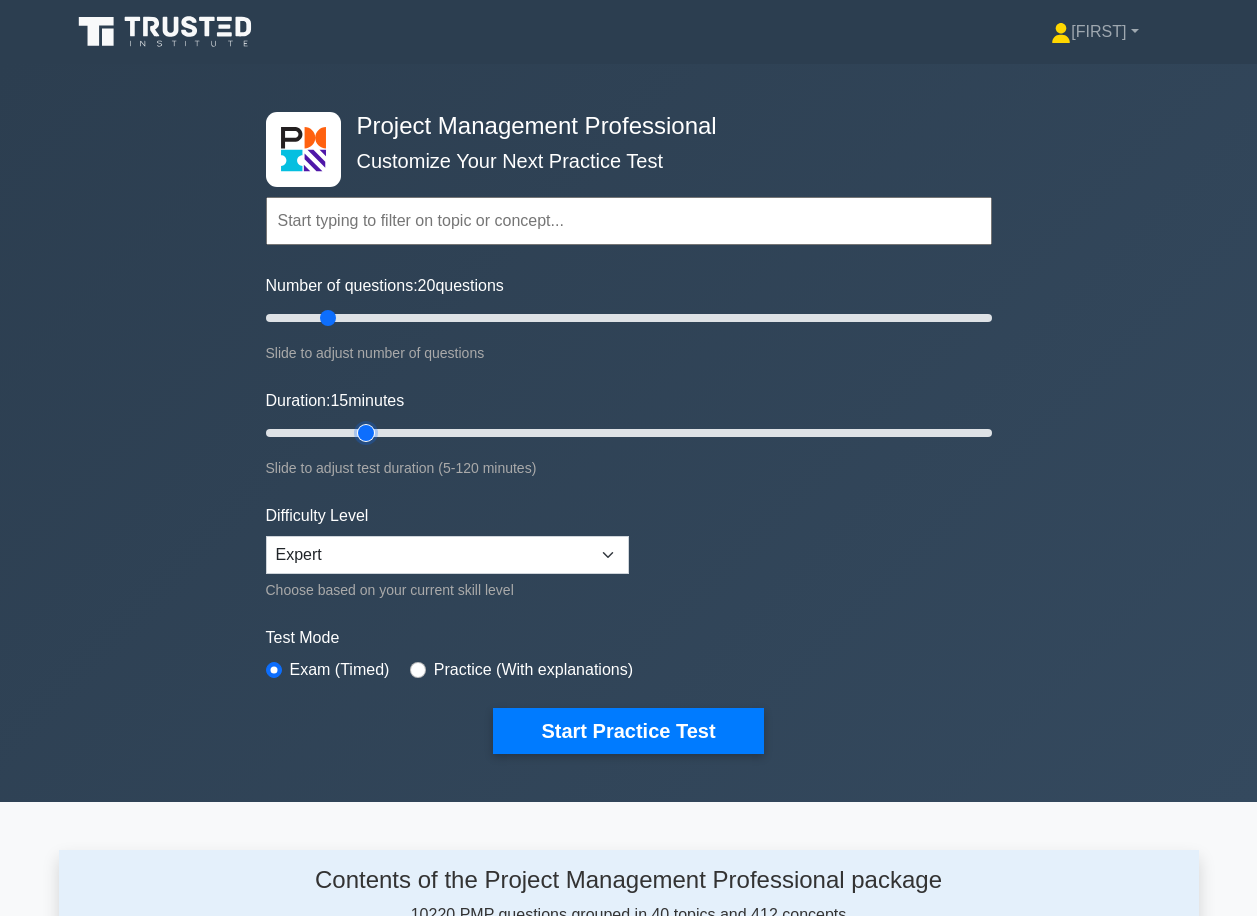 type on "20" 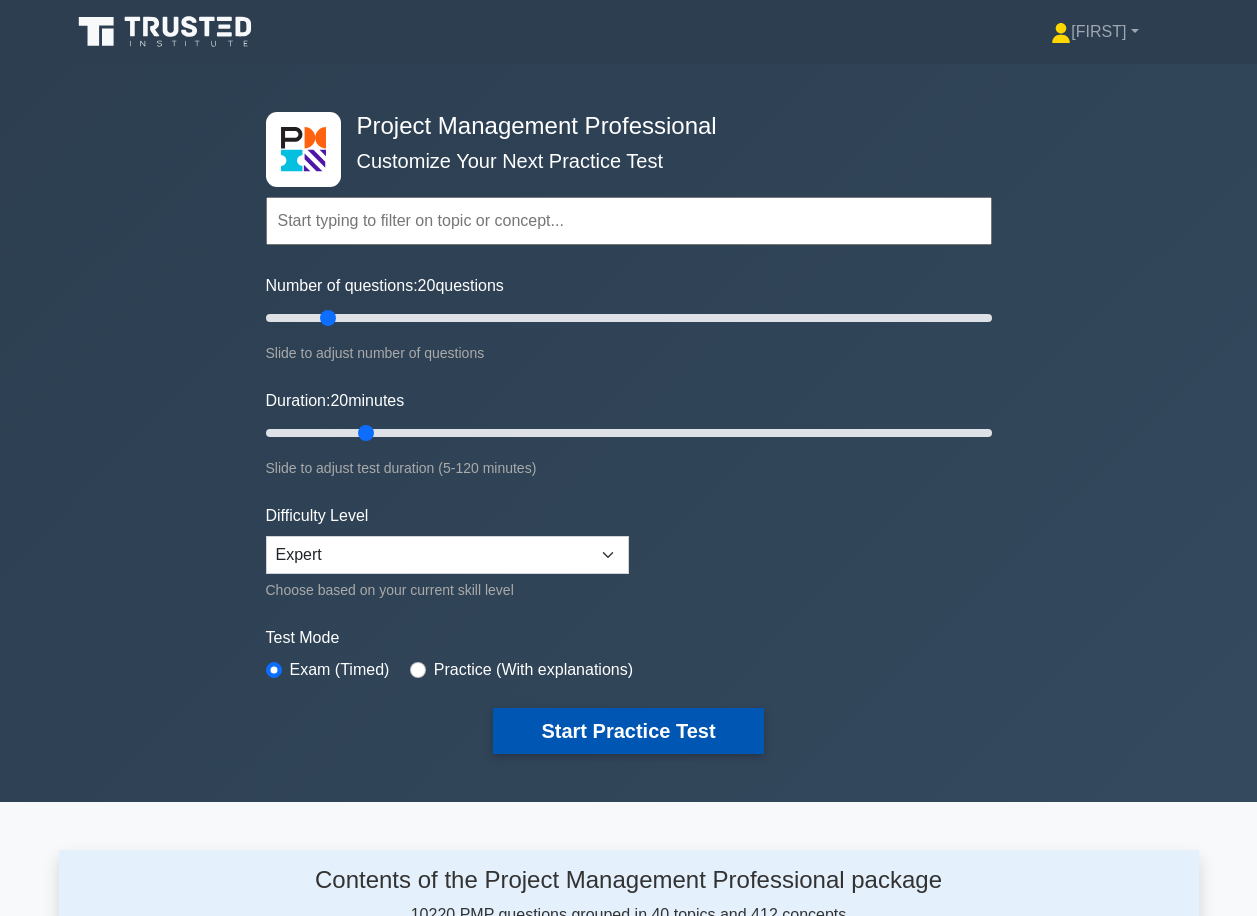 click on "Start Practice Test" at bounding box center (628, 731) 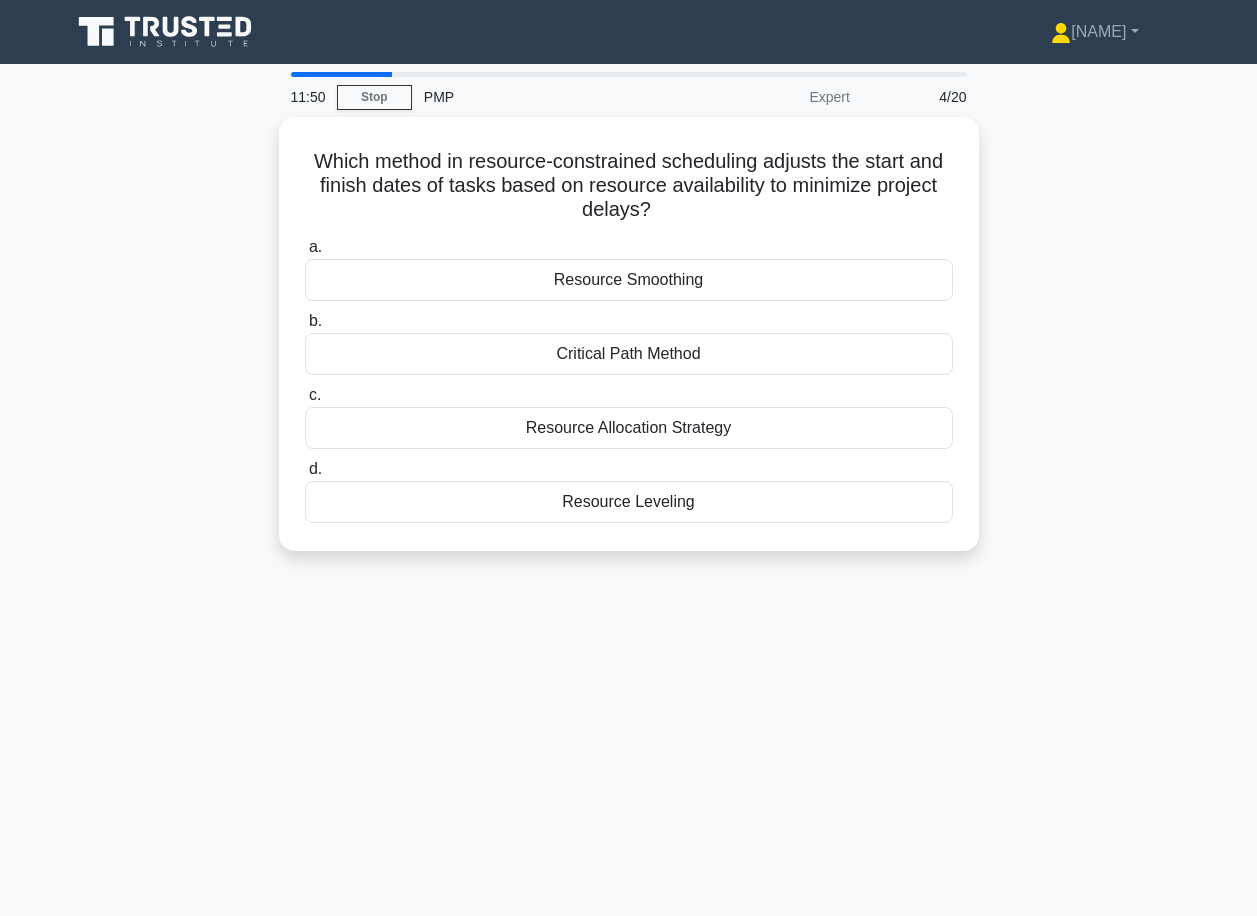 scroll, scrollTop: 0, scrollLeft: 0, axis: both 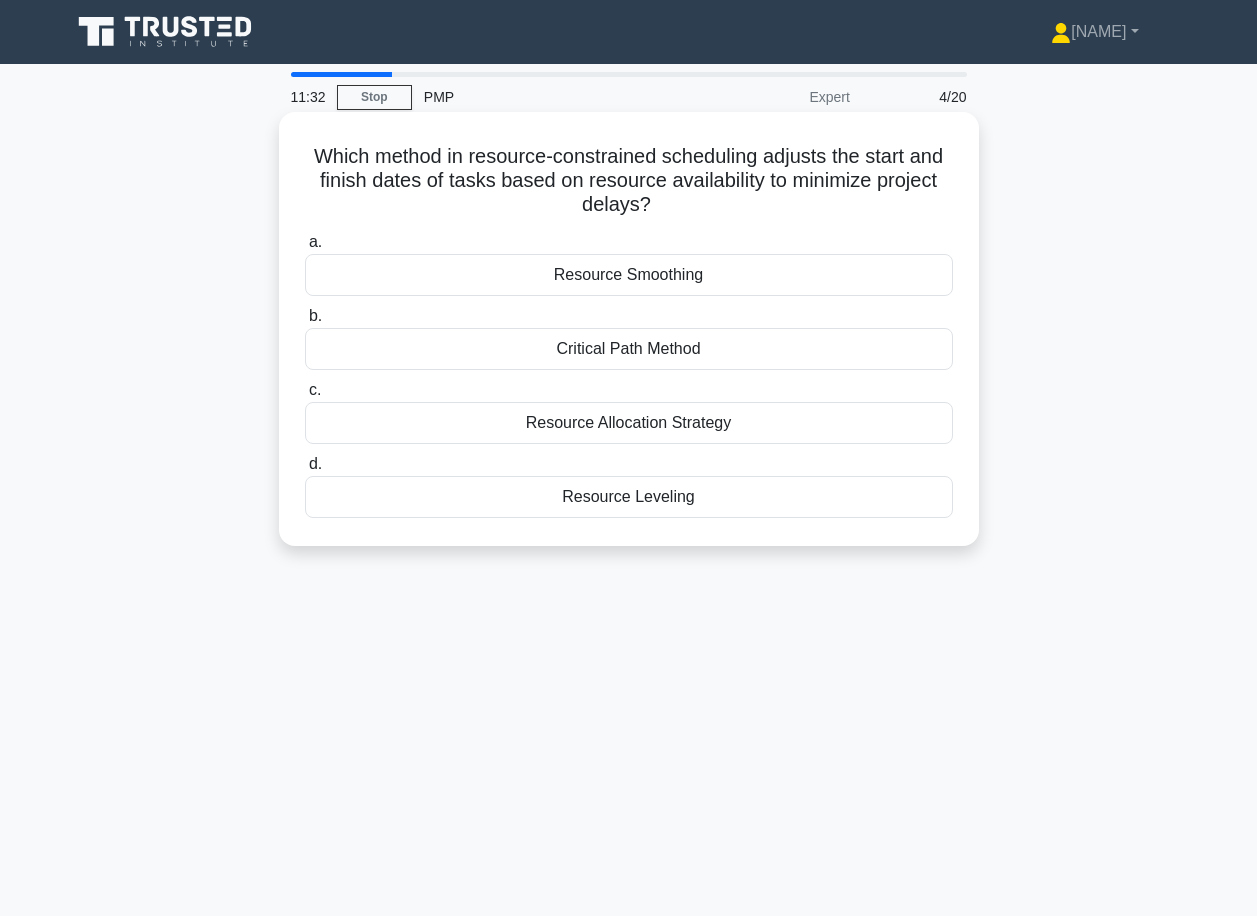 click on "Resource Leveling" at bounding box center [629, 497] 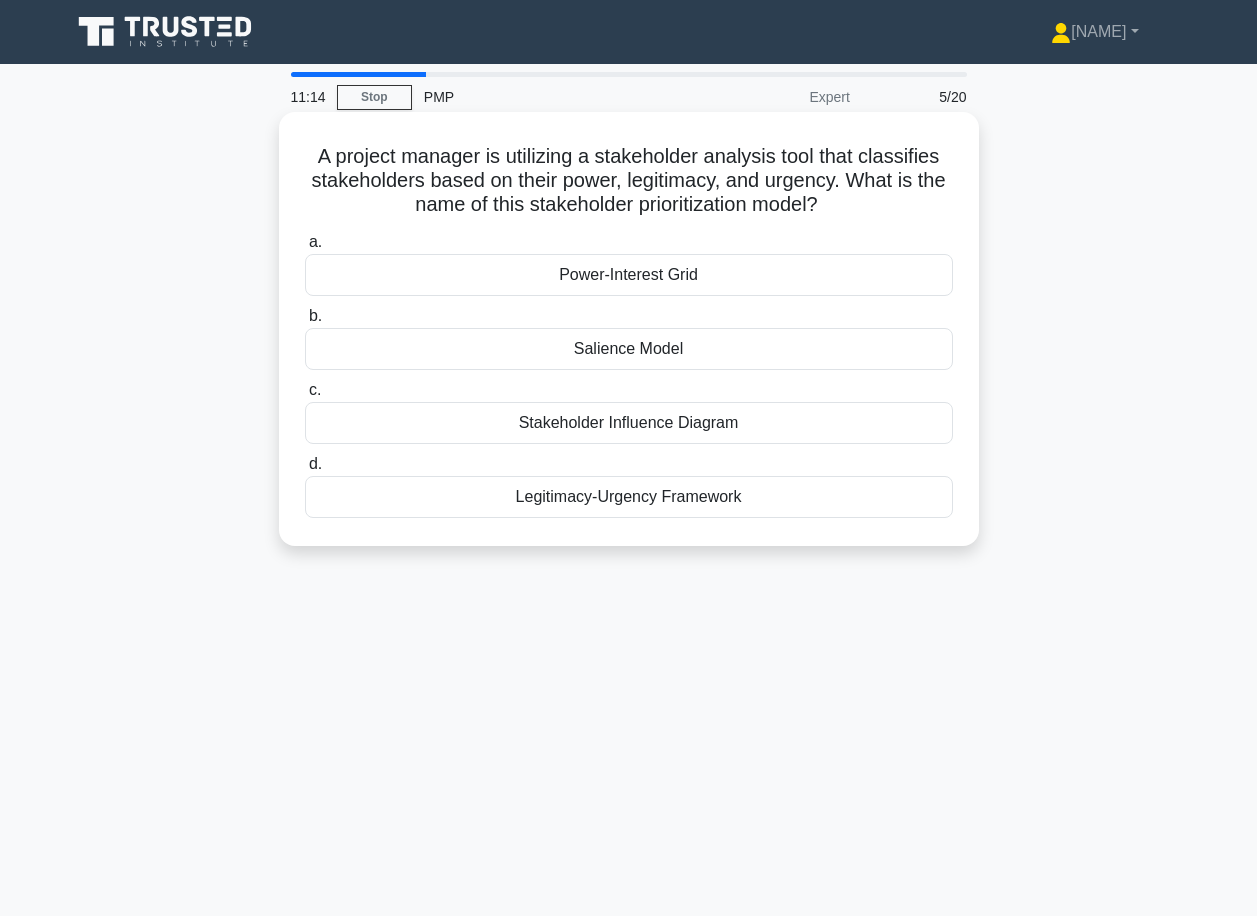 click on "Salience Model" at bounding box center [629, 349] 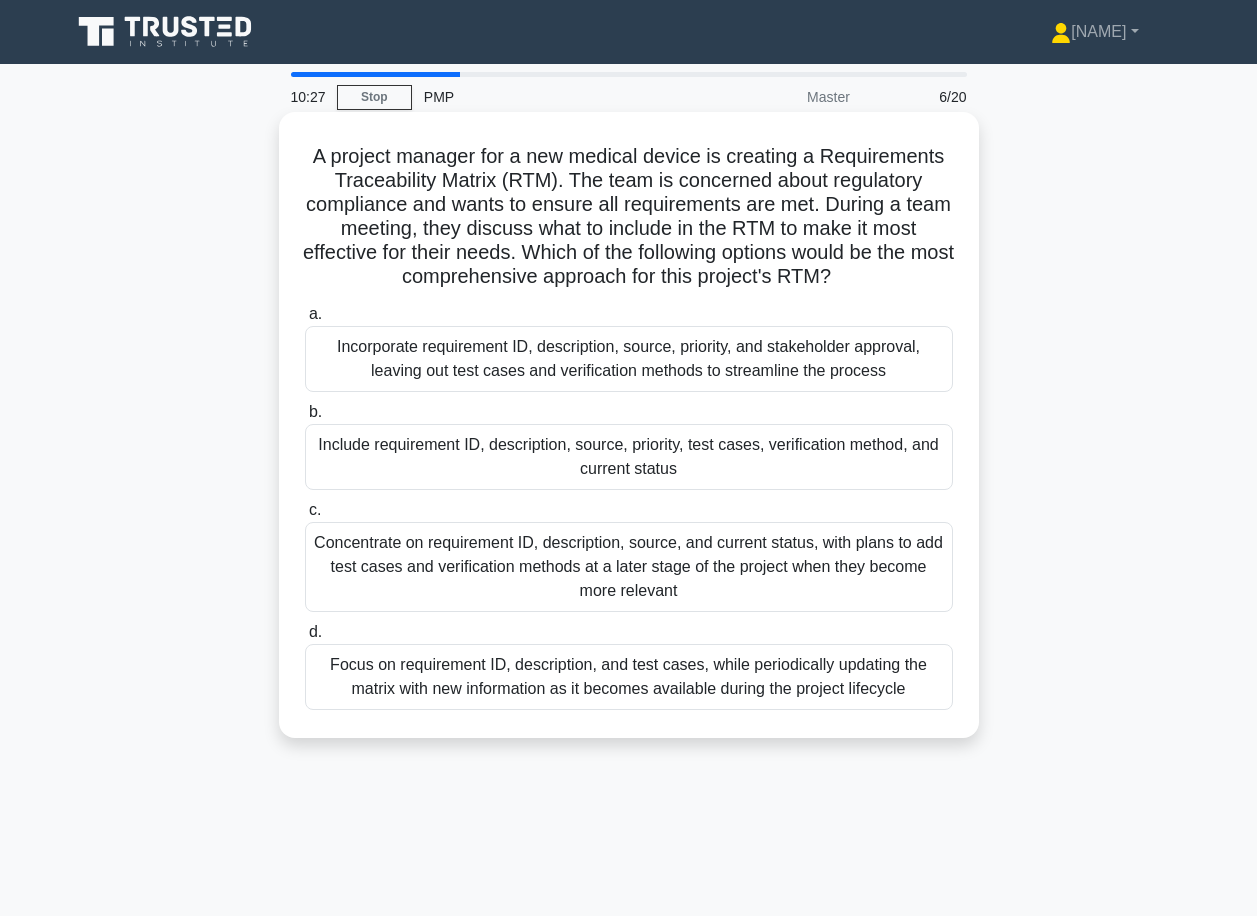 click on "Include requirement ID, description, source, priority, test cases, verification method, and current status" at bounding box center (629, 457) 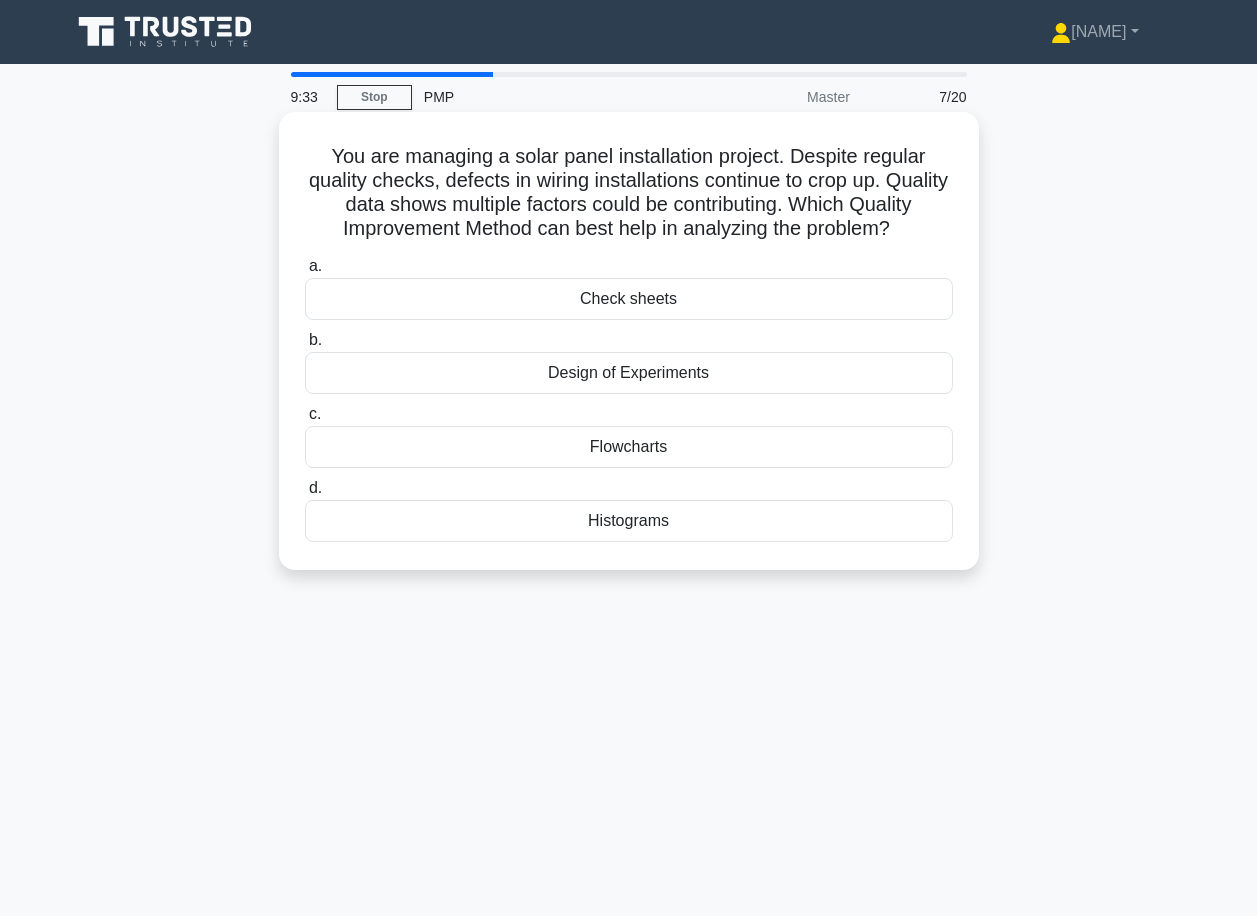 click on "Histograms" at bounding box center (629, 521) 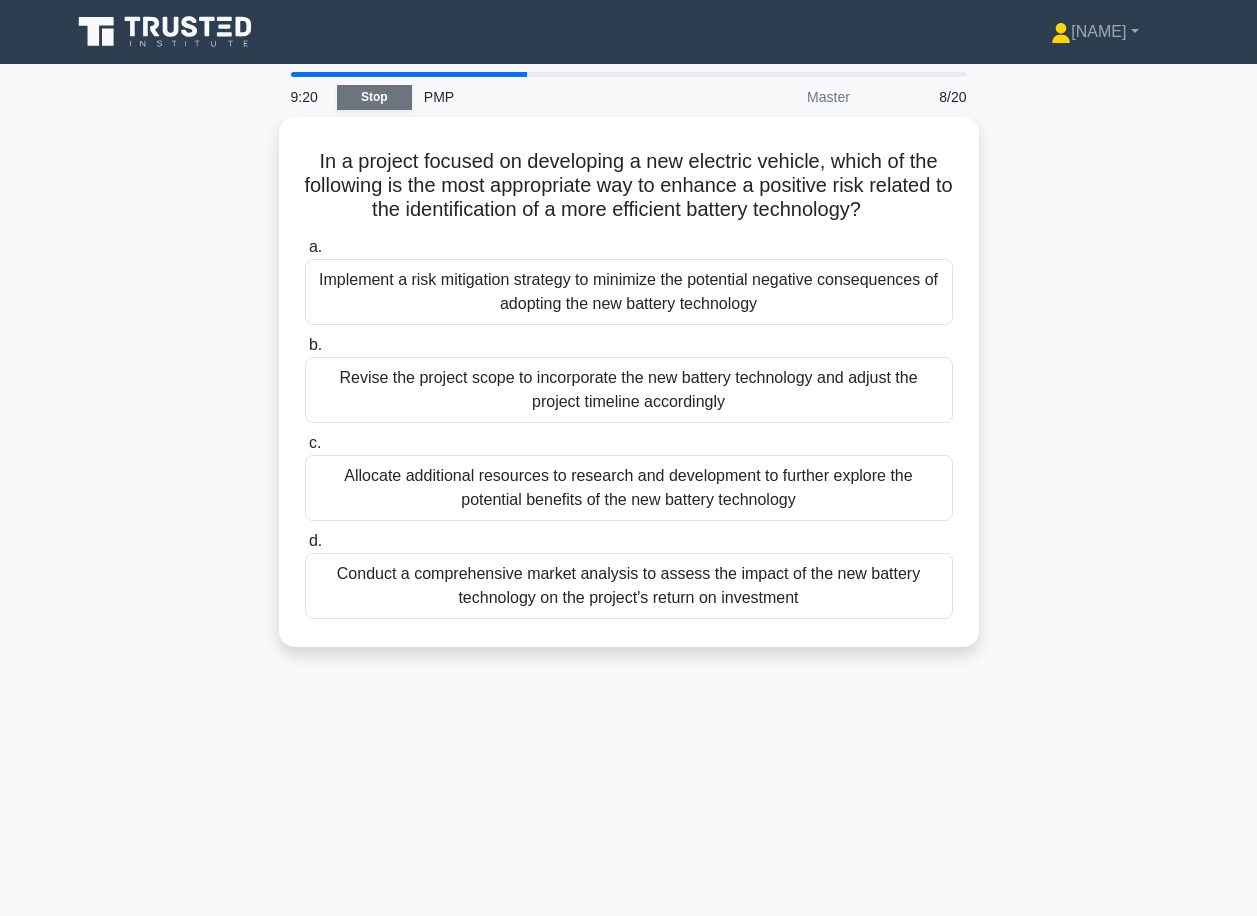 click on "Stop" at bounding box center (374, 97) 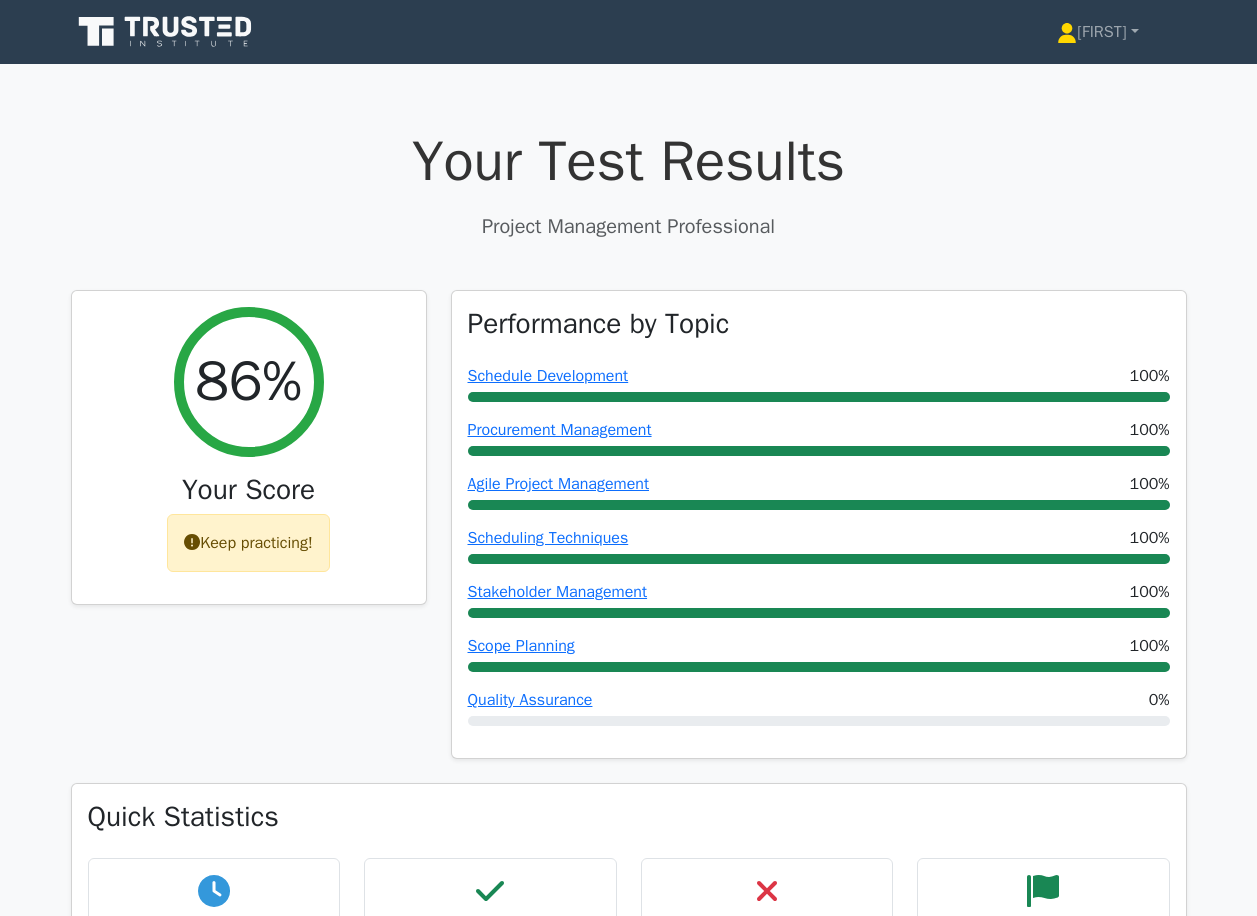 scroll, scrollTop: 0, scrollLeft: 0, axis: both 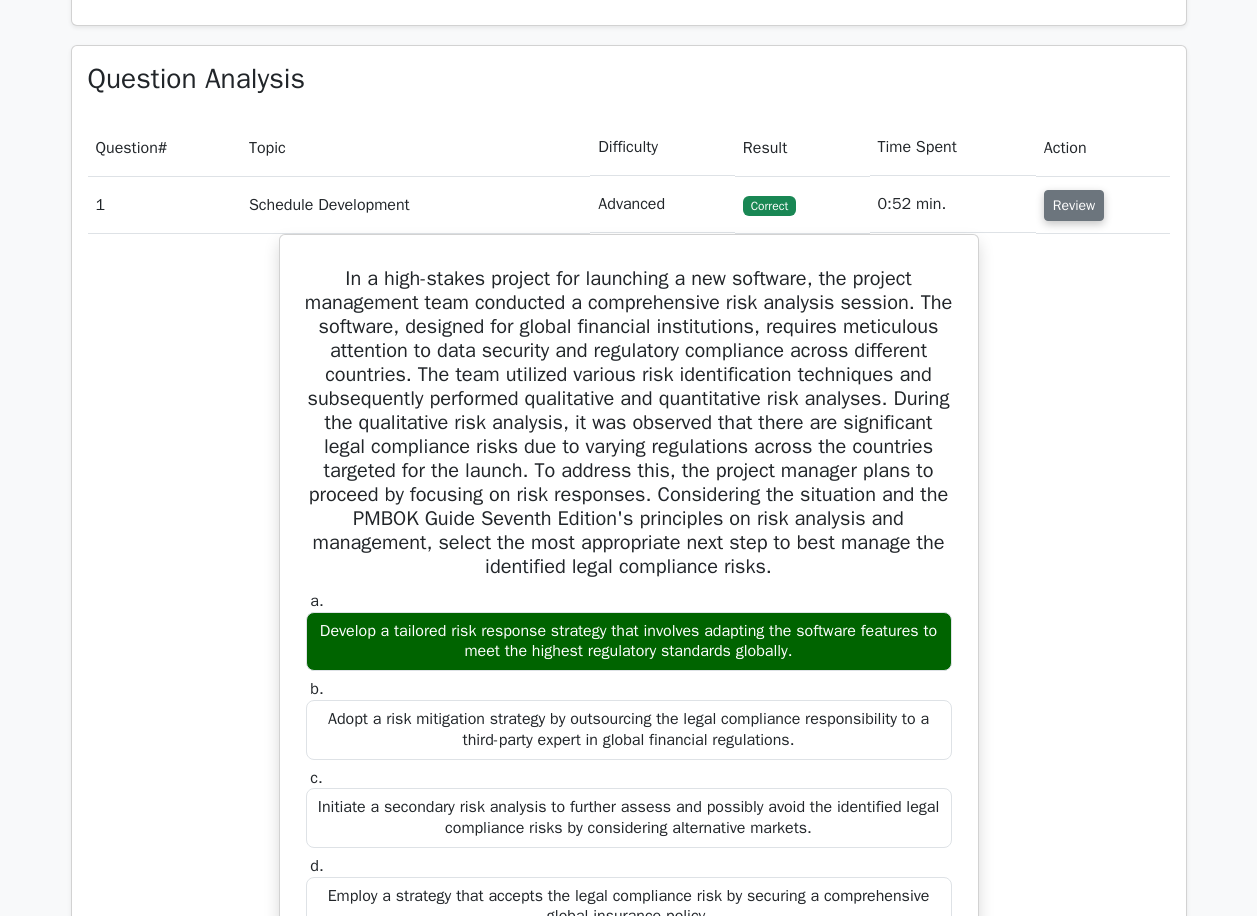 click on "Review" at bounding box center (1074, 205) 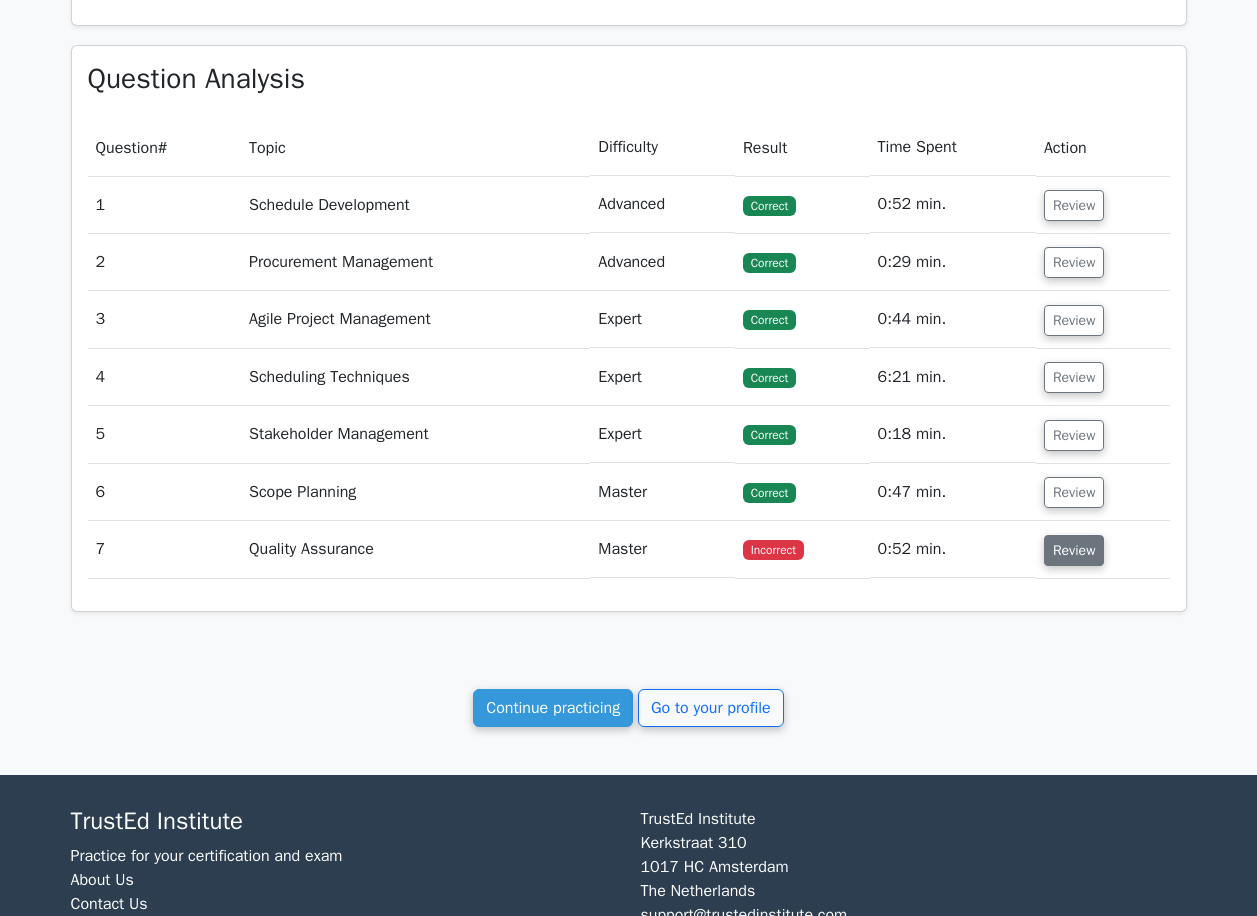click on "Review" at bounding box center (1074, 550) 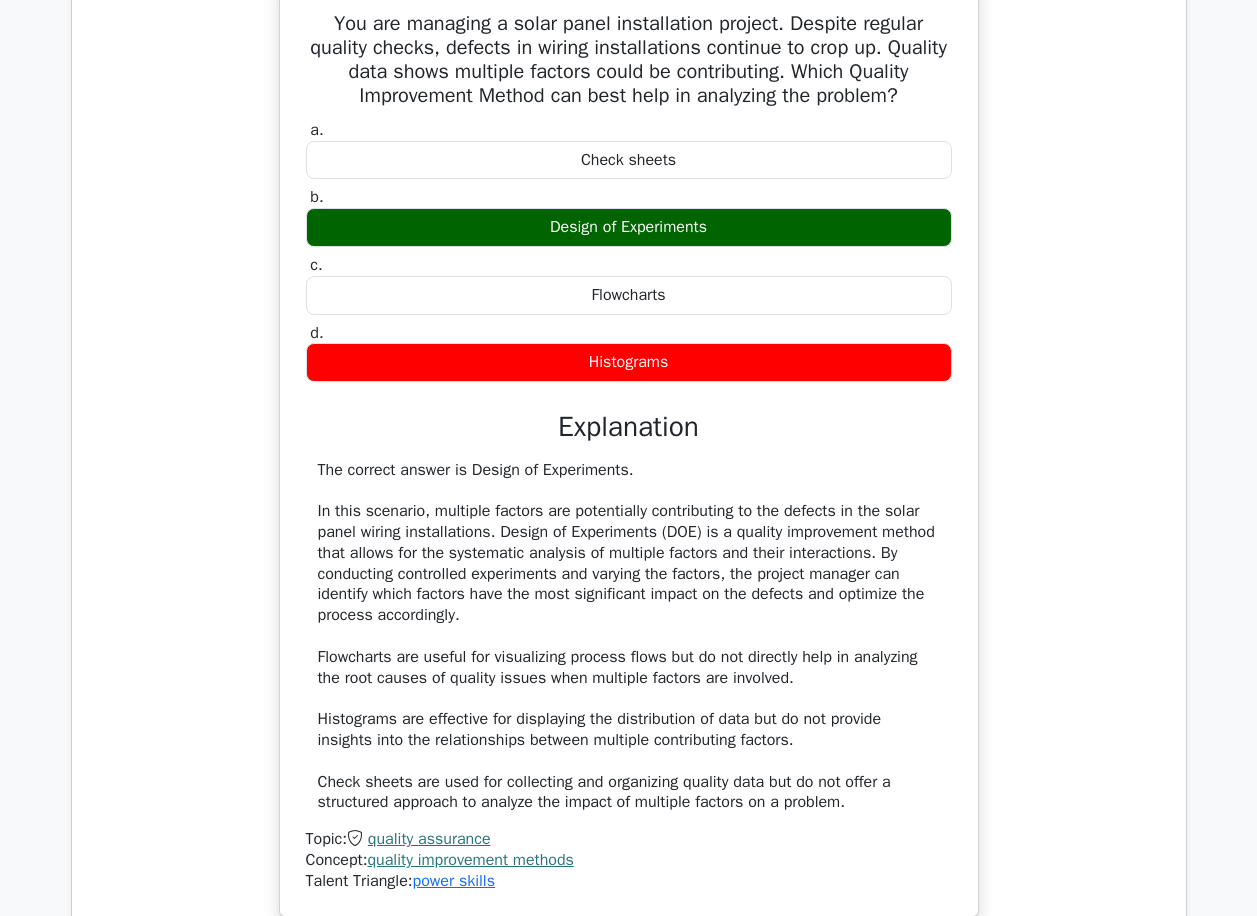 scroll, scrollTop: 2100, scrollLeft: 0, axis: vertical 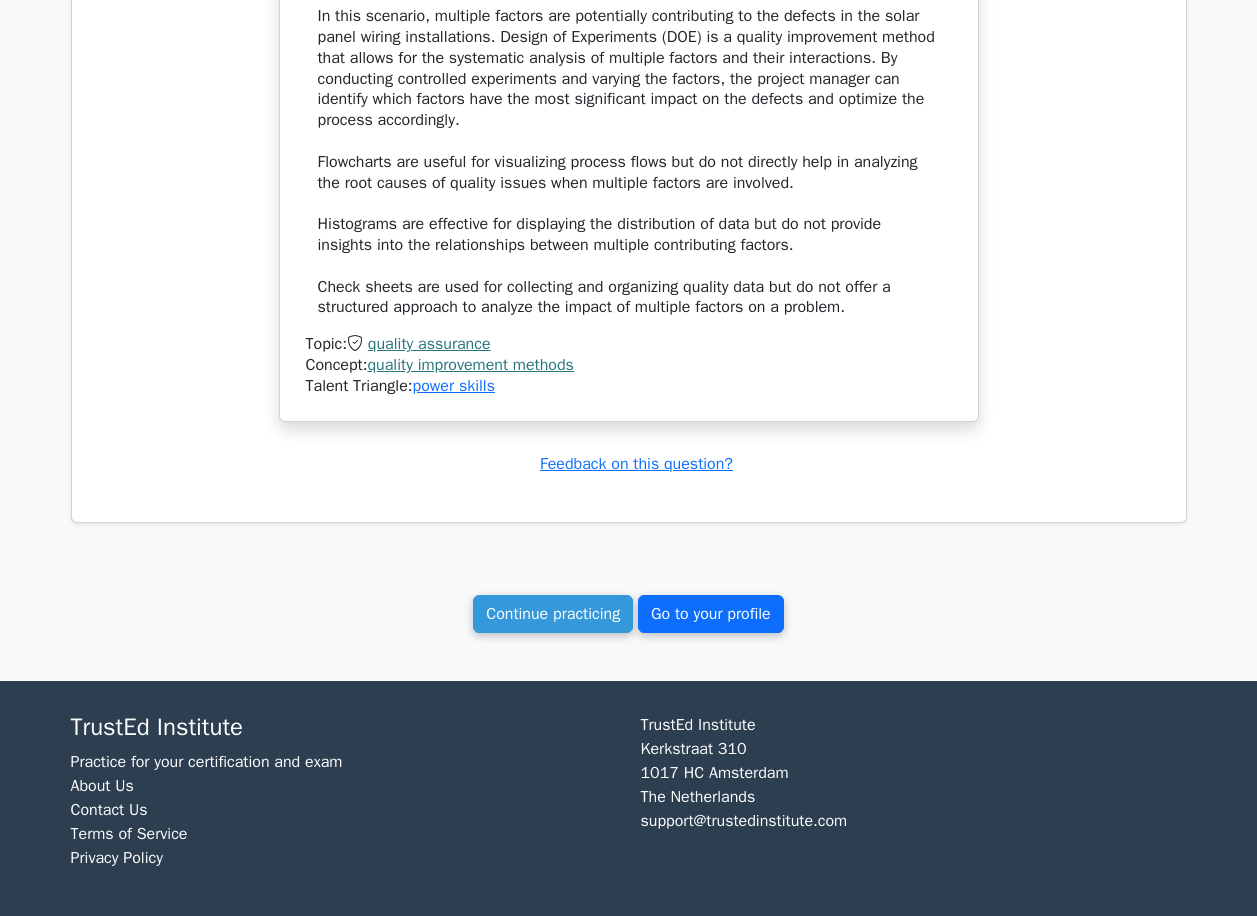 click on "Go to your profile" at bounding box center [711, 614] 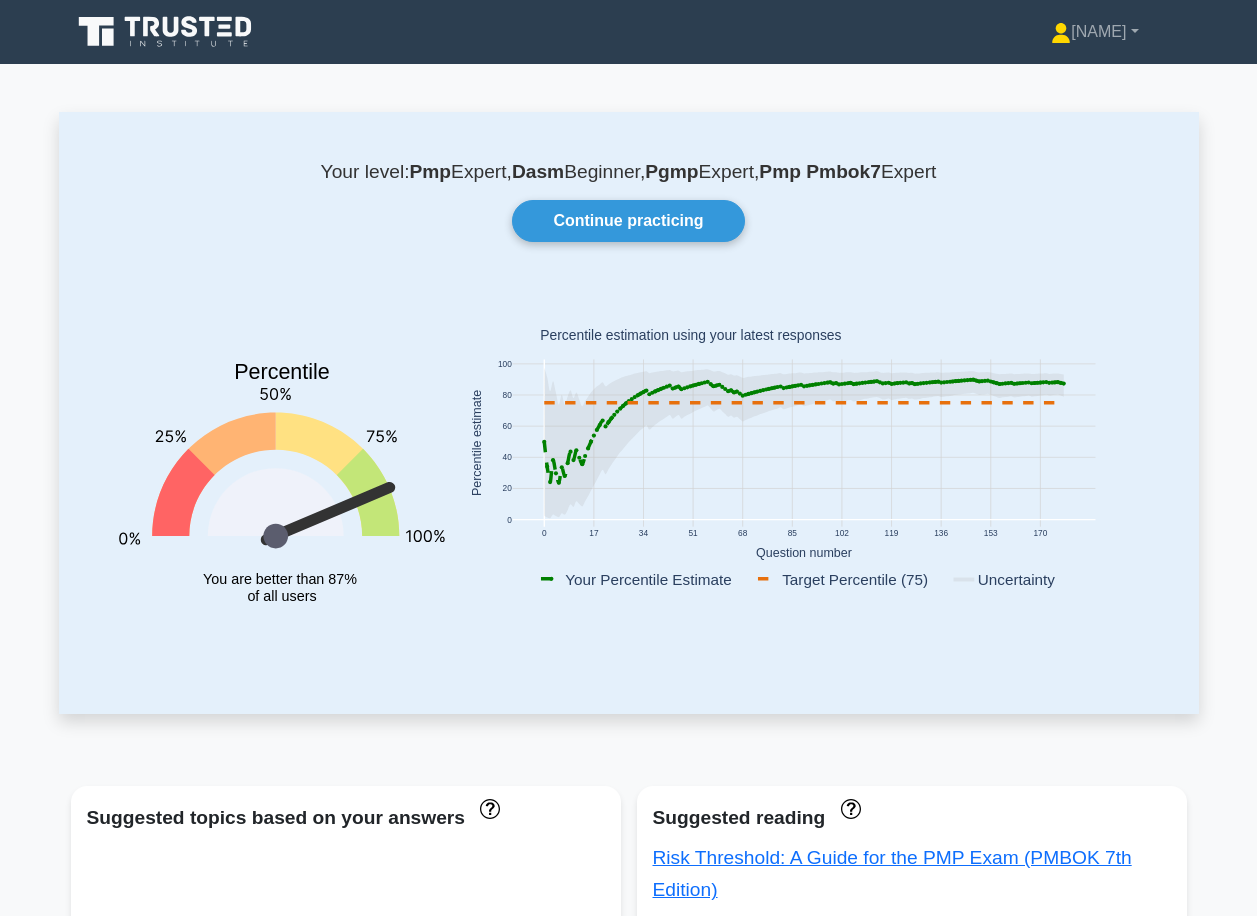 scroll, scrollTop: 0, scrollLeft: 0, axis: both 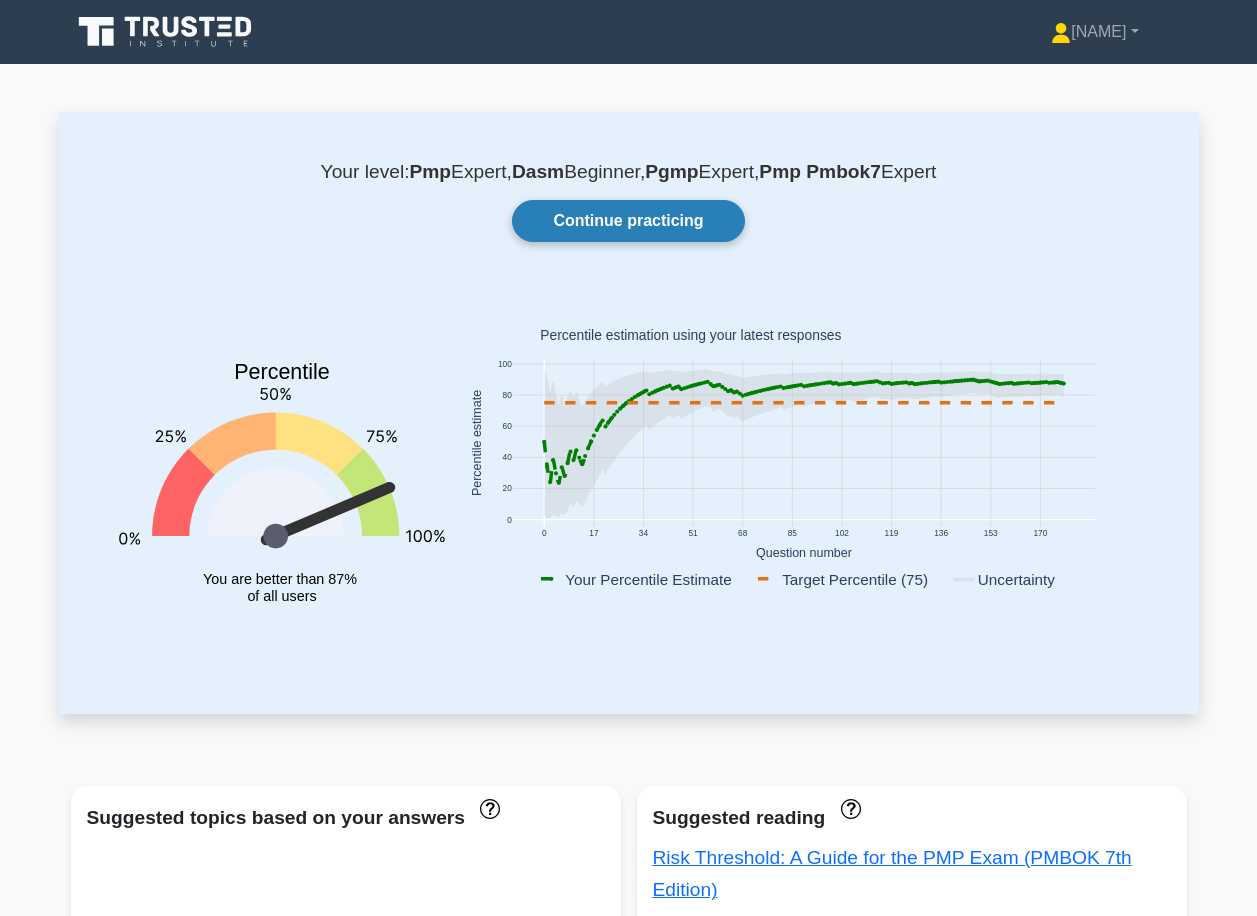click on "Continue practicing" at bounding box center (628, 221) 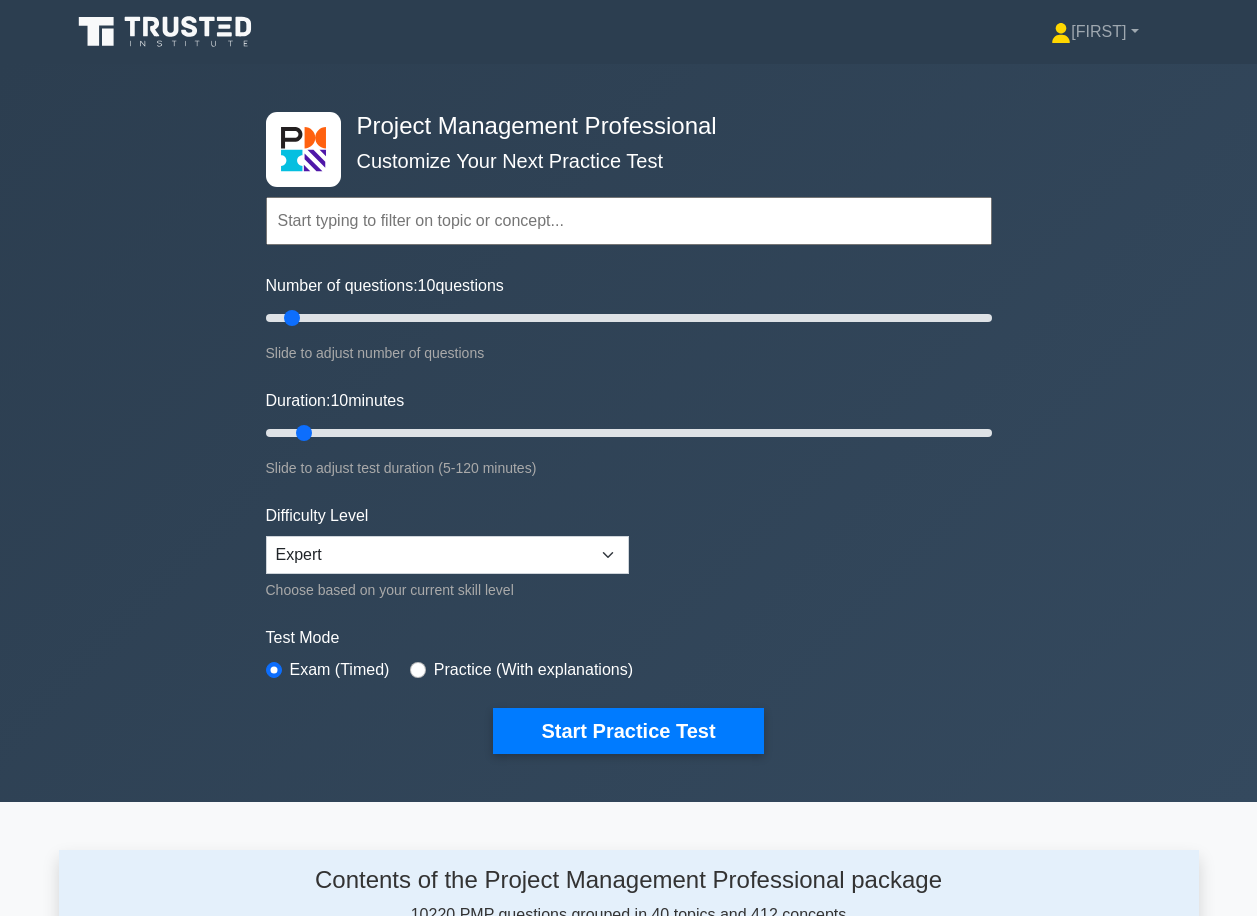 scroll, scrollTop: 0, scrollLeft: 0, axis: both 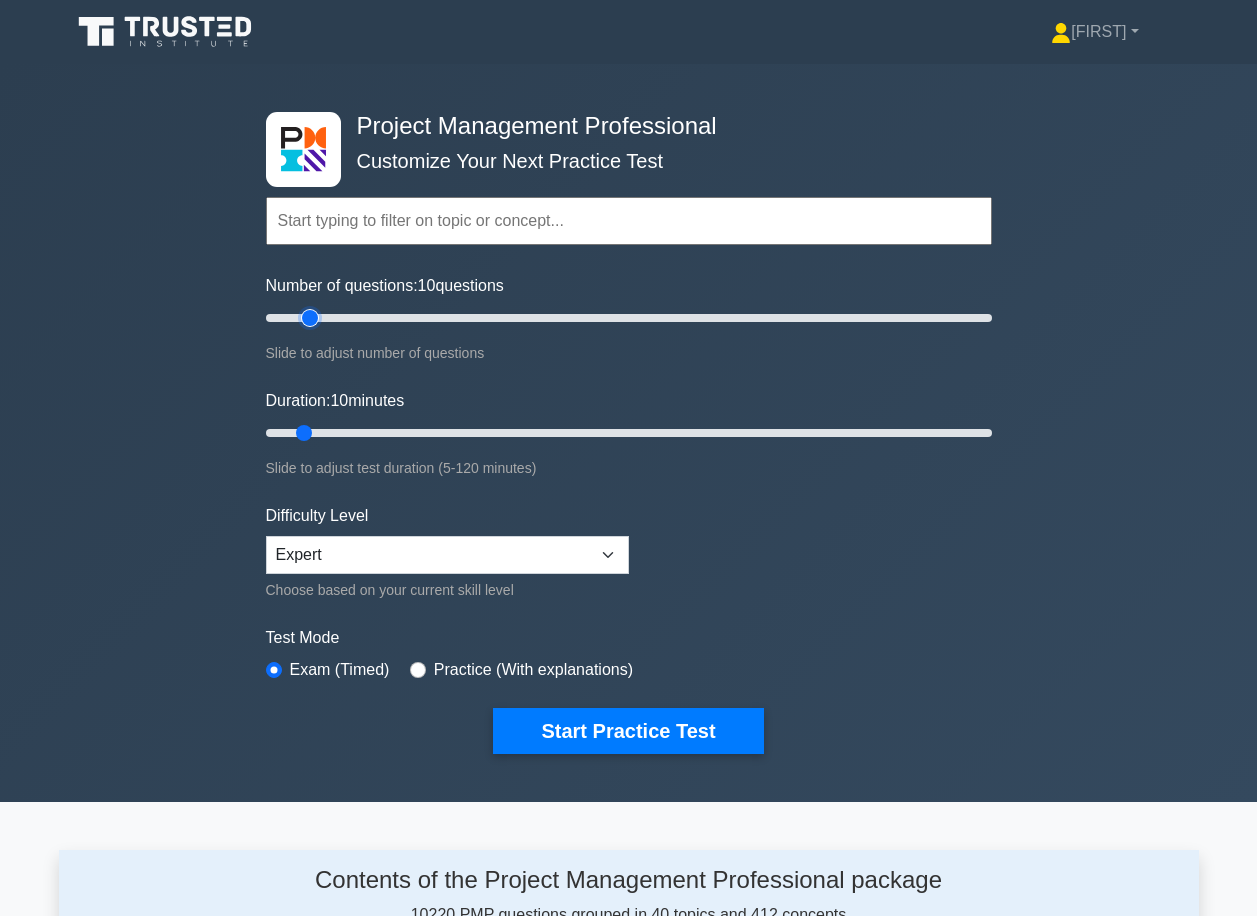type on "15" 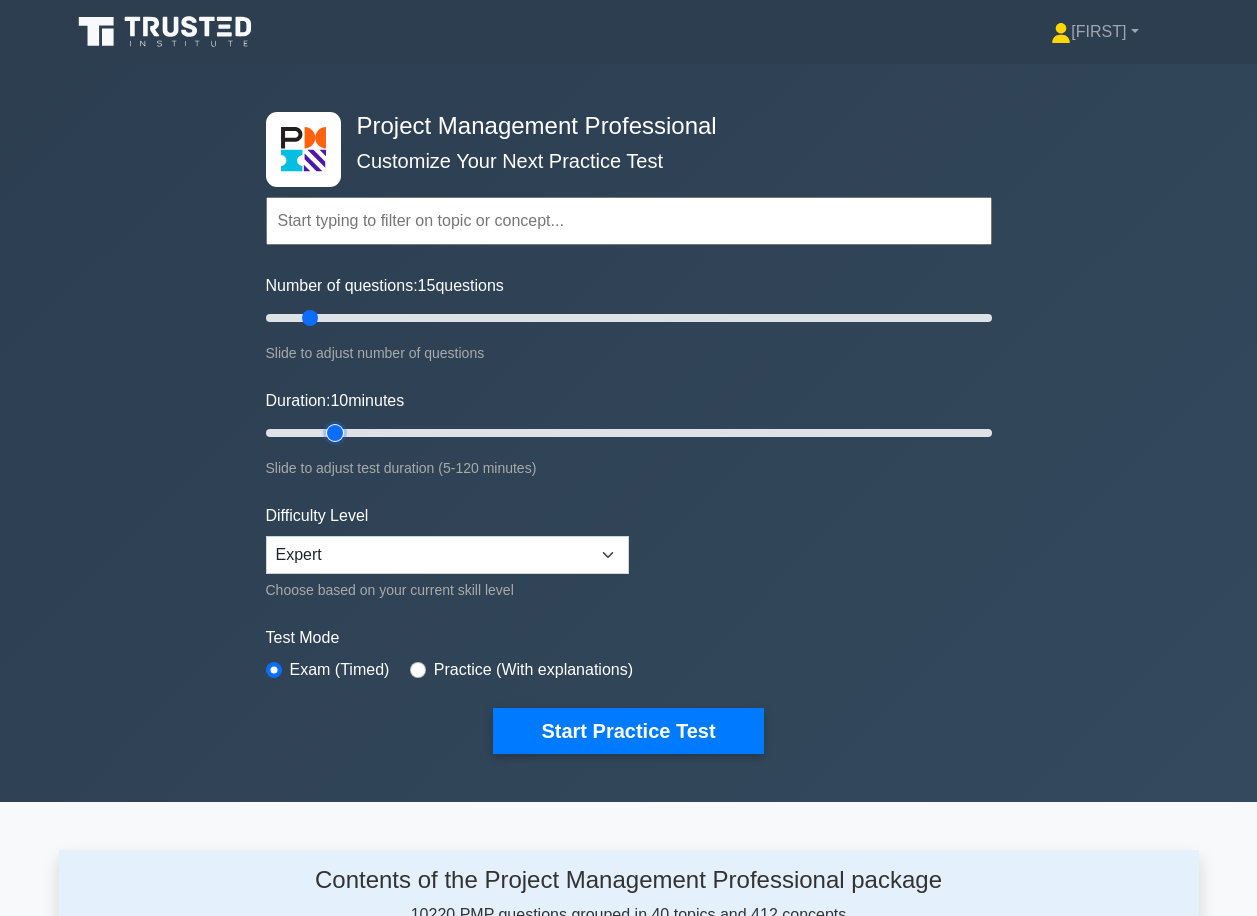type on "15" 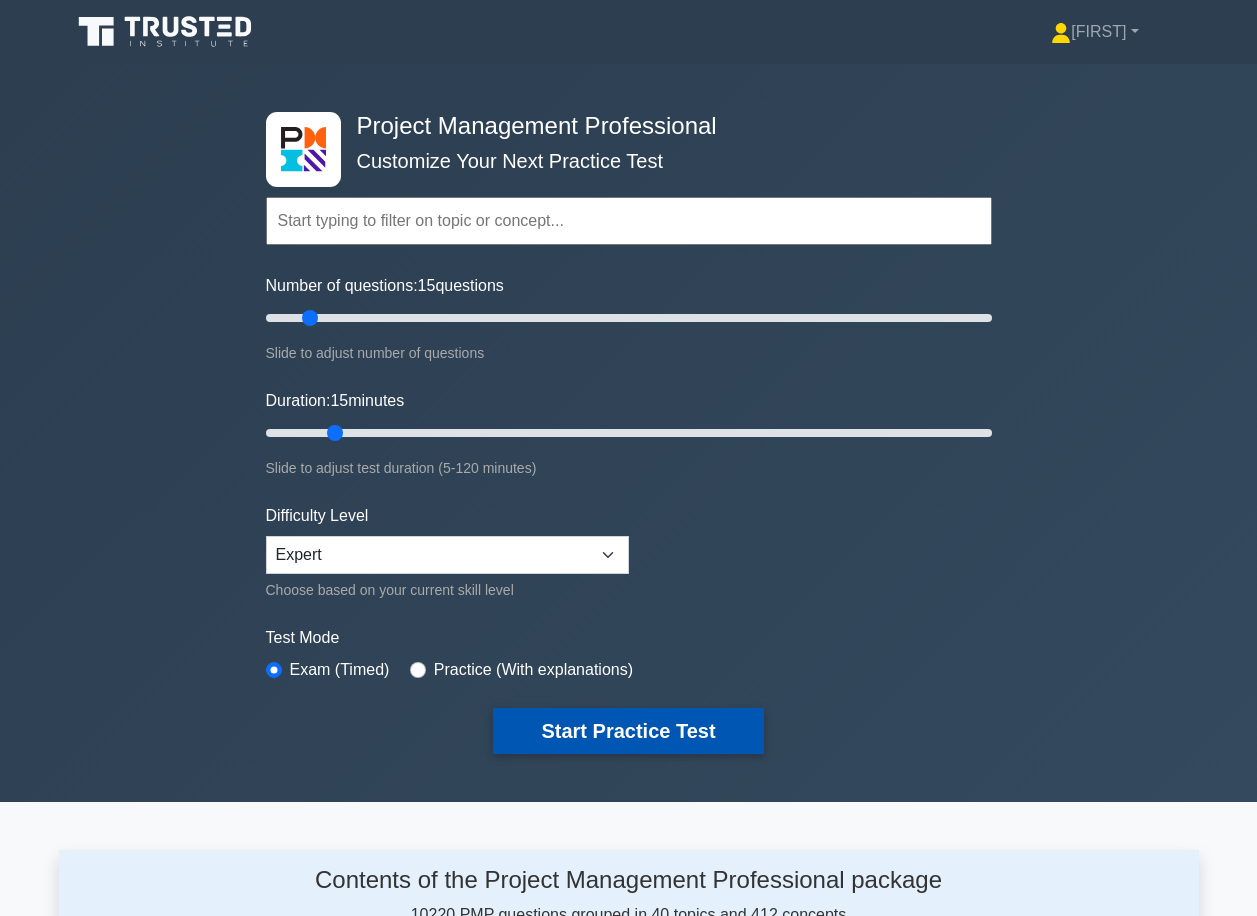 drag, startPoint x: 568, startPoint y: 746, endPoint x: 559, endPoint y: 741, distance: 10.29563 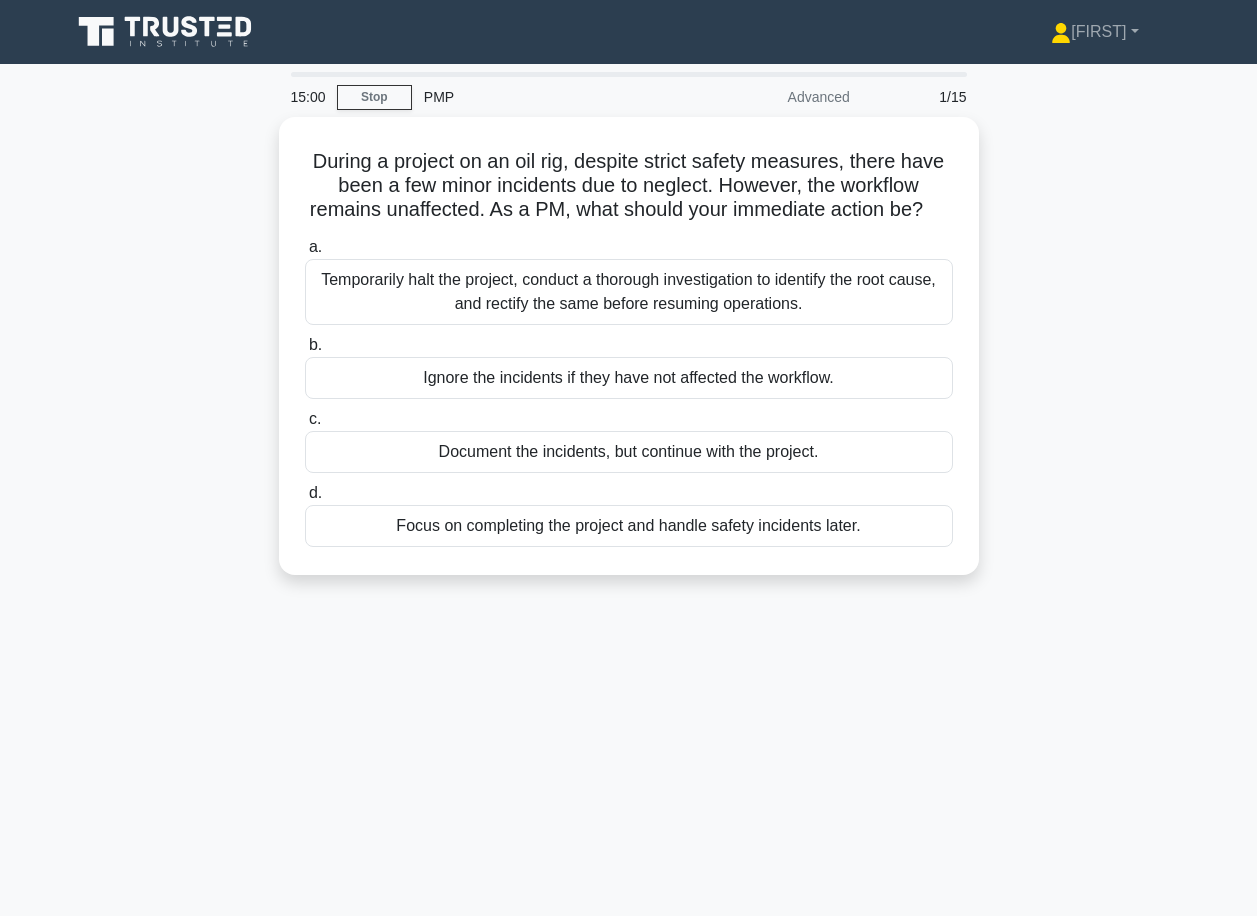 scroll, scrollTop: 0, scrollLeft: 0, axis: both 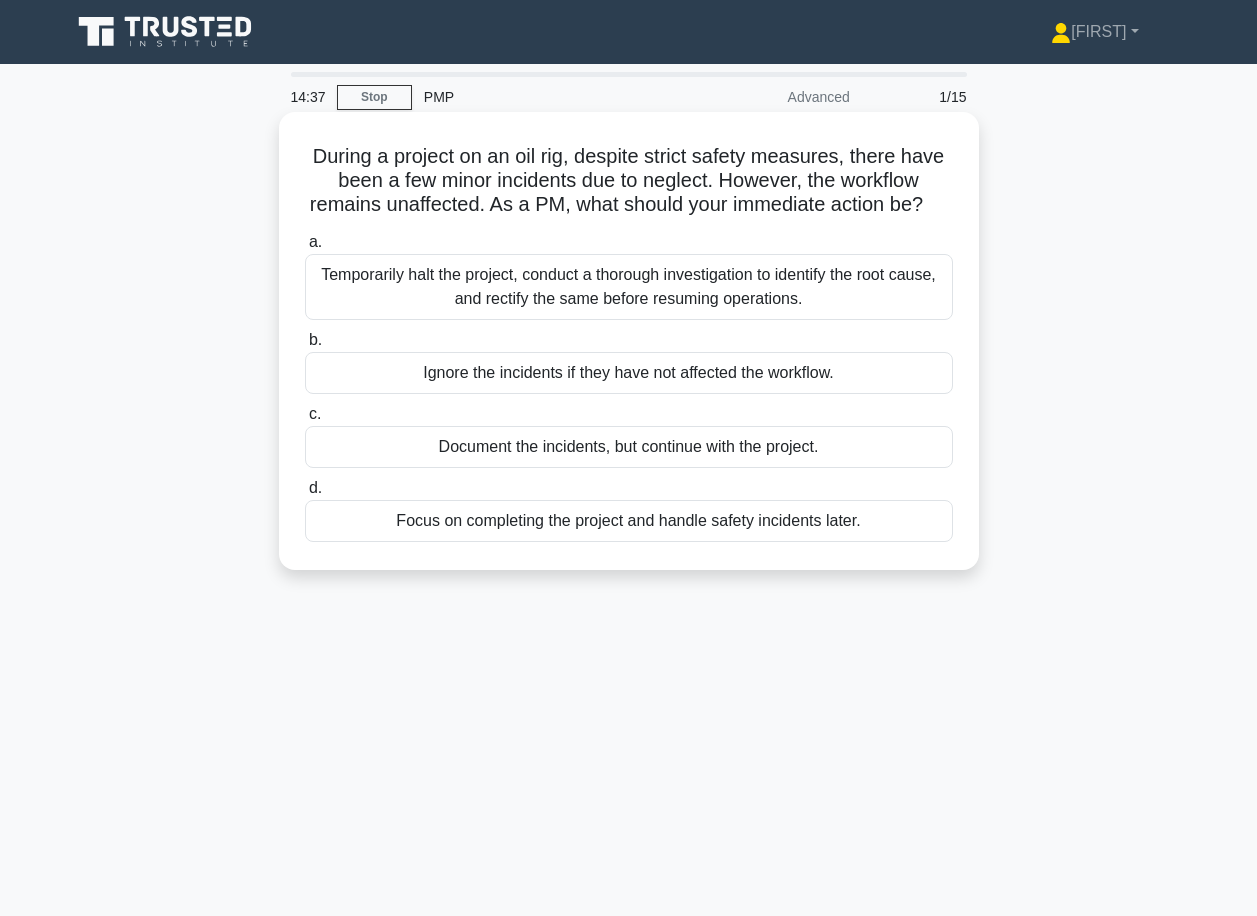click on "Temporarily halt the project, conduct a thorough investigation to identify the root cause, and rectify the same before resuming operations." at bounding box center [629, 287] 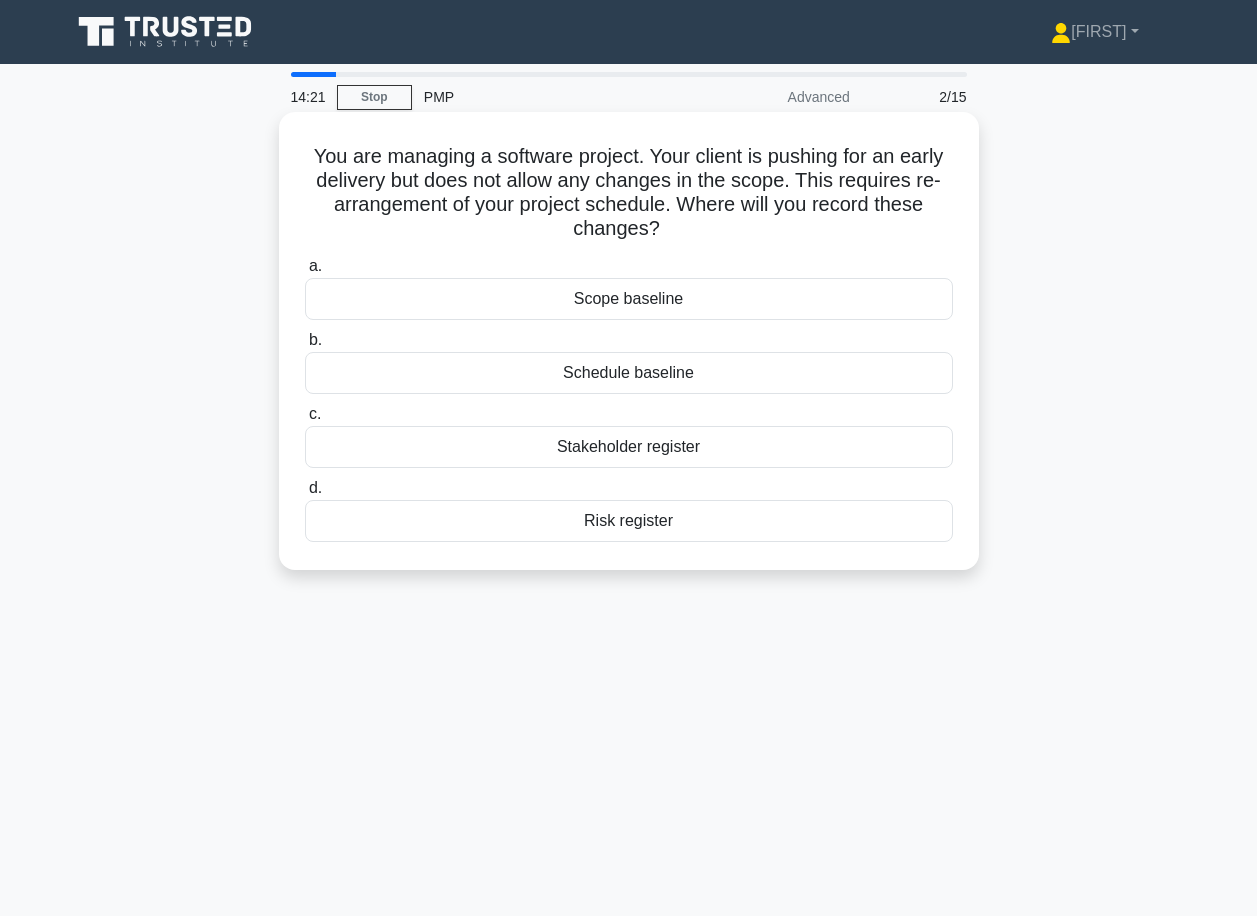 click on "Schedule baseline" at bounding box center [629, 373] 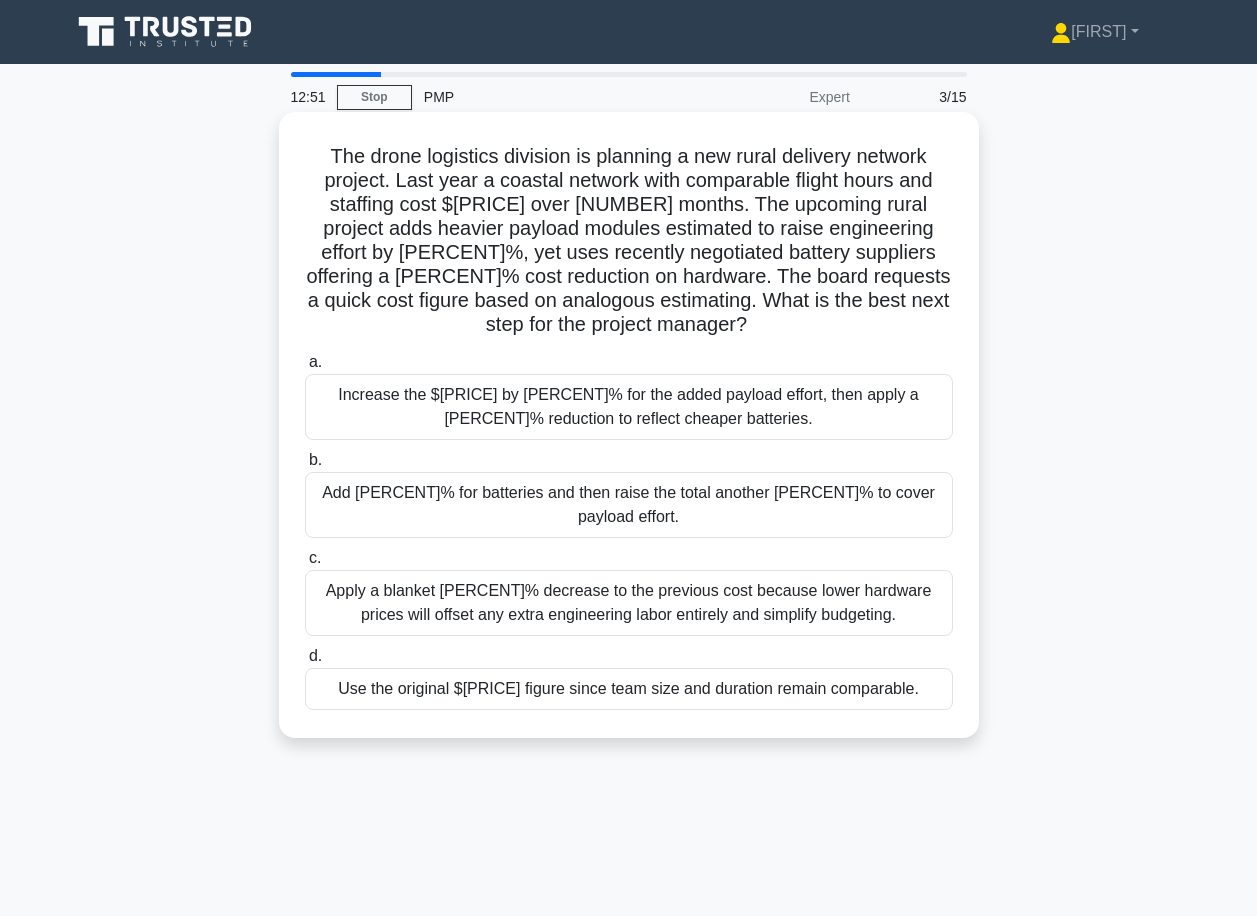 click on "Increase the $750,000 by 18 percent for the added payload effort, then apply a 6 percent reduction to reflect cheaper batteries." at bounding box center [629, 407] 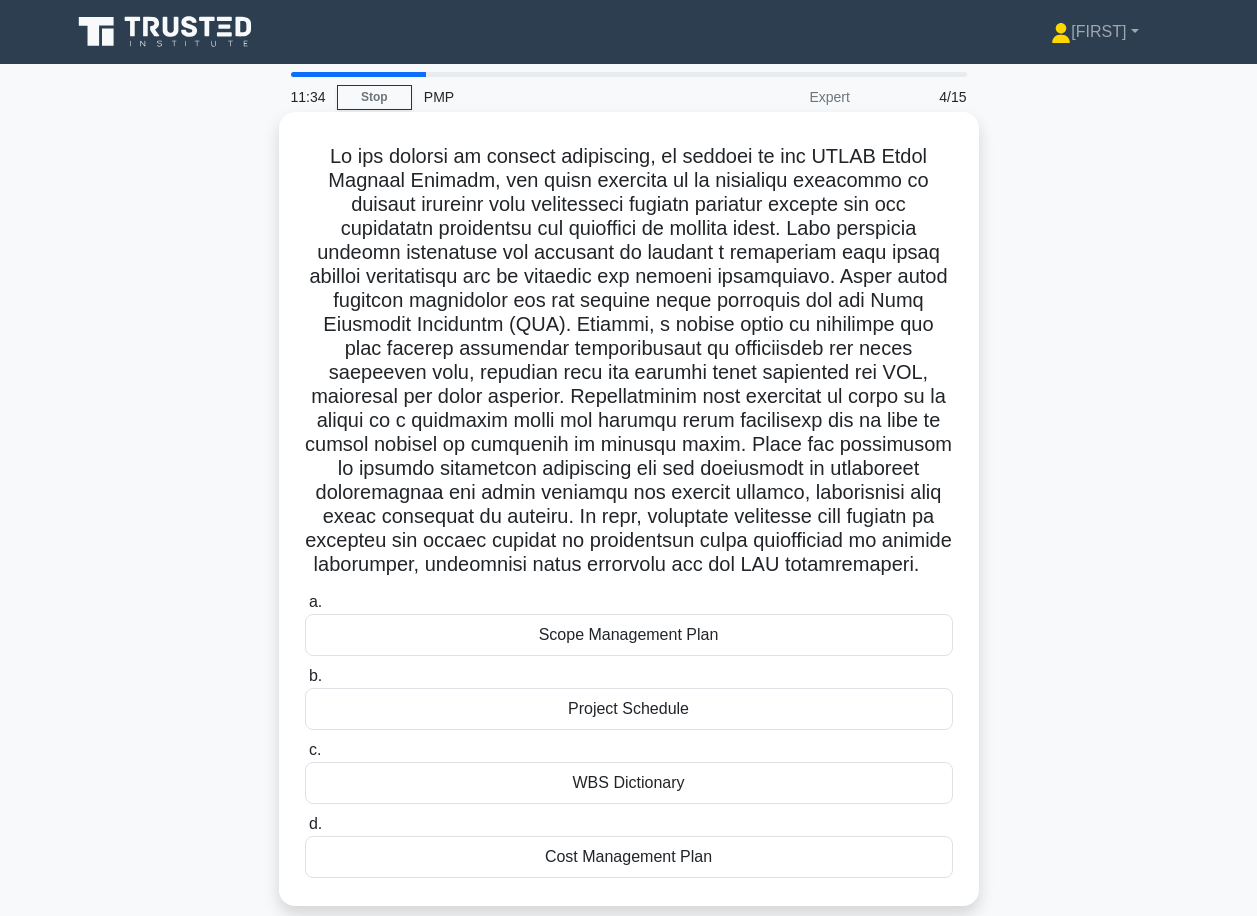 click on "Scope Management Plan" at bounding box center [629, 635] 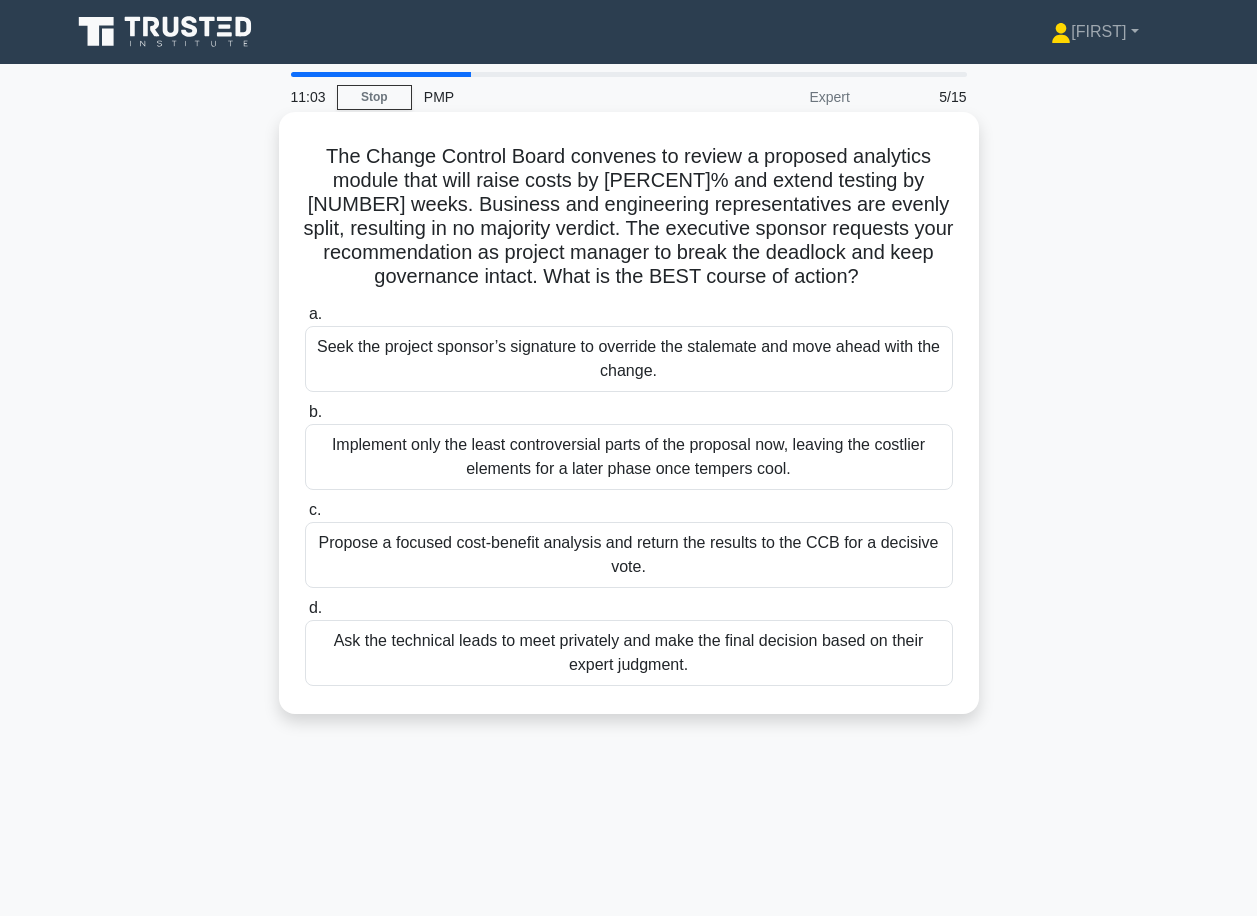 click on "Propose a focused cost-benefit analysis and return the results to the CCB for a decisive vote." at bounding box center (629, 555) 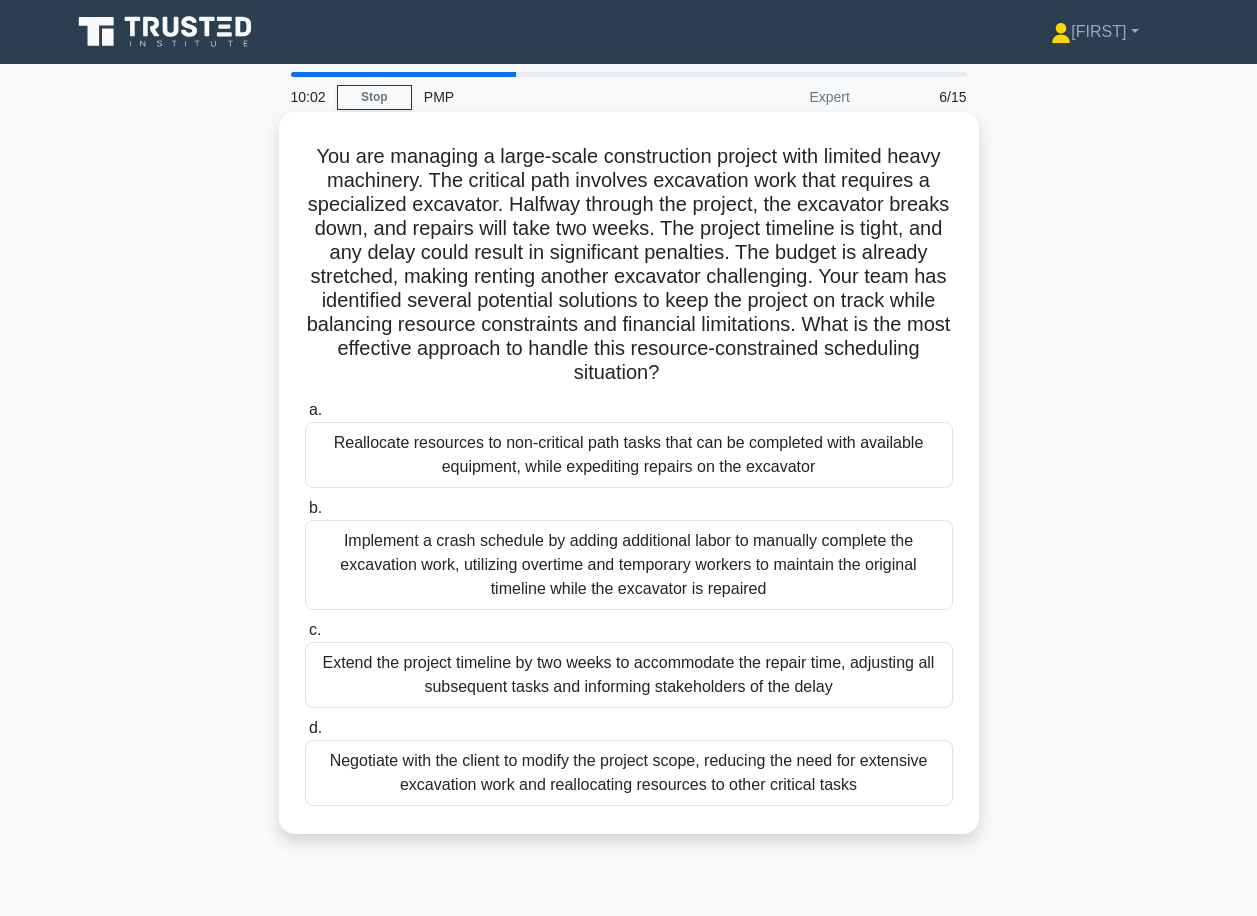 click on "Reallocate resources to non-critical path tasks that can be completed with available equipment, while expediting repairs on the excavator" at bounding box center [629, 455] 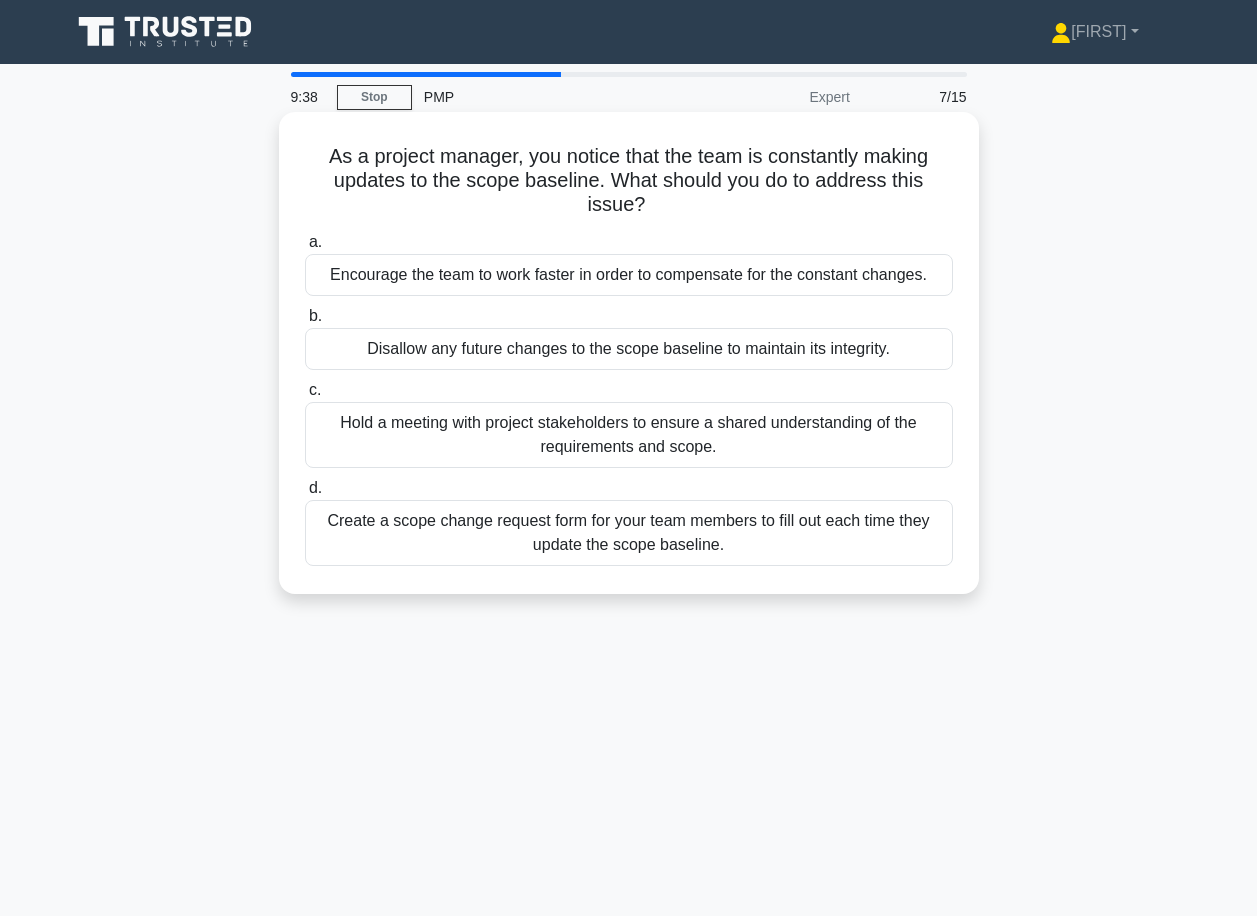 click on "Create a scope change request form for your team members to fill out each time they update the scope baseline." at bounding box center (629, 533) 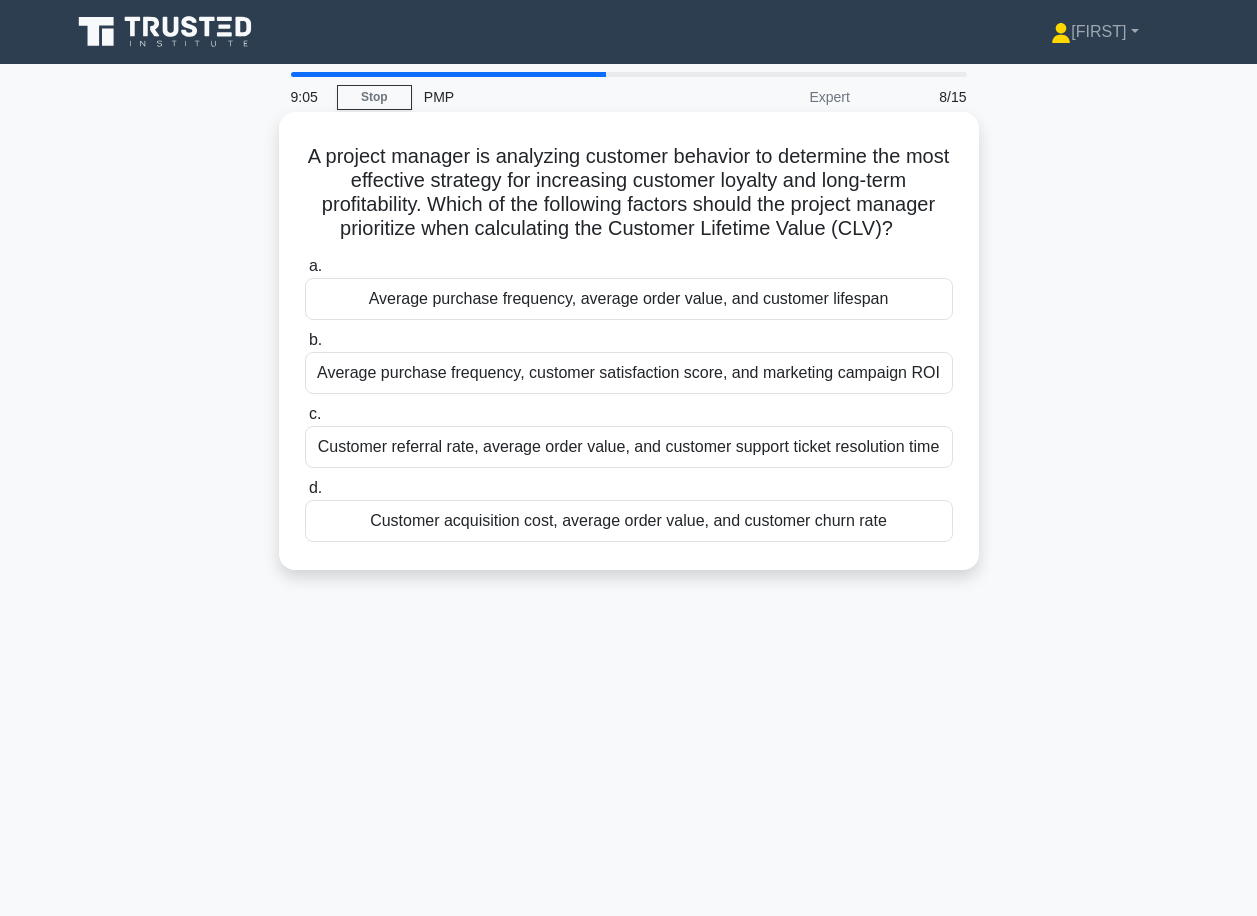 click on "Average purchase frequency, average order value, and customer lifespan" at bounding box center (629, 299) 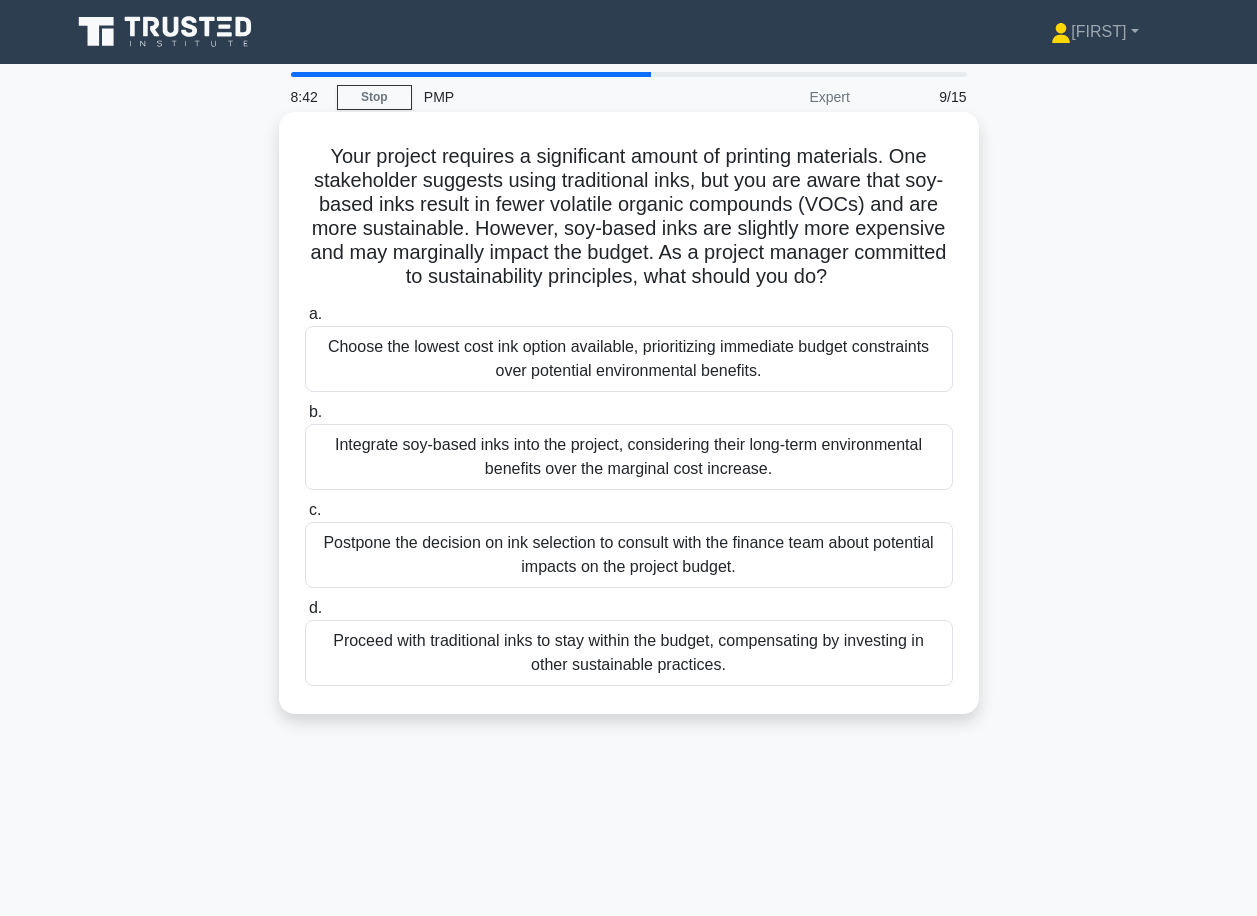 click on "Integrate soy-based inks into the project, considering their long-term environmental benefits over the marginal cost increase." at bounding box center (629, 457) 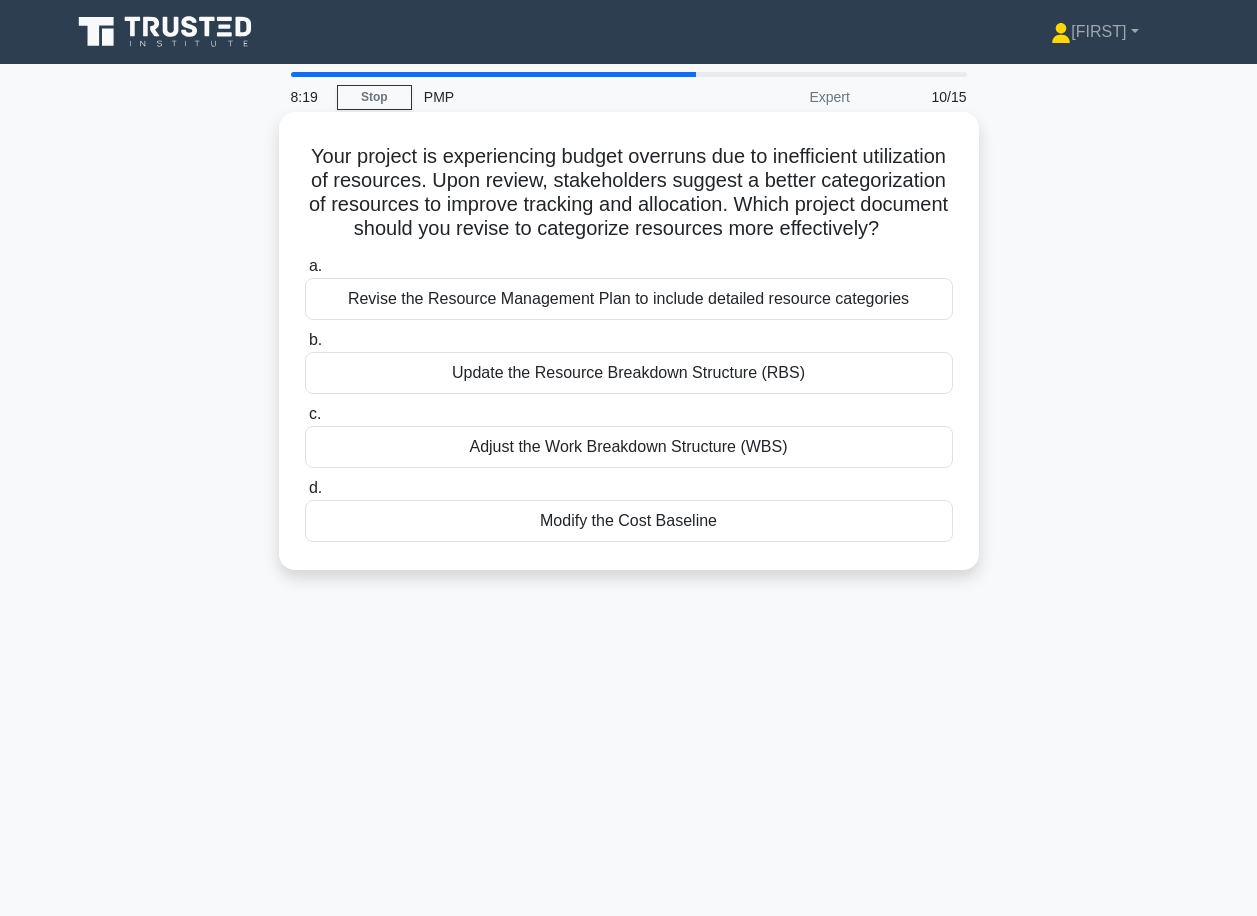 click on "Revise the Resource Management Plan to include detailed resource categories" at bounding box center [629, 299] 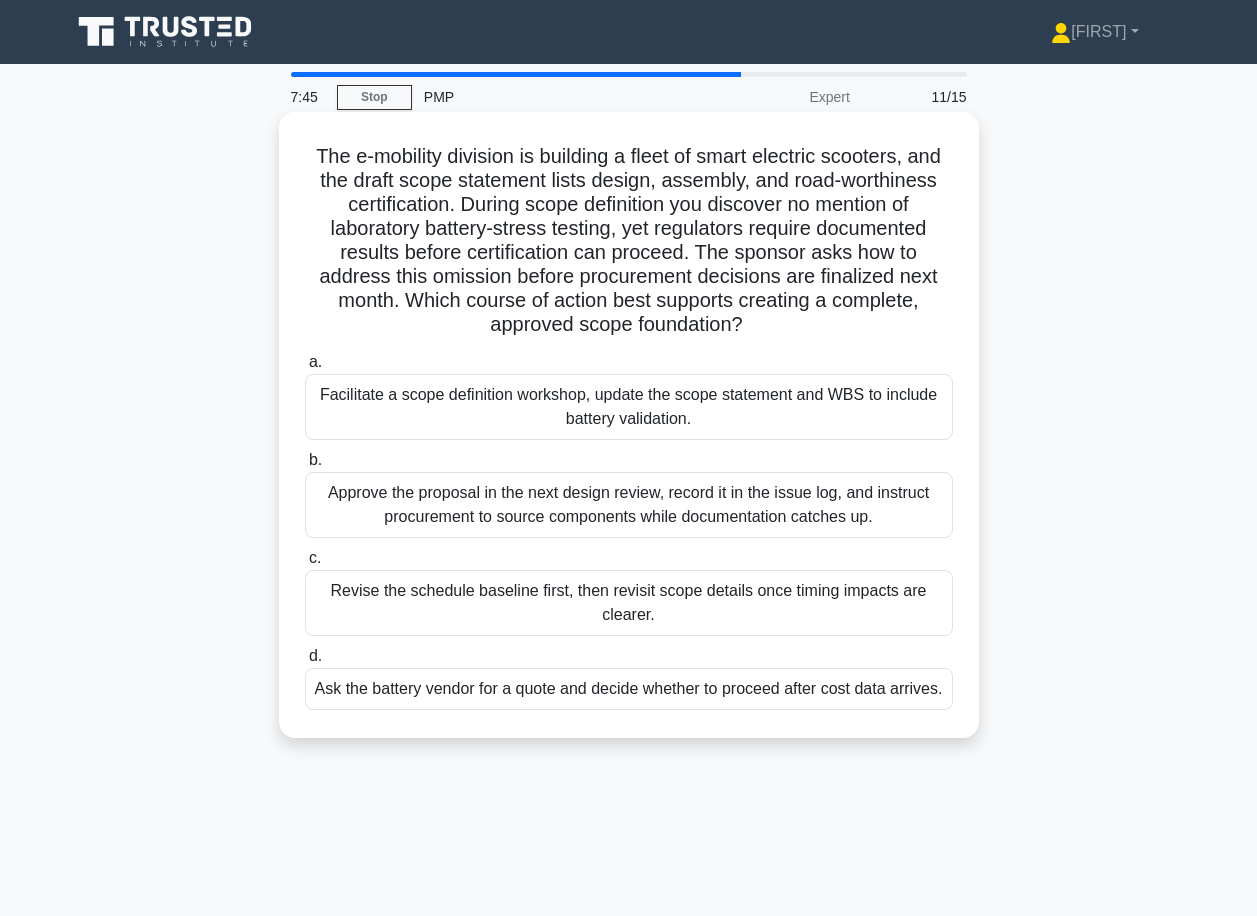 click on "Facilitate a scope definition workshop, update the scope statement and WBS to include battery validation." at bounding box center (629, 407) 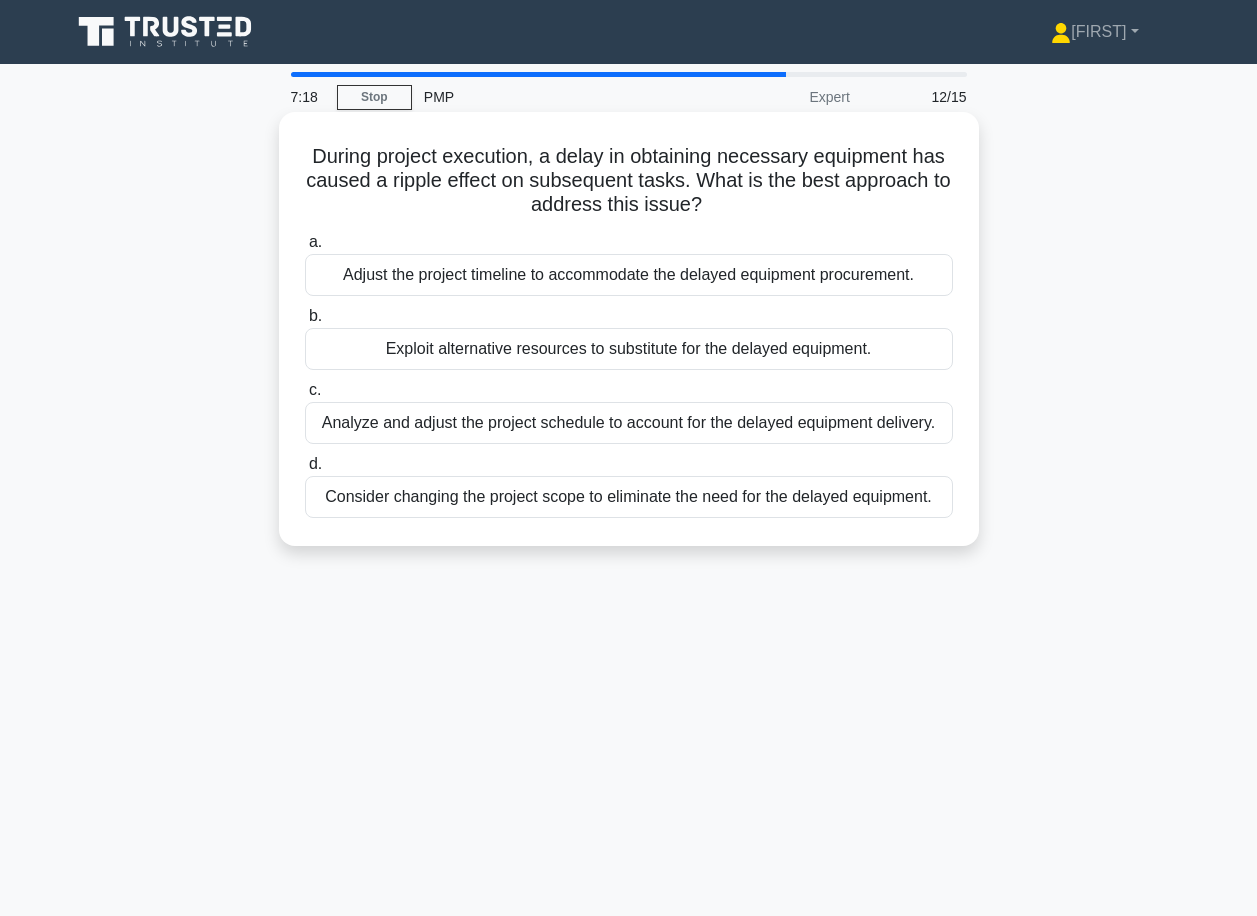 click on "Analyze and adjust the project schedule to account for the delayed equipment delivery." at bounding box center [629, 423] 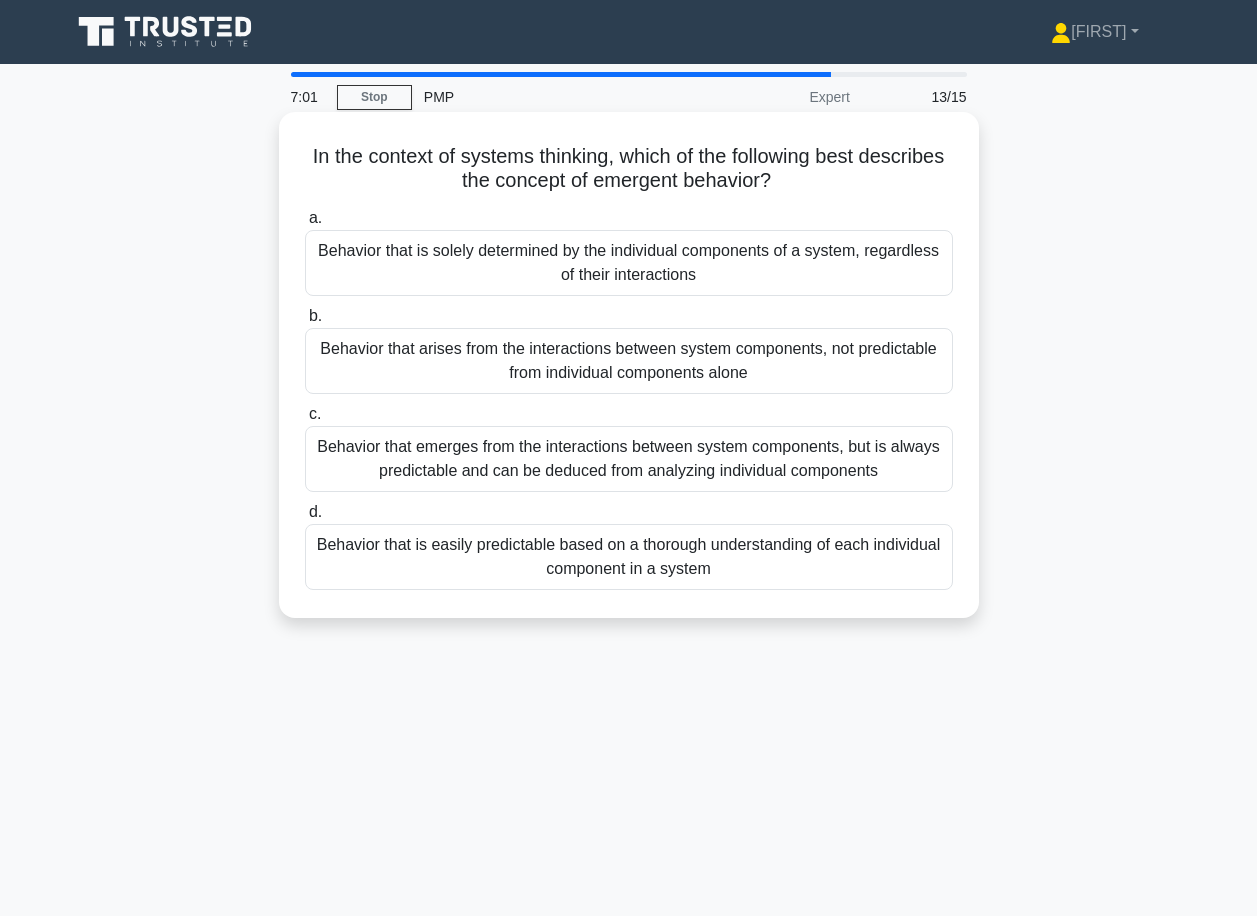 click on "Behavior that arises from the interactions between system components, not predictable from individual components alone" at bounding box center [629, 361] 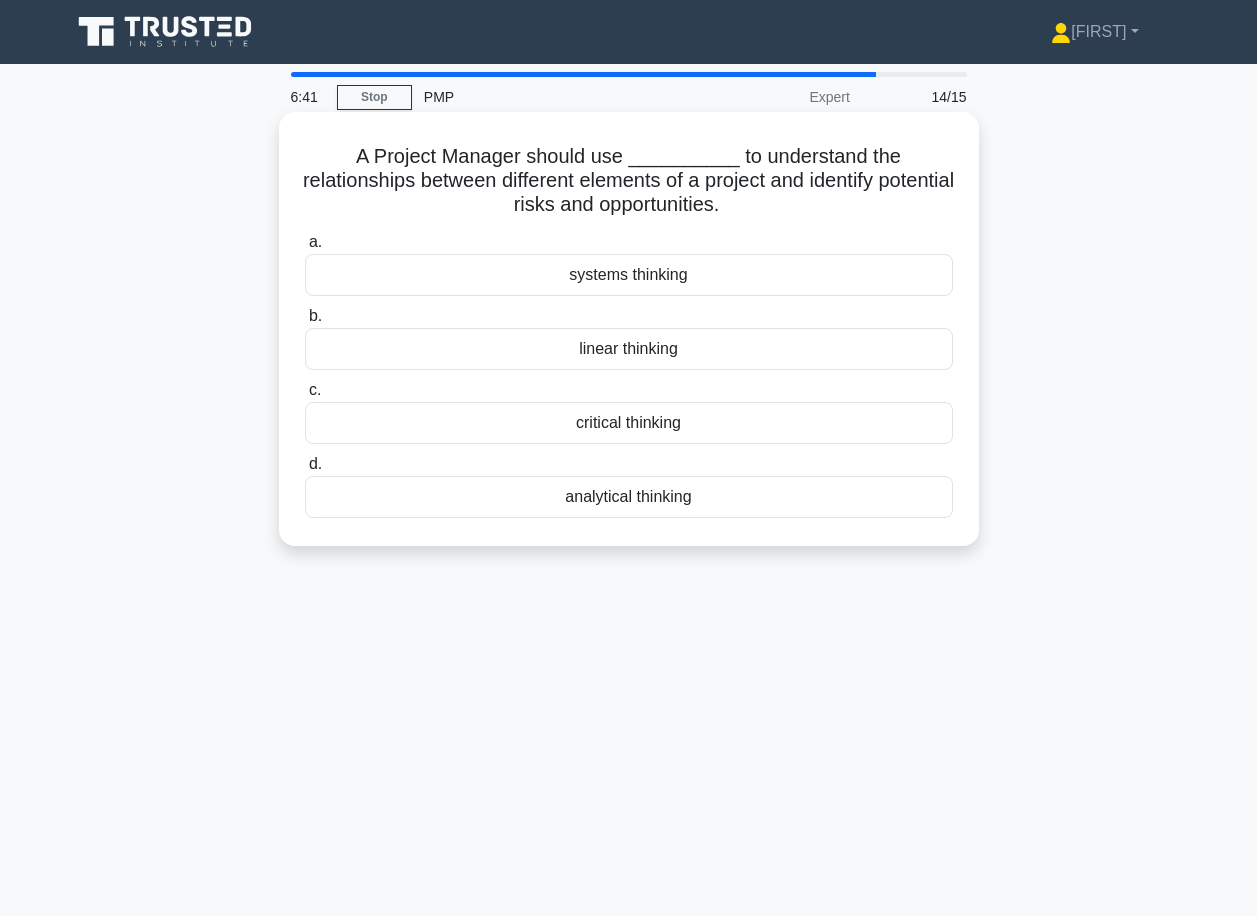 click on "systems thinking" at bounding box center (629, 275) 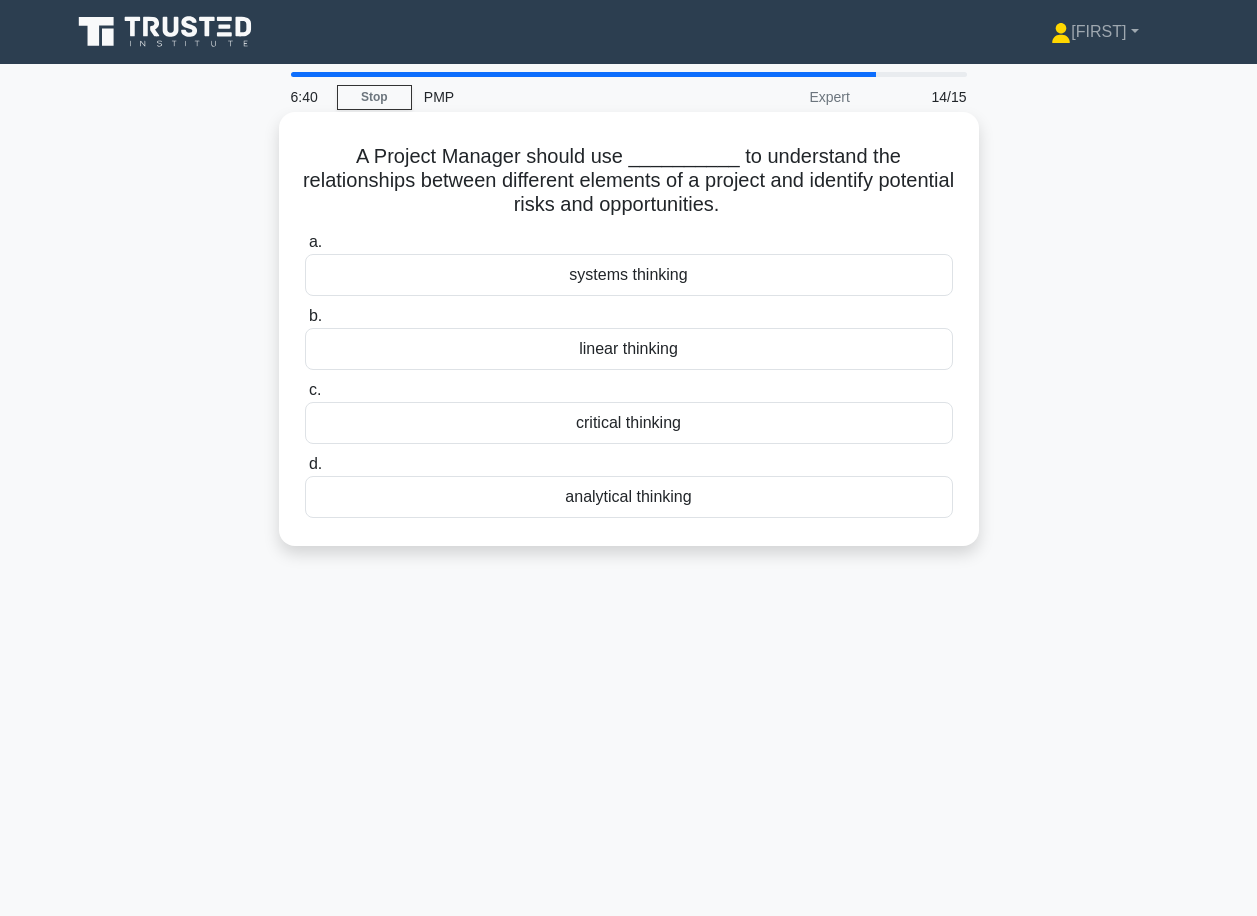 click on "systems thinking" at bounding box center [629, 275] 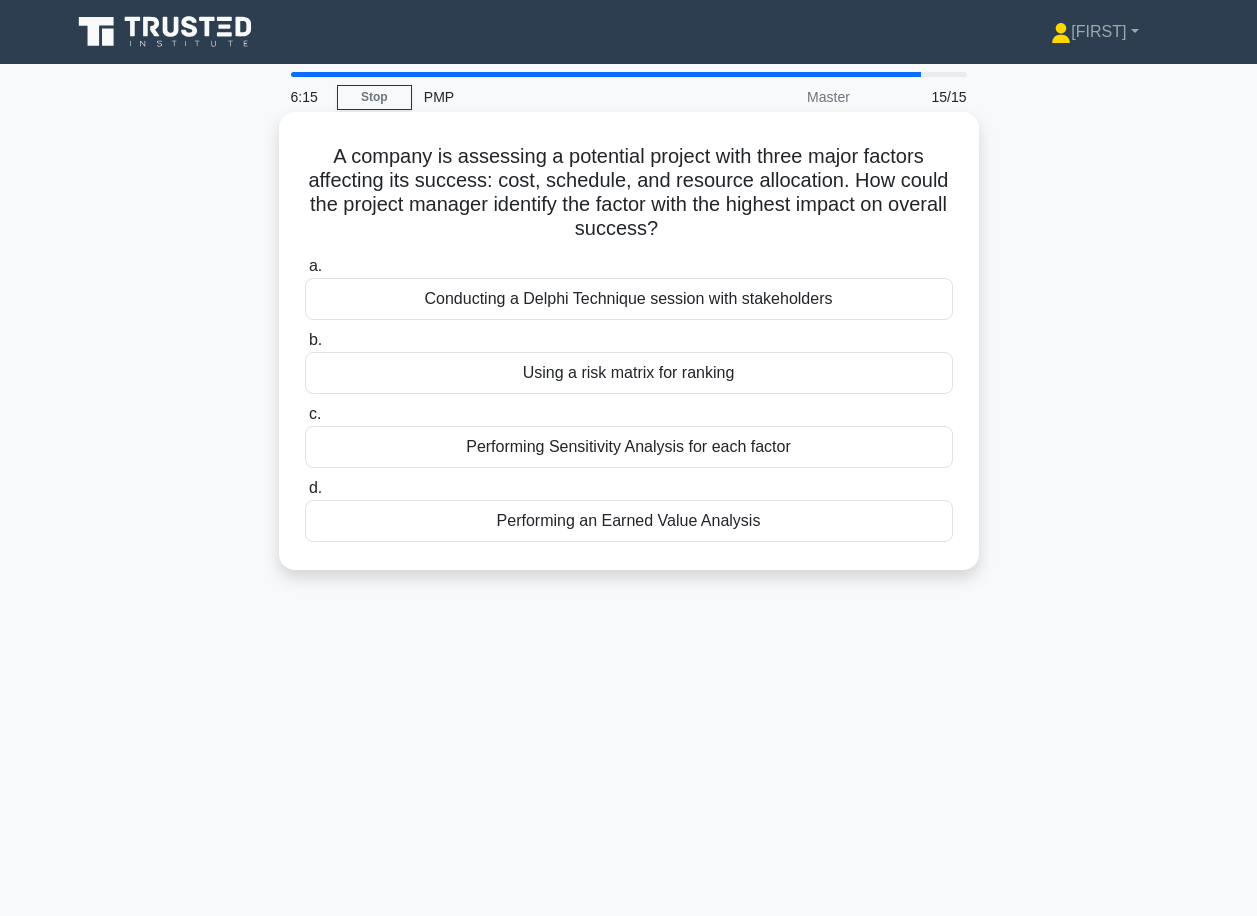 click on "Conducting a Delphi Technique session with stakeholders" at bounding box center [629, 299] 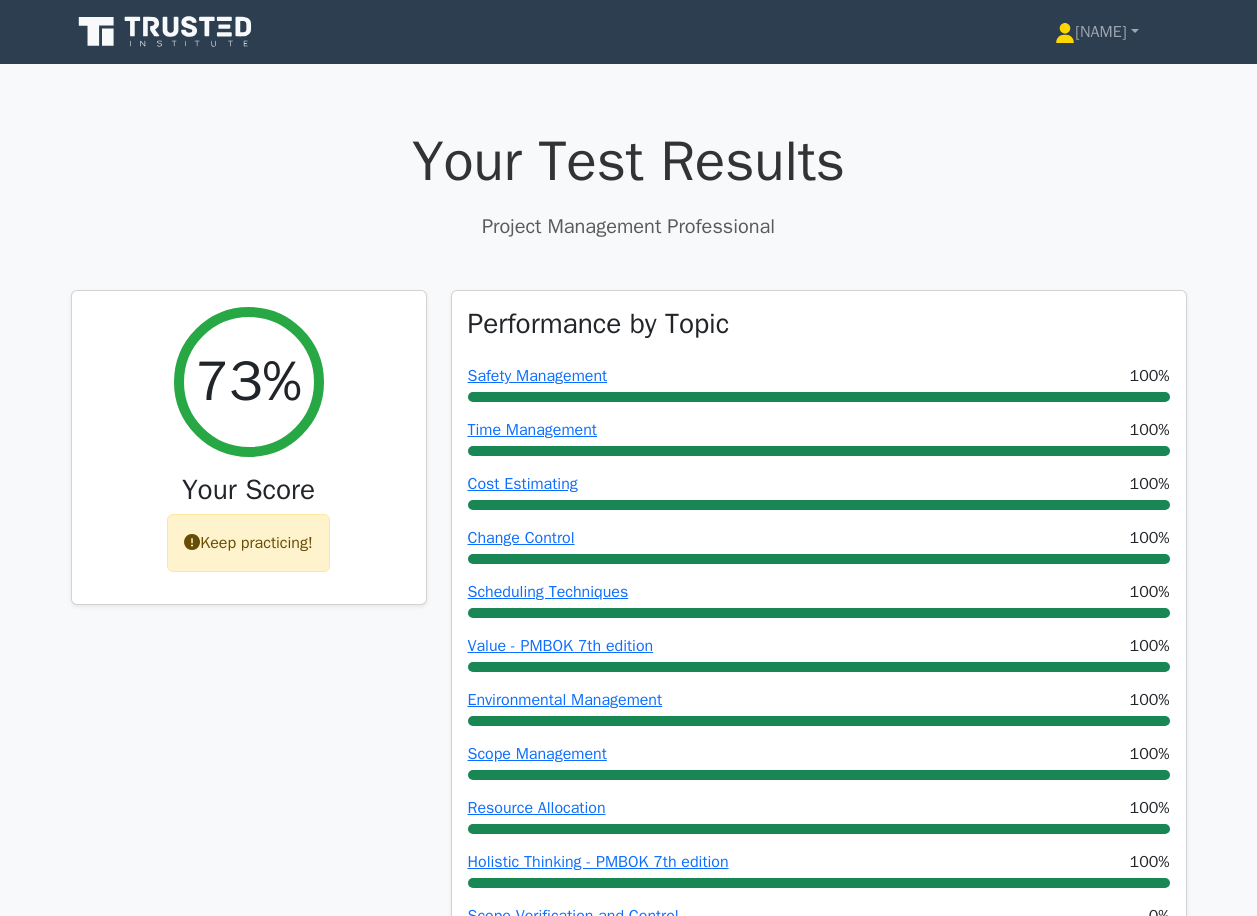 scroll, scrollTop: 0, scrollLeft: 0, axis: both 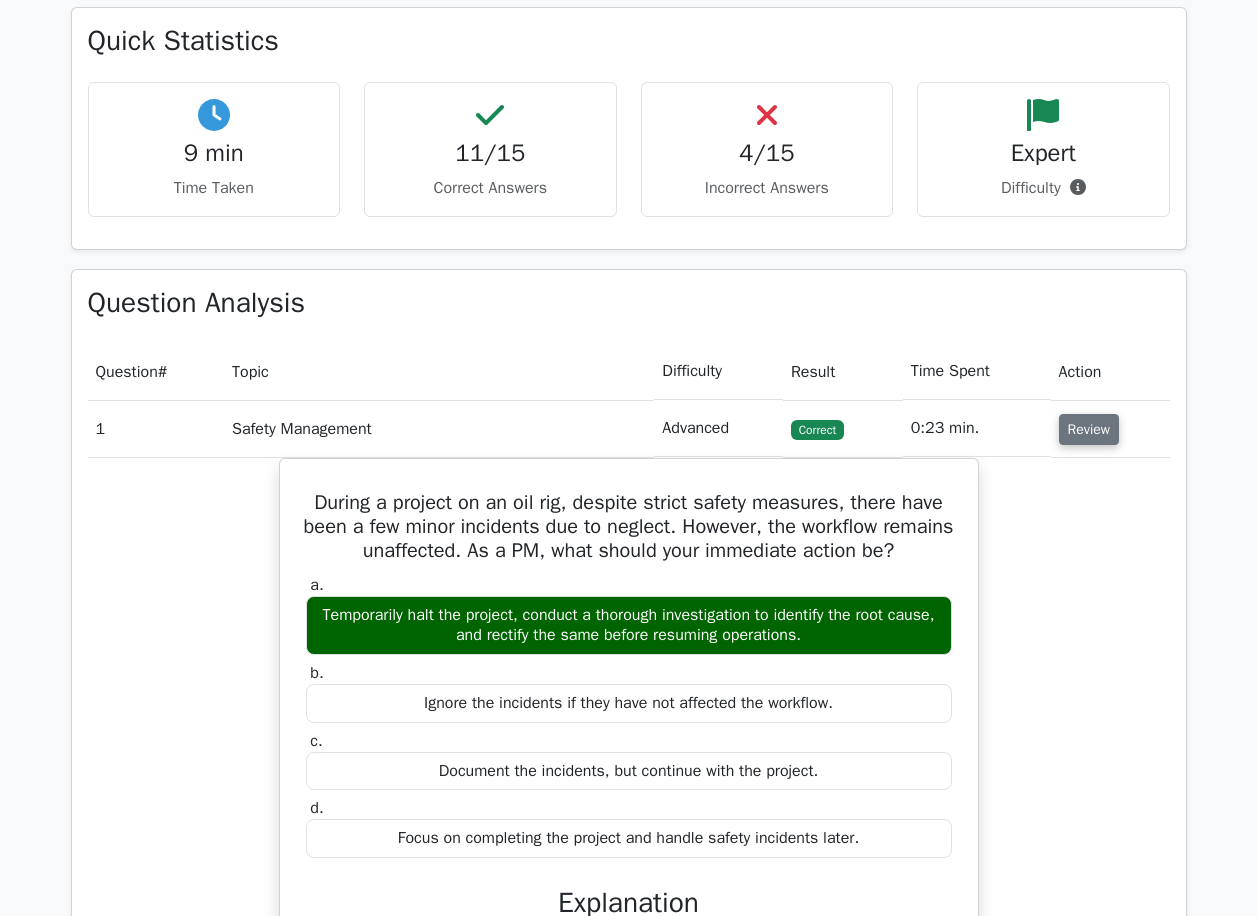 click on "Review" at bounding box center (1089, 429) 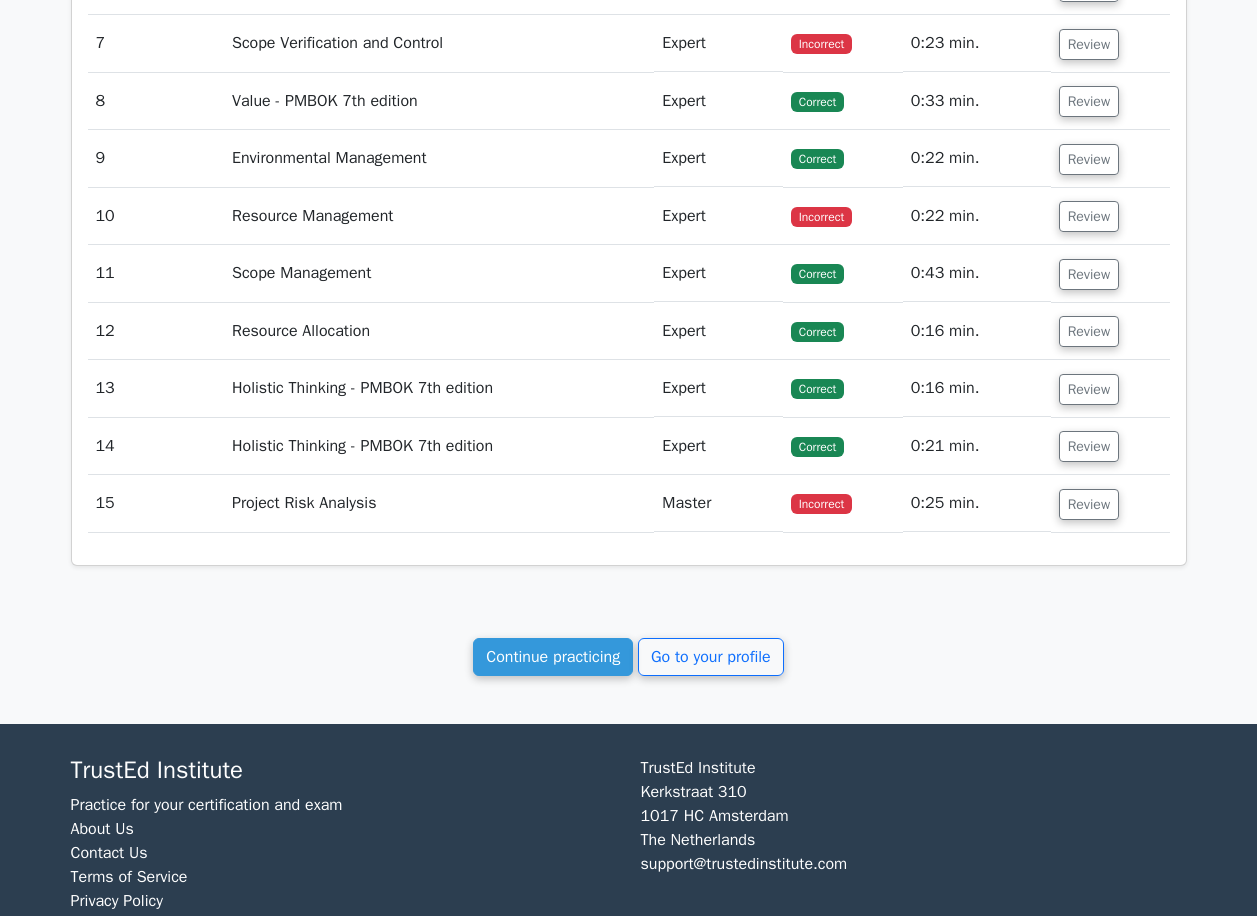 scroll, scrollTop: 1880, scrollLeft: 0, axis: vertical 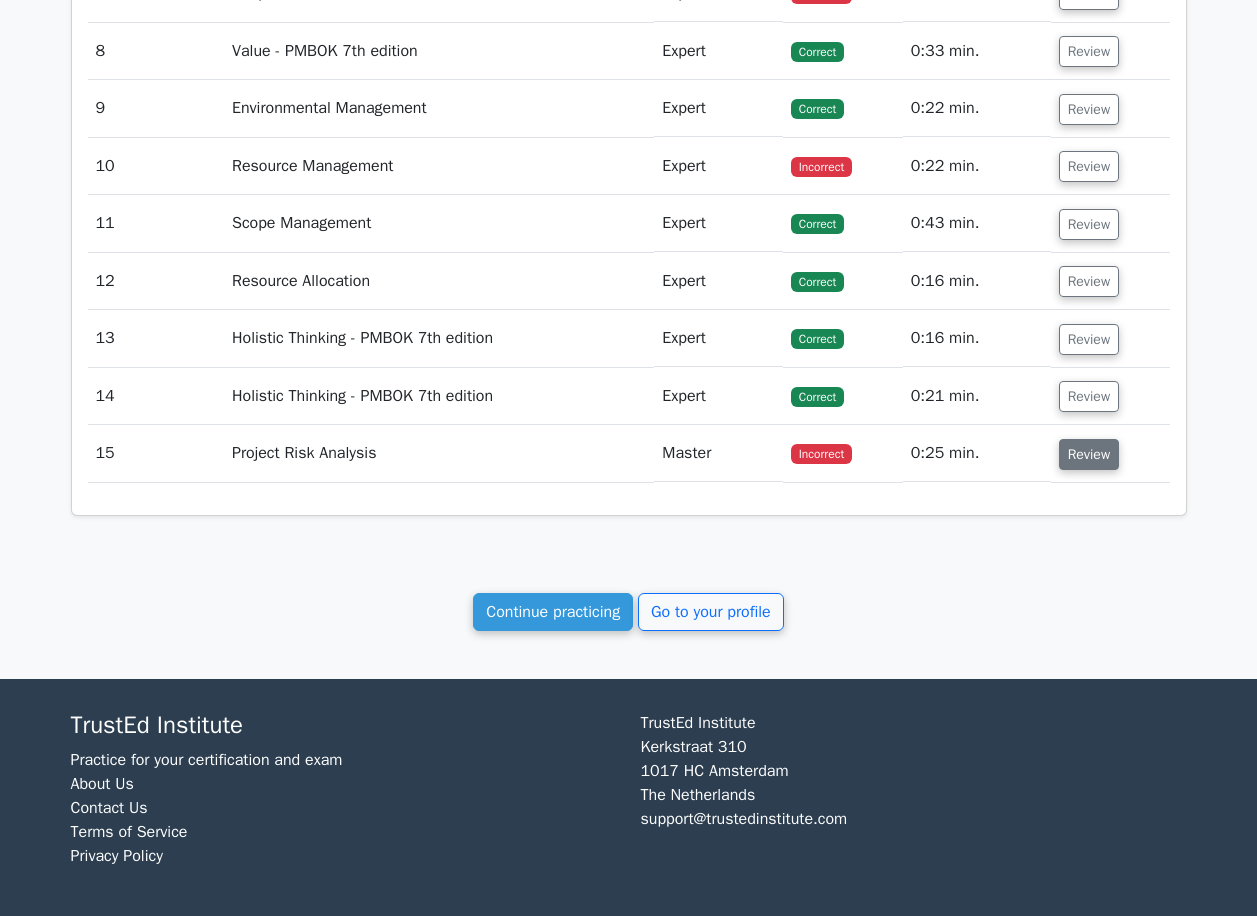 click on "Review" at bounding box center (1089, 454) 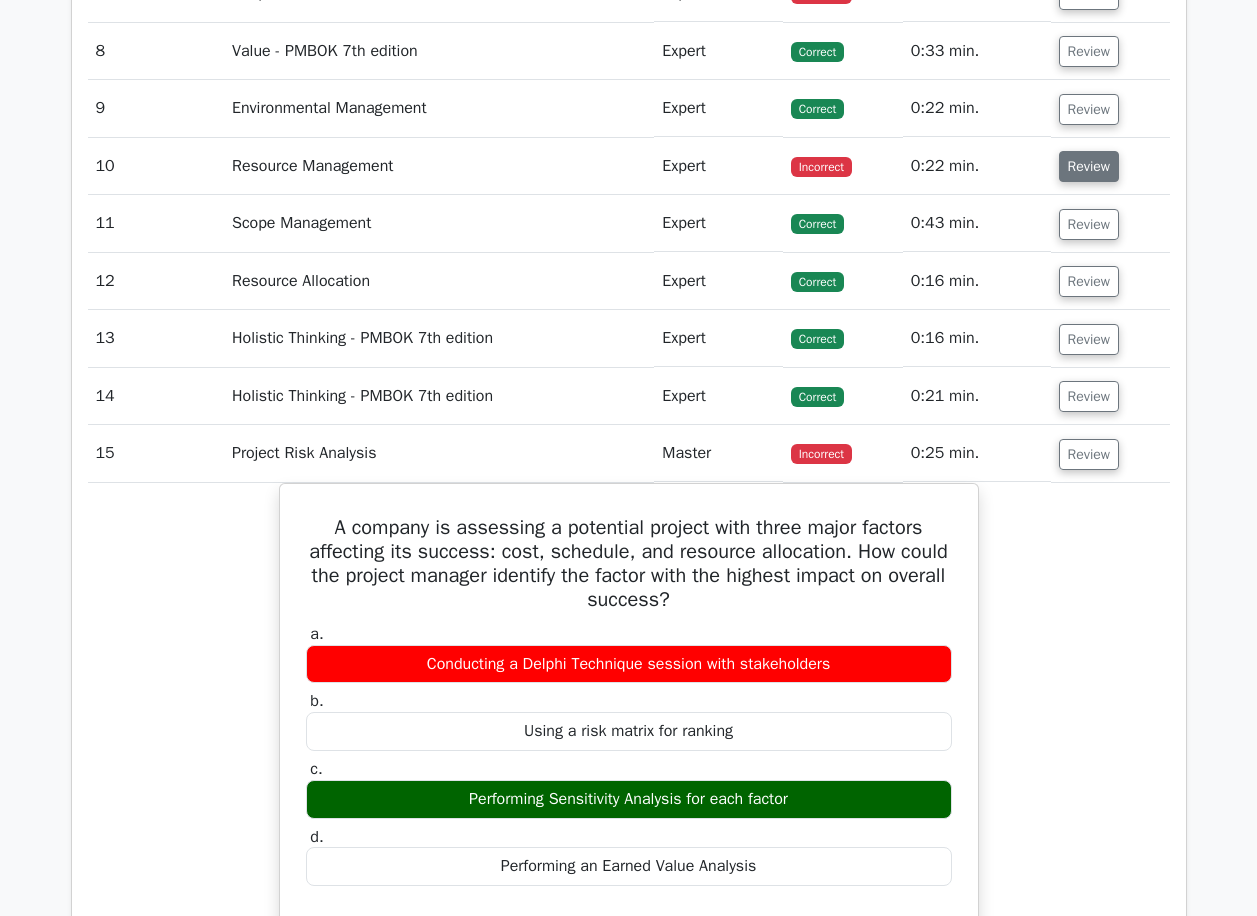click on "Review" at bounding box center [1089, 166] 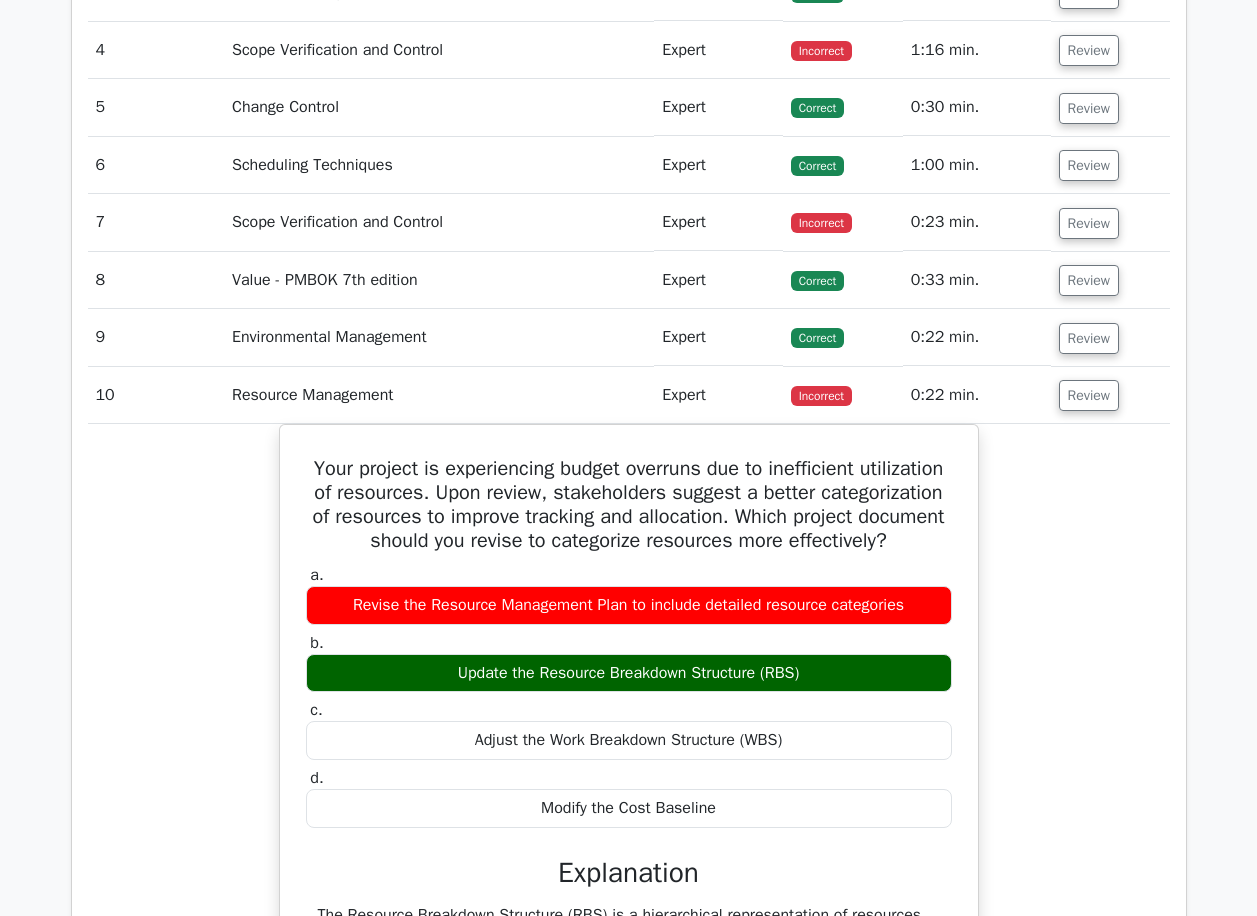 scroll, scrollTop: 1480, scrollLeft: 0, axis: vertical 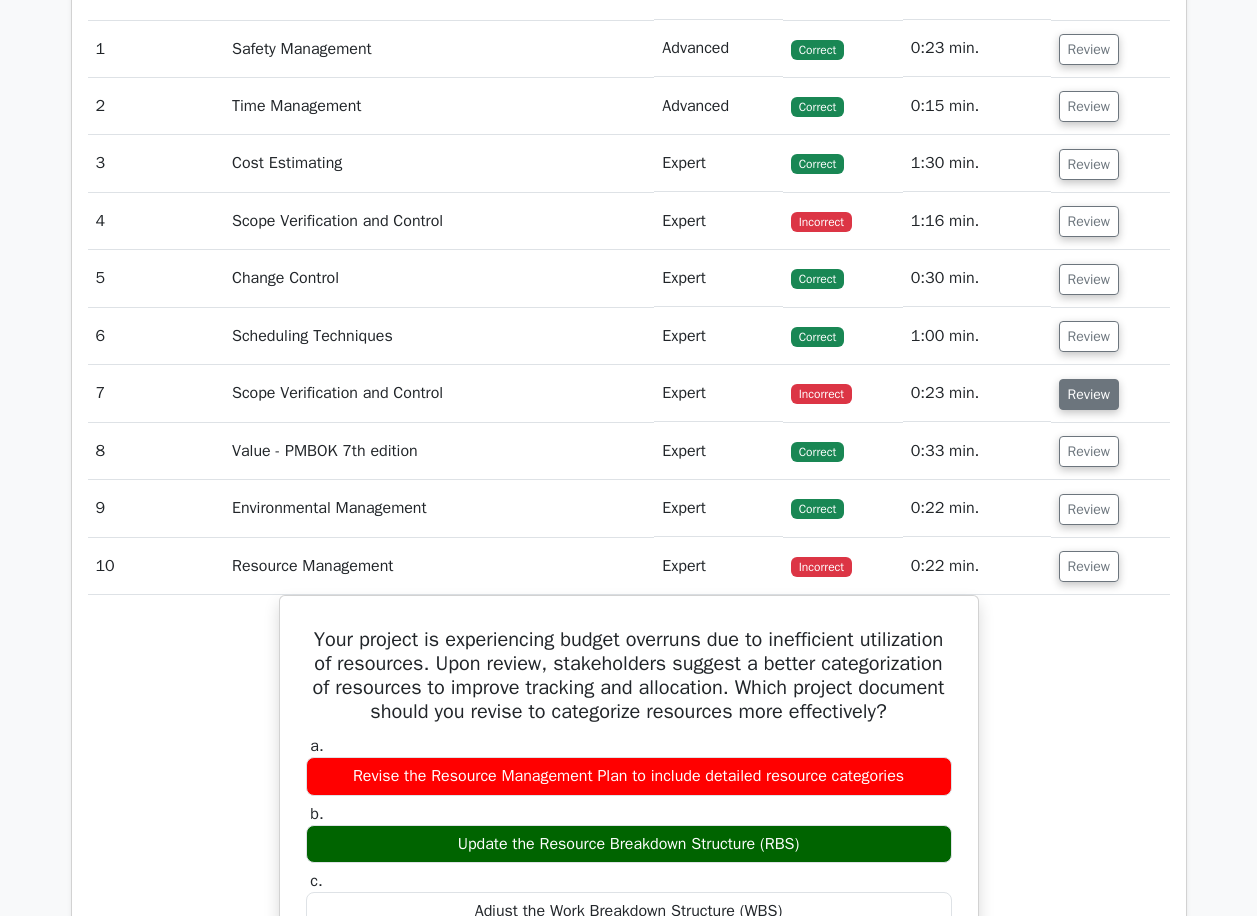 click on "Review" at bounding box center [1089, 394] 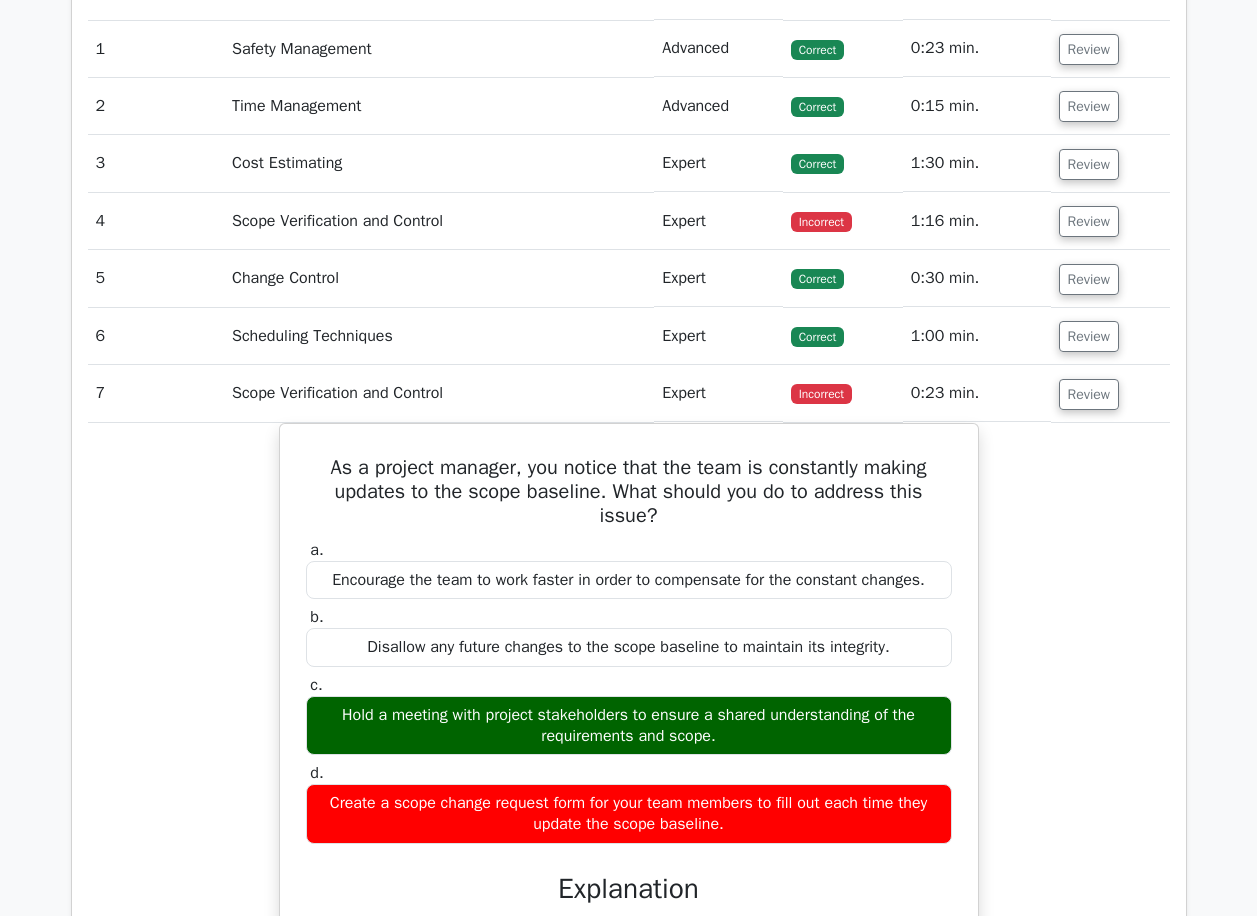 scroll, scrollTop: 1280, scrollLeft: 0, axis: vertical 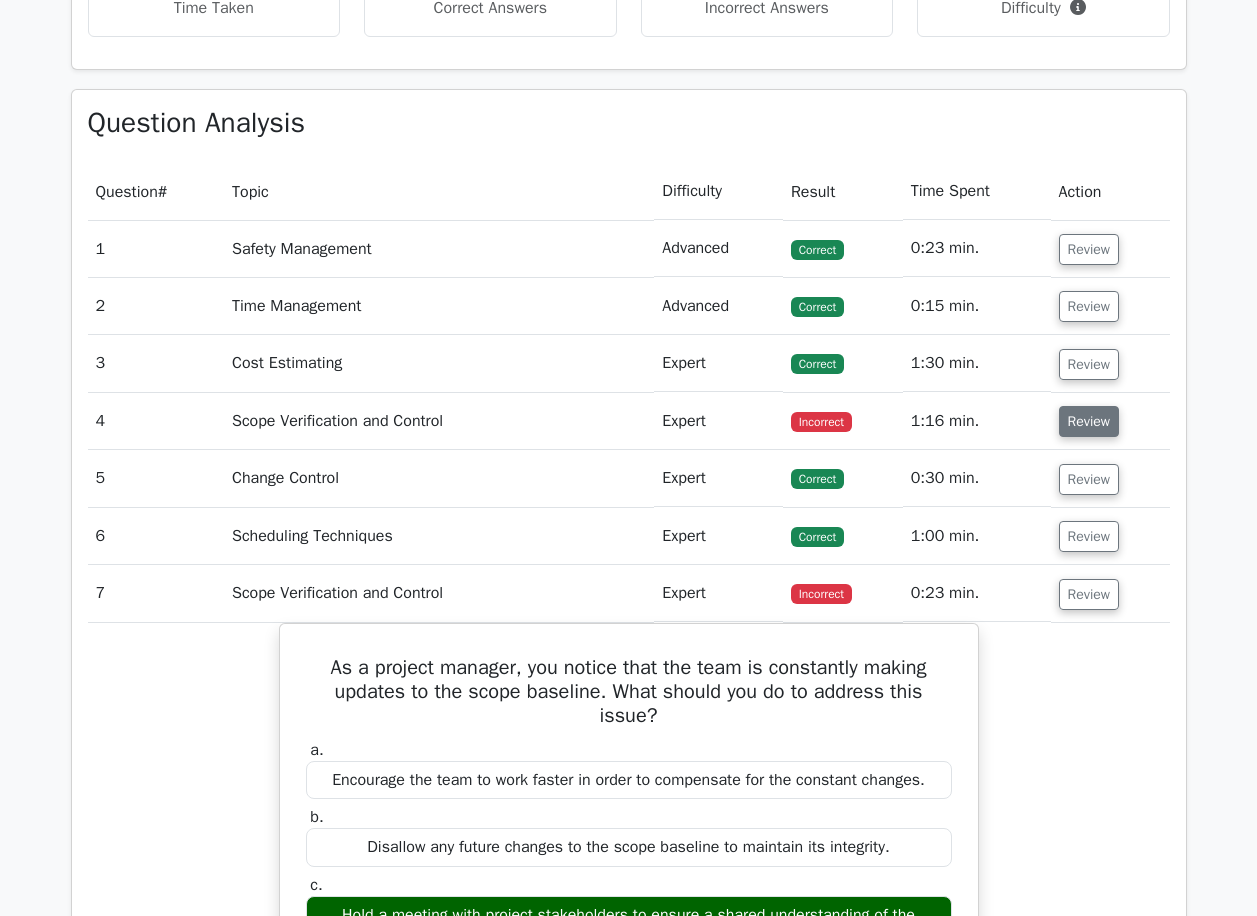 click on "Review" at bounding box center [1089, 421] 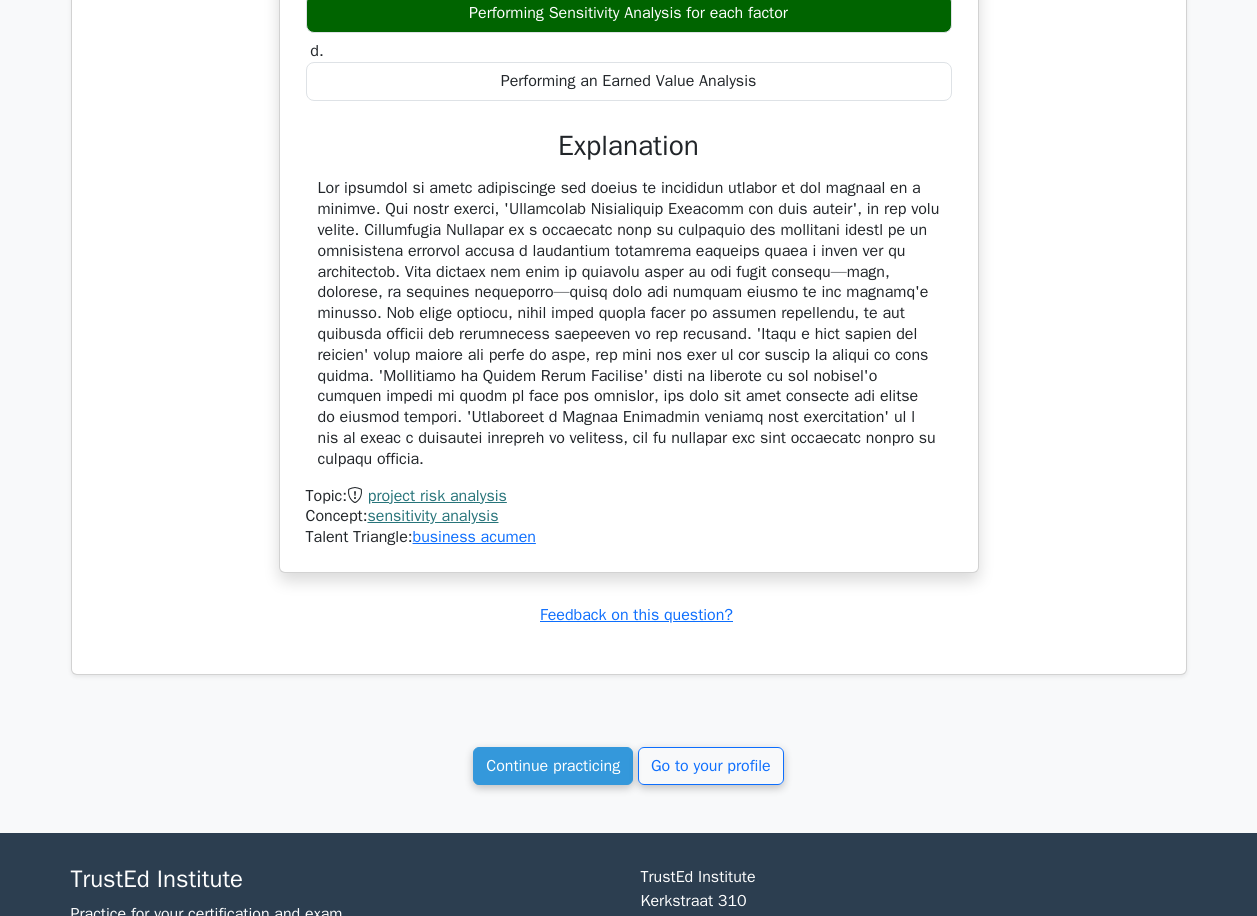 scroll, scrollTop: 5845, scrollLeft: 0, axis: vertical 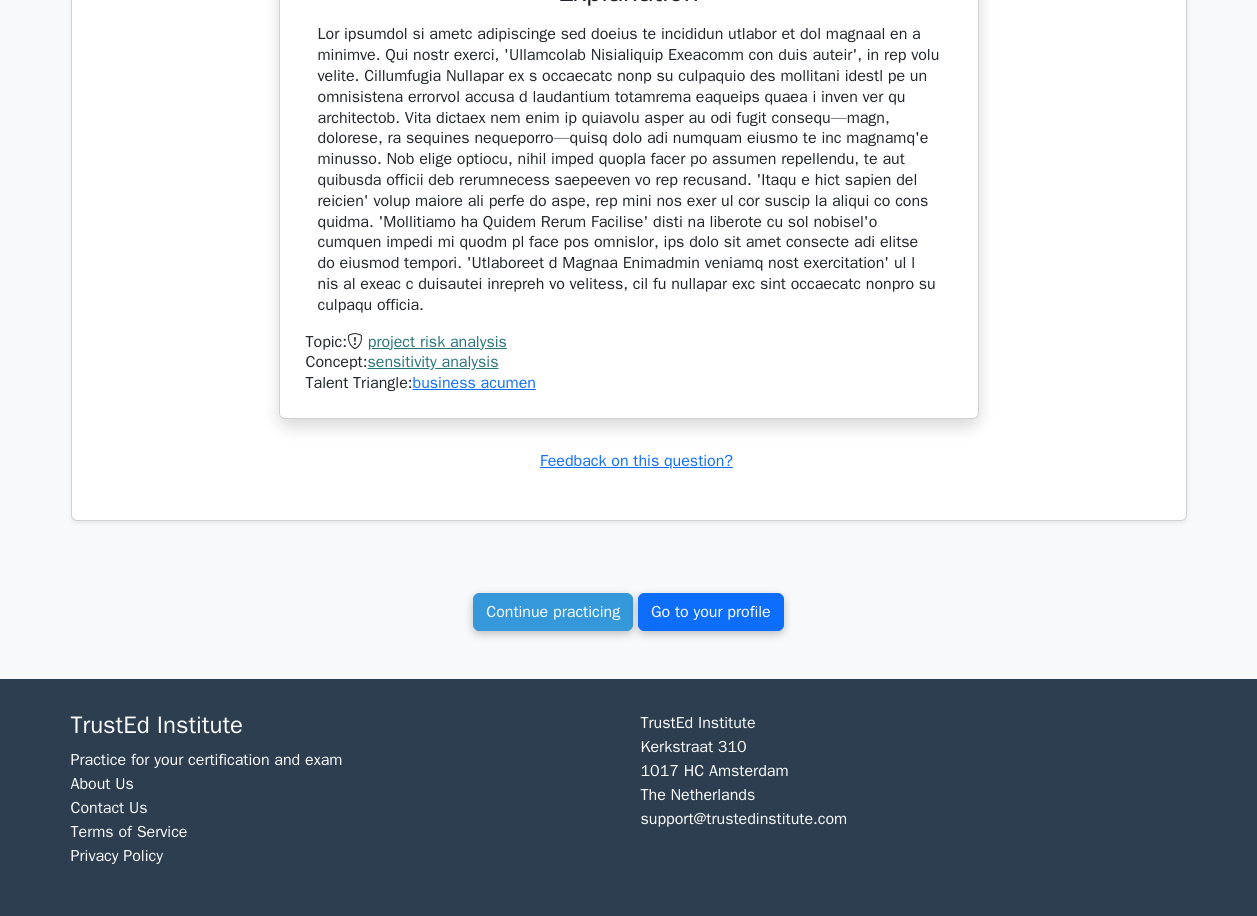 click on "Go to your profile" at bounding box center (711, 612) 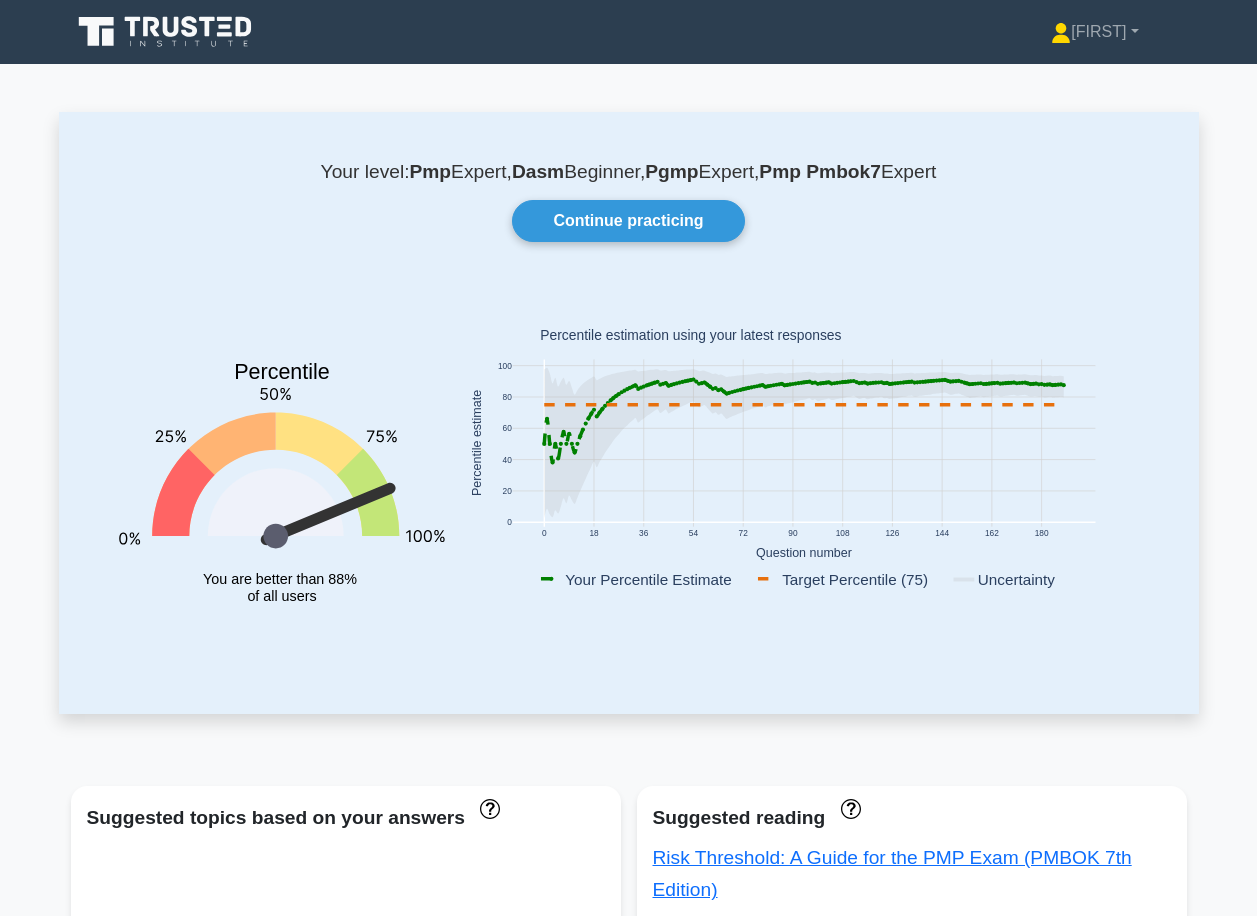 scroll, scrollTop: 0, scrollLeft: 0, axis: both 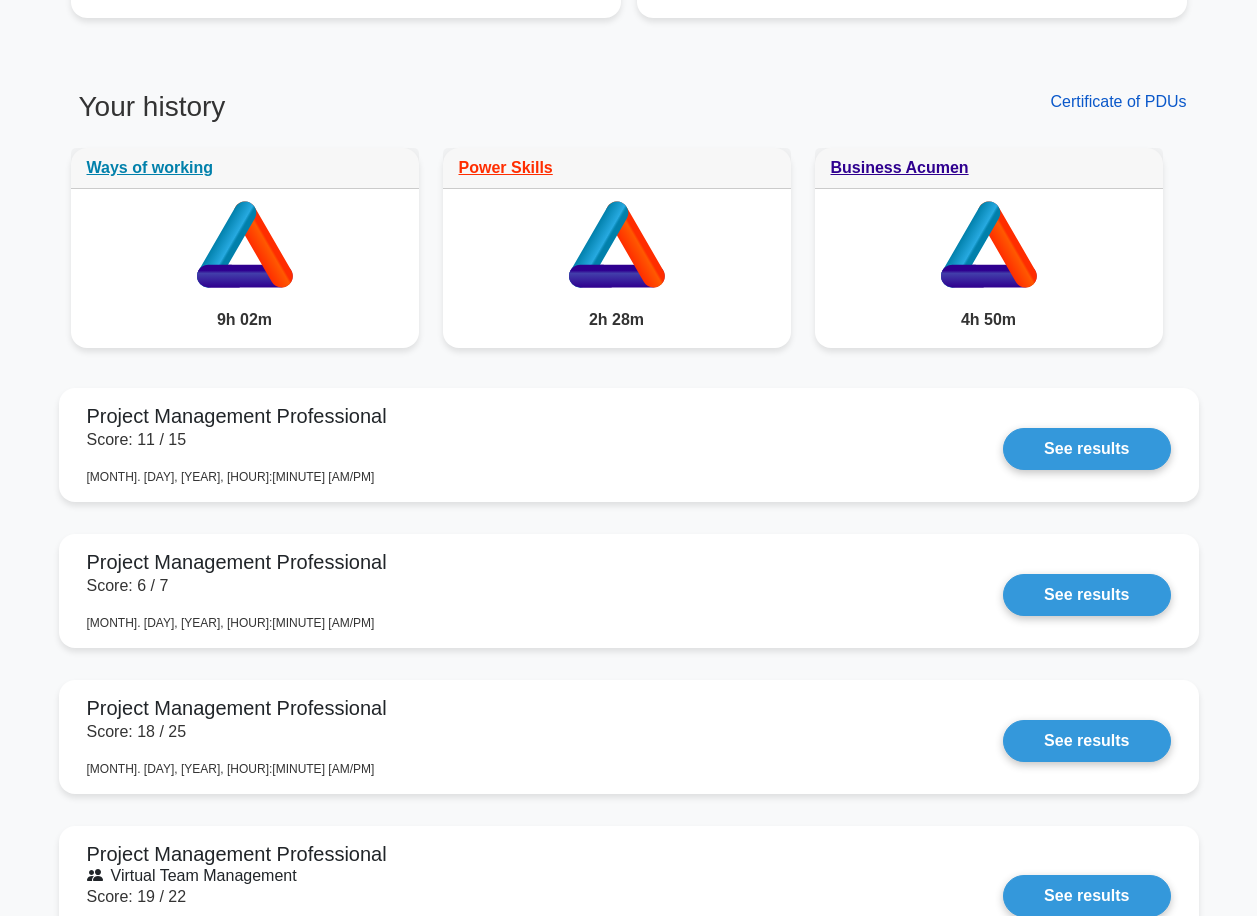 click on "Certificate of PDUs" at bounding box center (1118, 101) 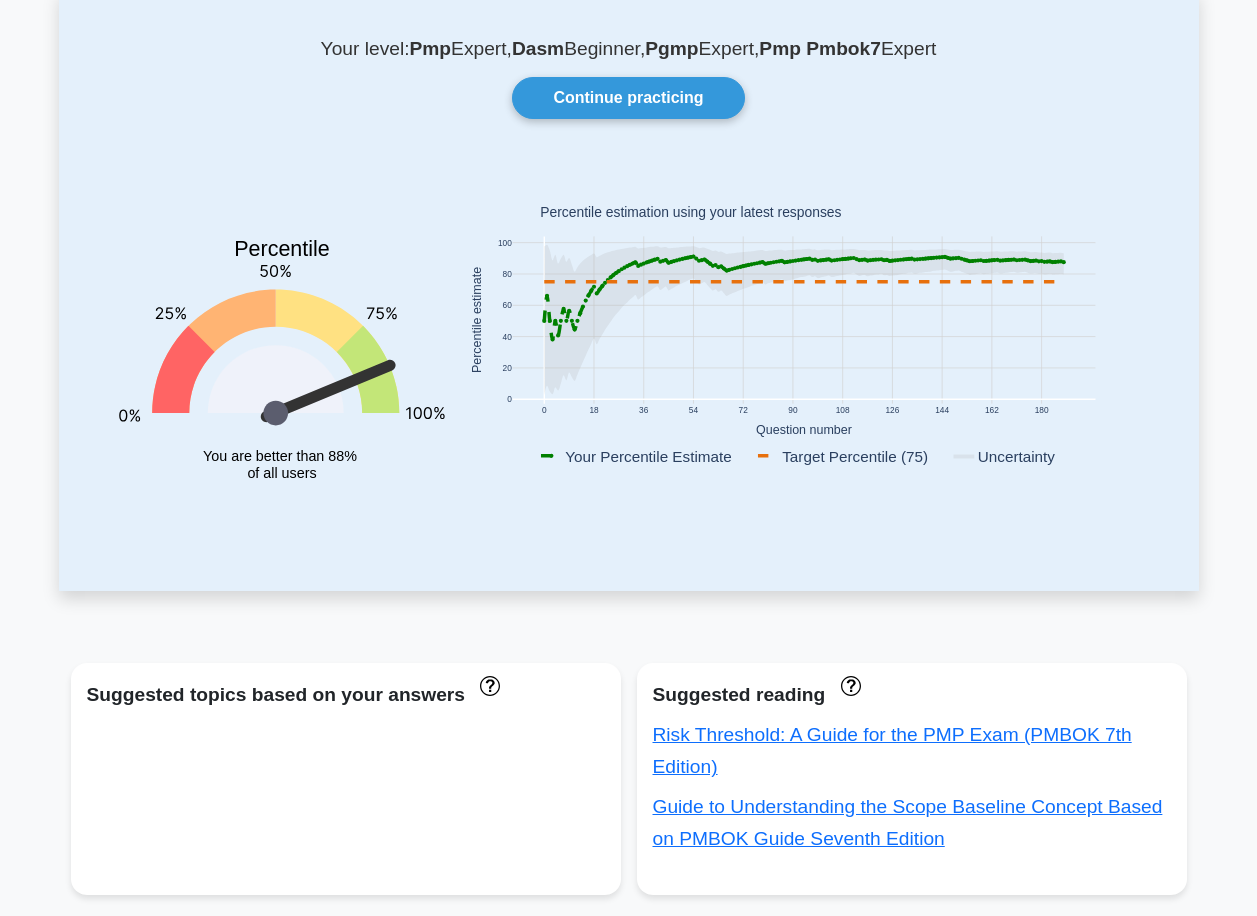 scroll, scrollTop: 0, scrollLeft: 0, axis: both 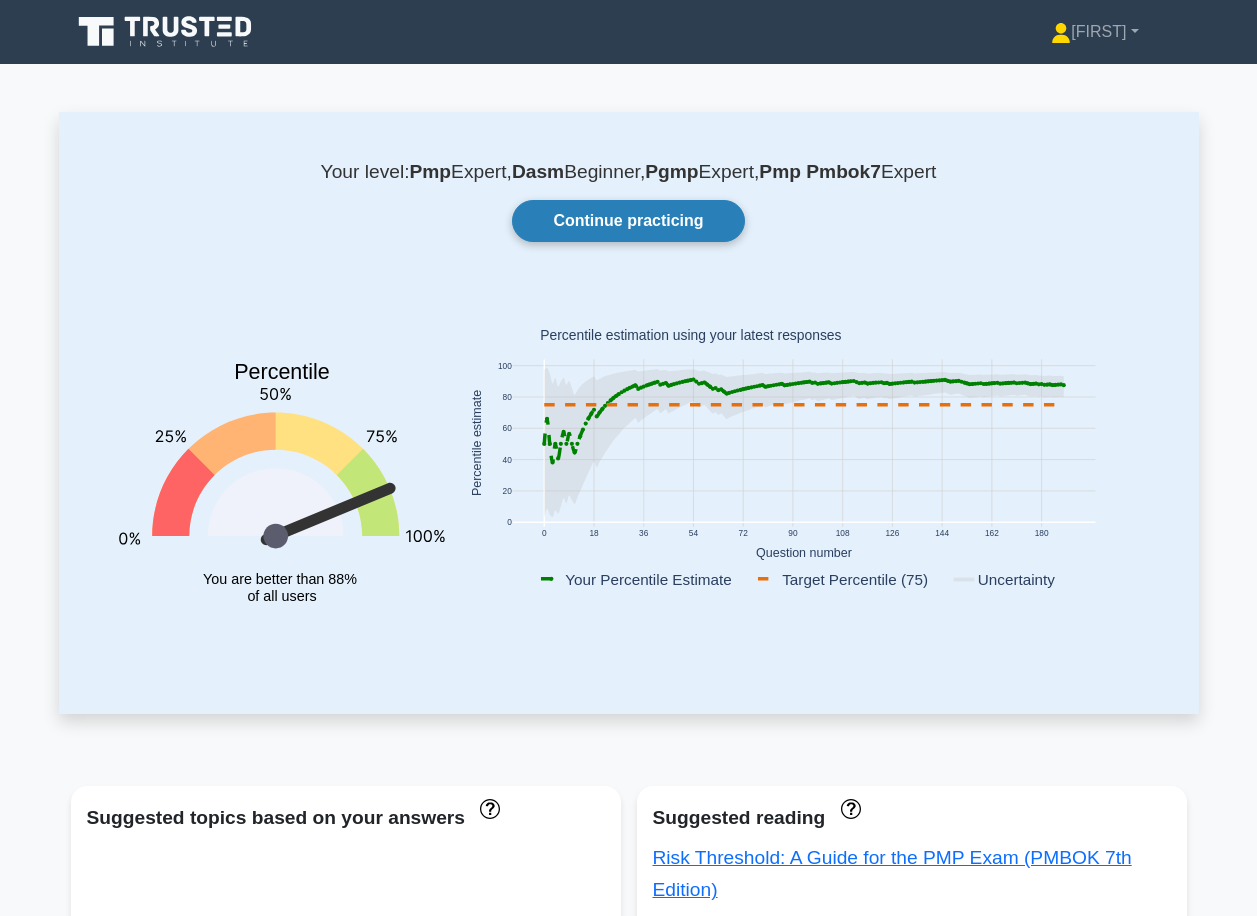 click on "Continue practicing" at bounding box center [628, 221] 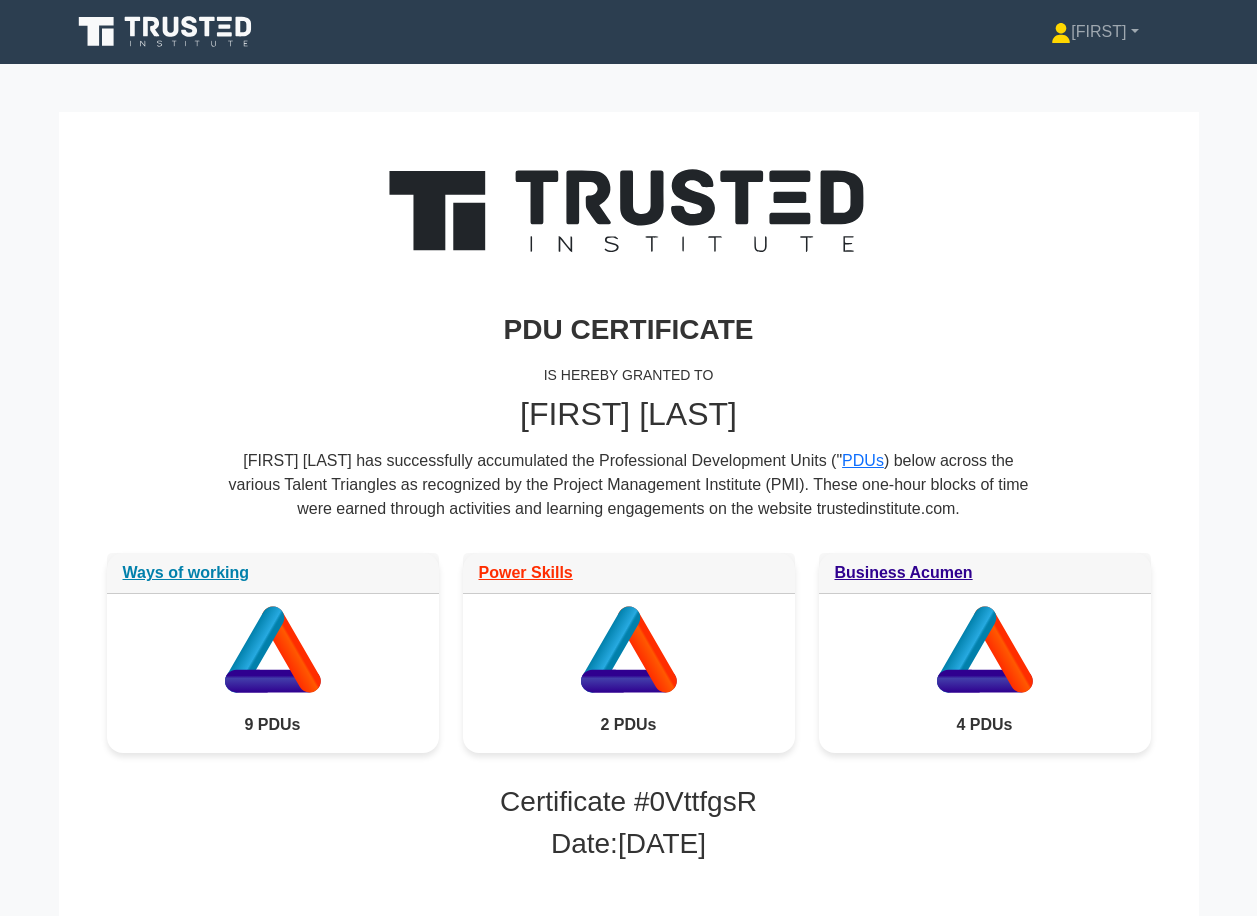 scroll, scrollTop: 0, scrollLeft: 0, axis: both 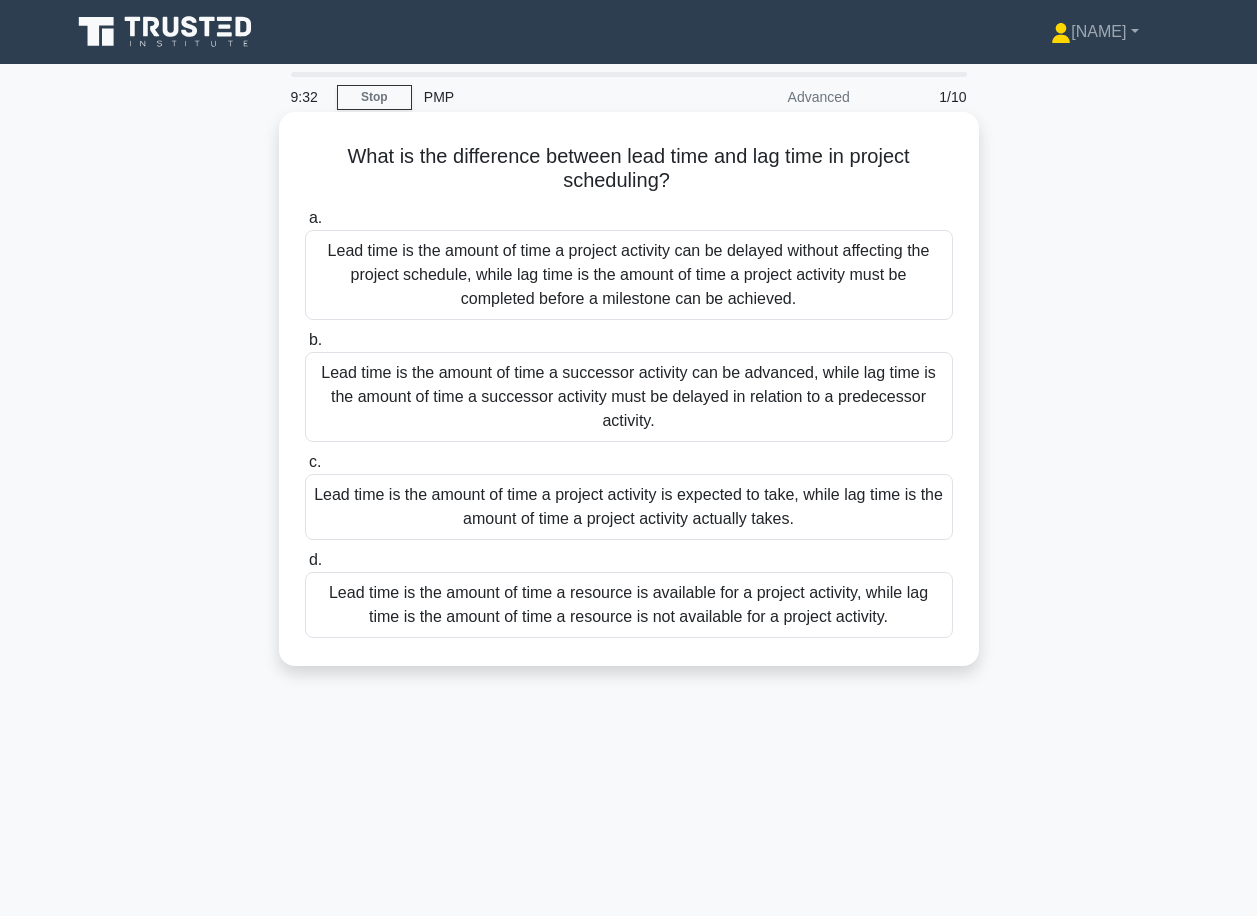 click on "Lead time is the amount of time a project activity is expected to take, while lag time is the amount of time a project activity actually takes." at bounding box center (629, 507) 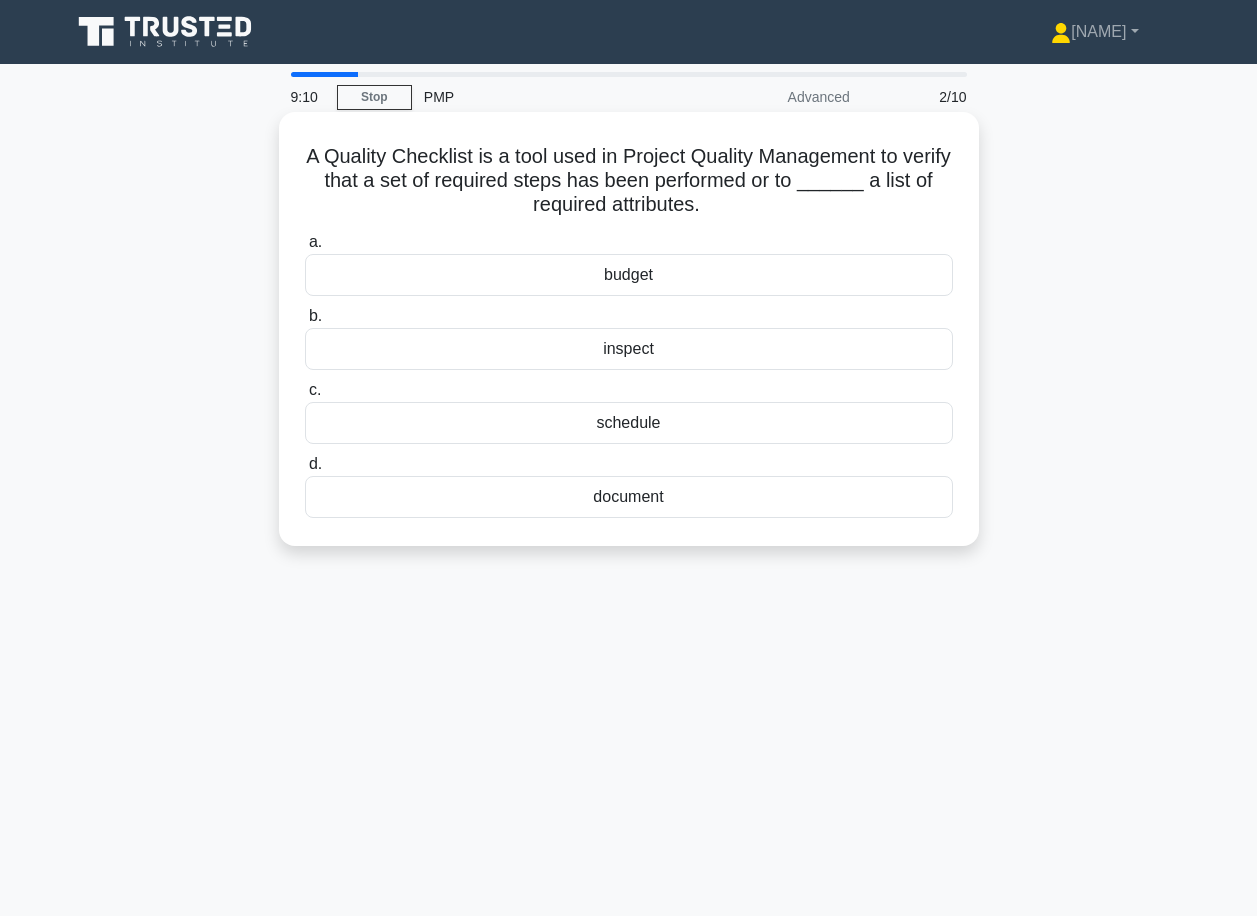 click on "inspect" at bounding box center [629, 349] 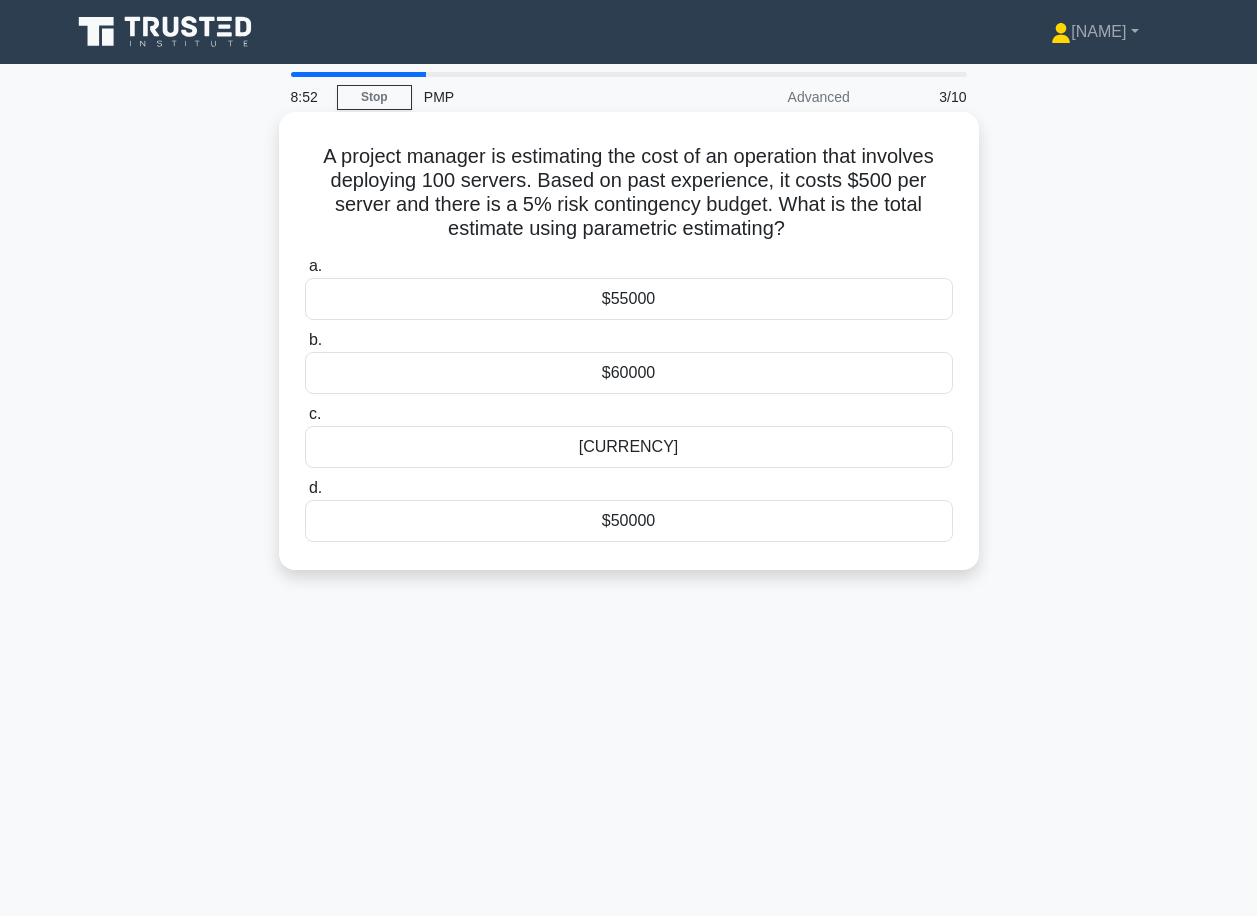 click on "$52500" at bounding box center (629, 447) 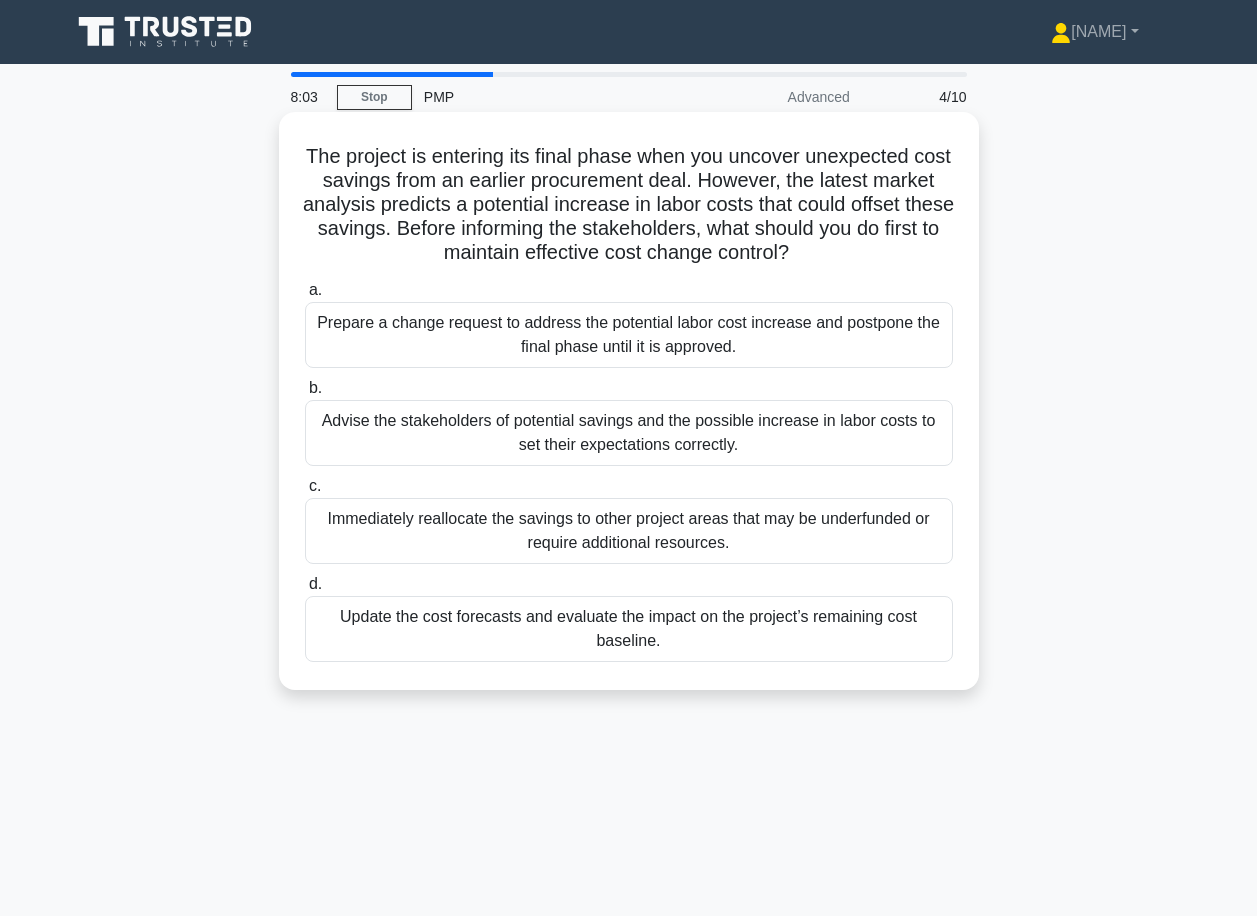 click on "Update the cost forecasts and evaluate the impact on the project’s remaining cost baseline." at bounding box center [629, 629] 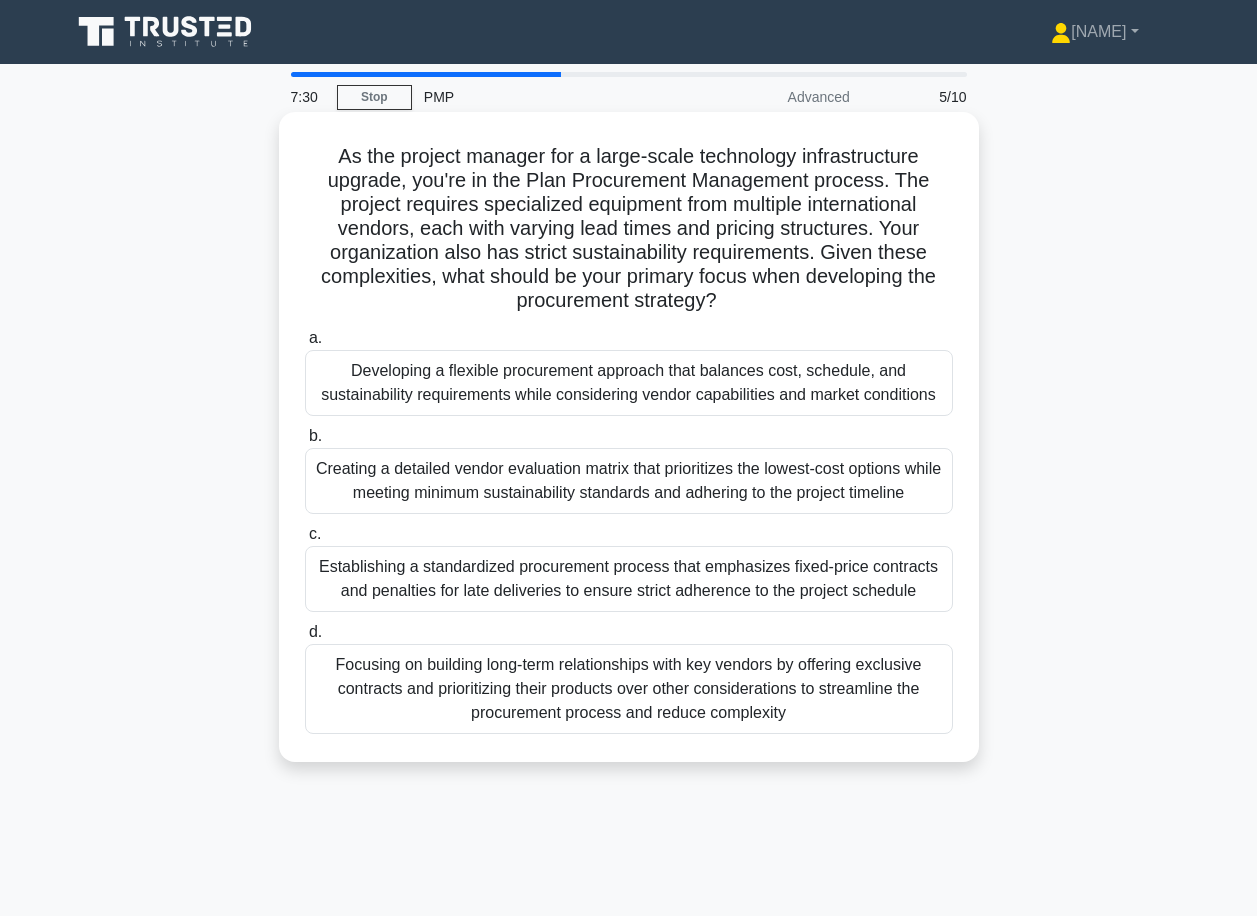 click on "Developing a flexible procurement approach that balances cost, schedule, and sustainability requirements while considering vendor capabilities and market conditions" at bounding box center [629, 383] 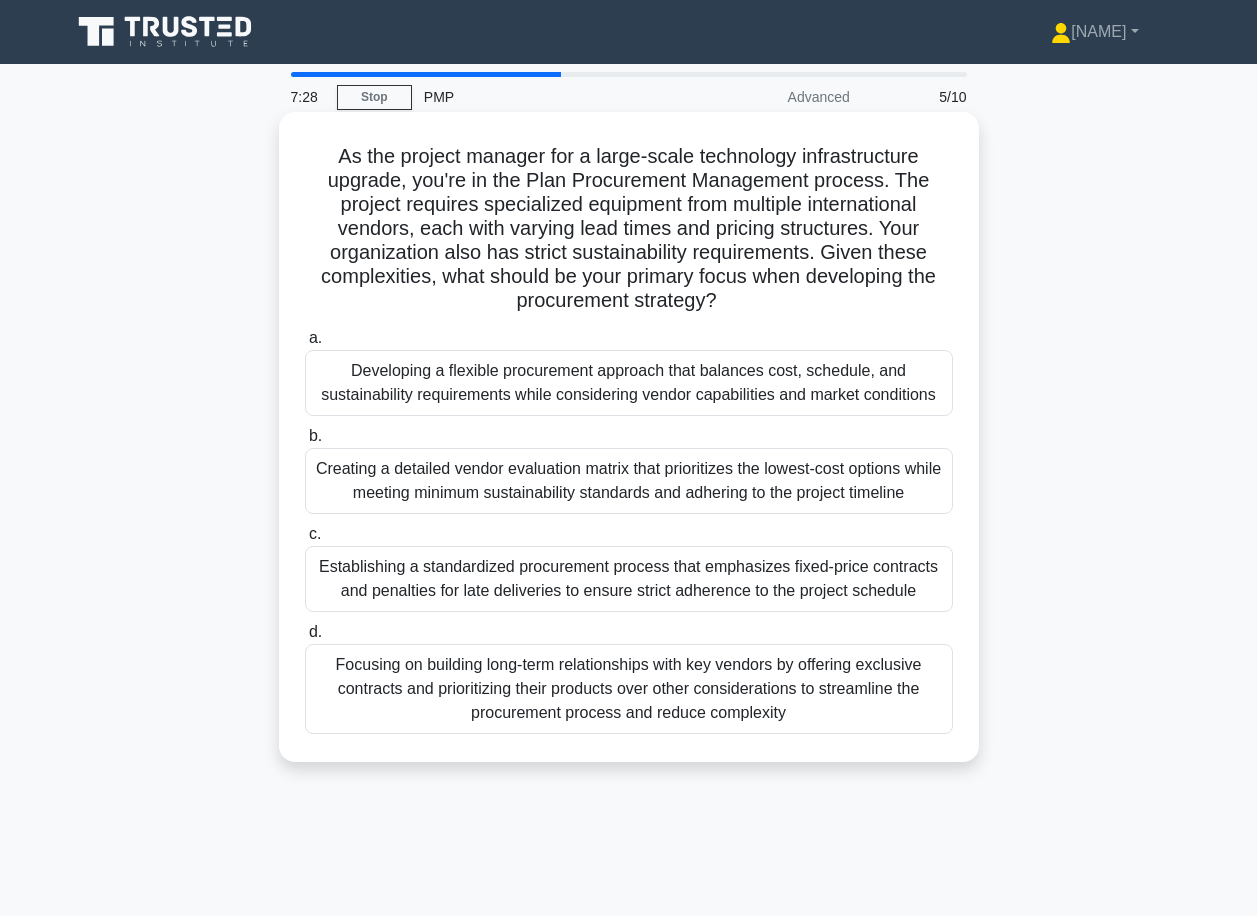 drag, startPoint x: 631, startPoint y: 373, endPoint x: 546, endPoint y: 369, distance: 85.09406 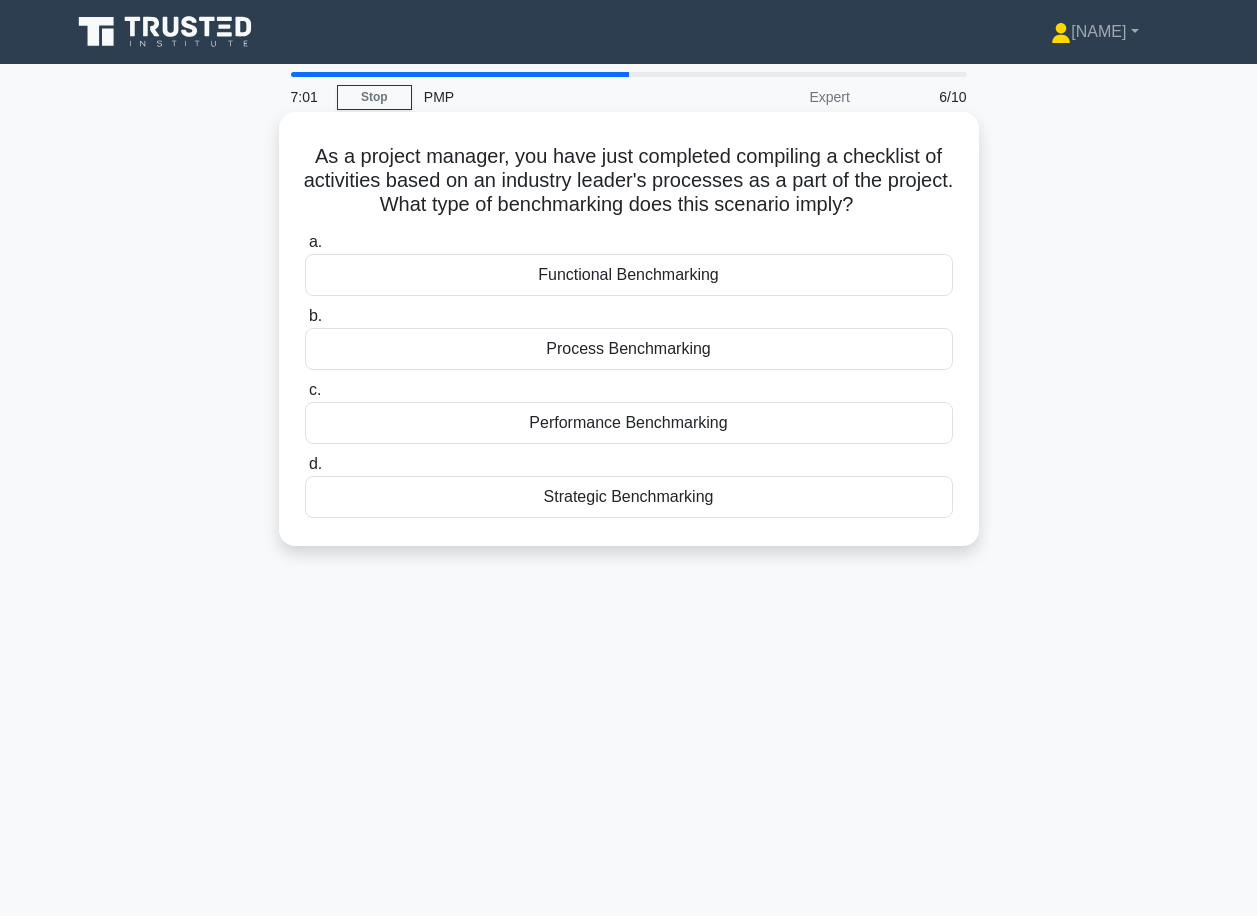 click on "Process Benchmarking" at bounding box center [629, 349] 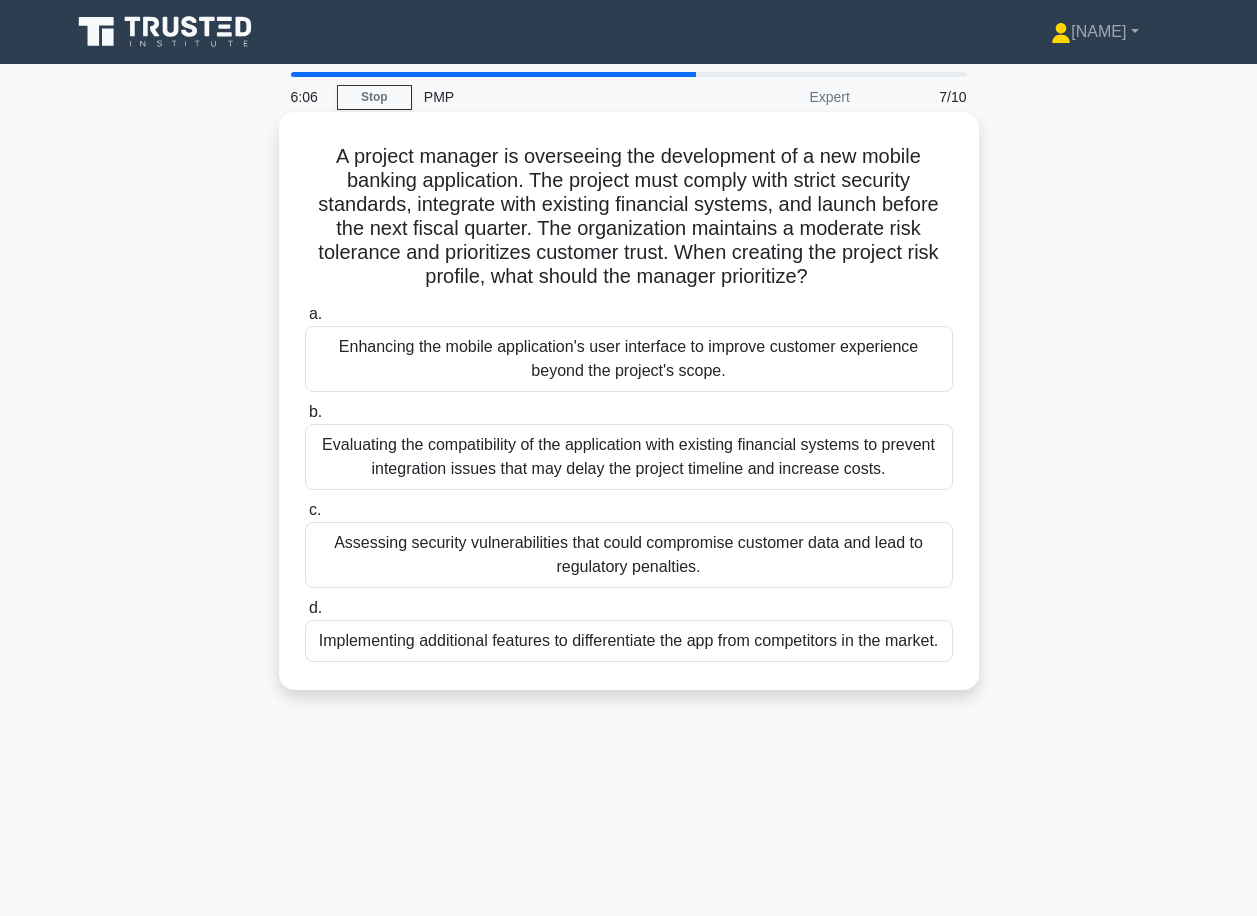 click on "Assessing security vulnerabilities that could compromise customer data and lead to regulatory penalties." at bounding box center (629, 555) 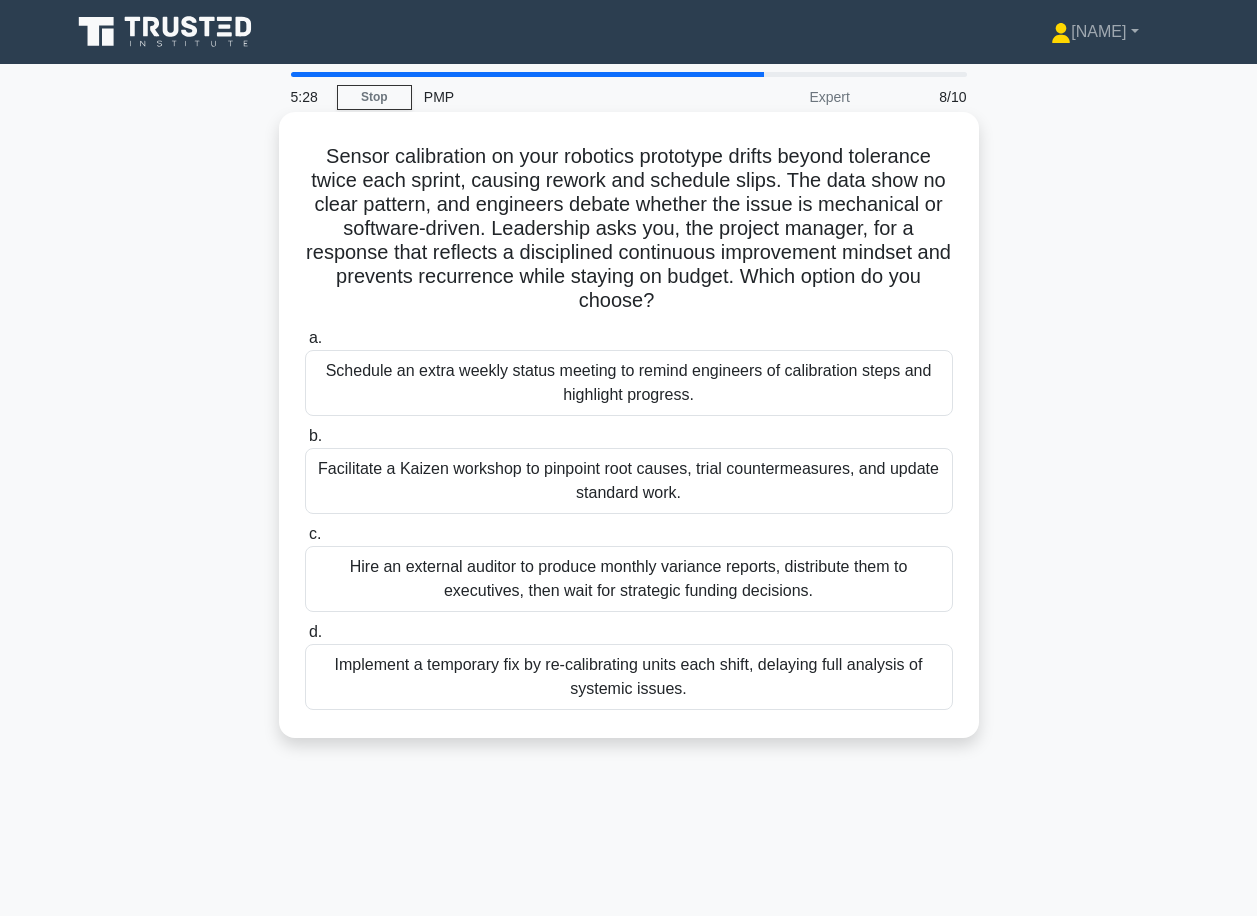 click on "Facilitate a Kaizen workshop to pinpoint root causes, trial countermeasures, and update standard work." at bounding box center [629, 481] 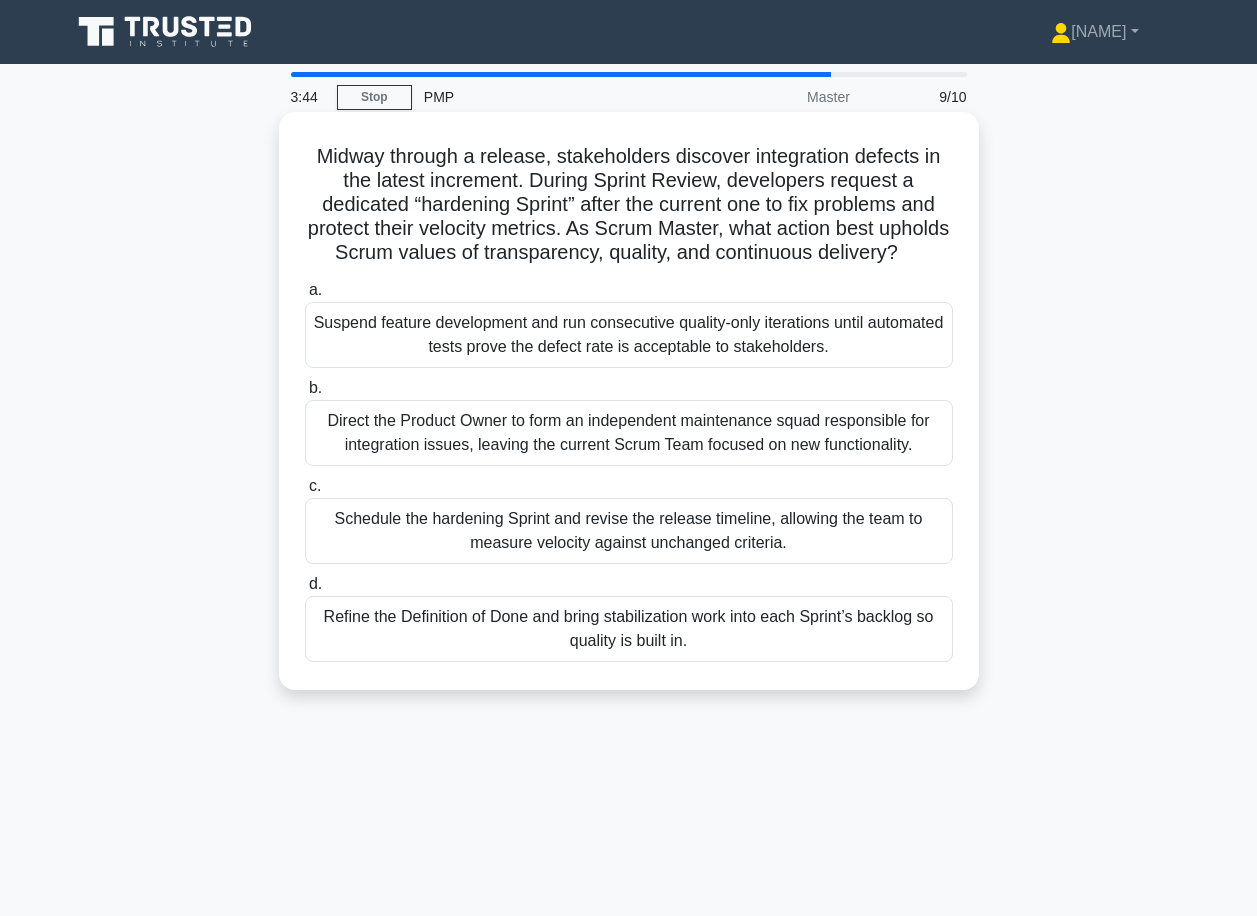 click on "Schedule the hardening Sprint and revise the release timeline, allowing the team to measure velocity against unchanged criteria." at bounding box center (629, 531) 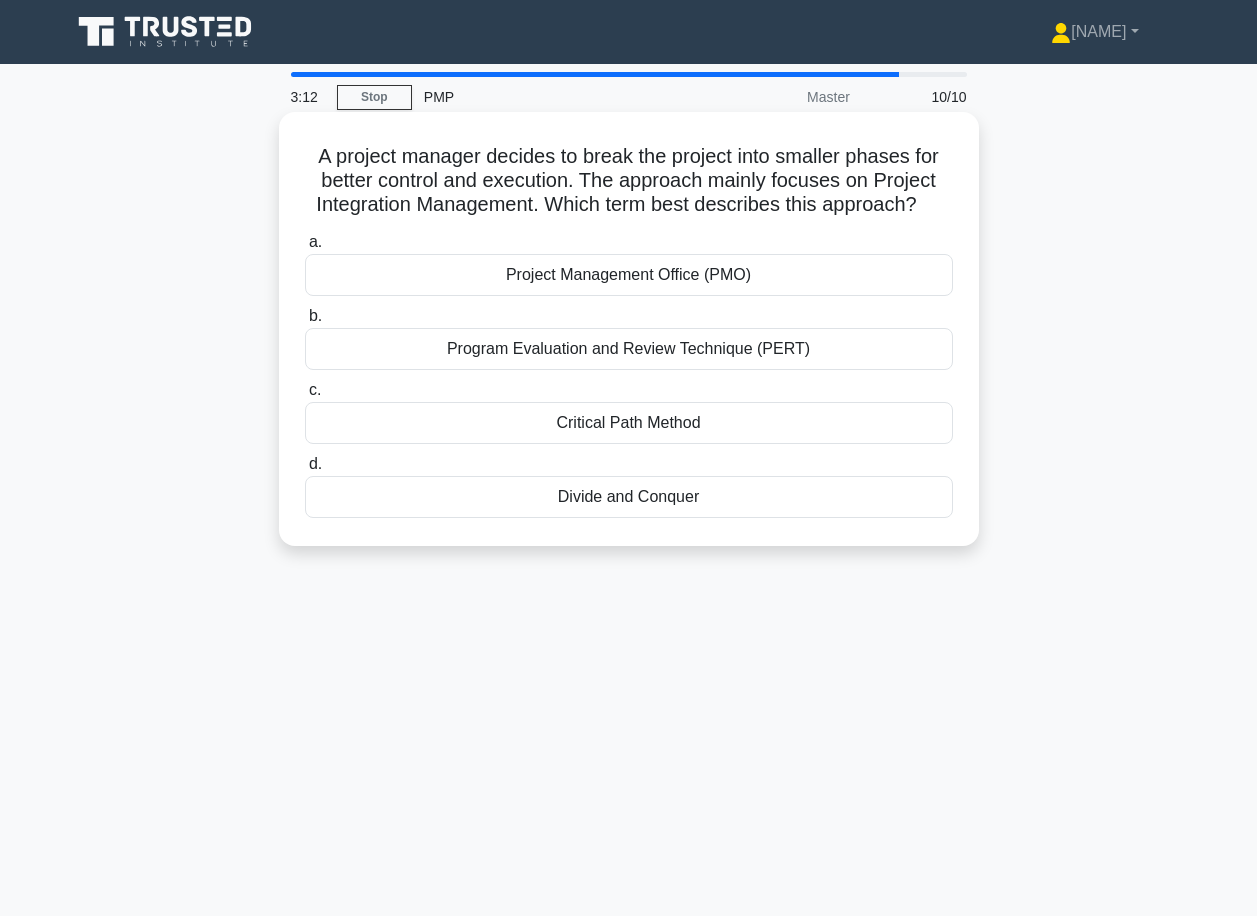 click on "Program Evaluation and Review Technique (PERT)" at bounding box center [629, 349] 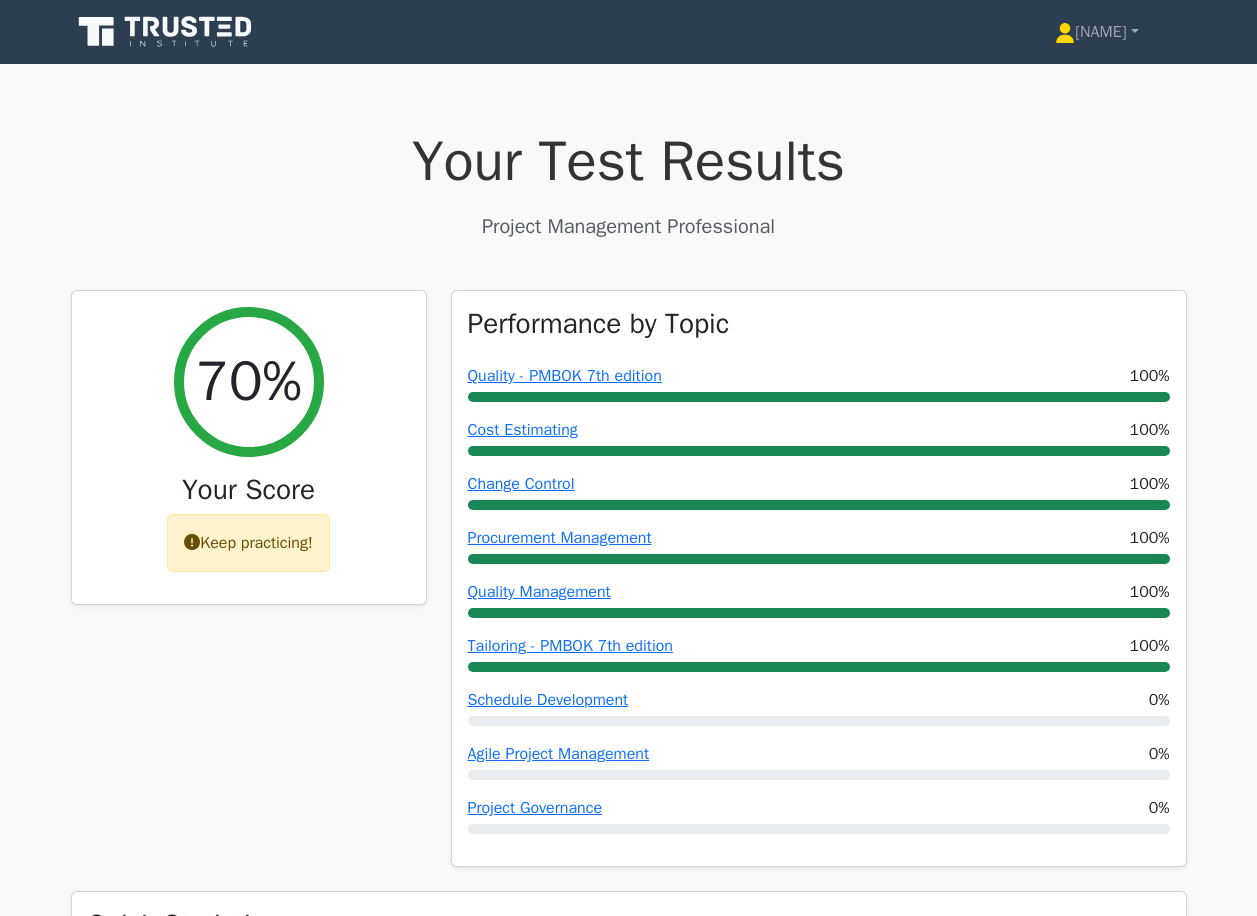 scroll, scrollTop: 200, scrollLeft: 0, axis: vertical 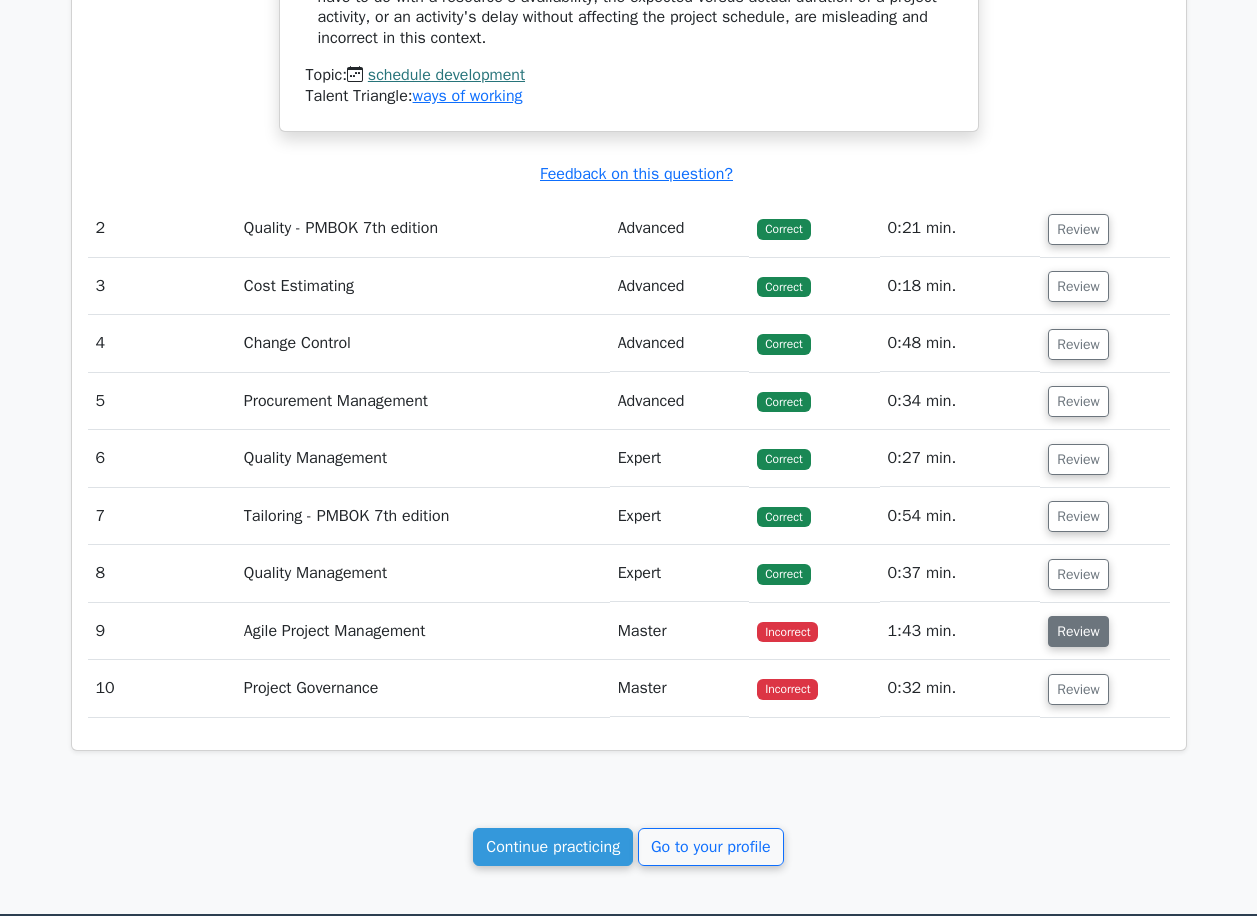 click on "Review" at bounding box center (1078, 631) 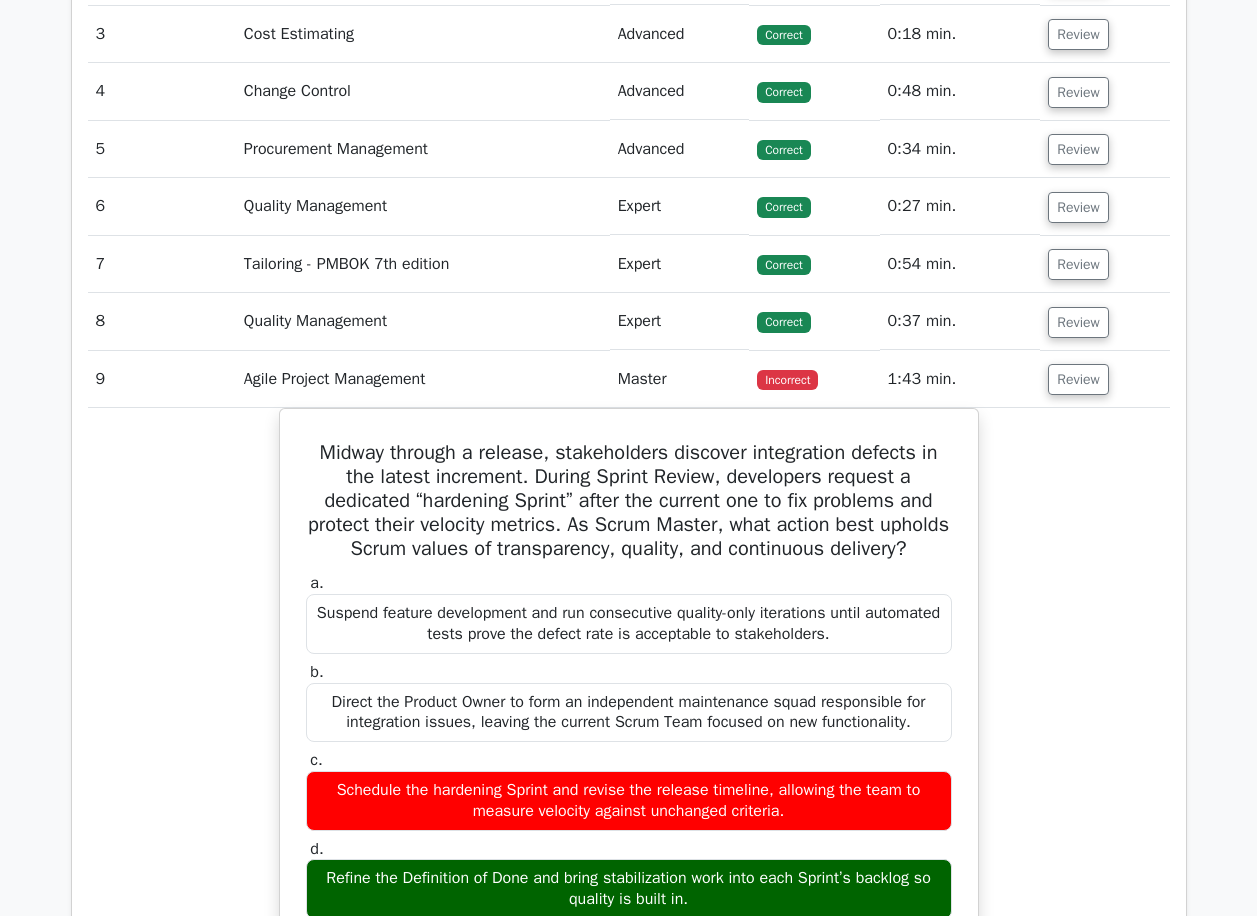 scroll, scrollTop: 2400, scrollLeft: 0, axis: vertical 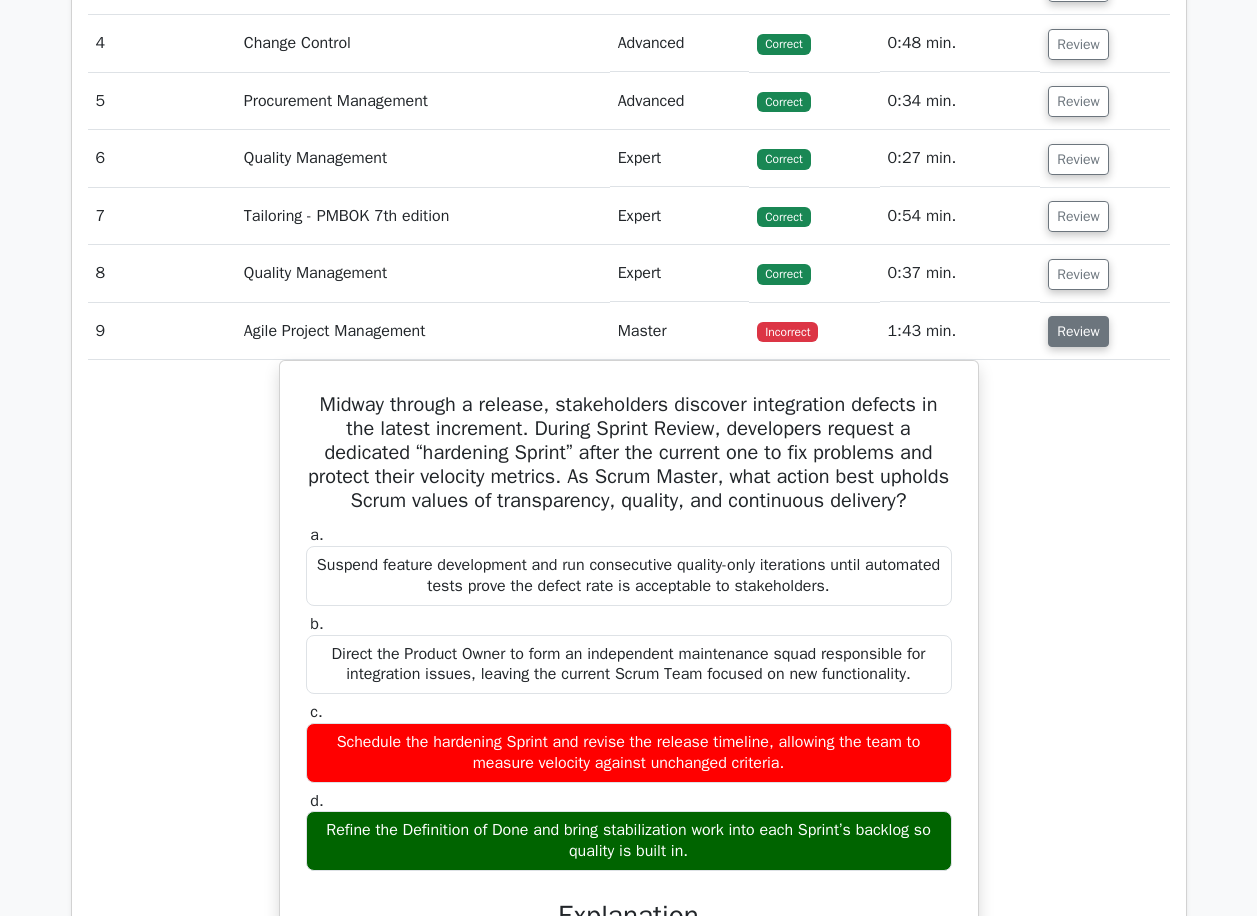 click on "Review" at bounding box center [1078, 331] 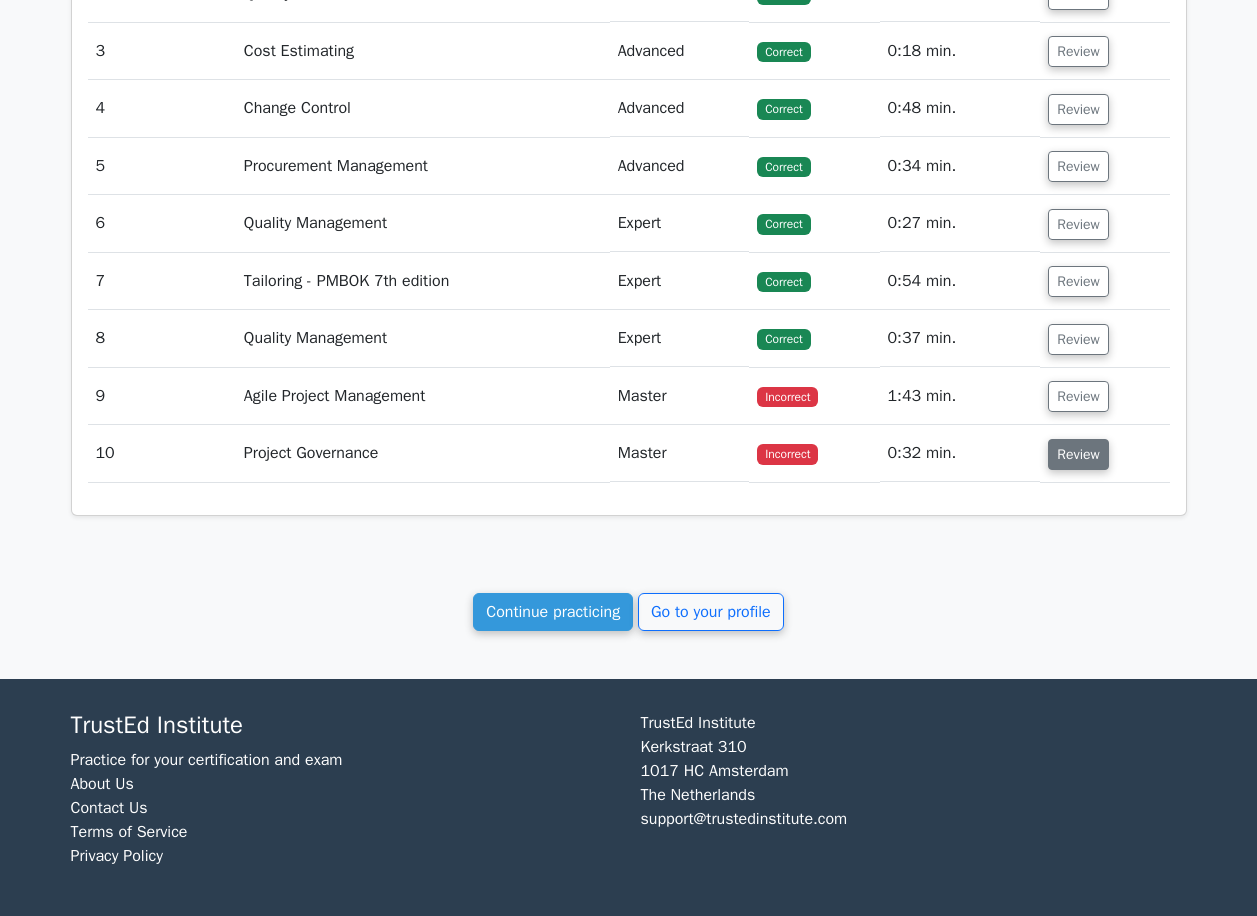 scroll, scrollTop: 2350, scrollLeft: 0, axis: vertical 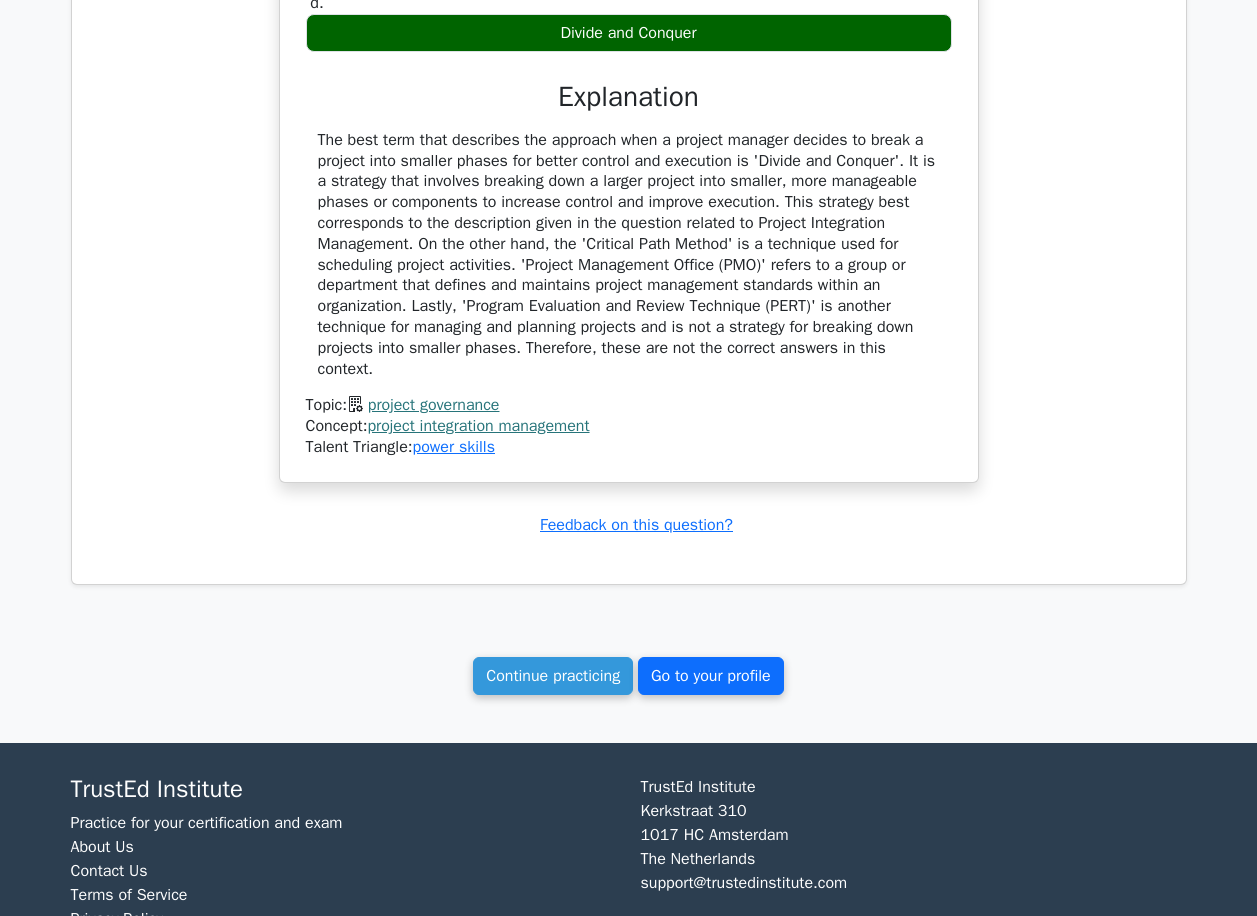 click on "Go to your profile" at bounding box center [711, 676] 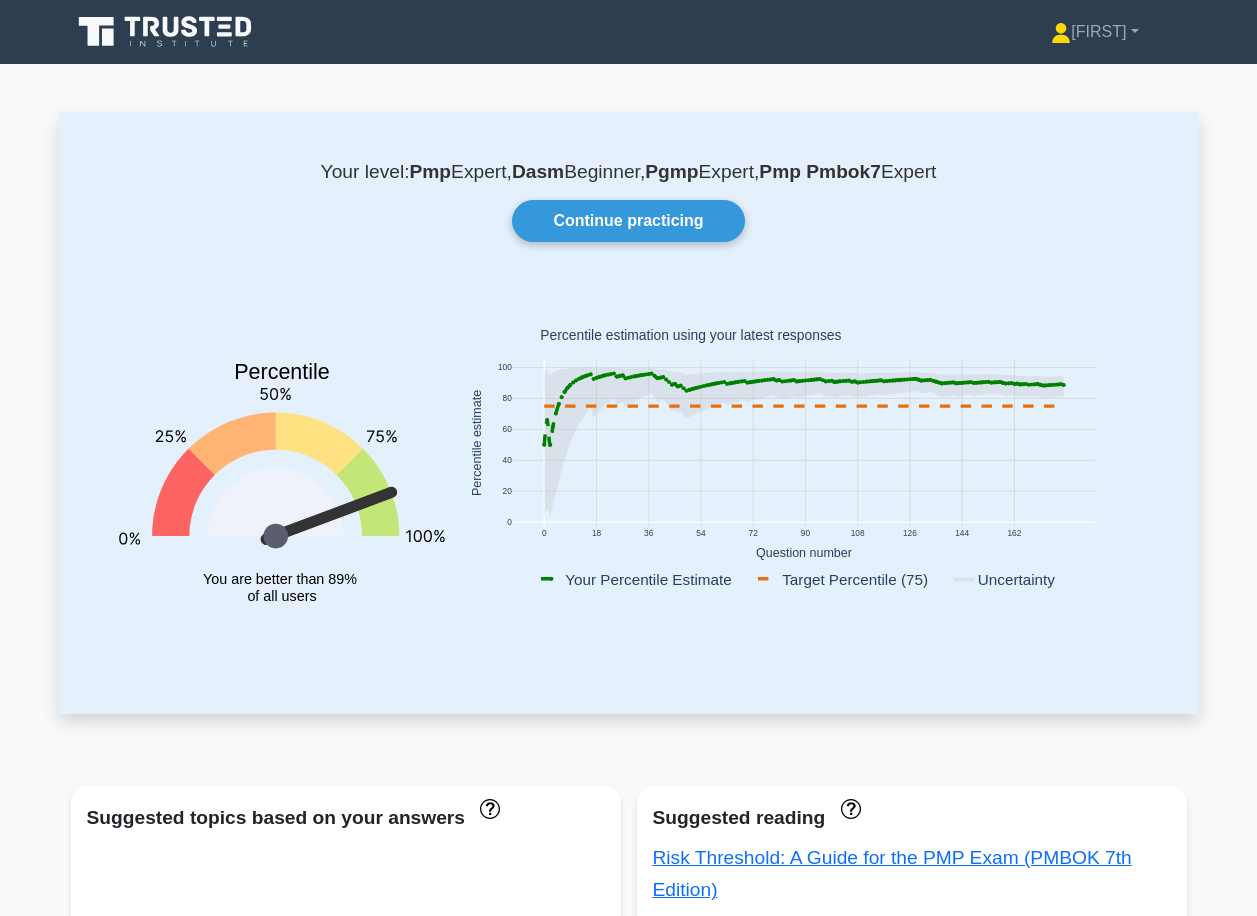 scroll, scrollTop: 0, scrollLeft: 0, axis: both 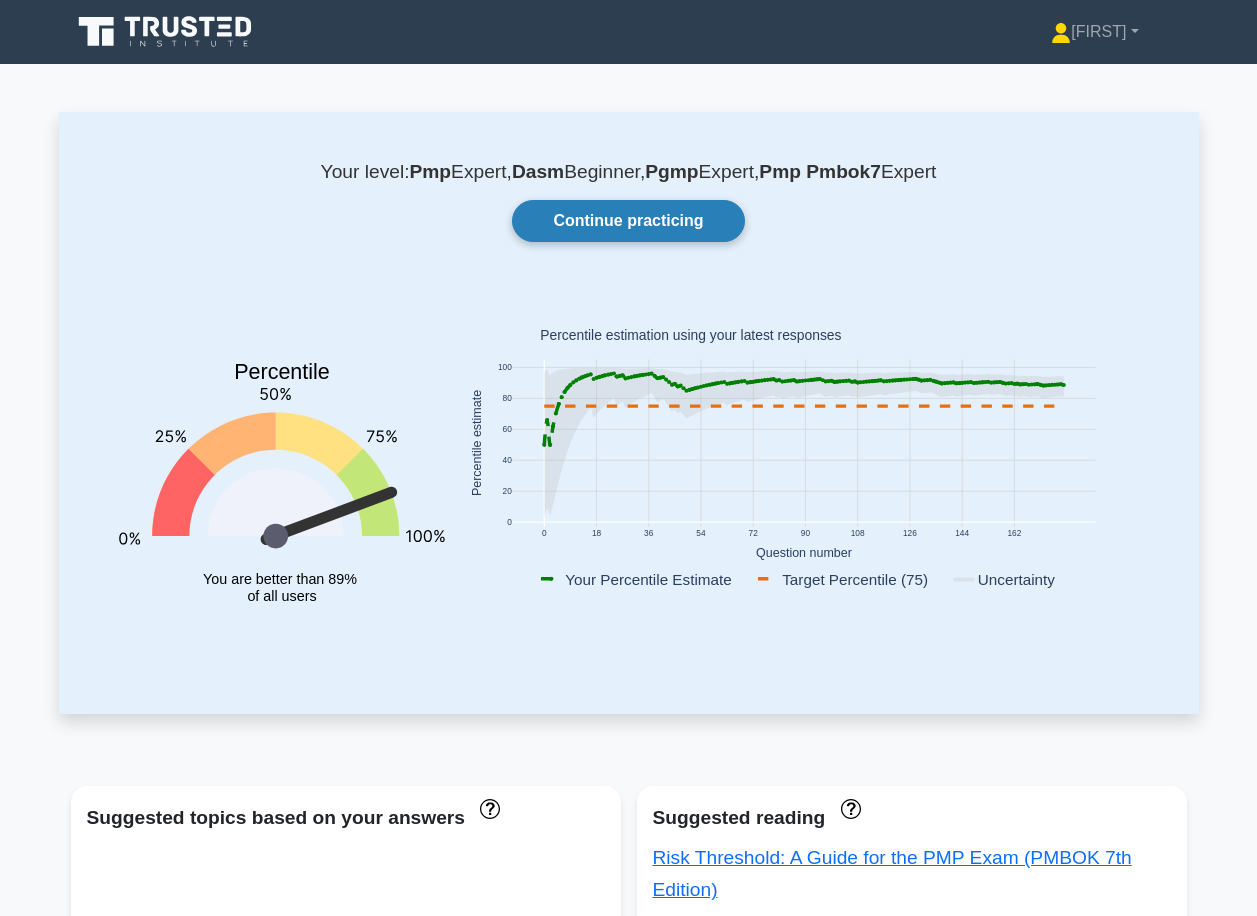 click on "Continue practicing" at bounding box center (628, 221) 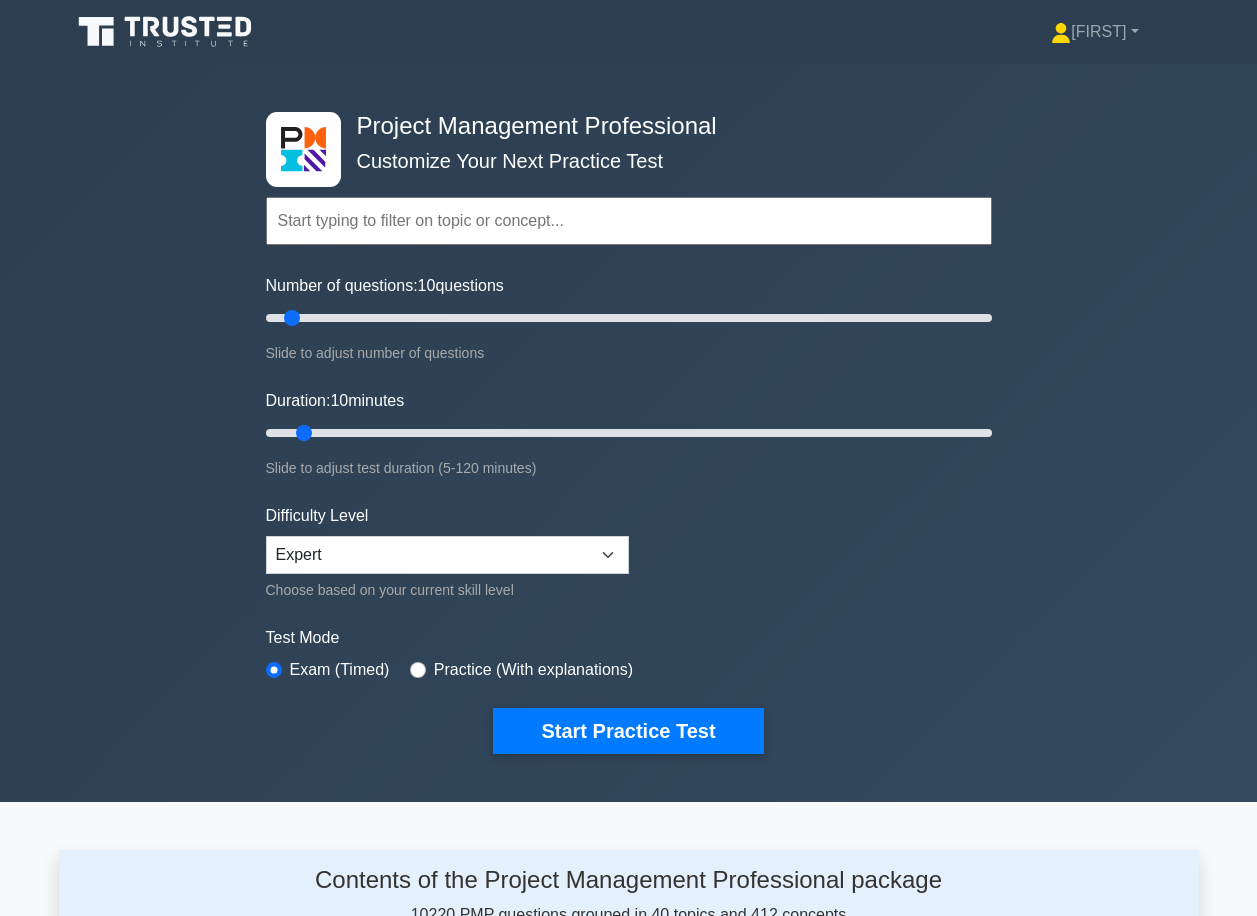 scroll, scrollTop: 0, scrollLeft: 0, axis: both 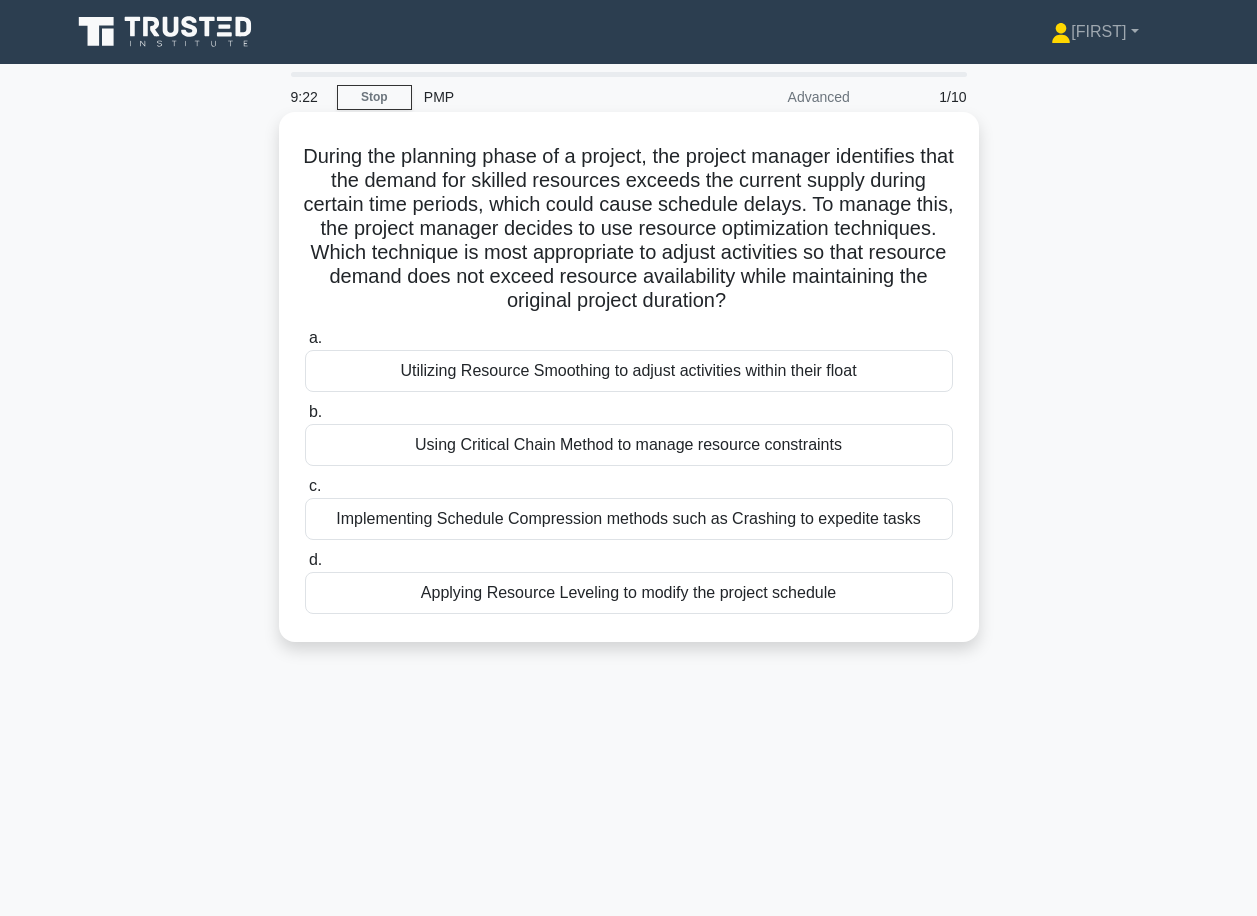 click on "Utilizing Resource Smoothing to adjust activities within their float" at bounding box center [629, 371] 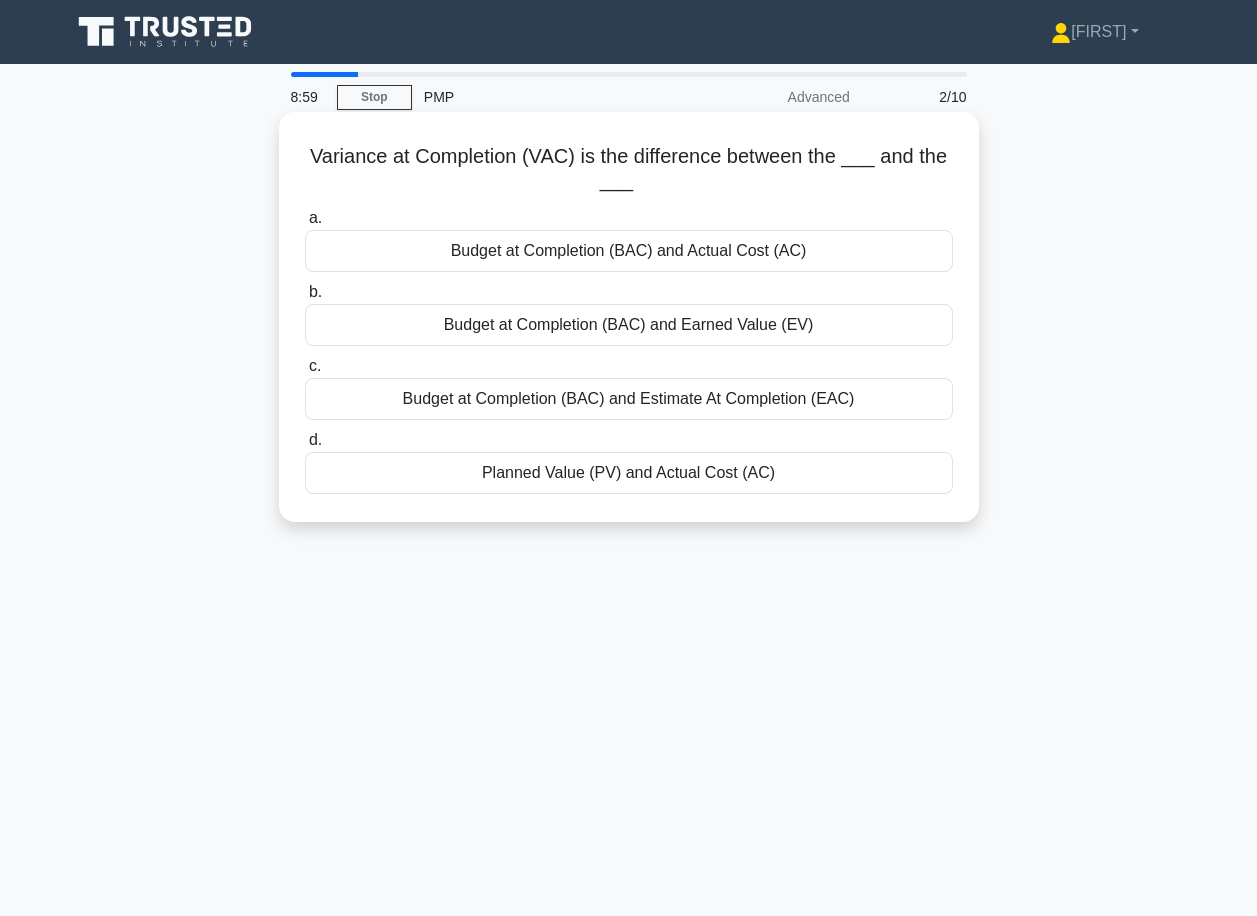 click on "Budget at Completion (BAC) and Estimate At Completion (EAC)" at bounding box center (629, 399) 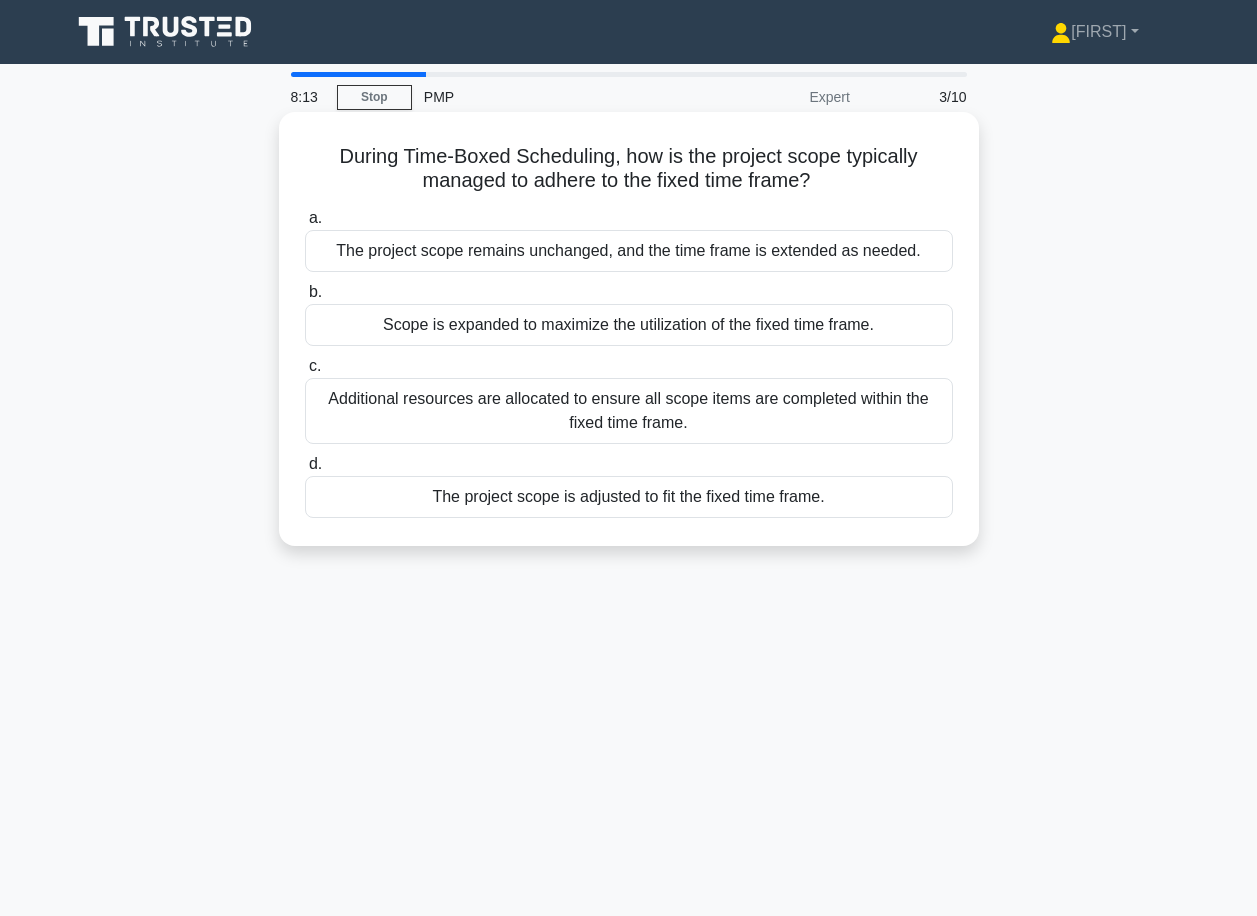 click on "The project scope is adjusted to fit the fixed time frame." at bounding box center [629, 497] 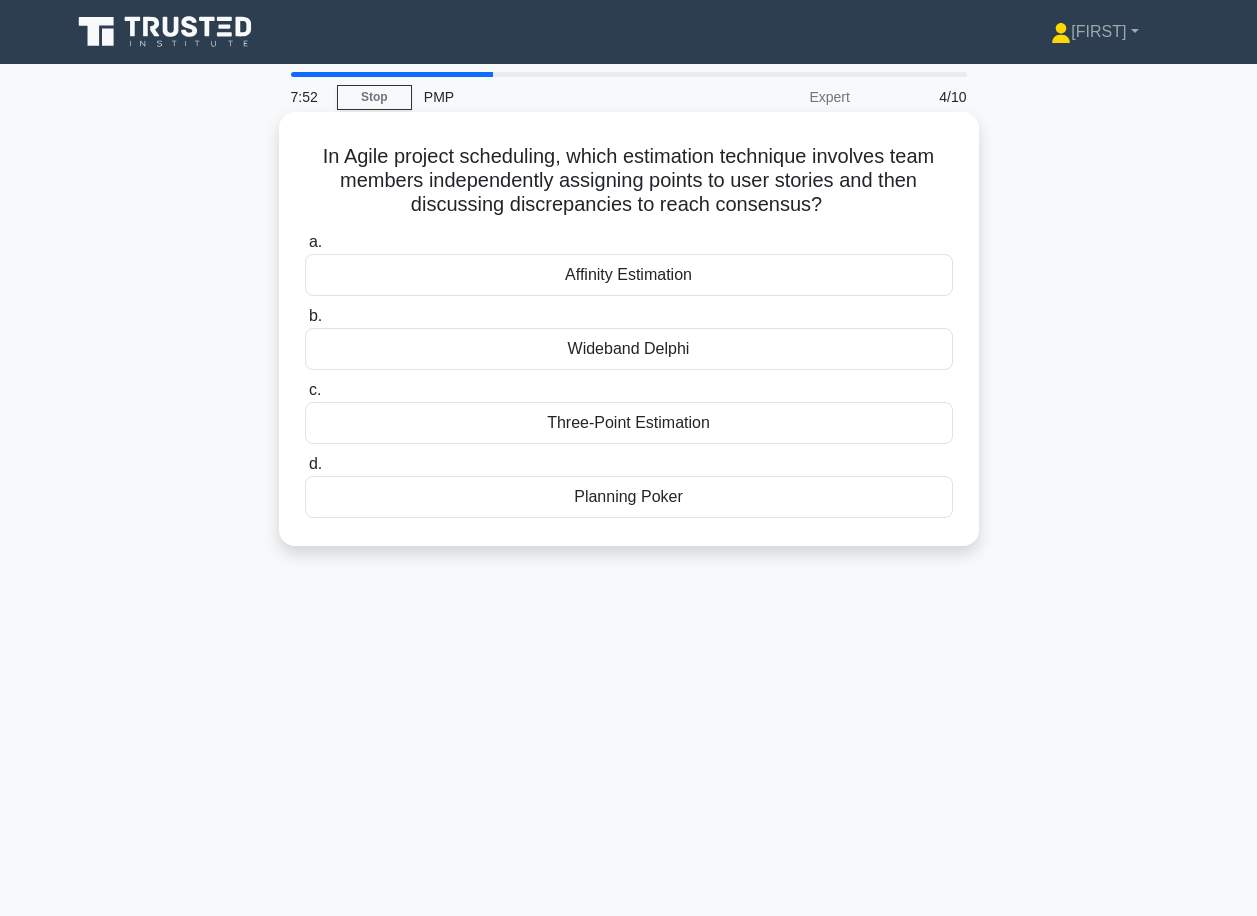 click on "Planning Poker" at bounding box center (629, 497) 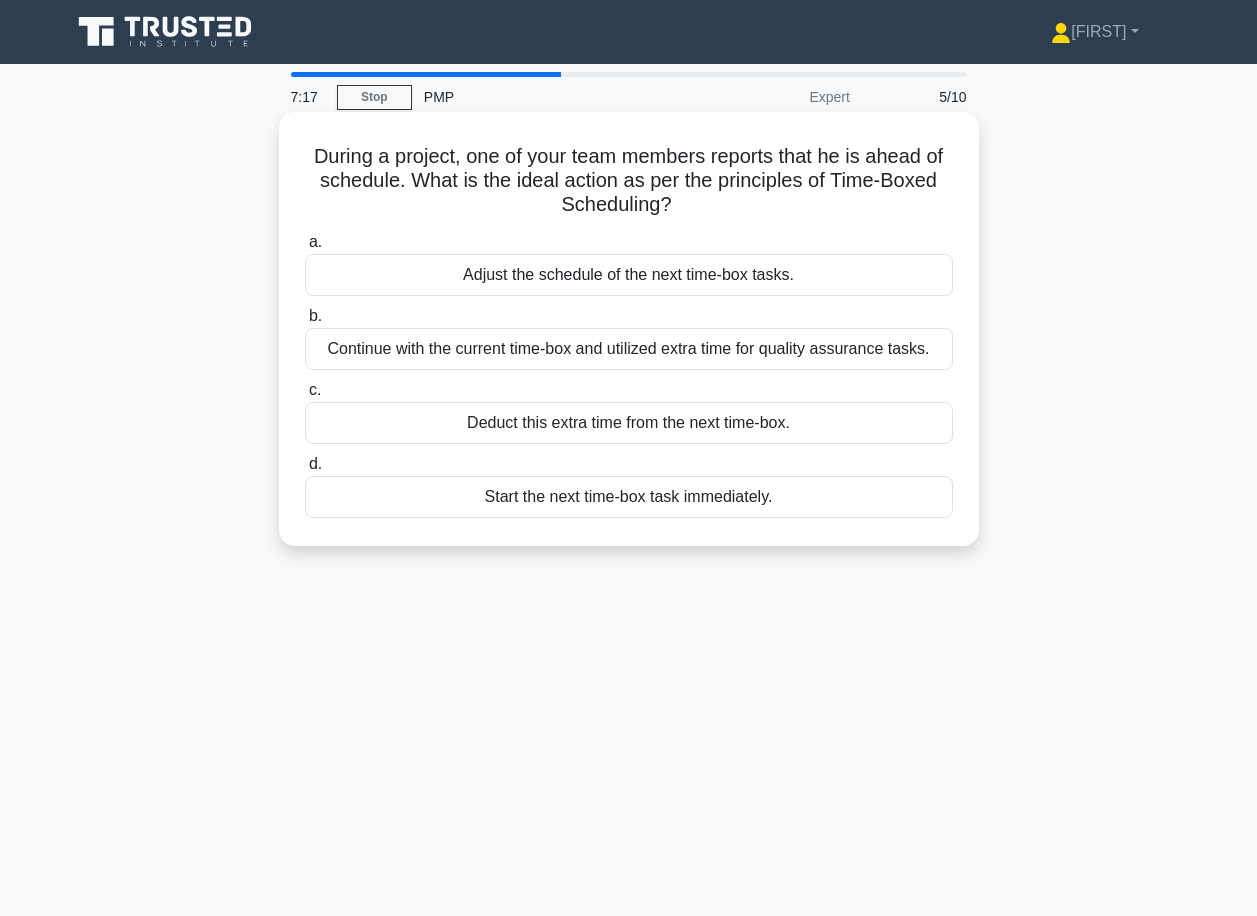 click on "Adjust the schedule of the next time-box tasks." at bounding box center [629, 275] 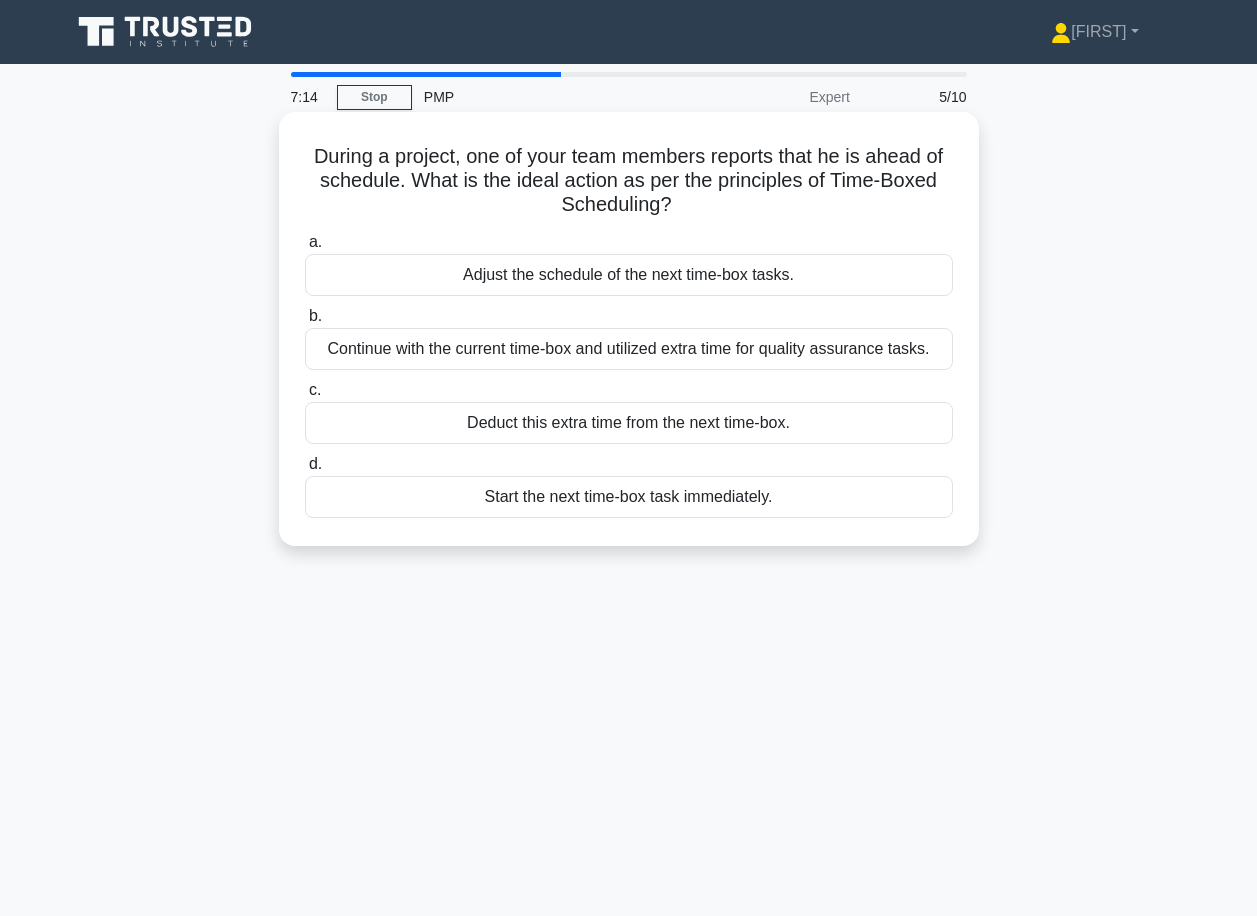 click on "Adjust the schedule of the next time-box tasks." at bounding box center [629, 275] 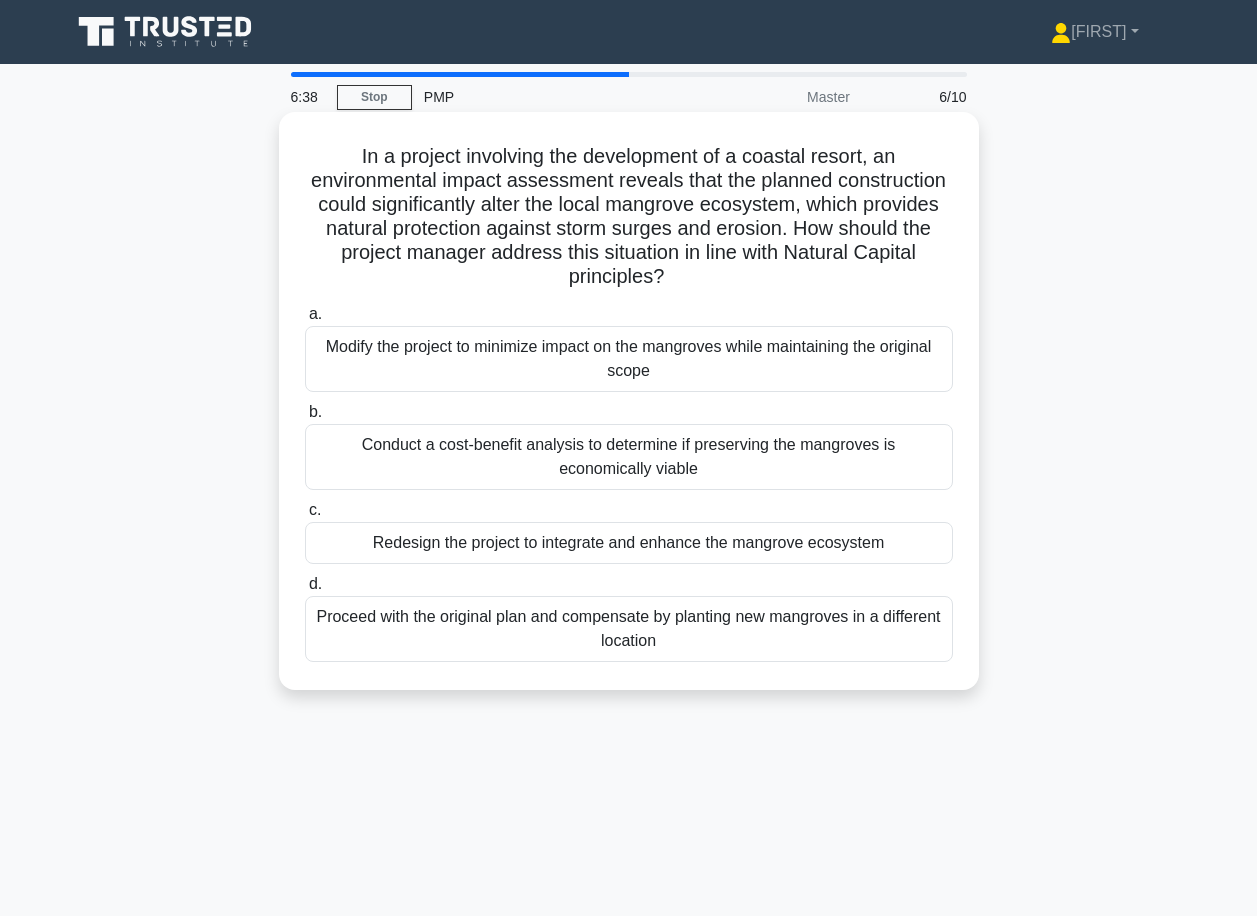 click on "Modify the project to minimize impact on the mangroves while maintaining the original scope" at bounding box center [629, 359] 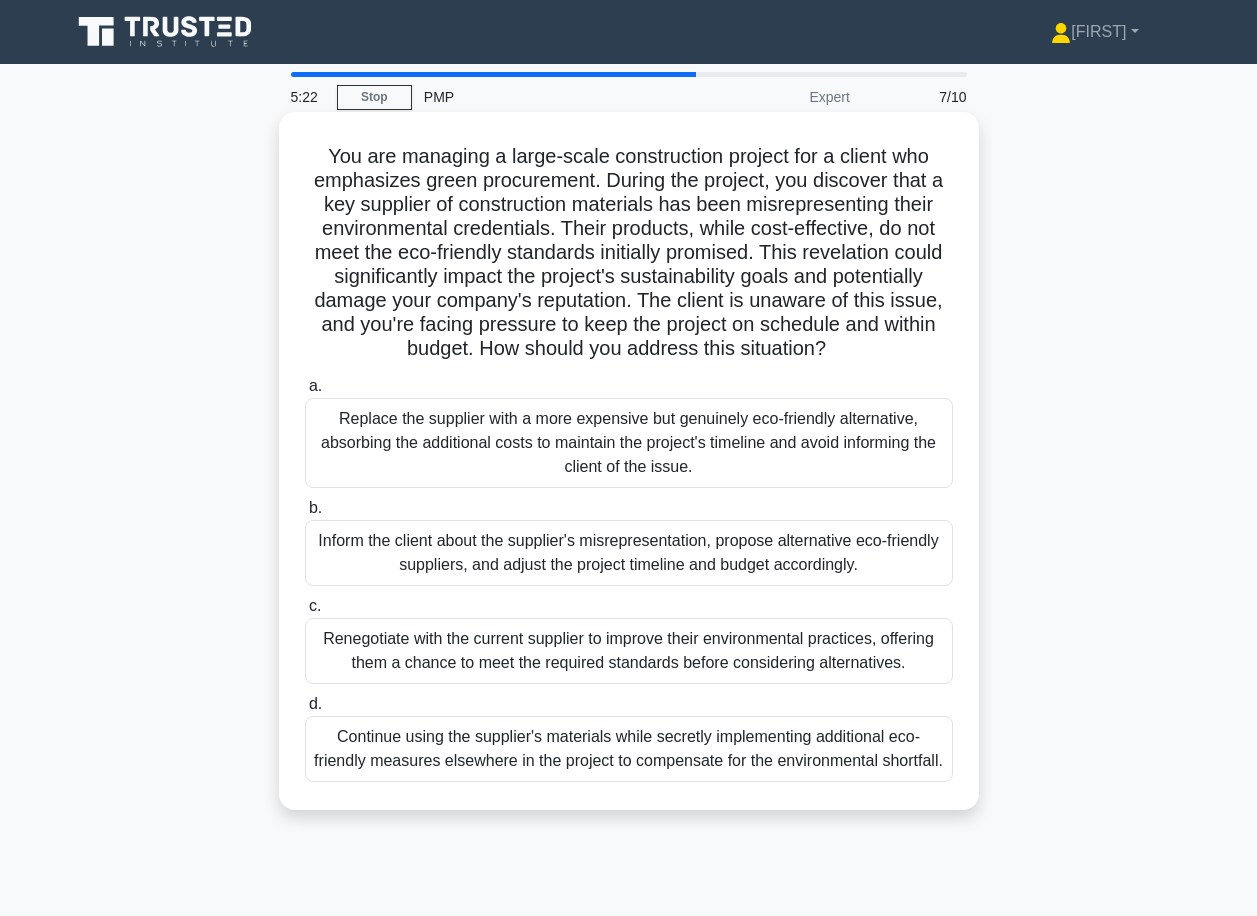 click on "Inform the client about the supplier's misrepresentation, propose alternative eco-friendly suppliers, and adjust the project timeline and budget accordingly." at bounding box center (629, 553) 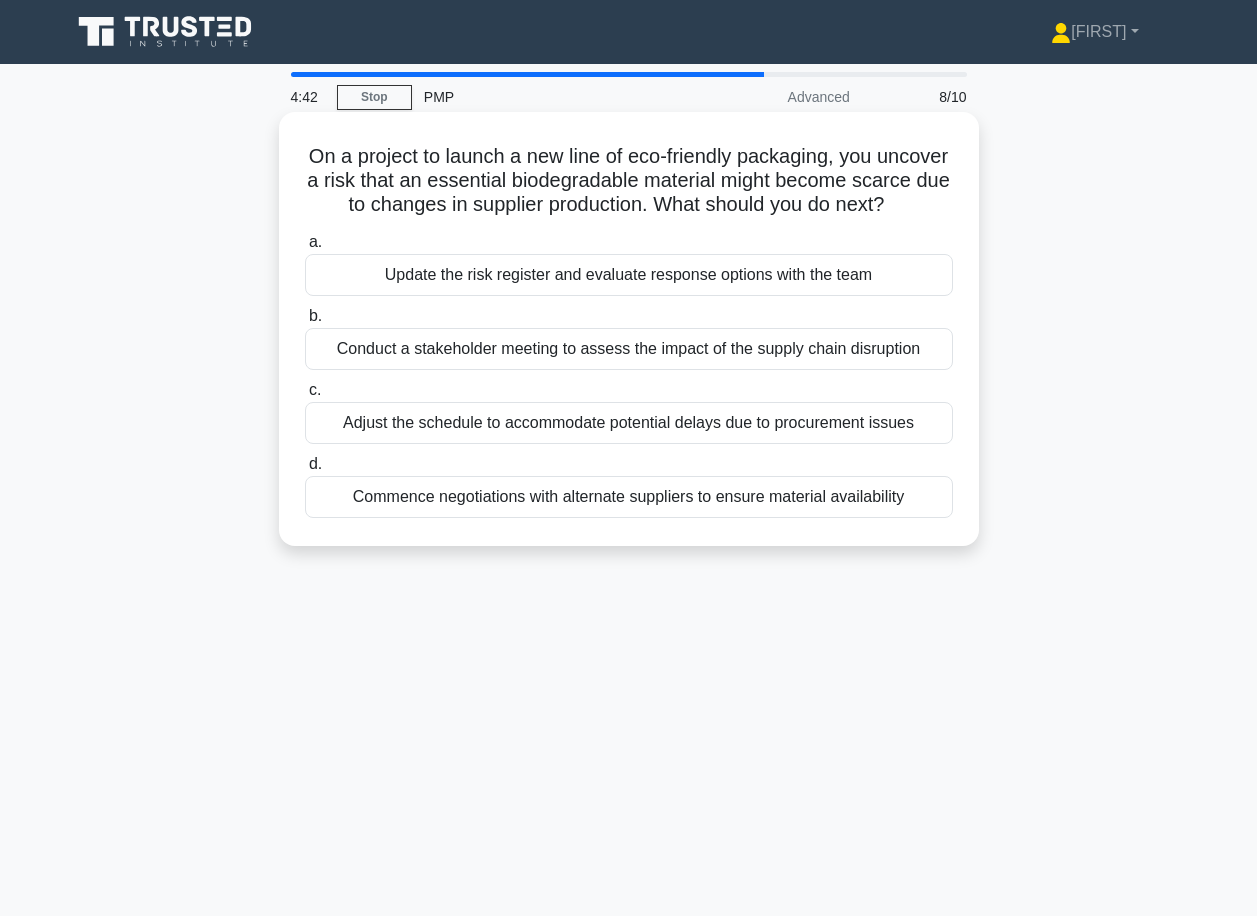click on "Commence negotiations with alternate suppliers to ensure material availability" at bounding box center [629, 497] 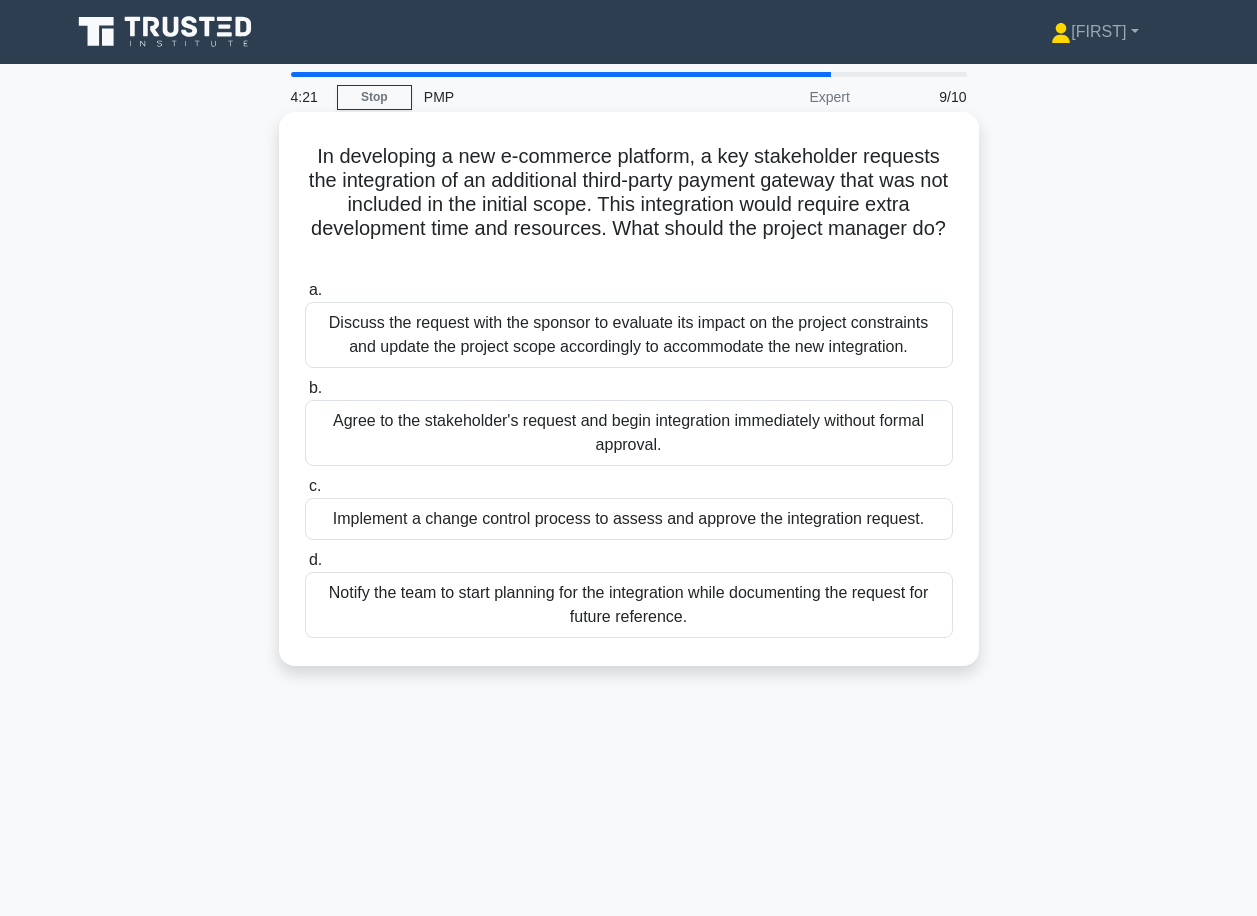 click on "Implement a change control process to assess and approve the integration request." at bounding box center [629, 519] 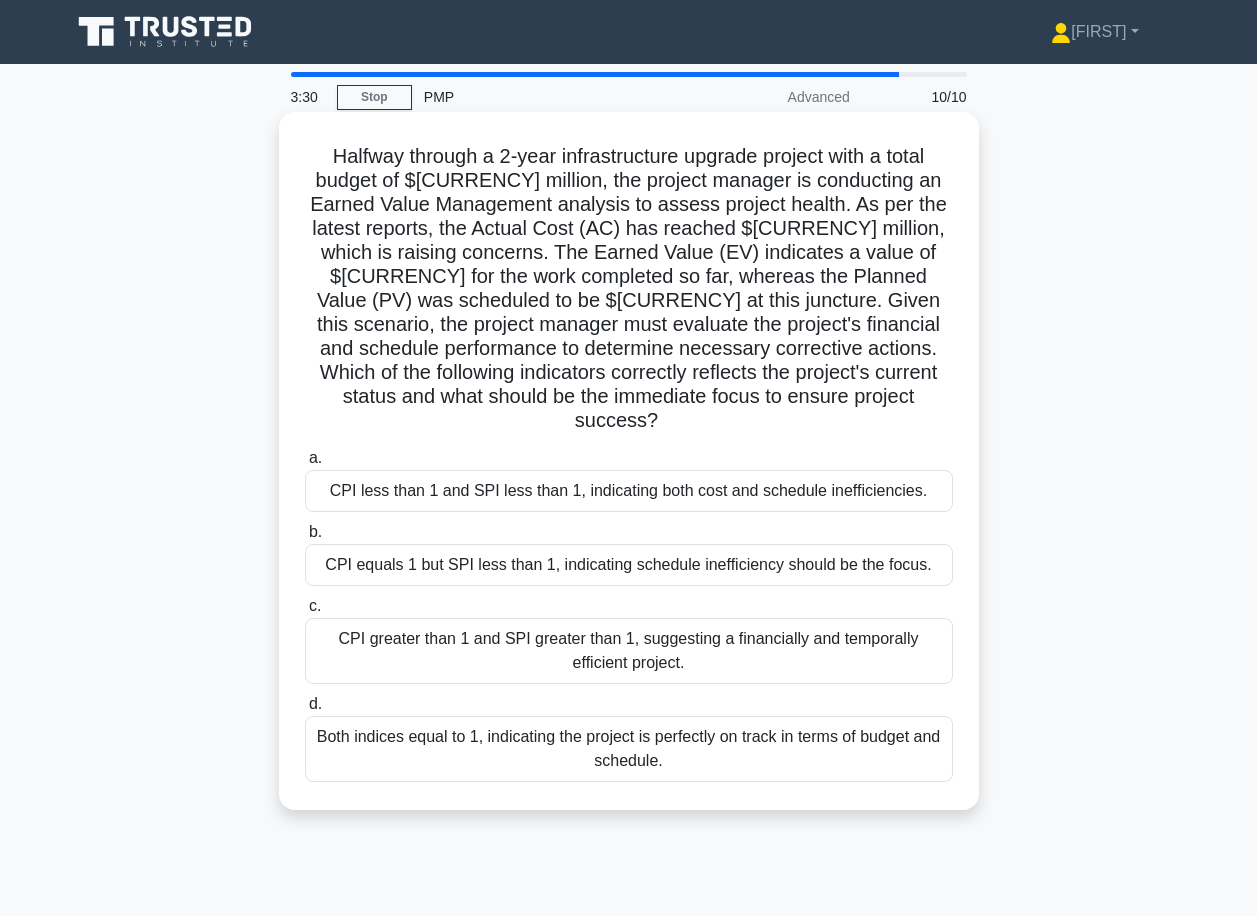 click on "CPI less than 1 and SPI less than 1, indicating both cost and schedule inefficiencies." at bounding box center (629, 491) 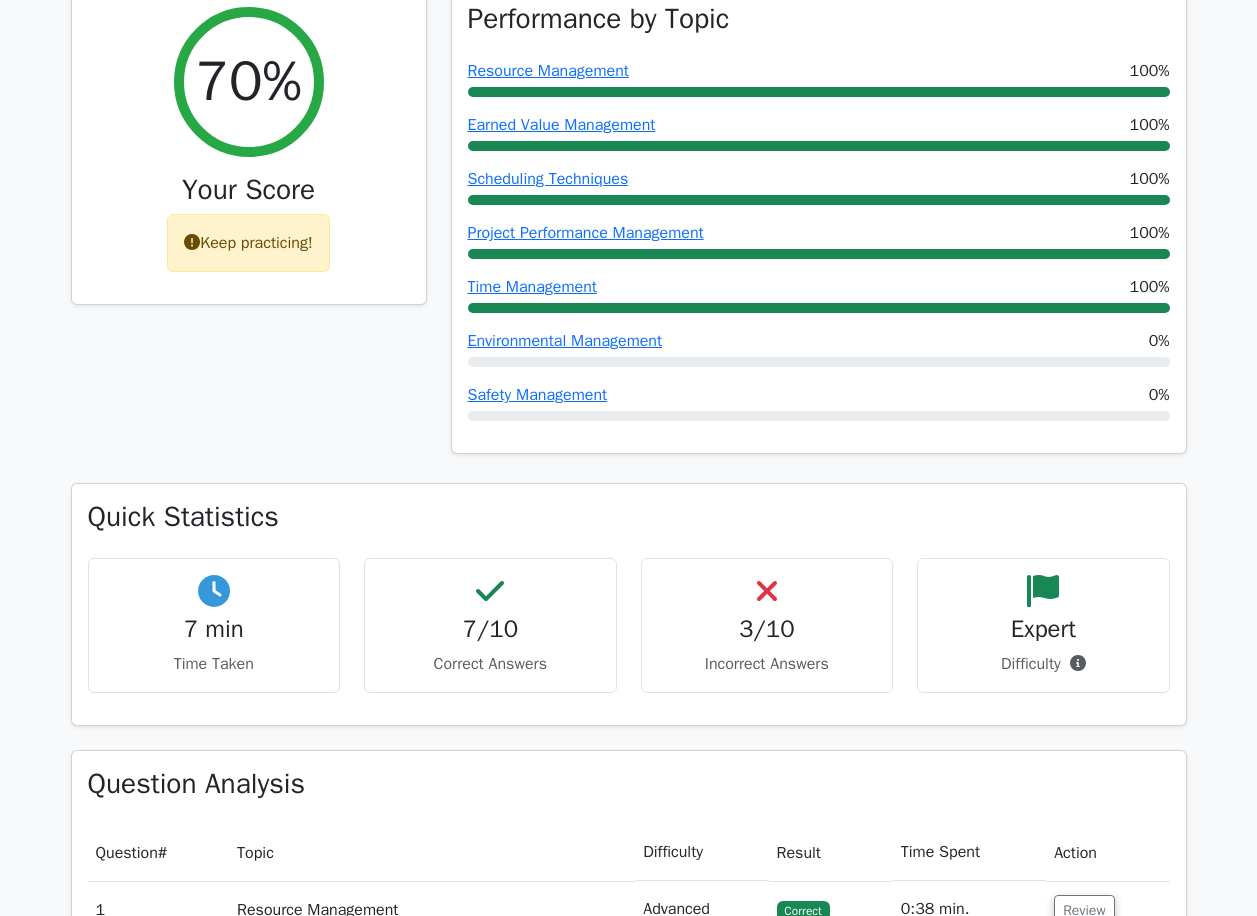 scroll, scrollTop: 0, scrollLeft: 0, axis: both 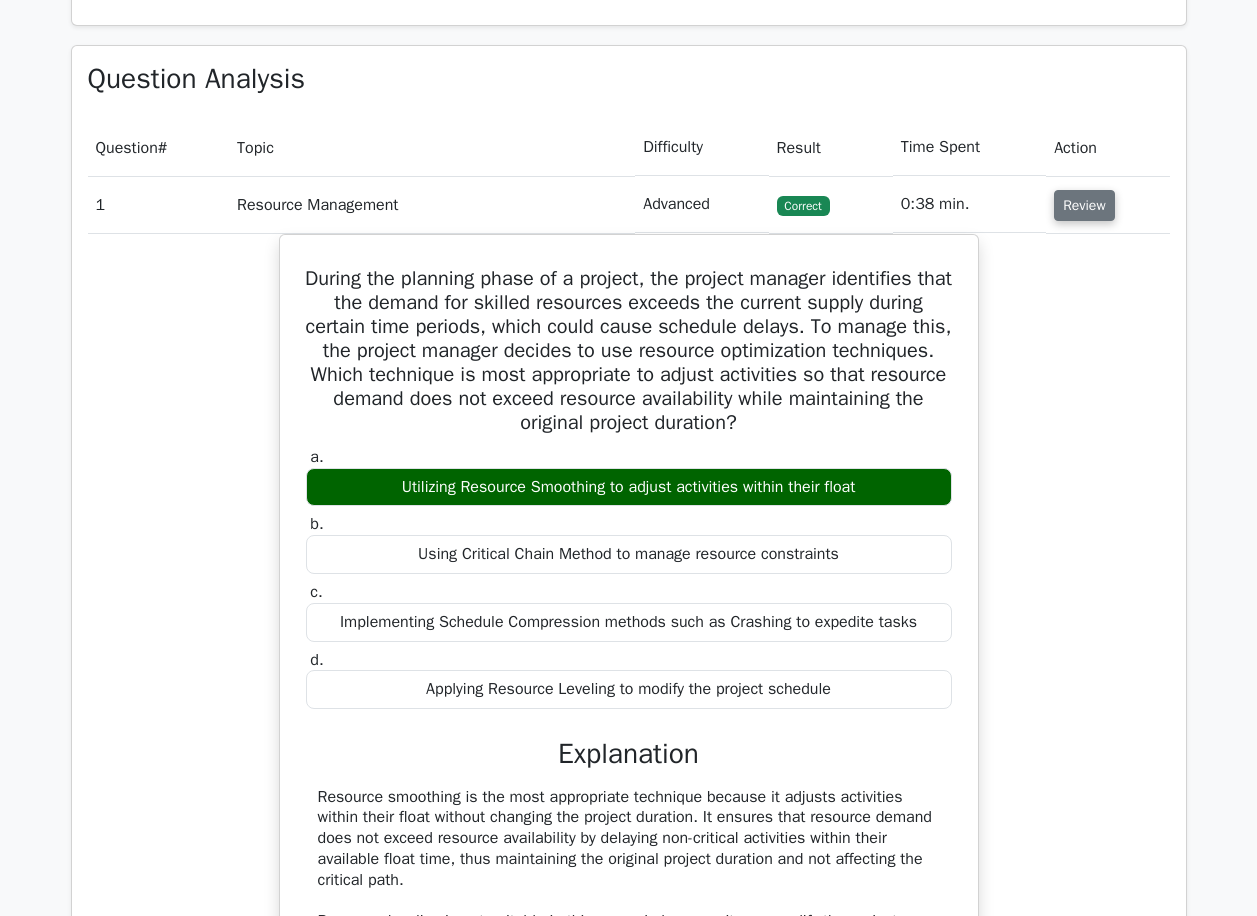 click on "Review" at bounding box center (1084, 205) 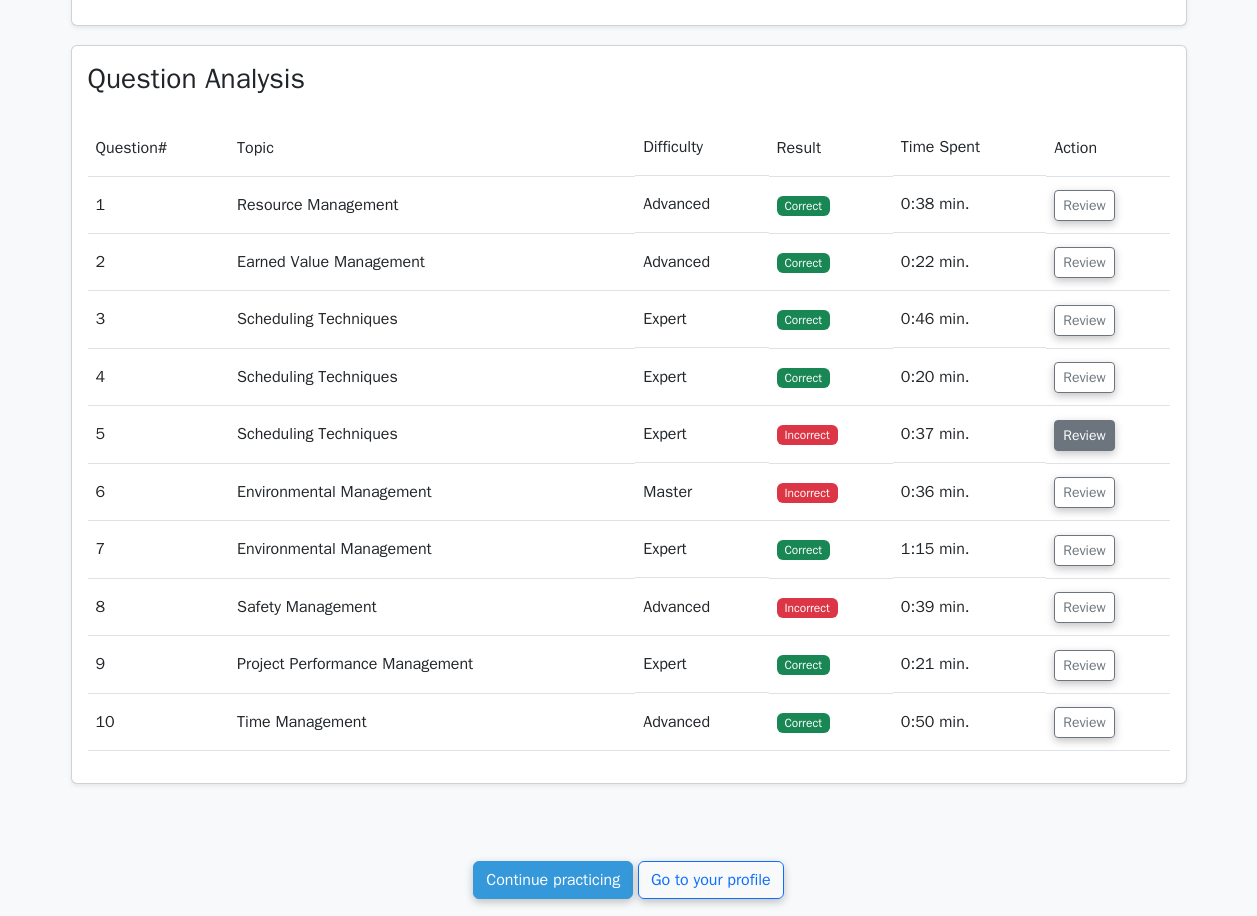 click on "Review" at bounding box center [1084, 435] 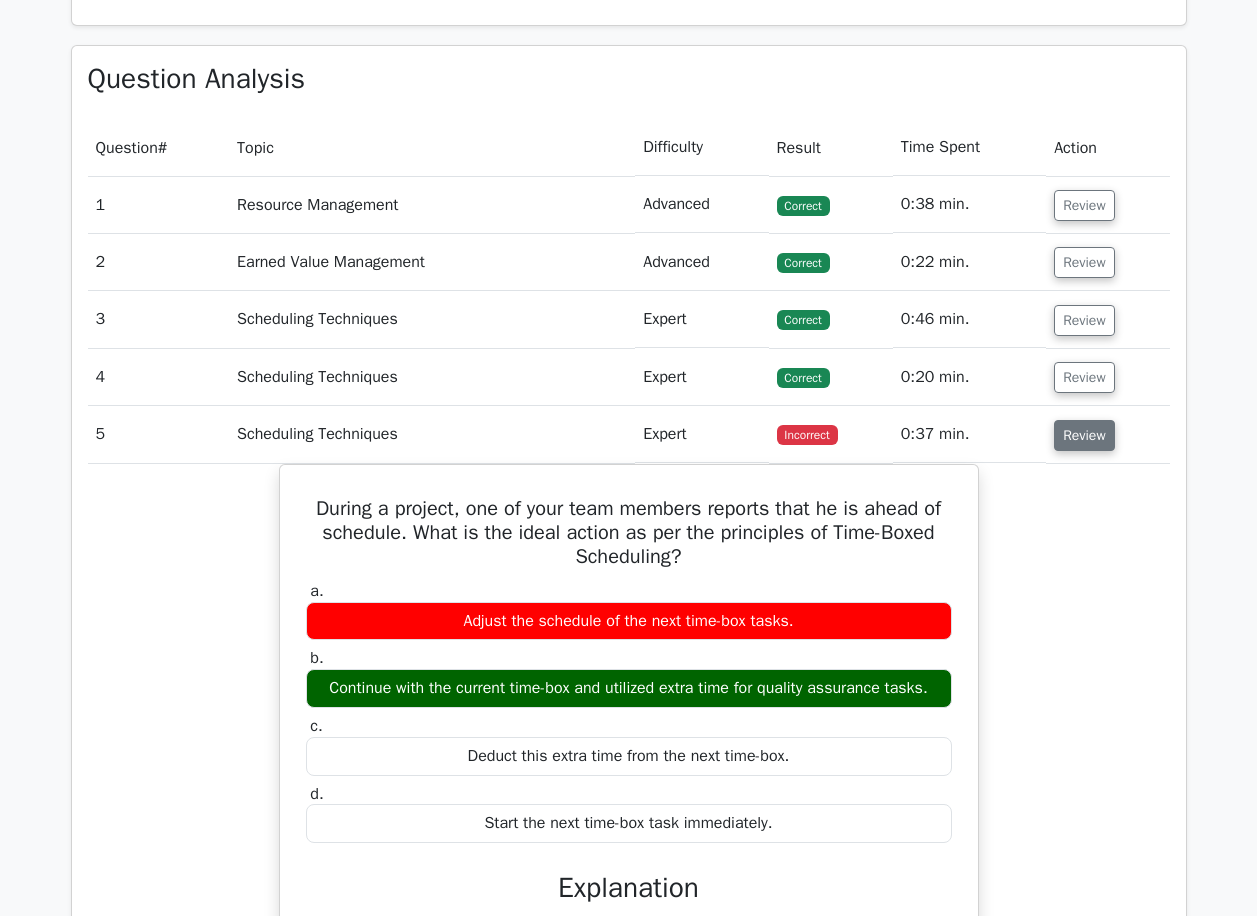 click on "Review" at bounding box center [1084, 435] 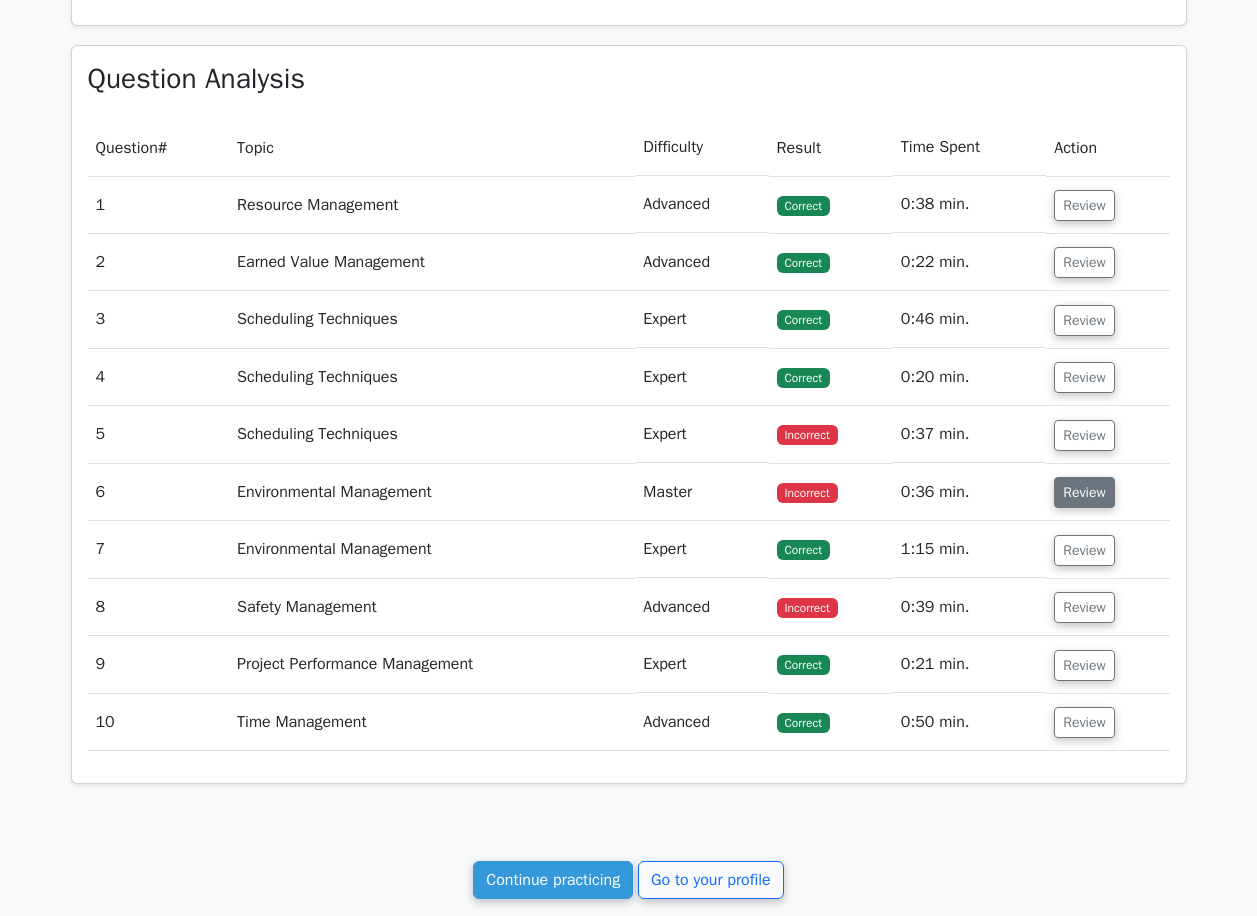 click on "Review" at bounding box center (1084, 492) 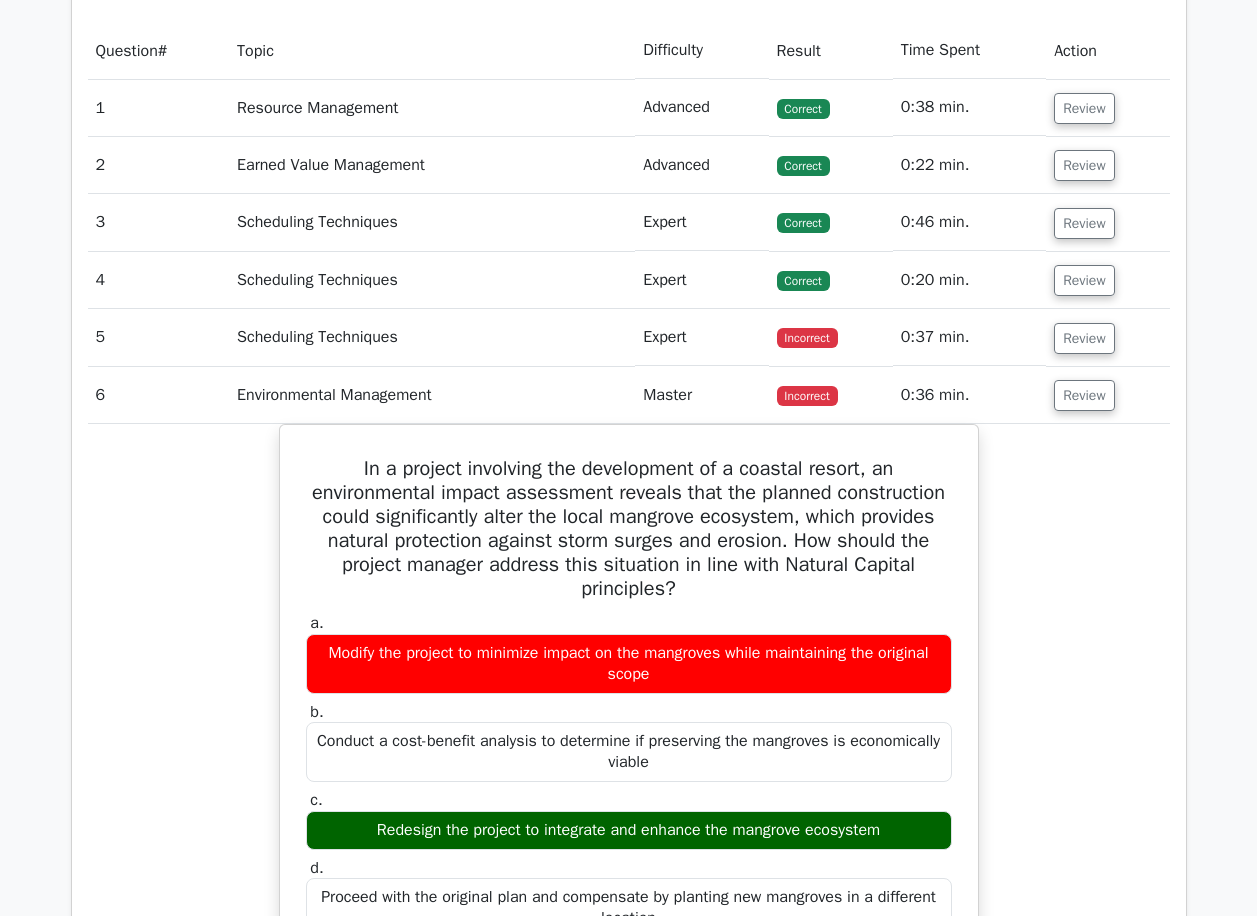 scroll, scrollTop: 1100, scrollLeft: 0, axis: vertical 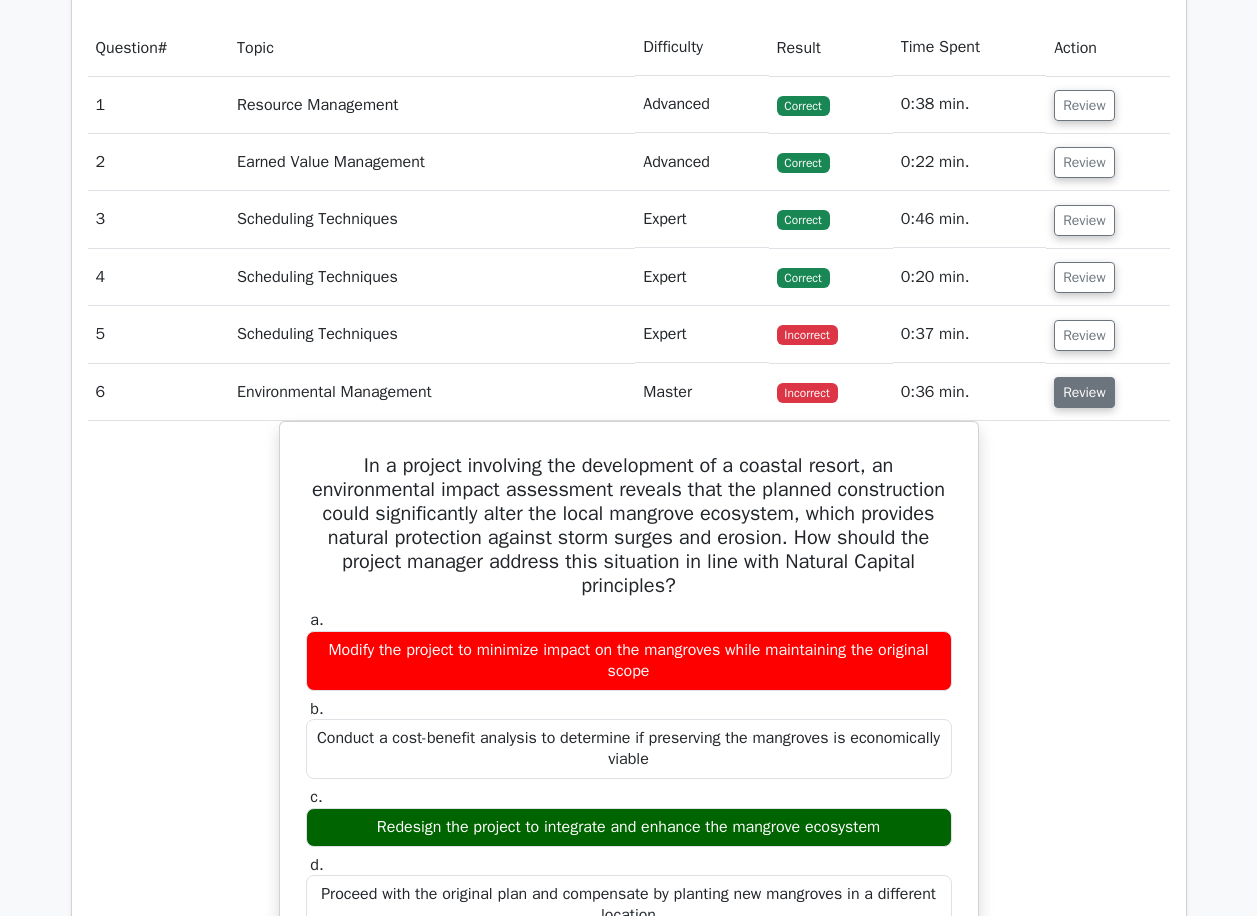 click on "Review" at bounding box center [1084, 392] 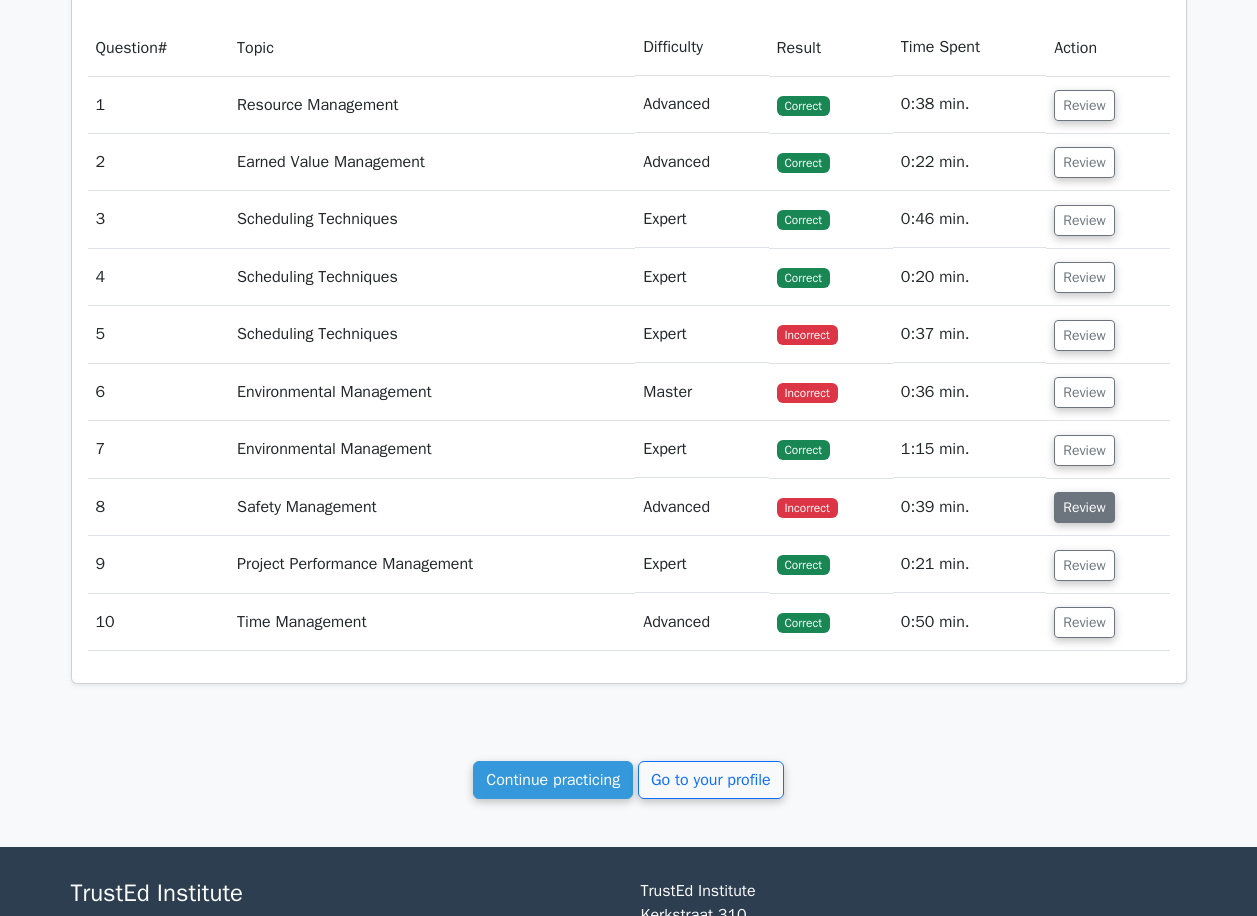 click on "Review" at bounding box center (1084, 507) 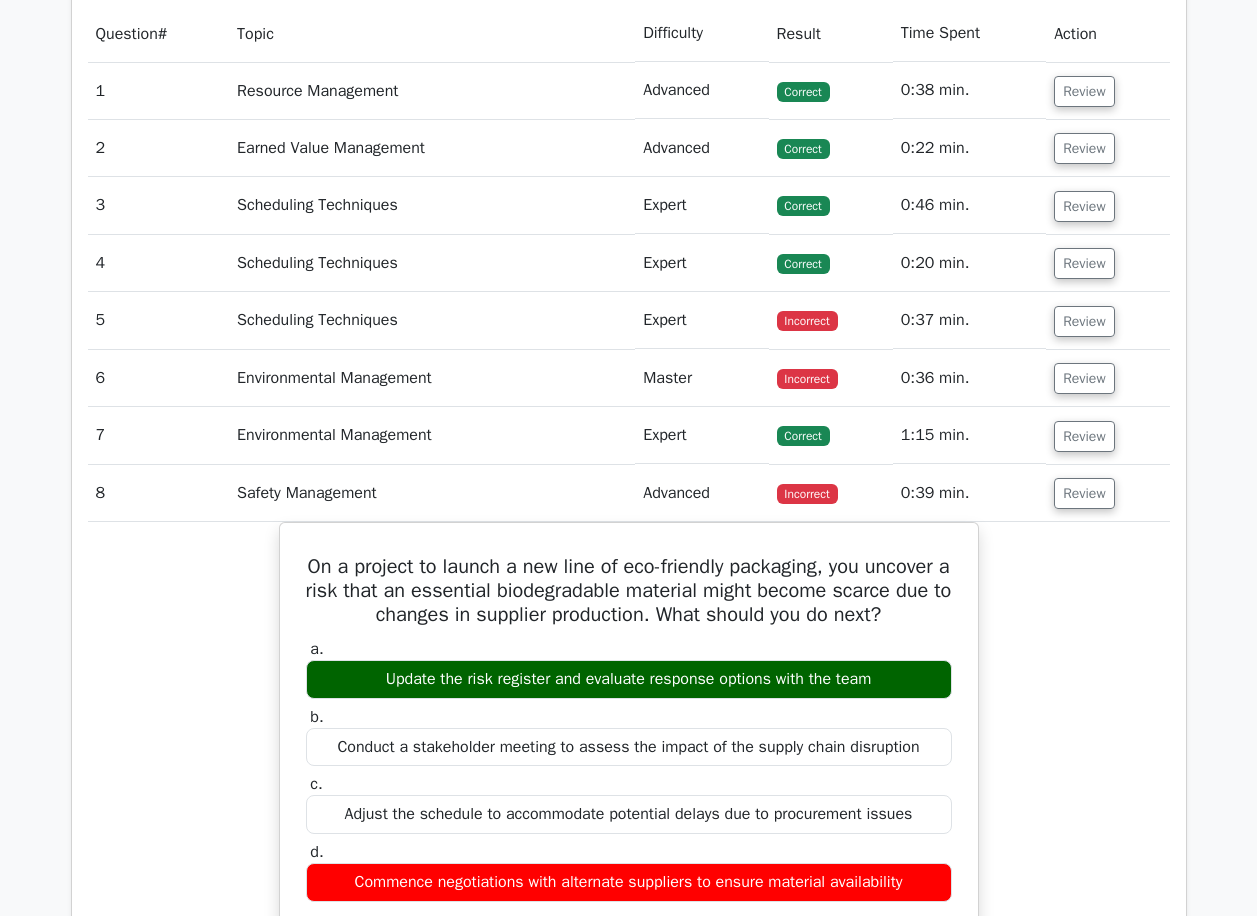 scroll, scrollTop: 1400, scrollLeft: 0, axis: vertical 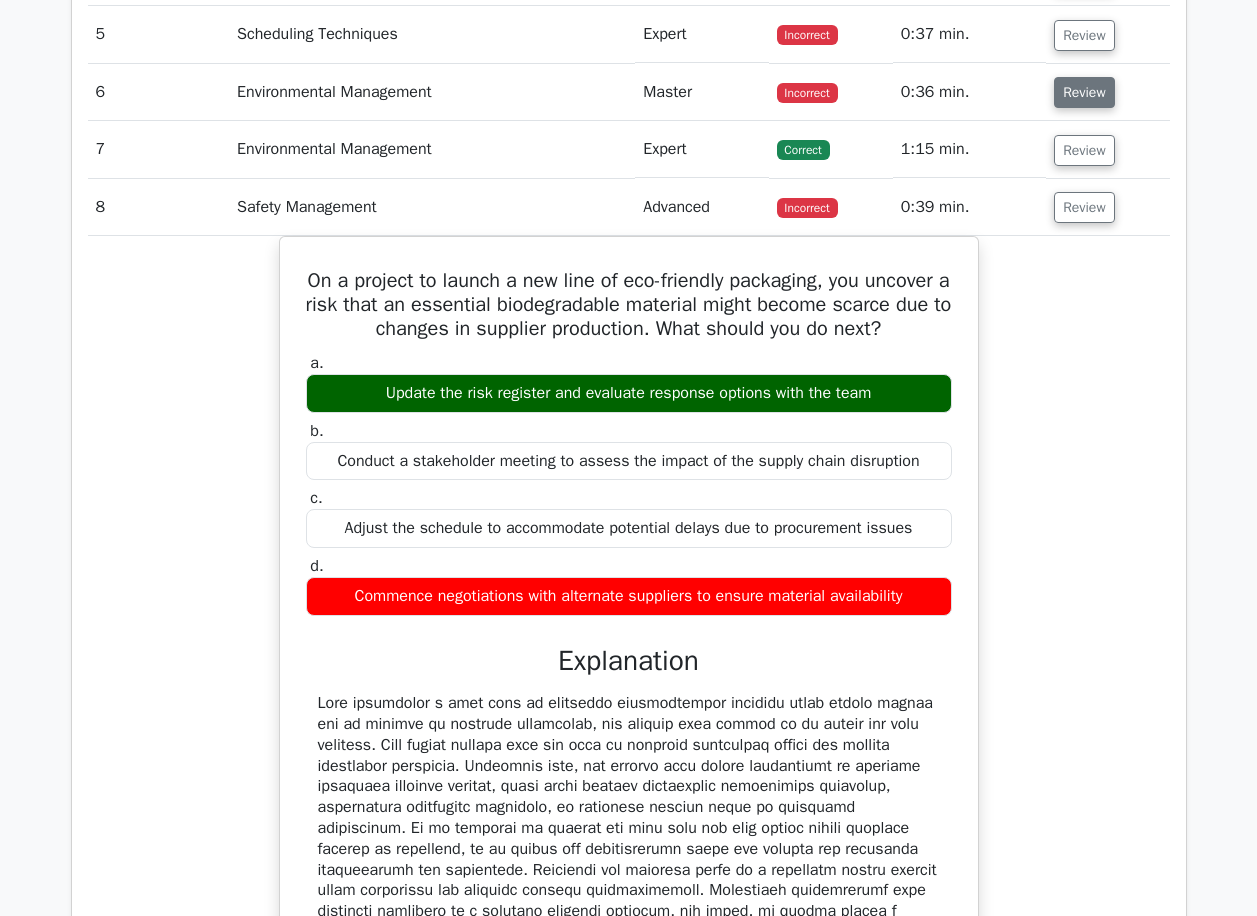 drag, startPoint x: 1070, startPoint y: 207, endPoint x: 1076, endPoint y: 239, distance: 32.55764 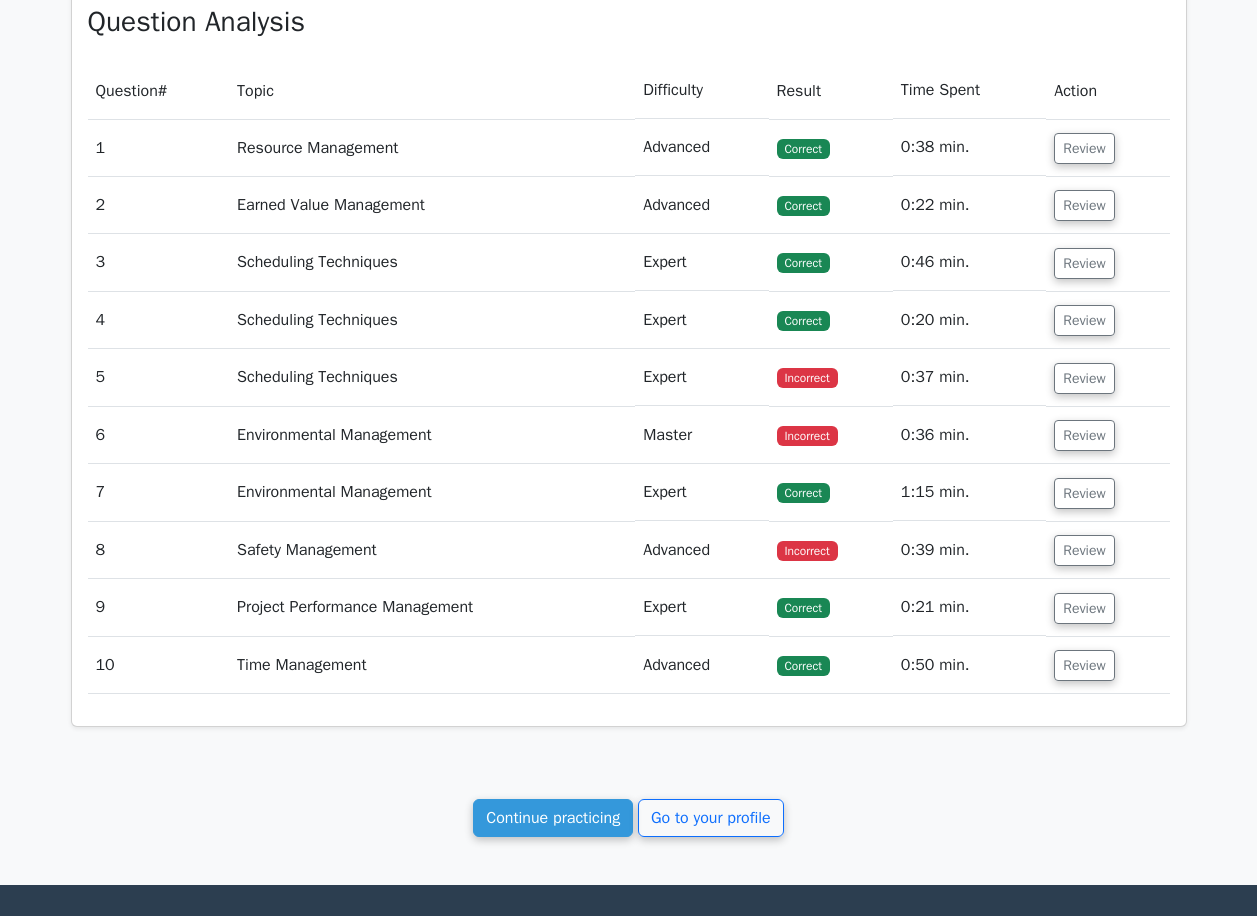 scroll, scrollTop: 1268, scrollLeft: 0, axis: vertical 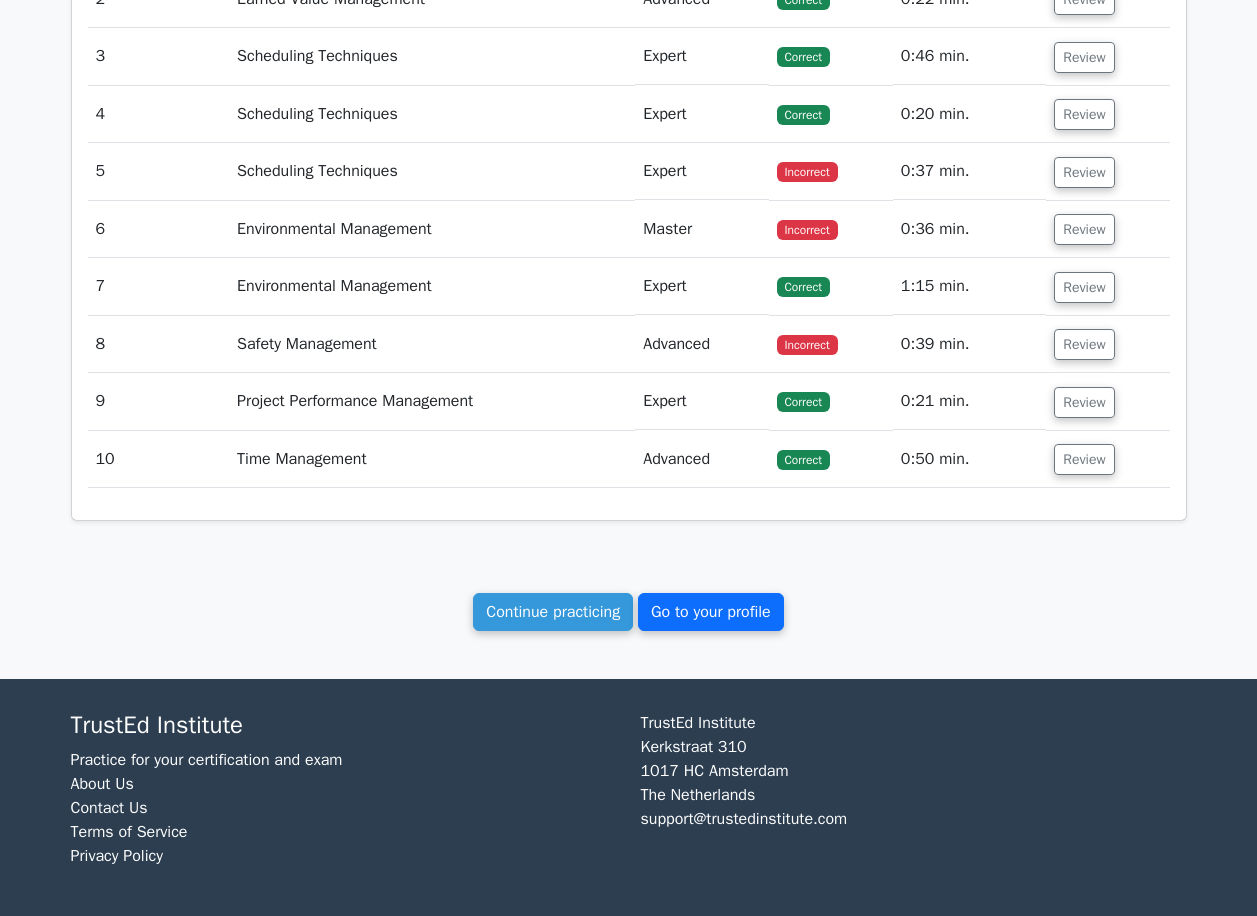 click on "Go to your profile" at bounding box center [711, 612] 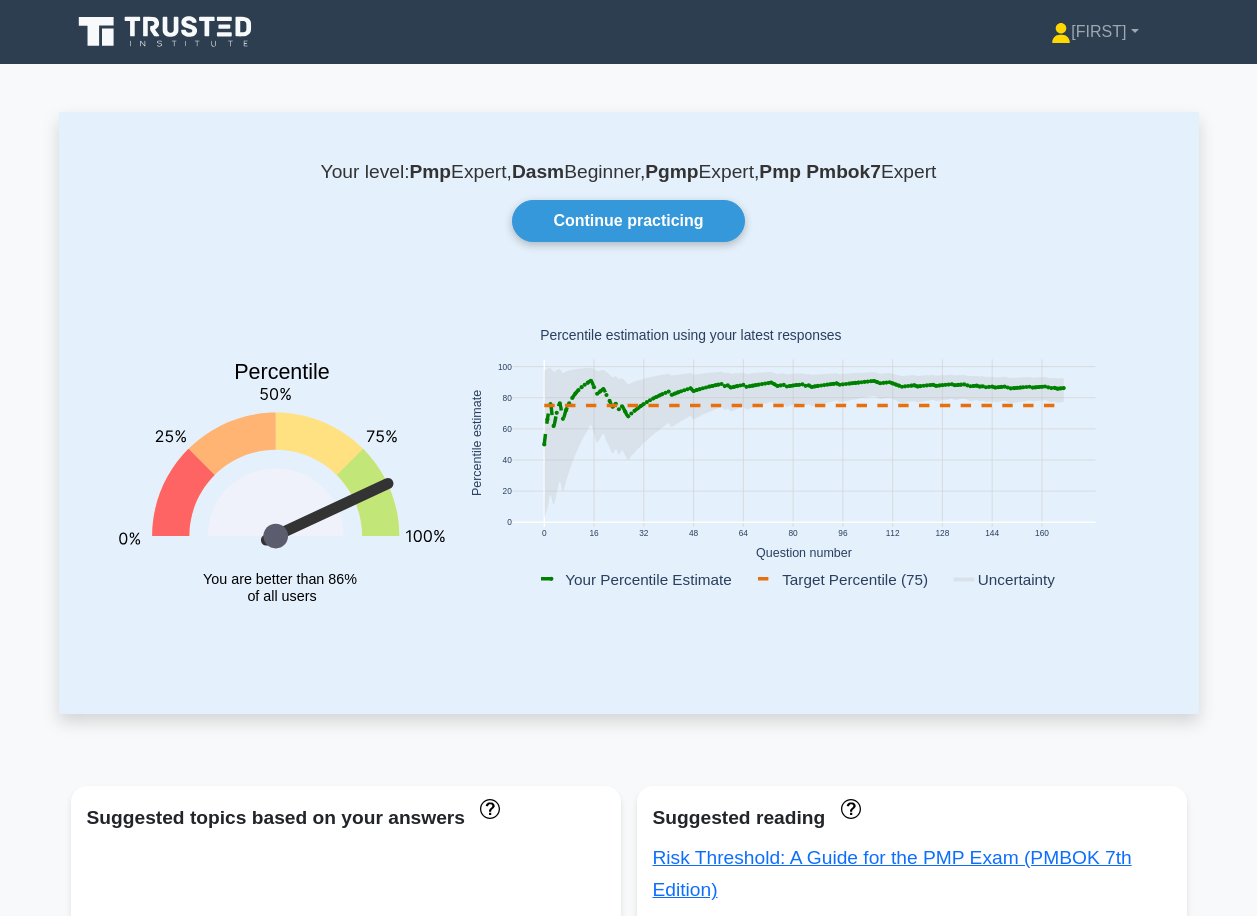 scroll, scrollTop: 0, scrollLeft: 0, axis: both 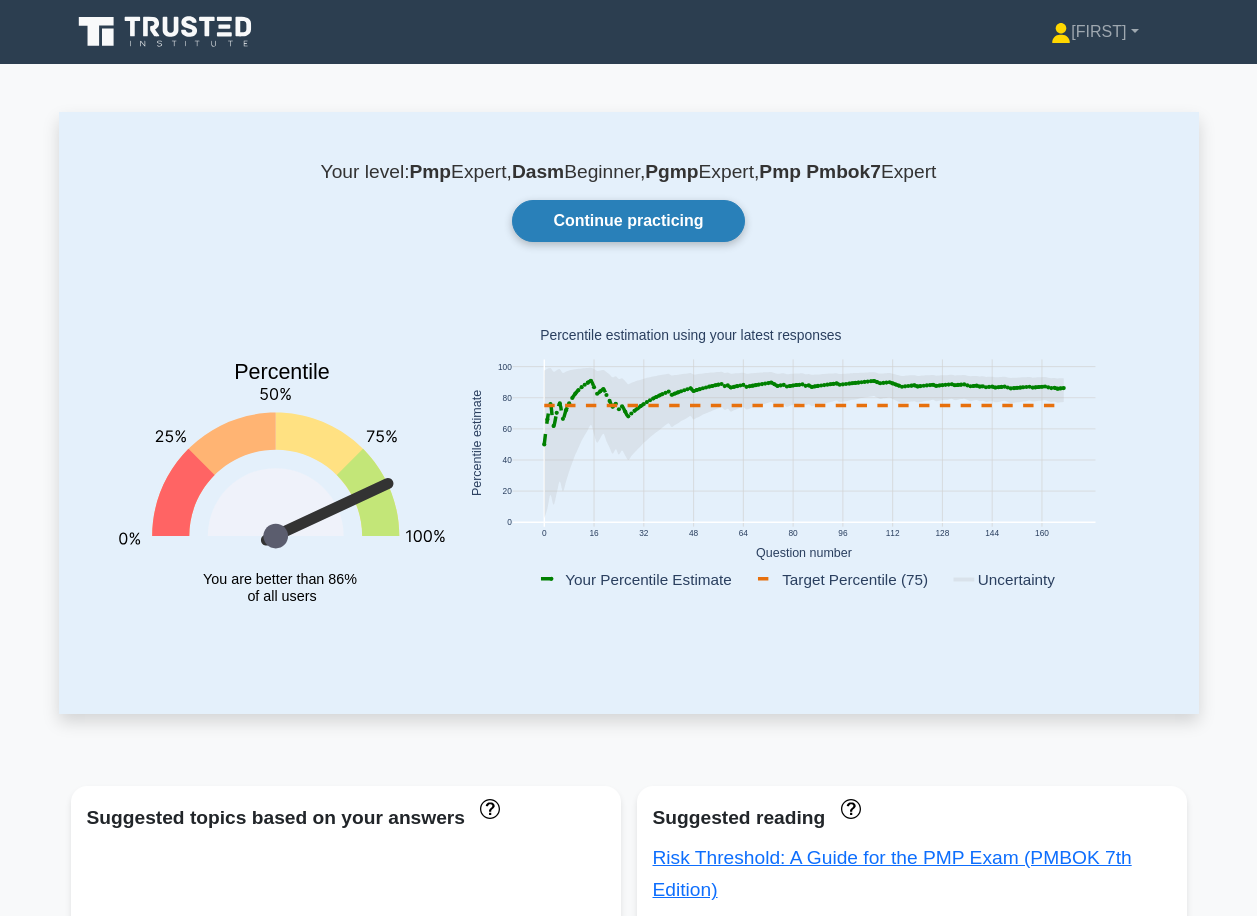 click on "Continue practicing" at bounding box center [628, 221] 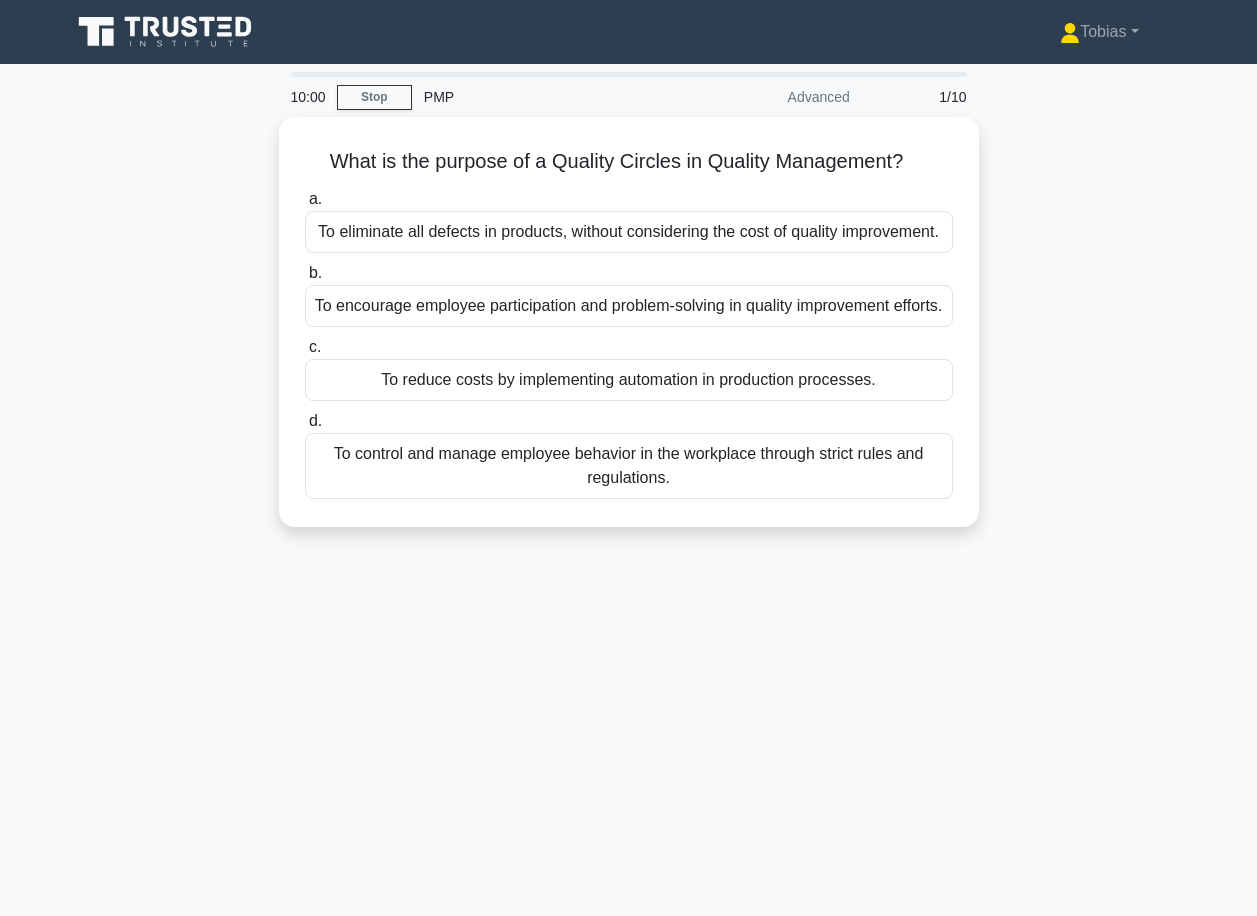 scroll, scrollTop: 0, scrollLeft: 0, axis: both 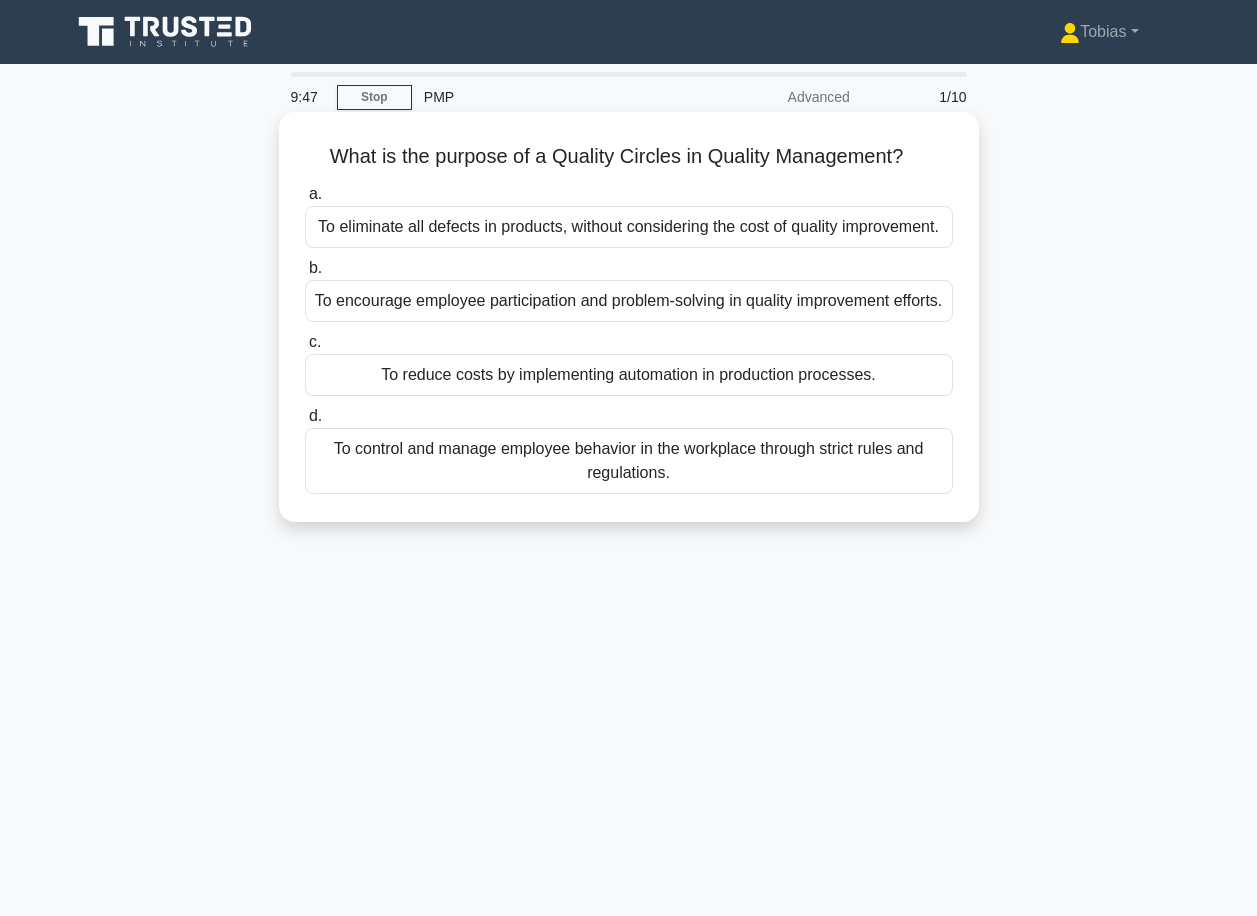 click on "To encourage employee participation and problem-solving in quality improvement efforts." at bounding box center [629, 301] 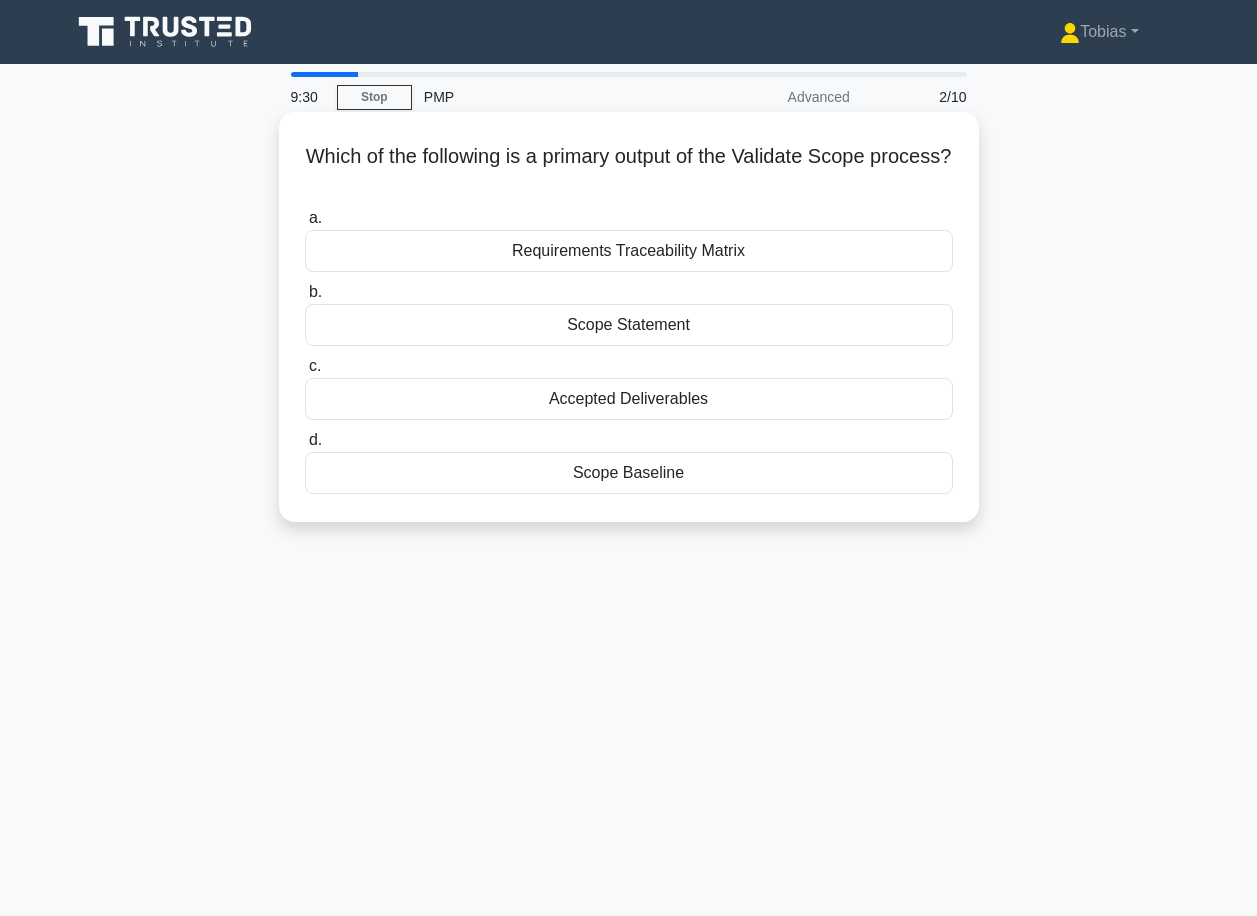 click on "Scope Baseline" at bounding box center [629, 473] 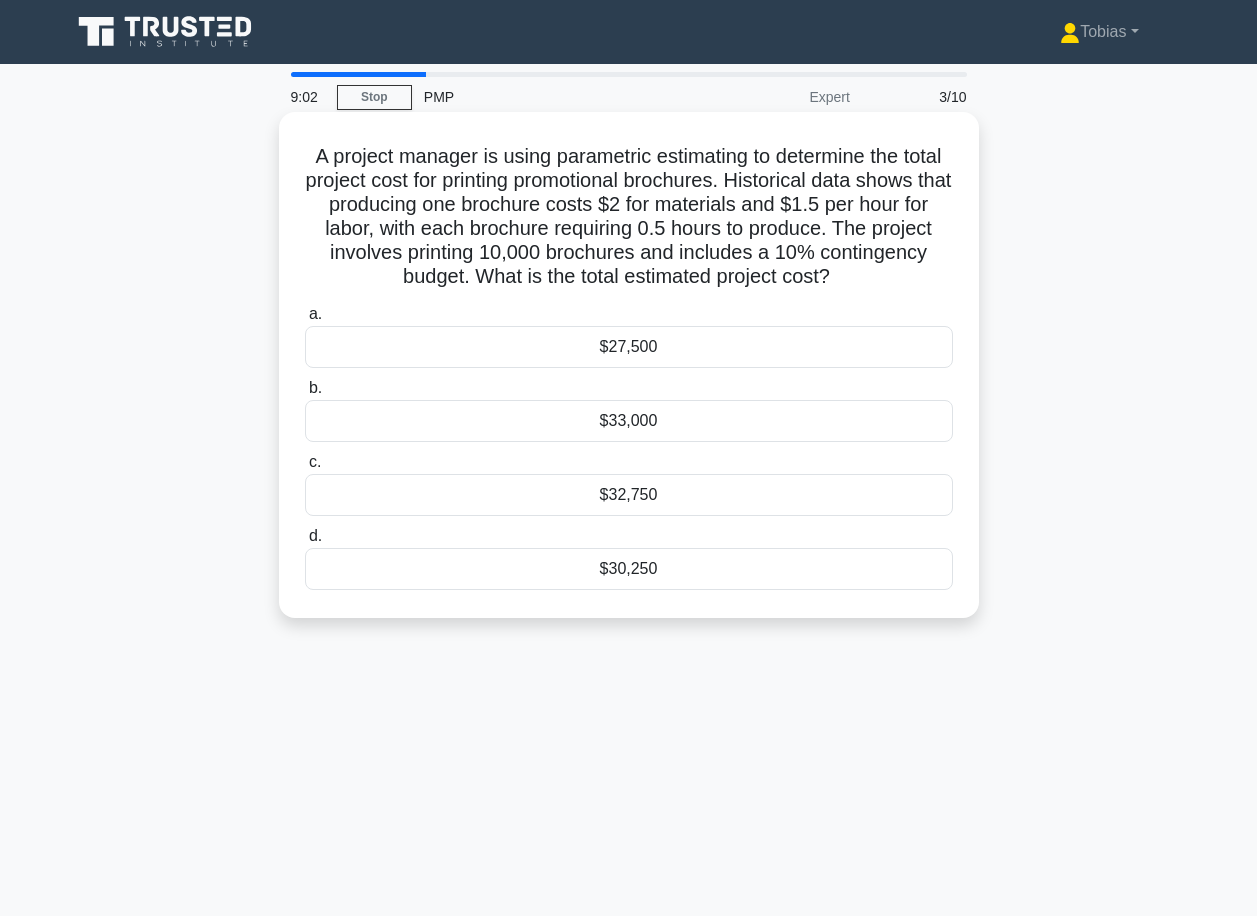 click on "$30,250" at bounding box center [629, 569] 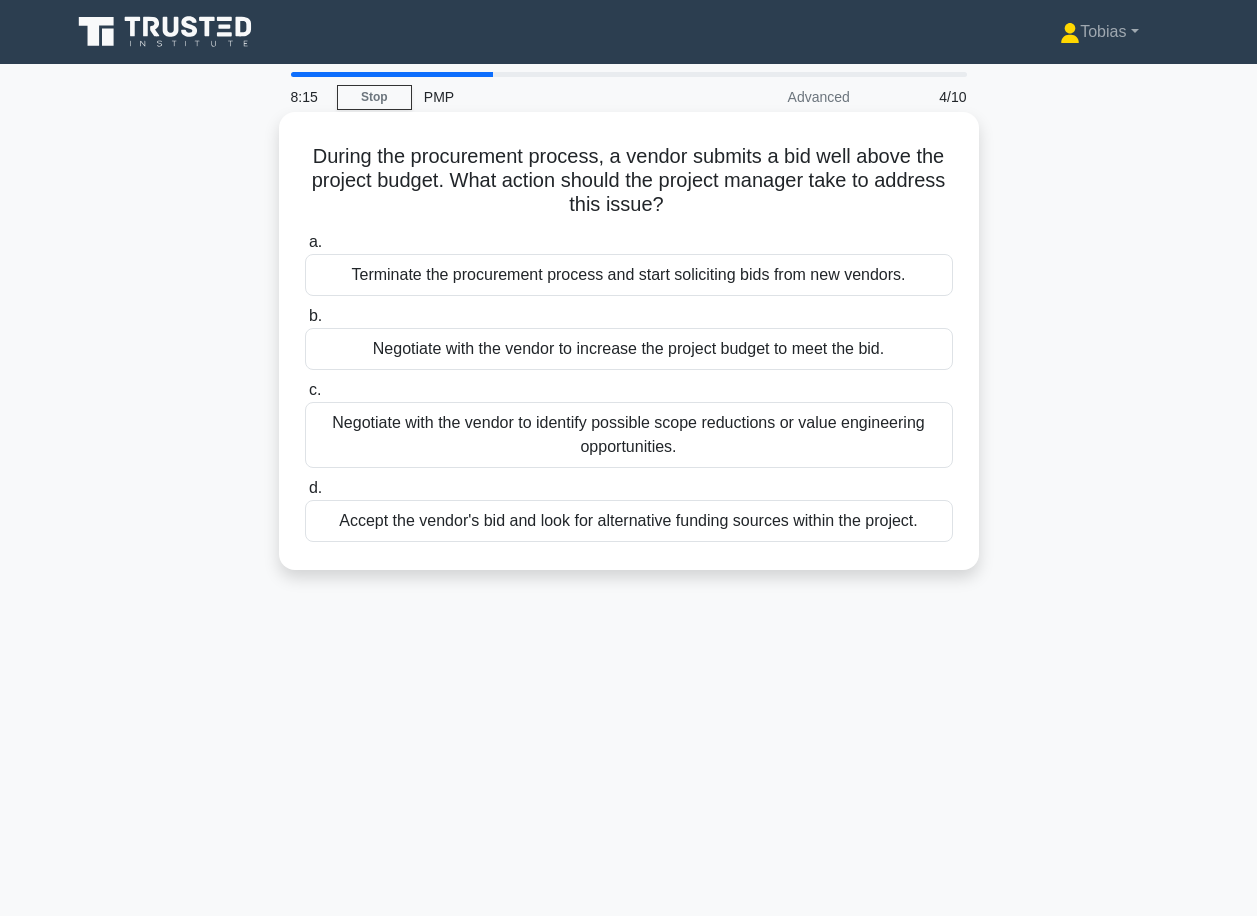 click on "Negotiate with the vendor to identify possible scope reductions or value engineering opportunities." at bounding box center [629, 435] 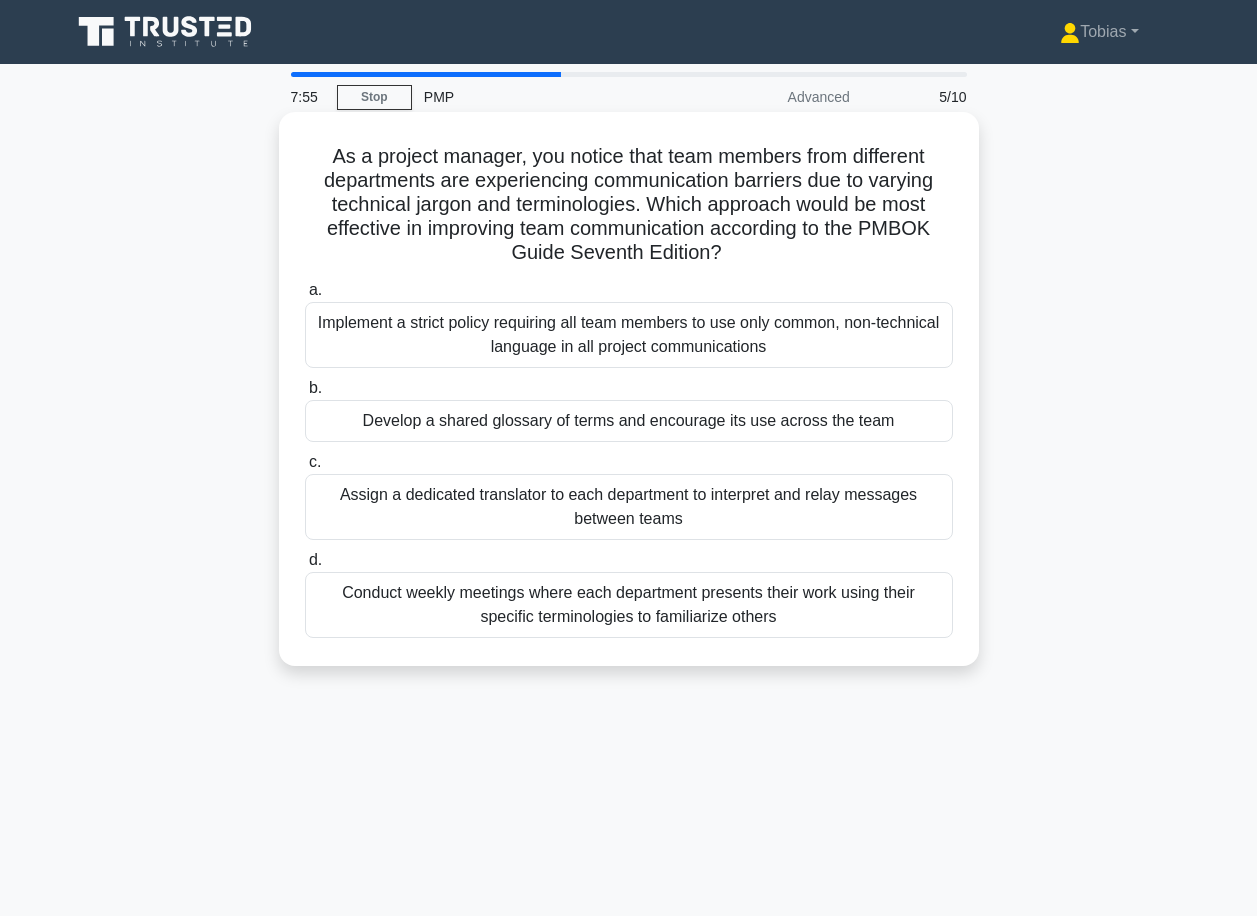 click on "Develop a shared glossary of terms and encourage its use across the team" at bounding box center (629, 421) 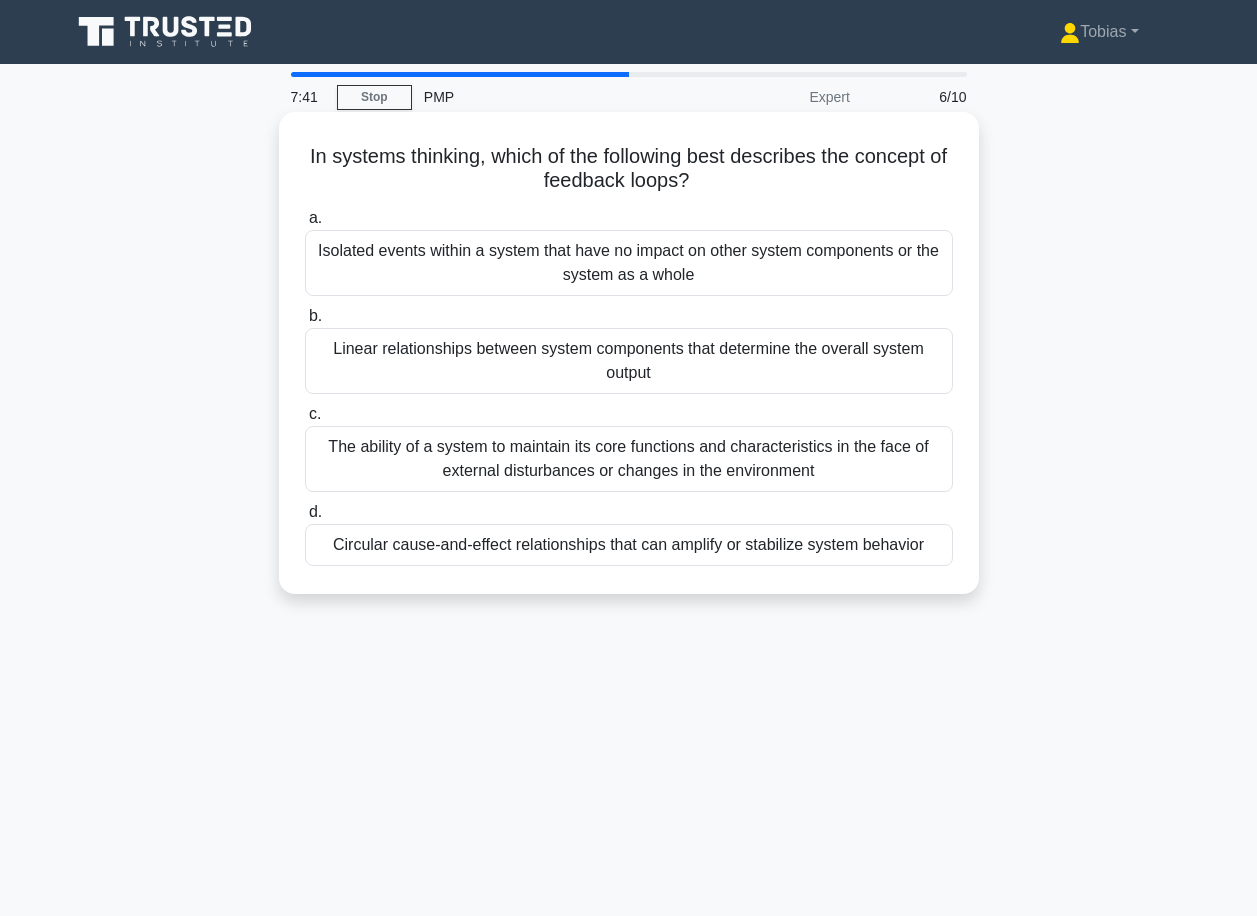 click on "Circular cause-and-effect relationships that can amplify or stabilize system behavior" at bounding box center [629, 545] 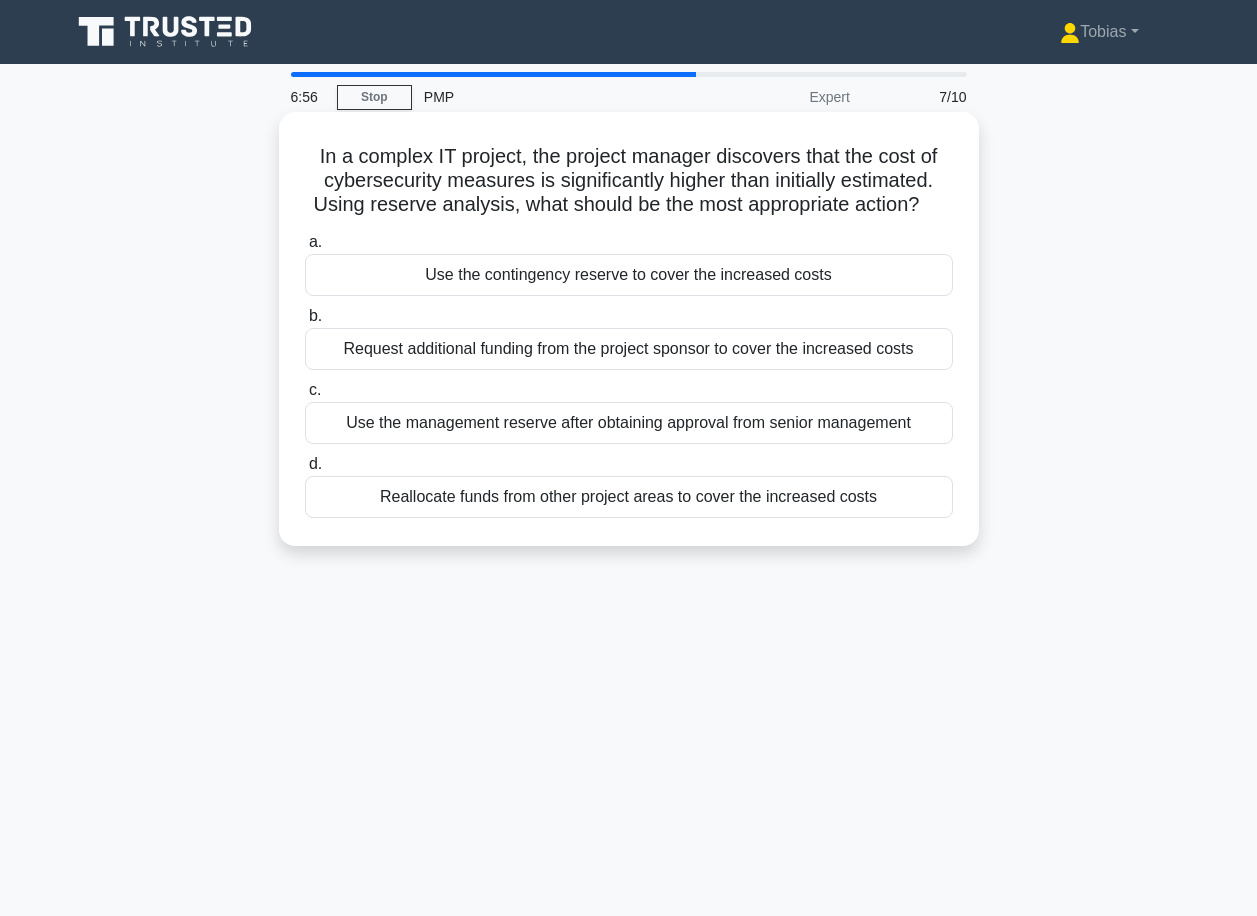 click on "Use the contingency reserve to cover the increased costs" at bounding box center [629, 275] 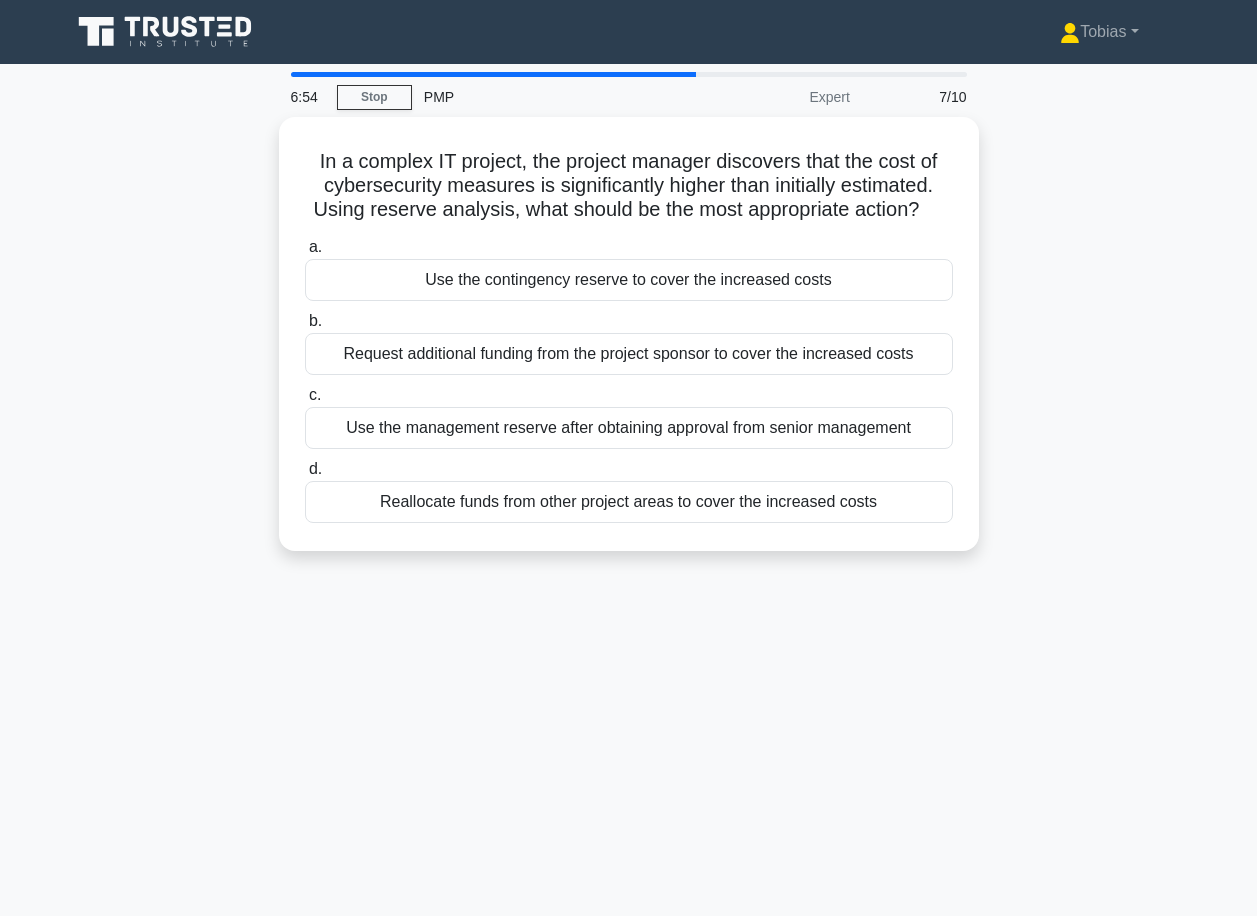 click on "In a complex IT project, the project manager discovers that the cost of cybersecurity measures is significantly higher than initially estimated. Using reserve analysis, what should be the most appropriate action?
.spinner_0XTQ{transform-origin:center;animation:spinner_y6GP .75s linear infinite}@keyframes spinner_y6GP{100%{transform:rotate(360deg)}}
a.
b. c. d." at bounding box center [629, 346] 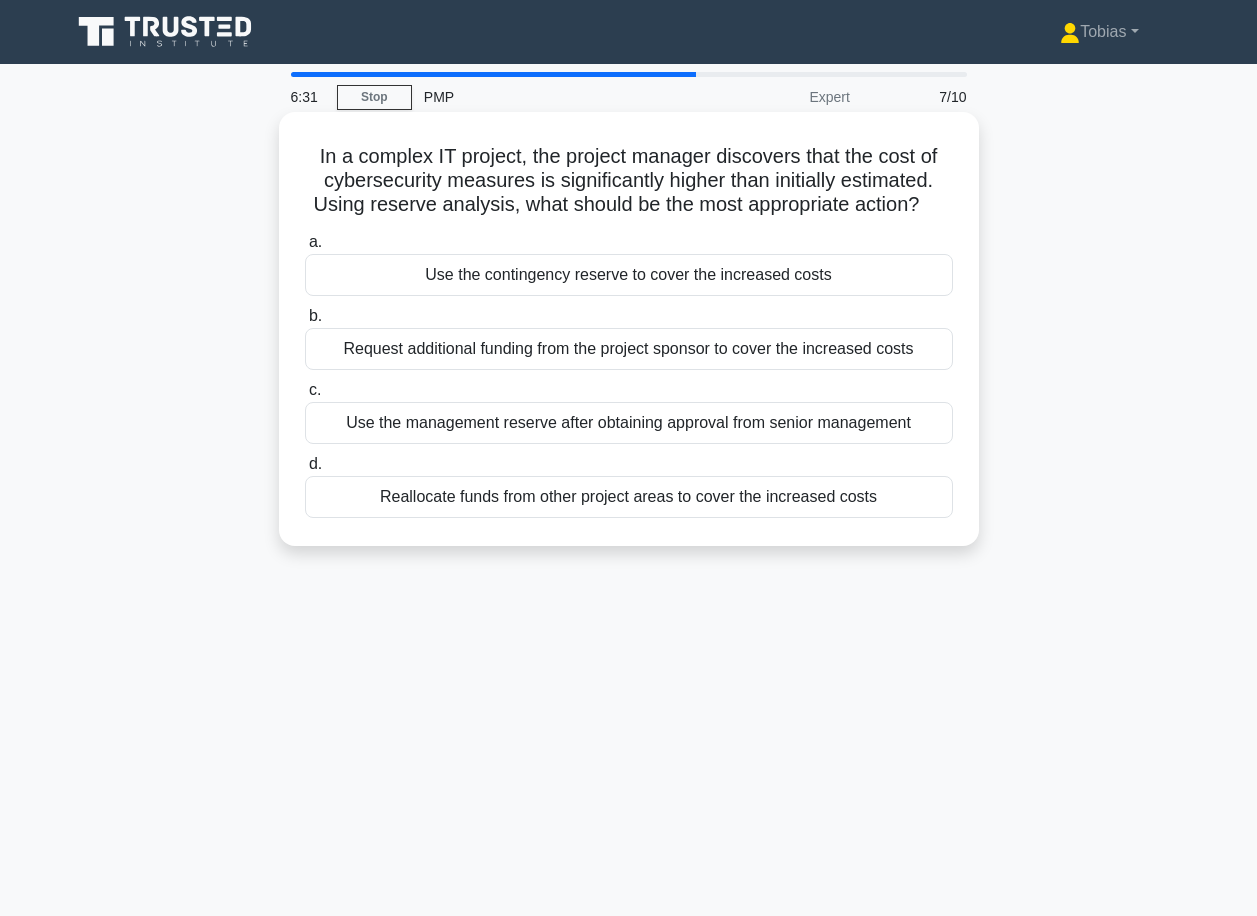 click on "Reallocate funds from other project areas to cover the increased costs" at bounding box center [629, 497] 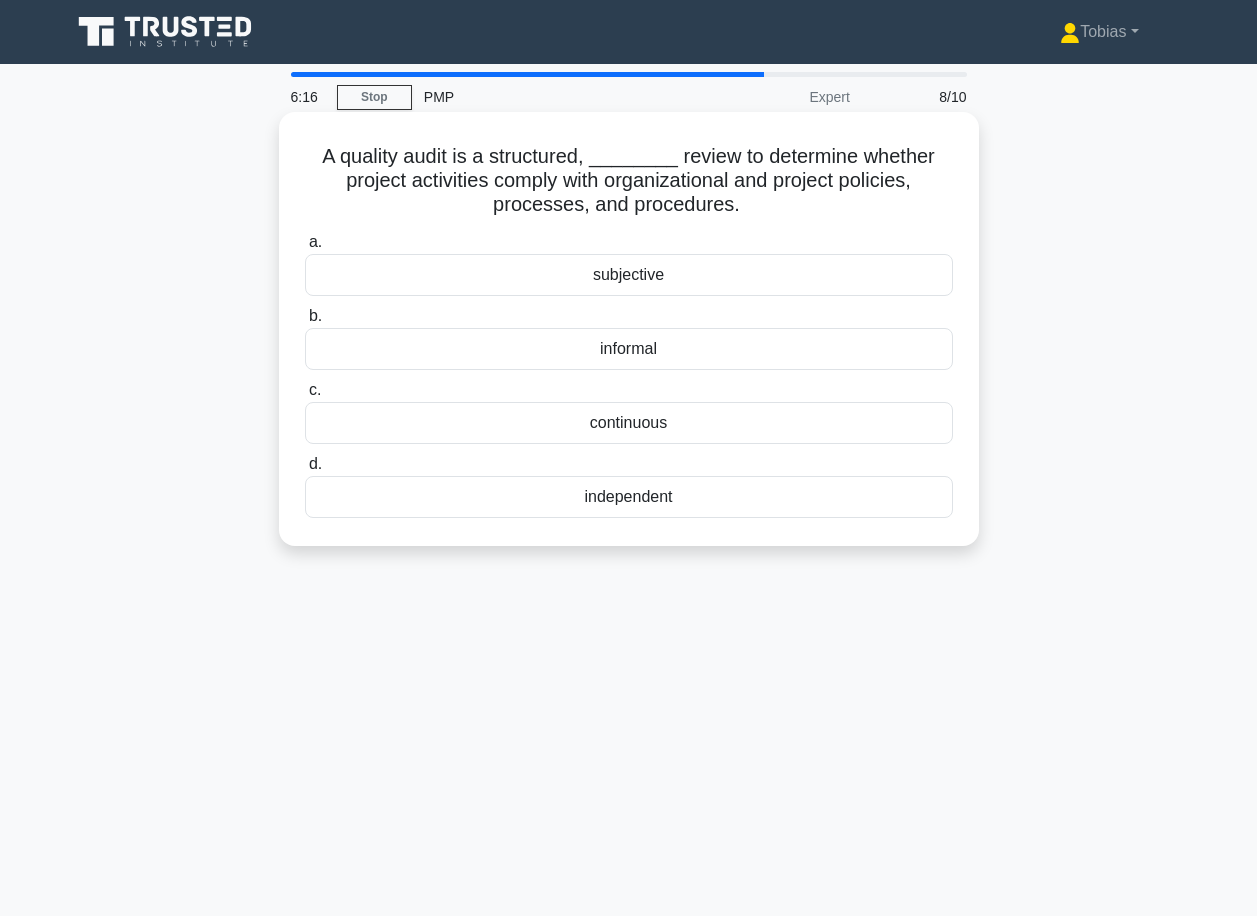click on "independent" at bounding box center (629, 497) 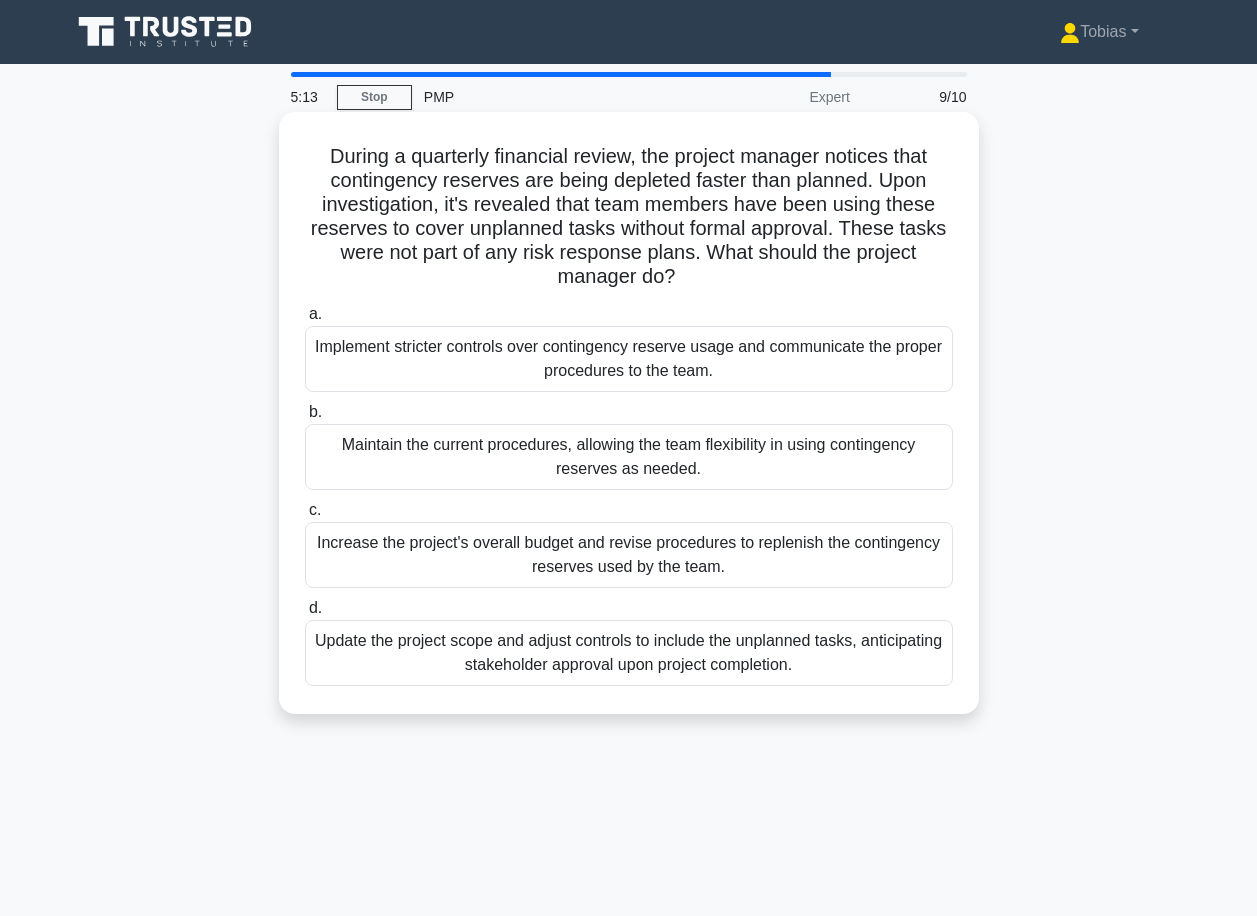 click on "Increase the project's overall budget and revise procedures to replenish the contingency reserves used by the team." at bounding box center [629, 555] 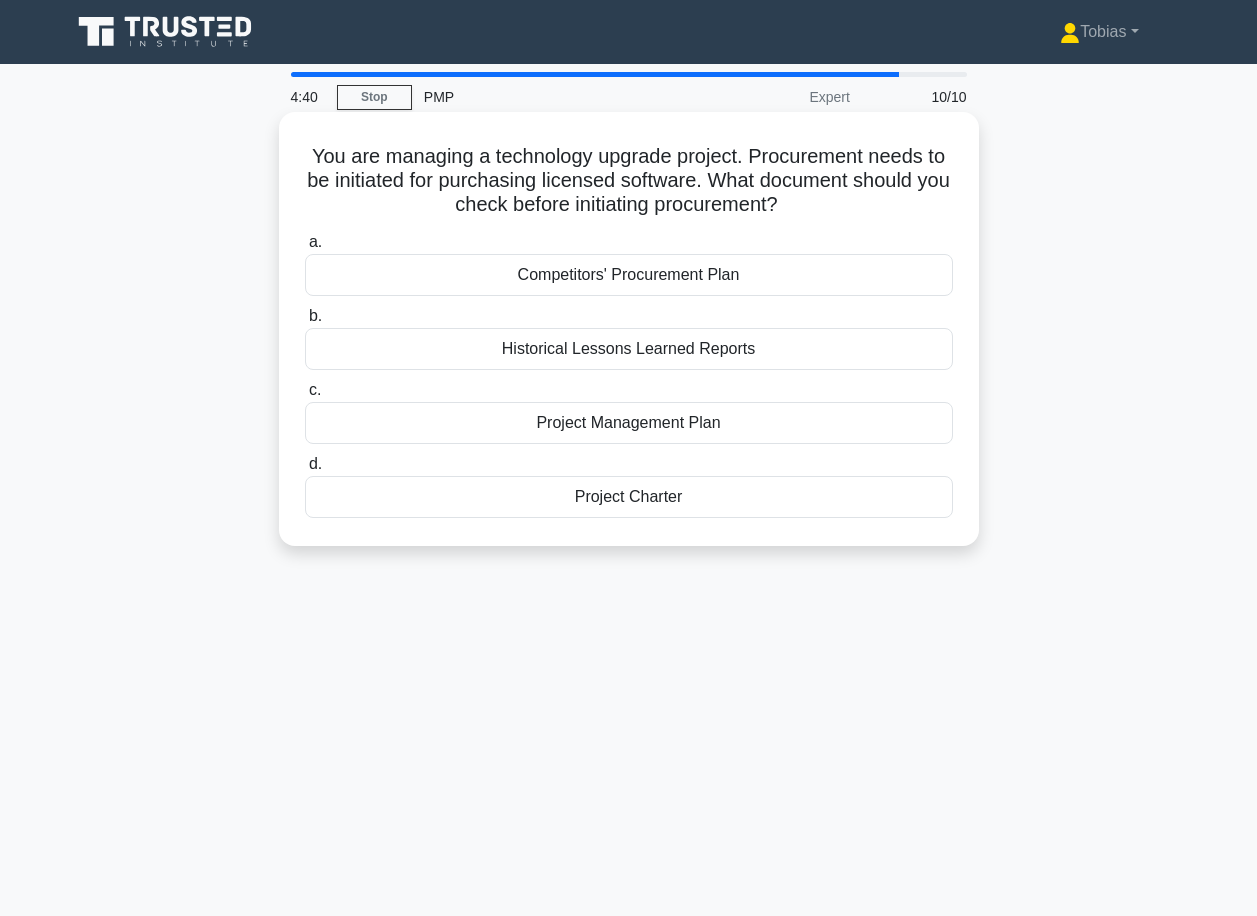 click on "Historical Lessons Learned Reports" at bounding box center [629, 349] 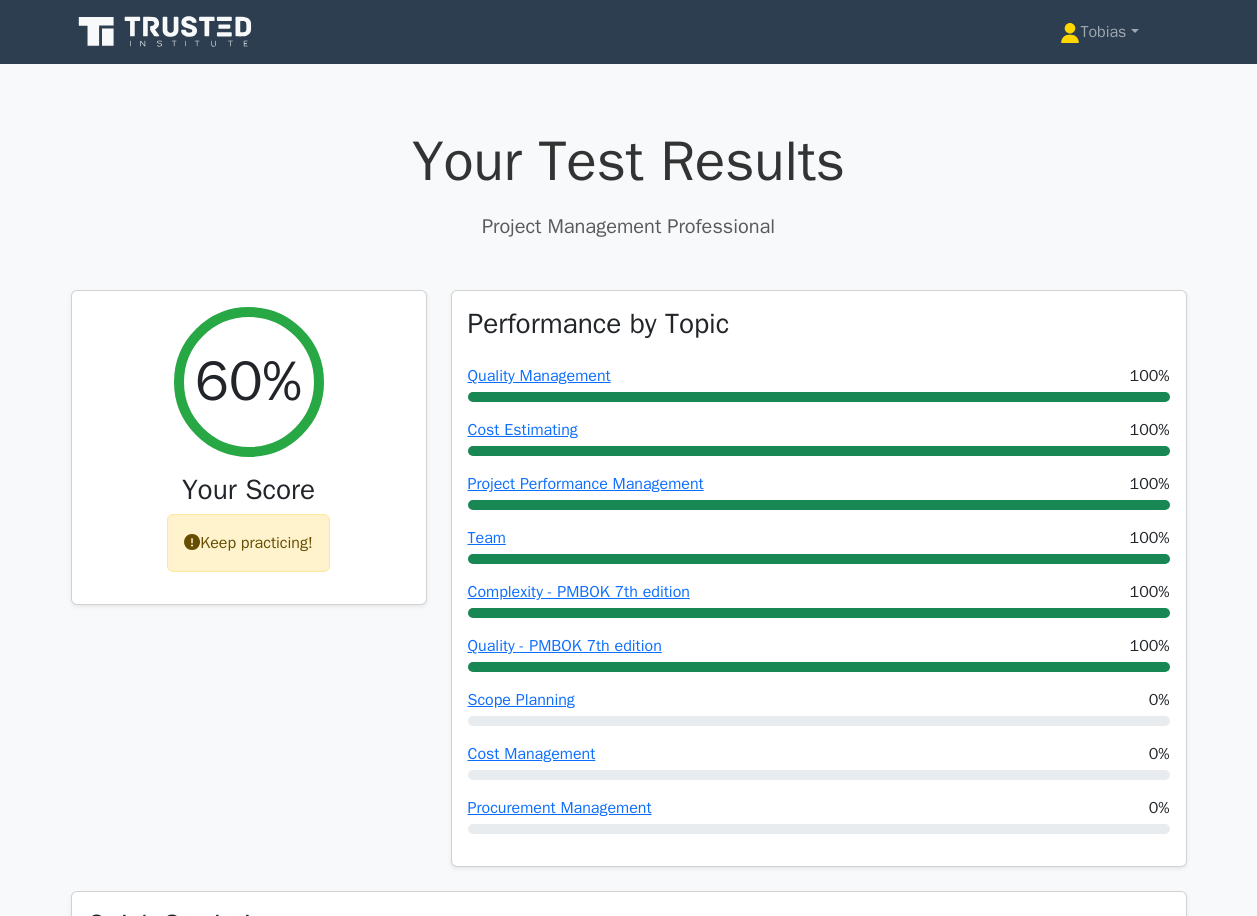 scroll, scrollTop: 0, scrollLeft: 0, axis: both 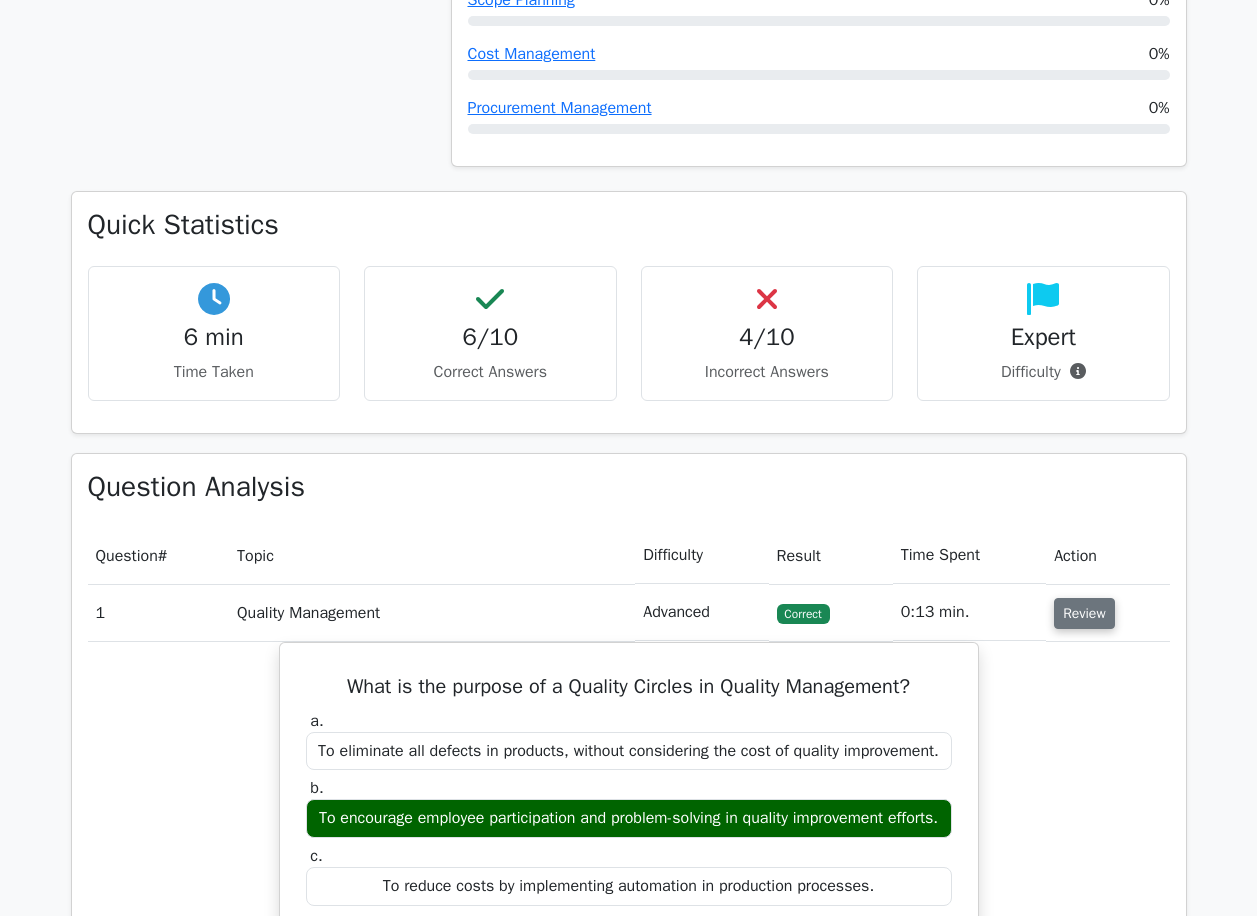 click on "Review" at bounding box center (1084, 613) 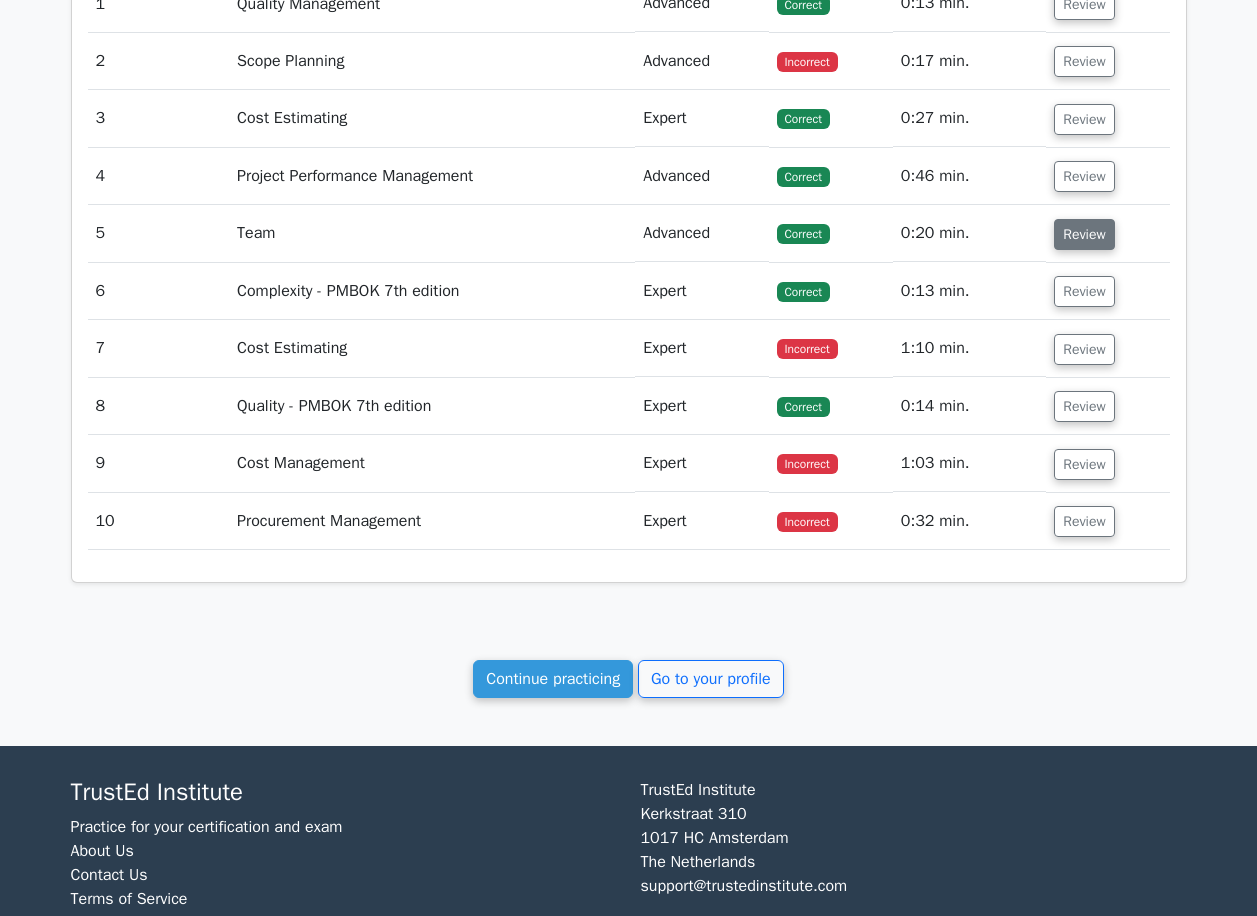 scroll, scrollTop: 1276, scrollLeft: 0, axis: vertical 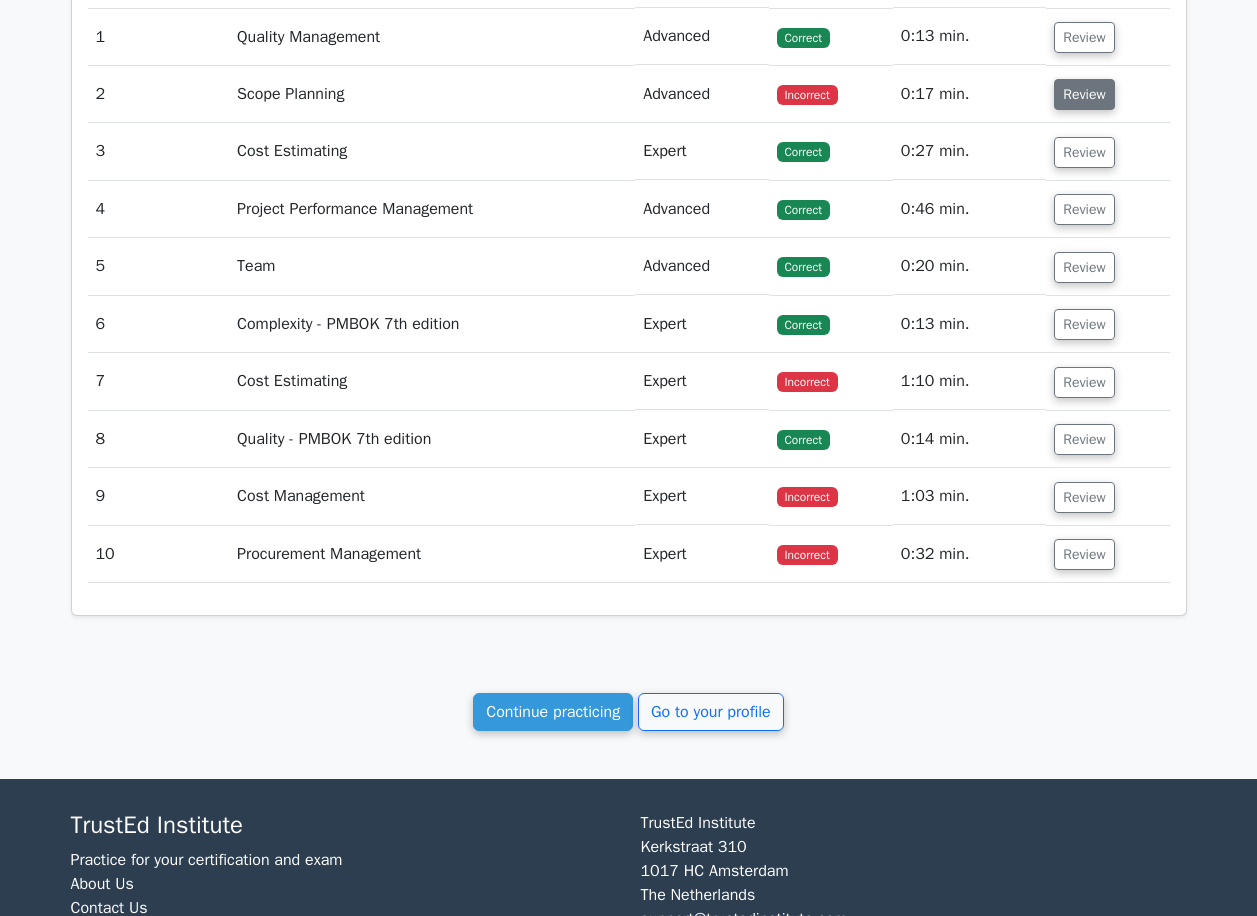 click on "Review" at bounding box center [1084, 94] 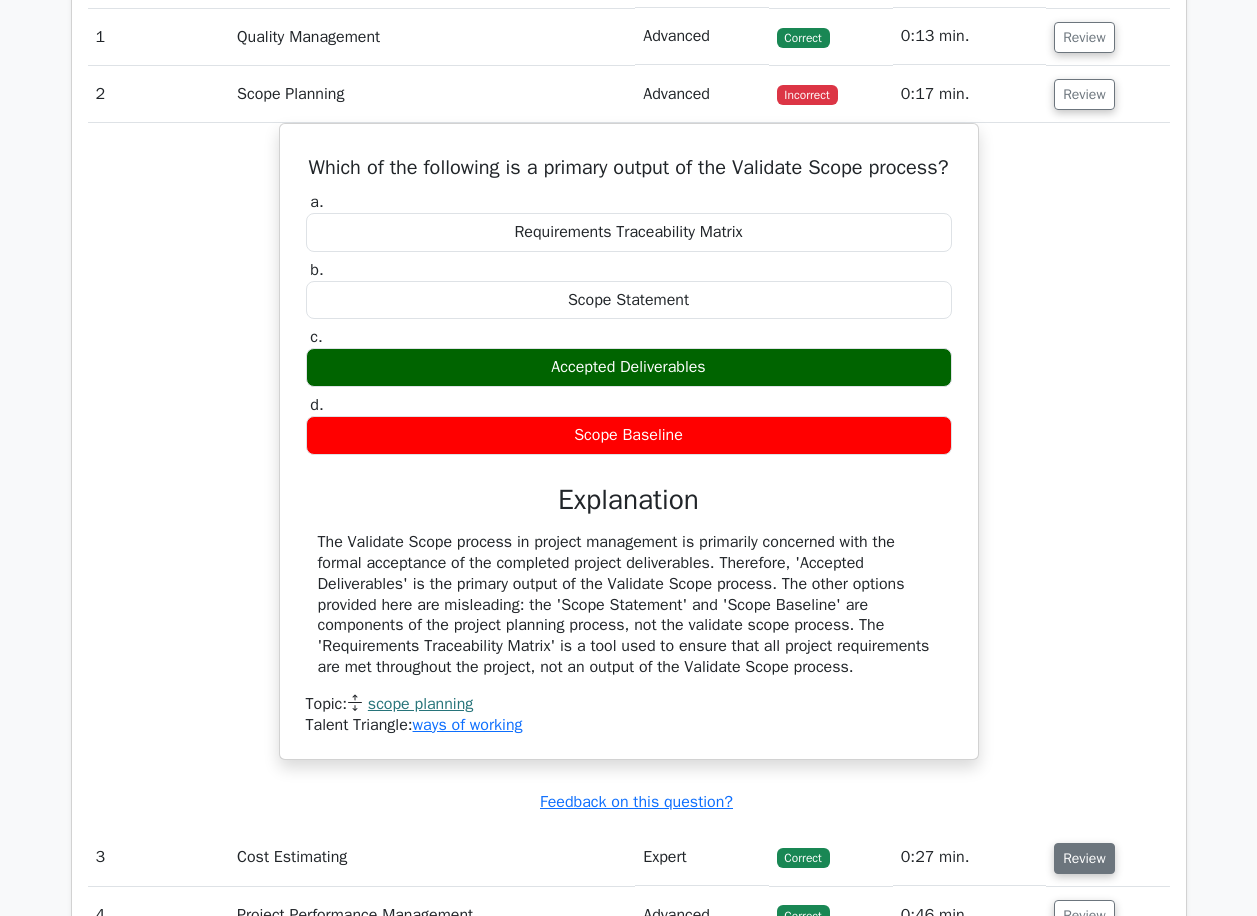 drag, startPoint x: 1094, startPoint y: 110, endPoint x: 1102, endPoint y: 150, distance: 40.792156 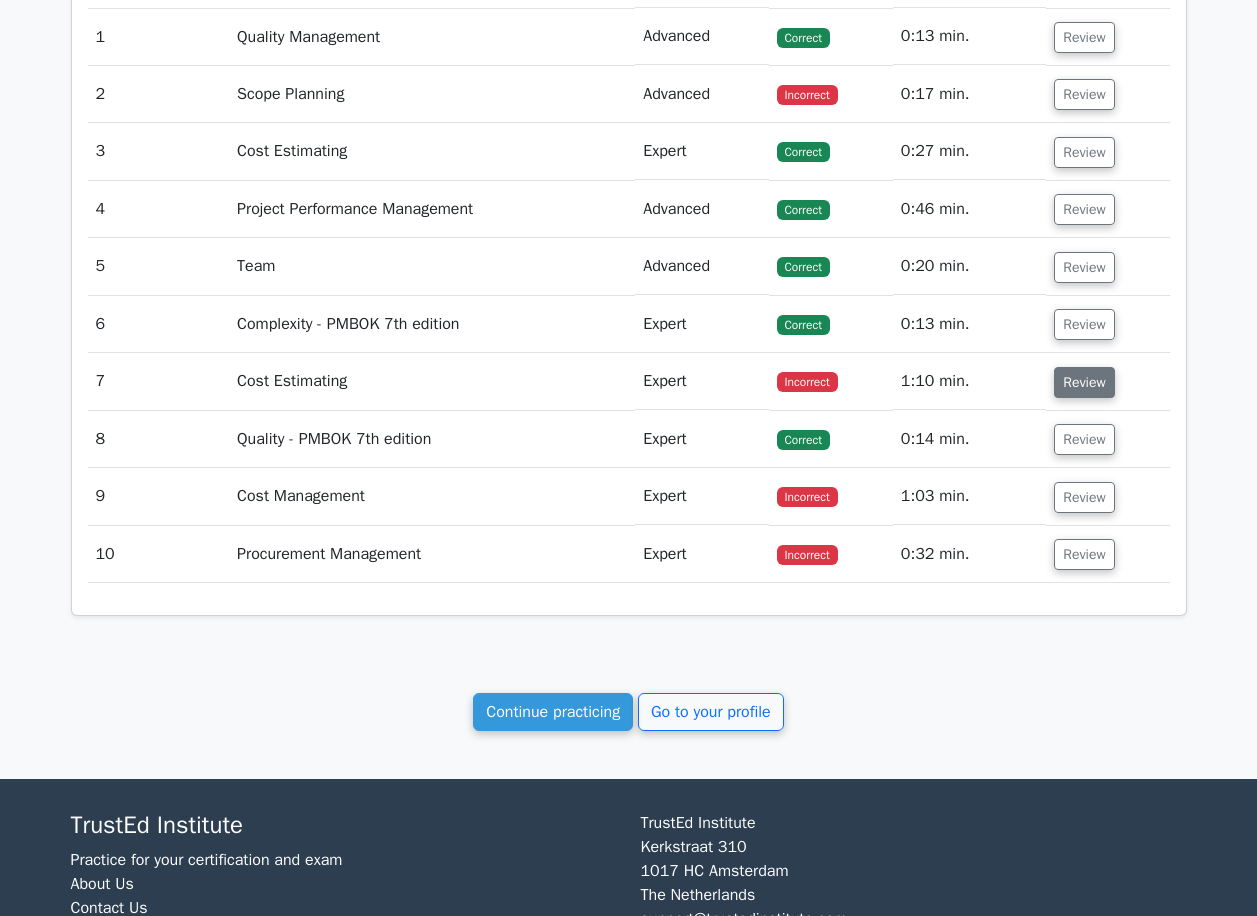 click on "Review" at bounding box center (1084, 382) 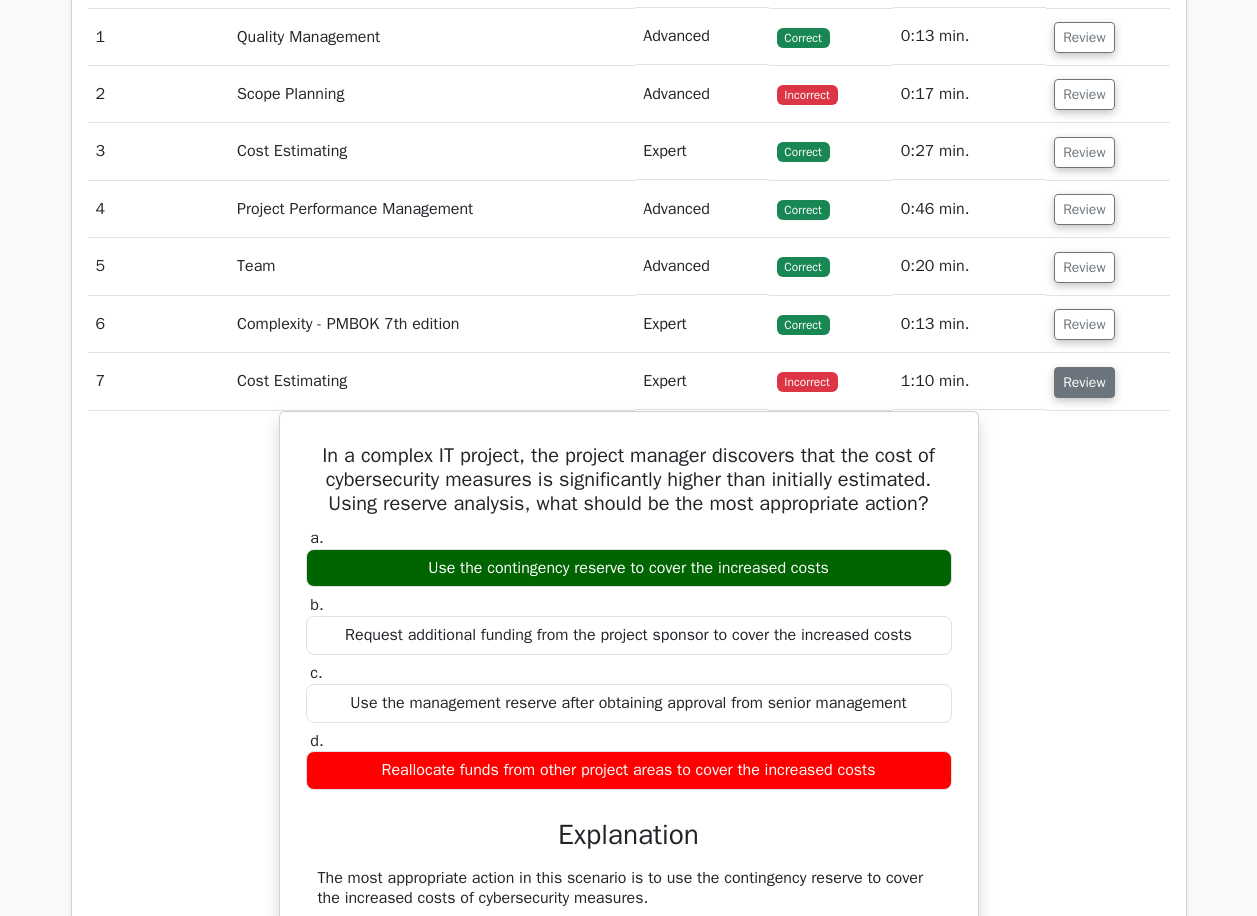 click on "Review" at bounding box center (1084, 382) 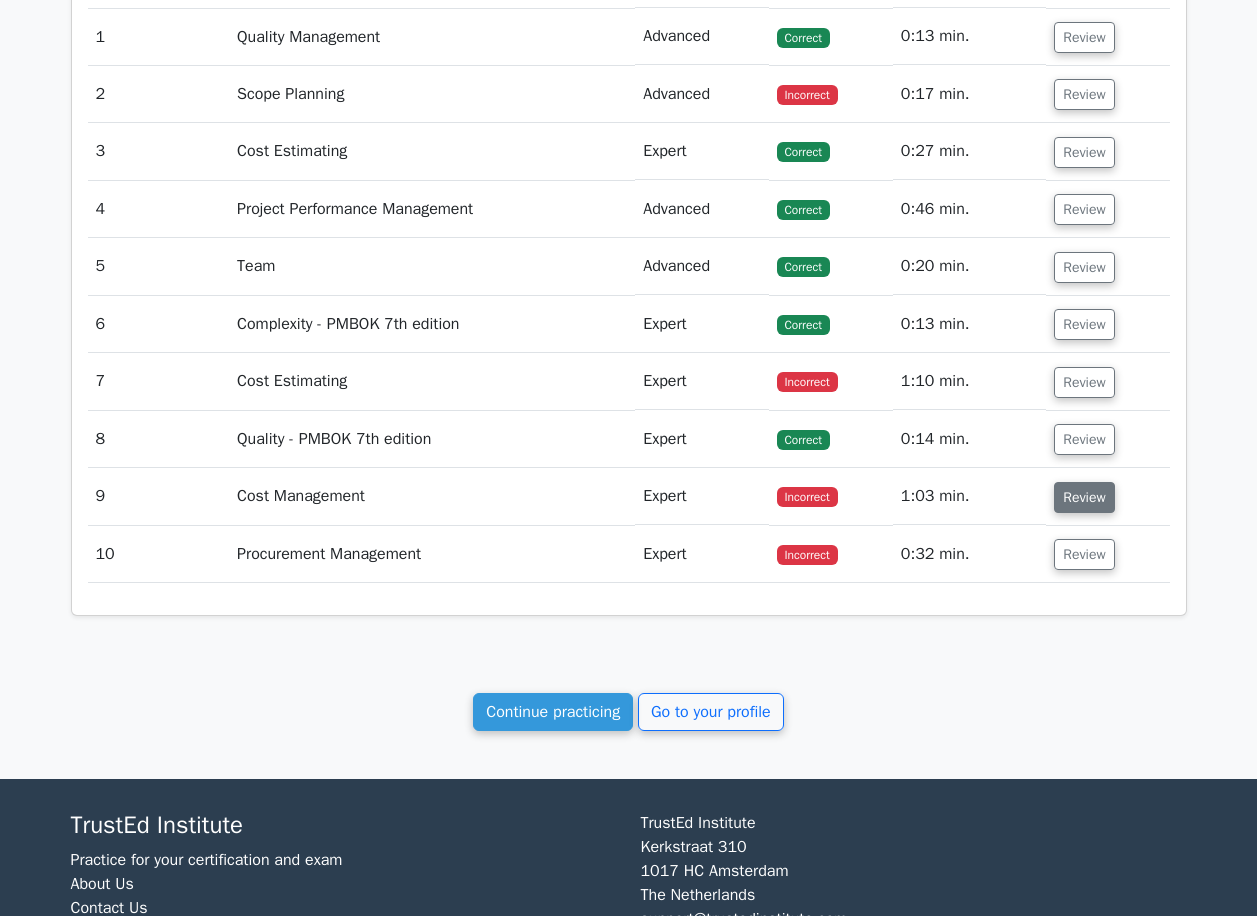 click on "Review" at bounding box center [1084, 497] 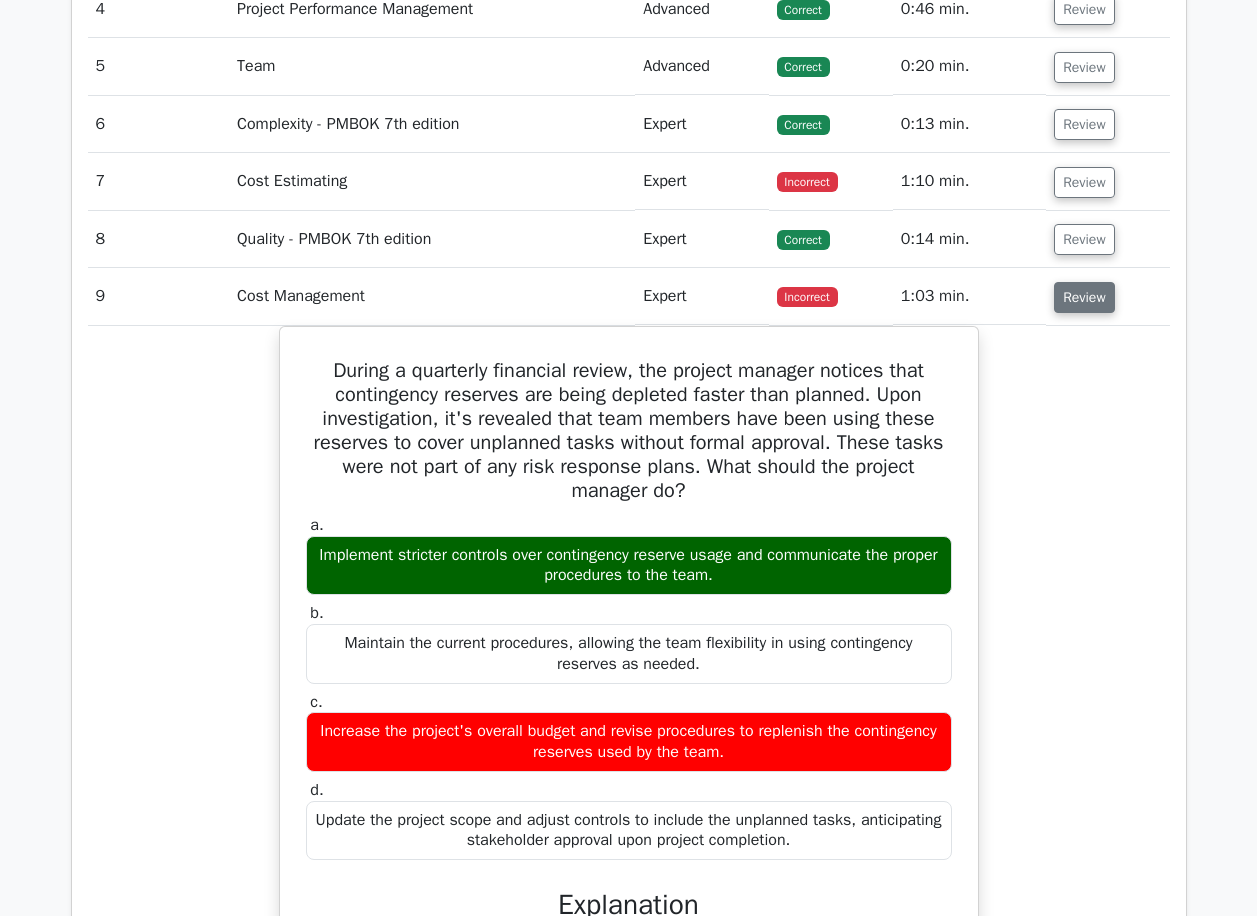 drag, startPoint x: 1074, startPoint y: 302, endPoint x: 1074, endPoint y: 325, distance: 23 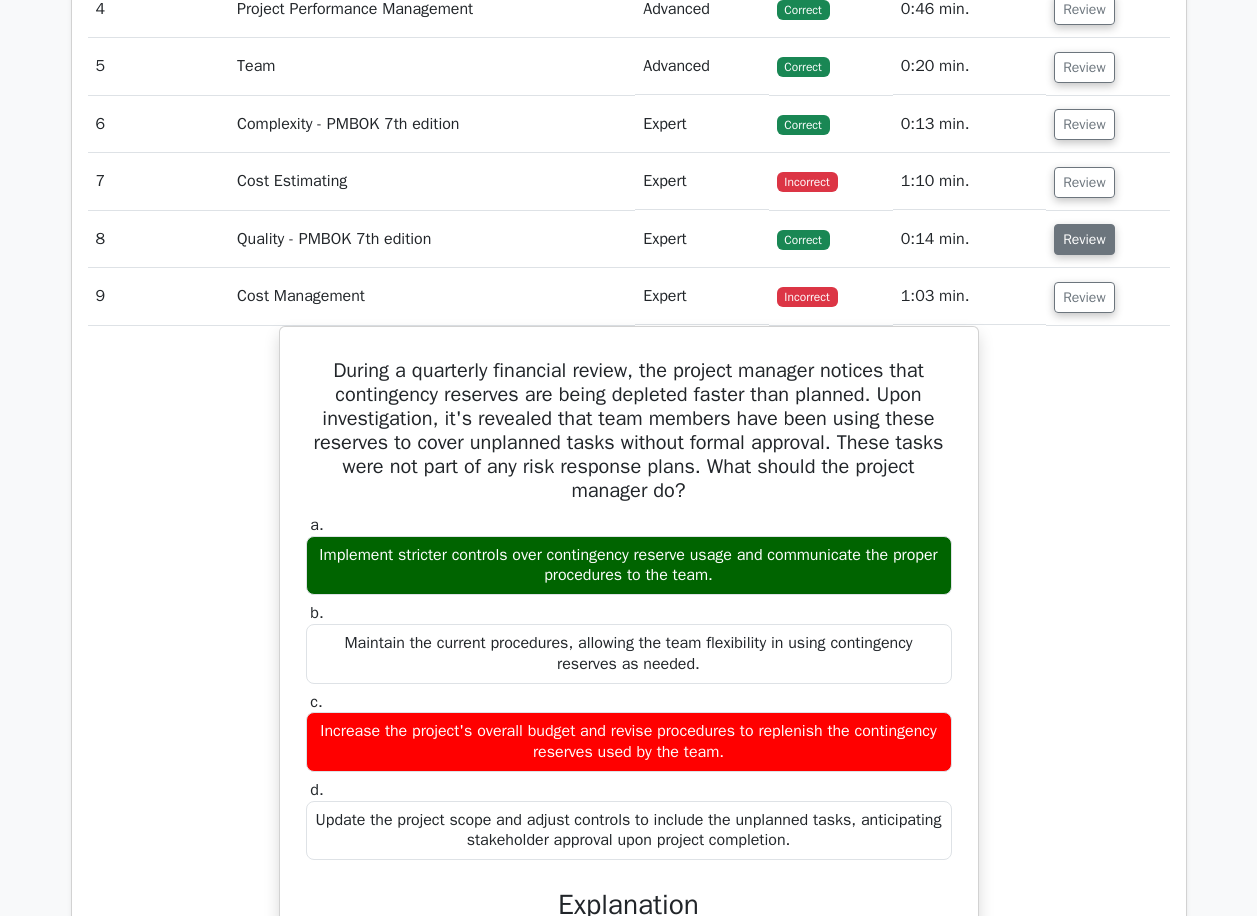 click on "Review" at bounding box center (1084, 297) 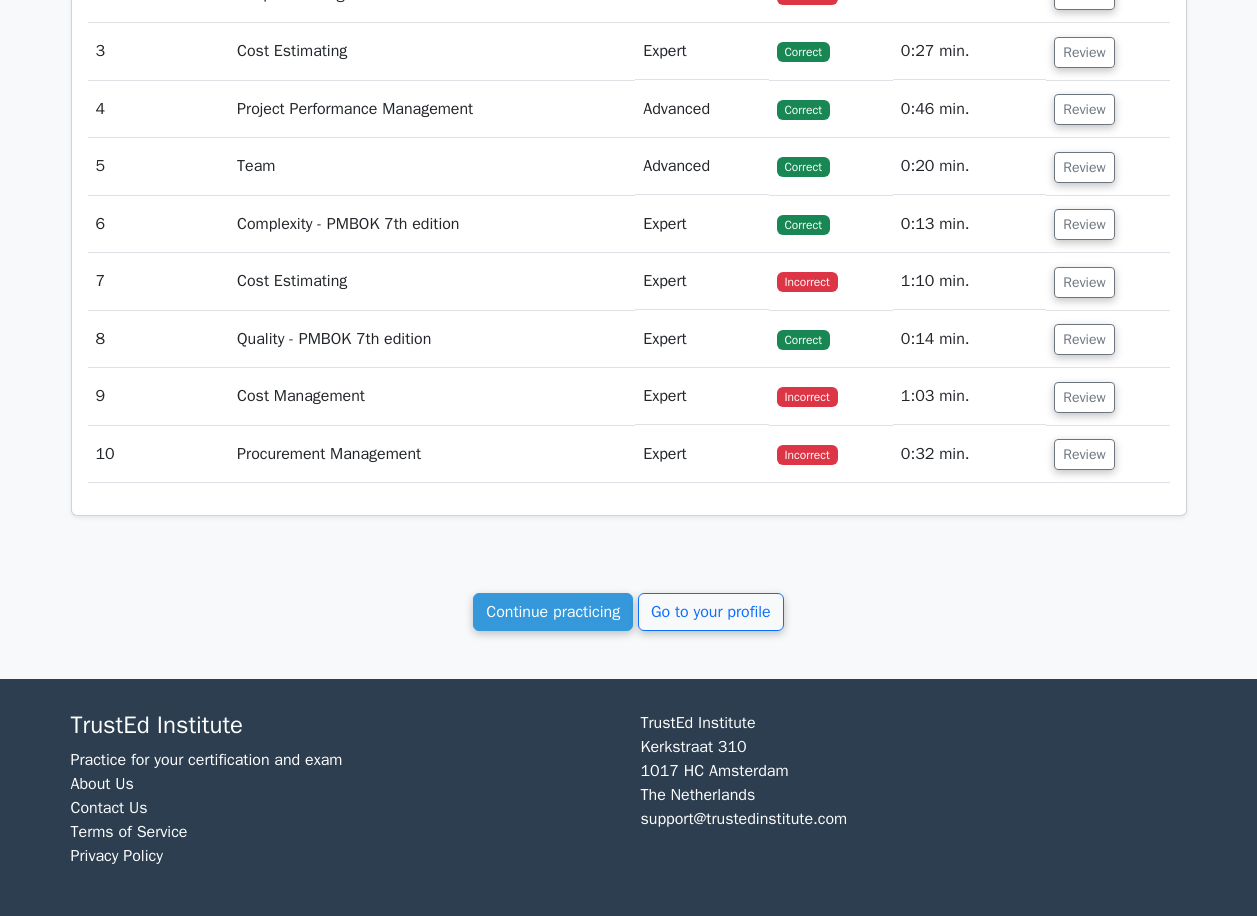 scroll, scrollTop: 1376, scrollLeft: 0, axis: vertical 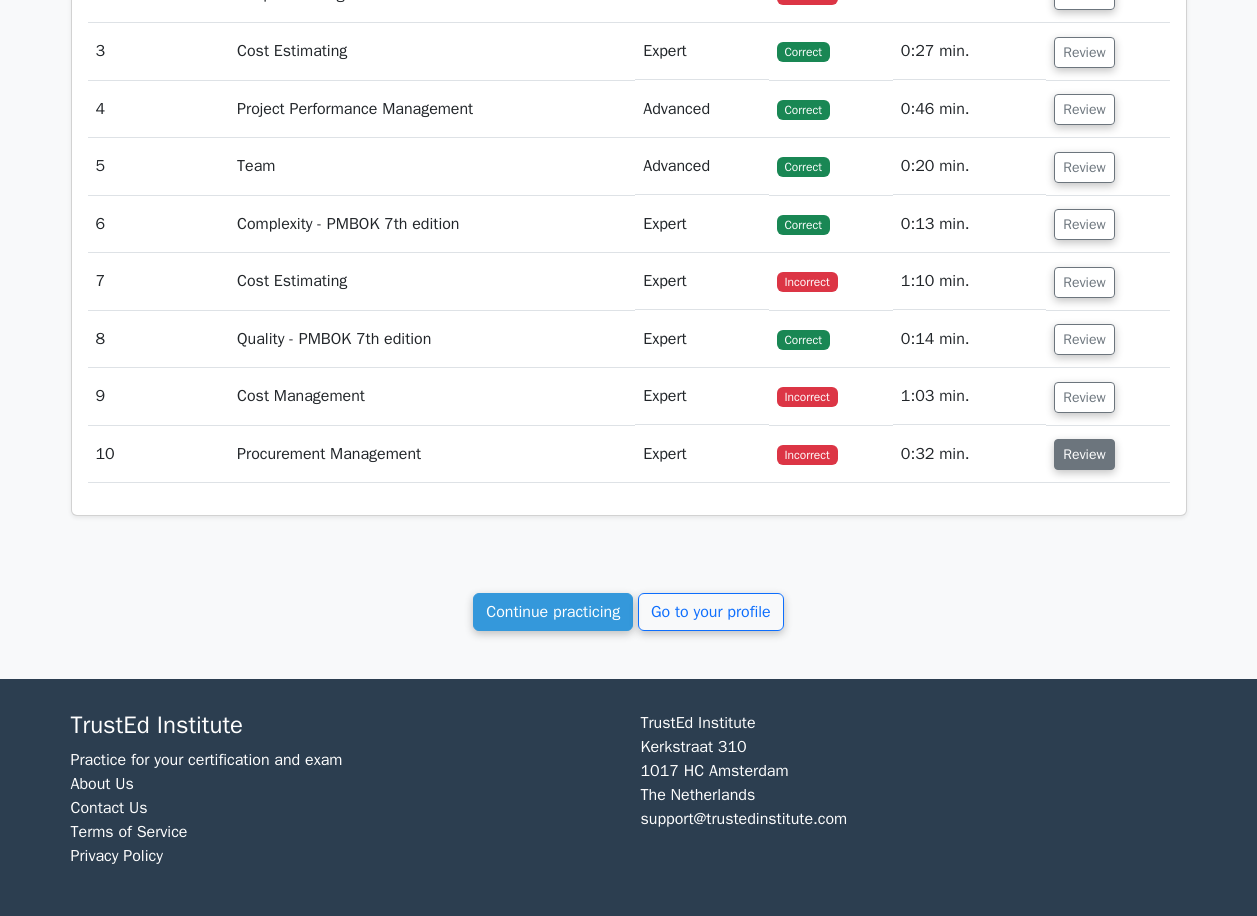 click on "Review" at bounding box center (1084, 454) 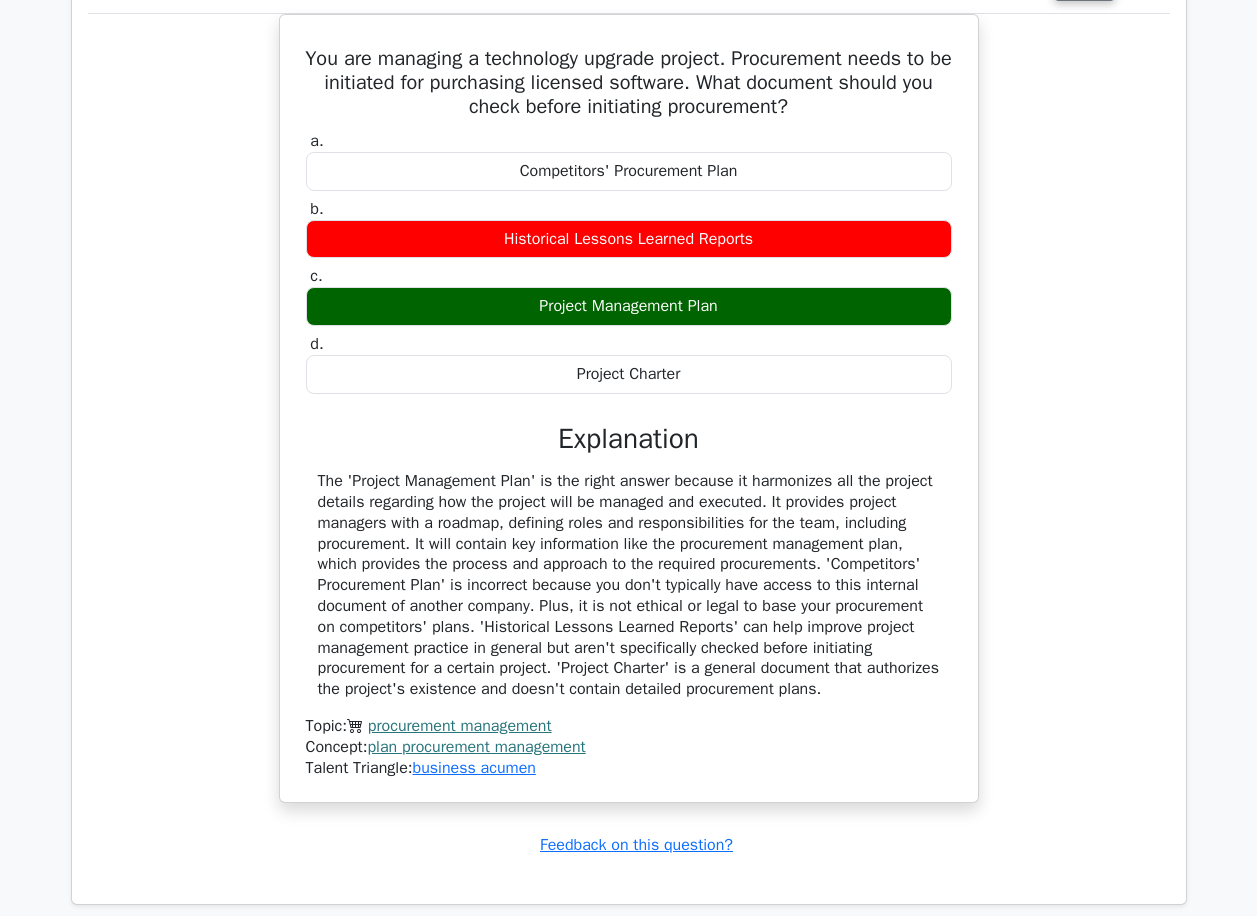 scroll, scrollTop: 1876, scrollLeft: 0, axis: vertical 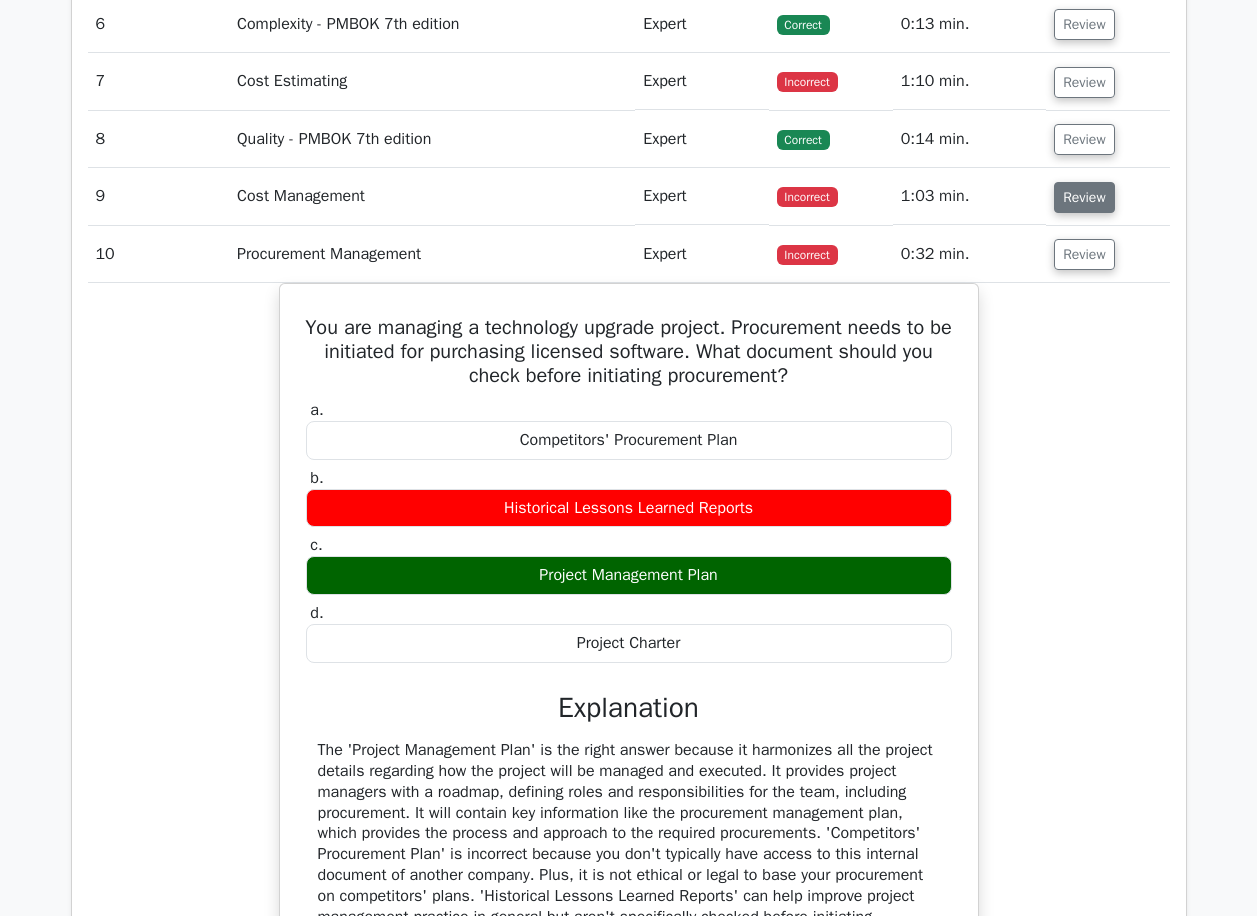 drag, startPoint x: 1096, startPoint y: 248, endPoint x: 1116, endPoint y: 384, distance: 137.46272 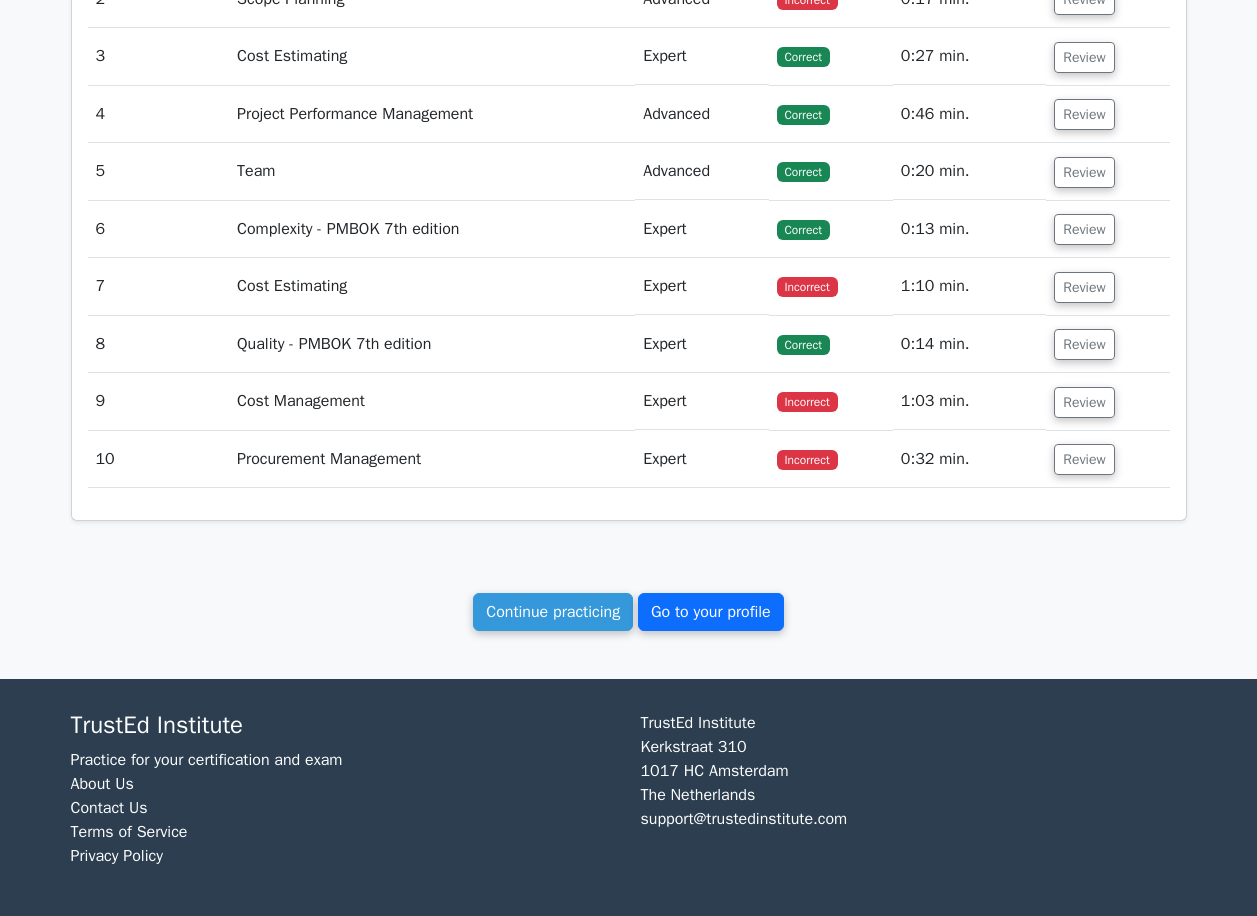 click on "Go to your profile" at bounding box center (711, 612) 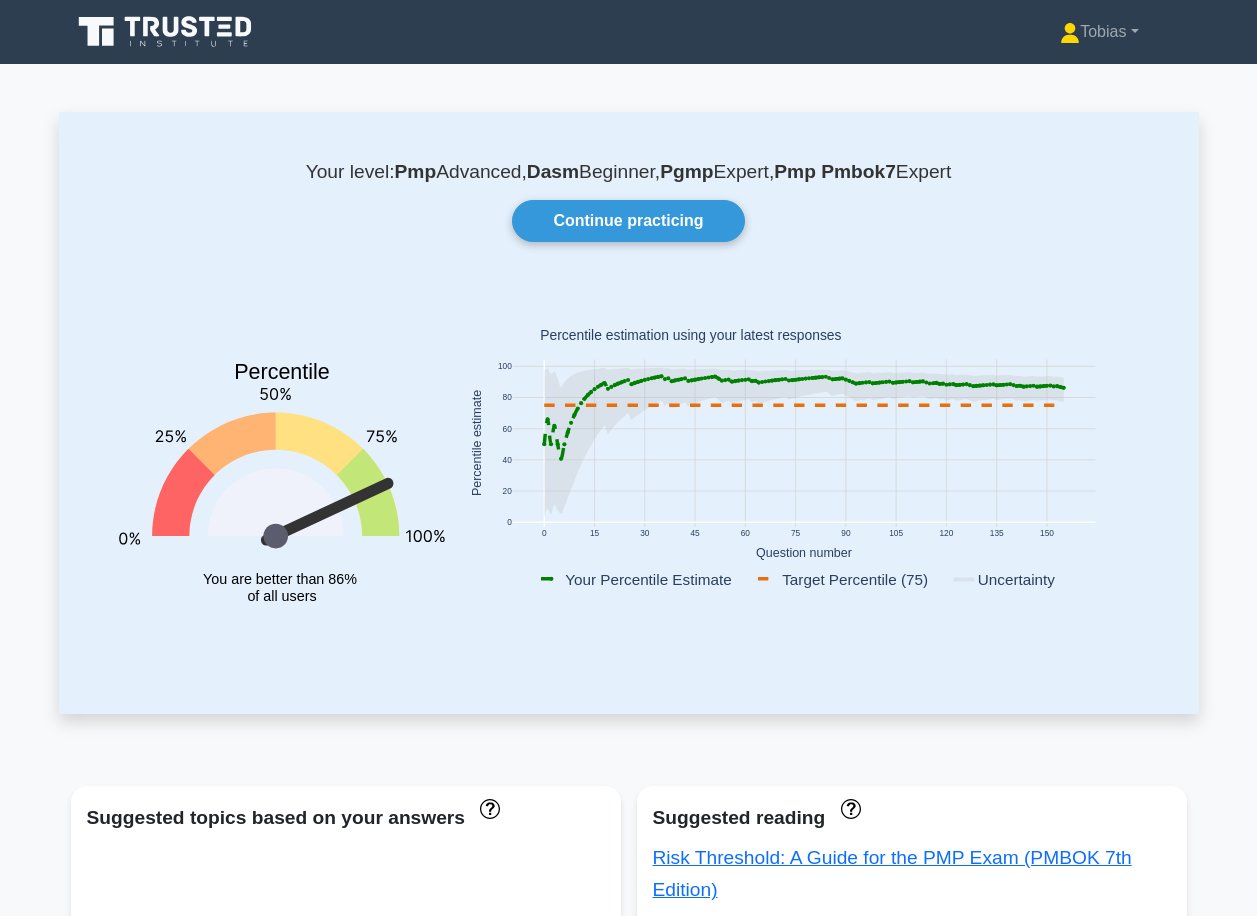 scroll, scrollTop: 0, scrollLeft: 0, axis: both 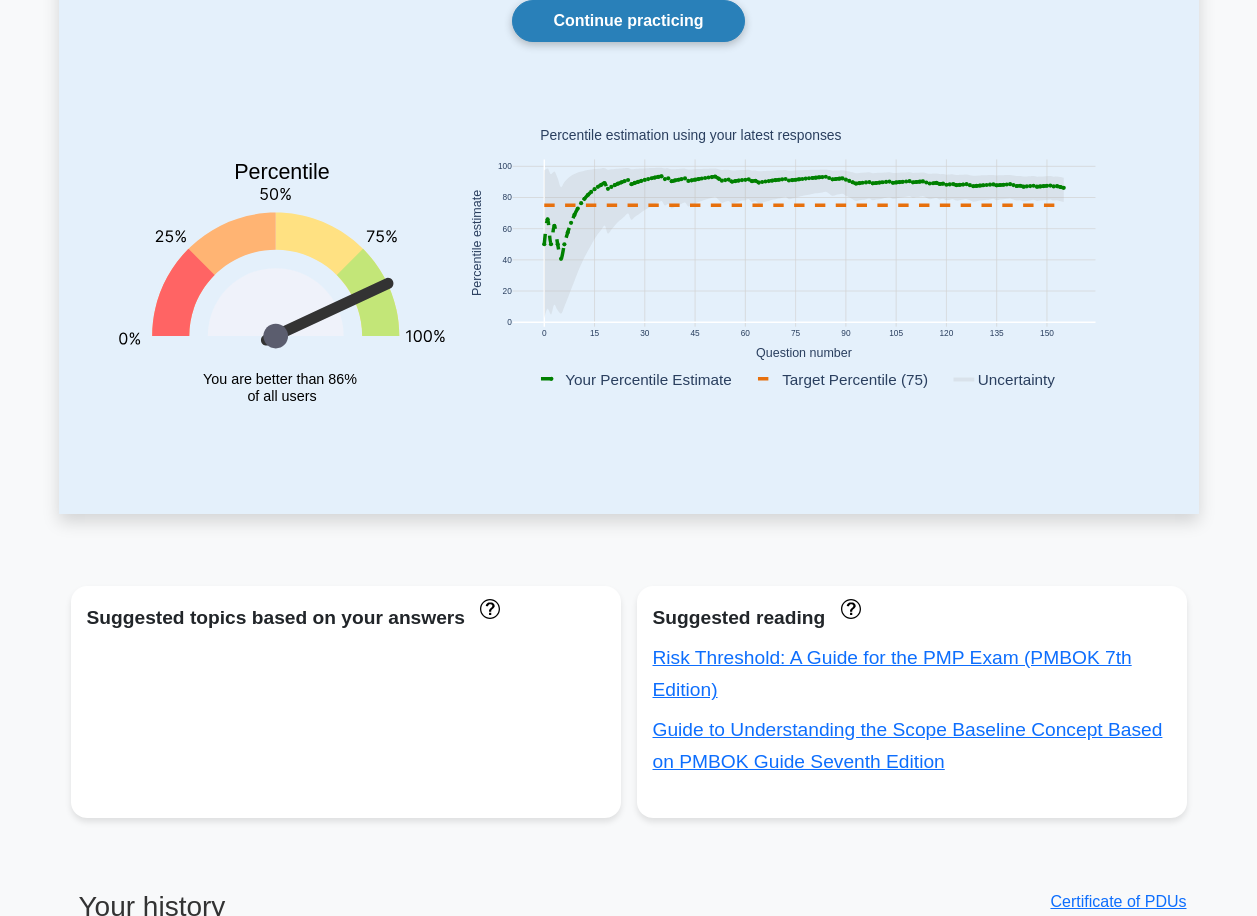 click on "Continue practicing" at bounding box center (628, 21) 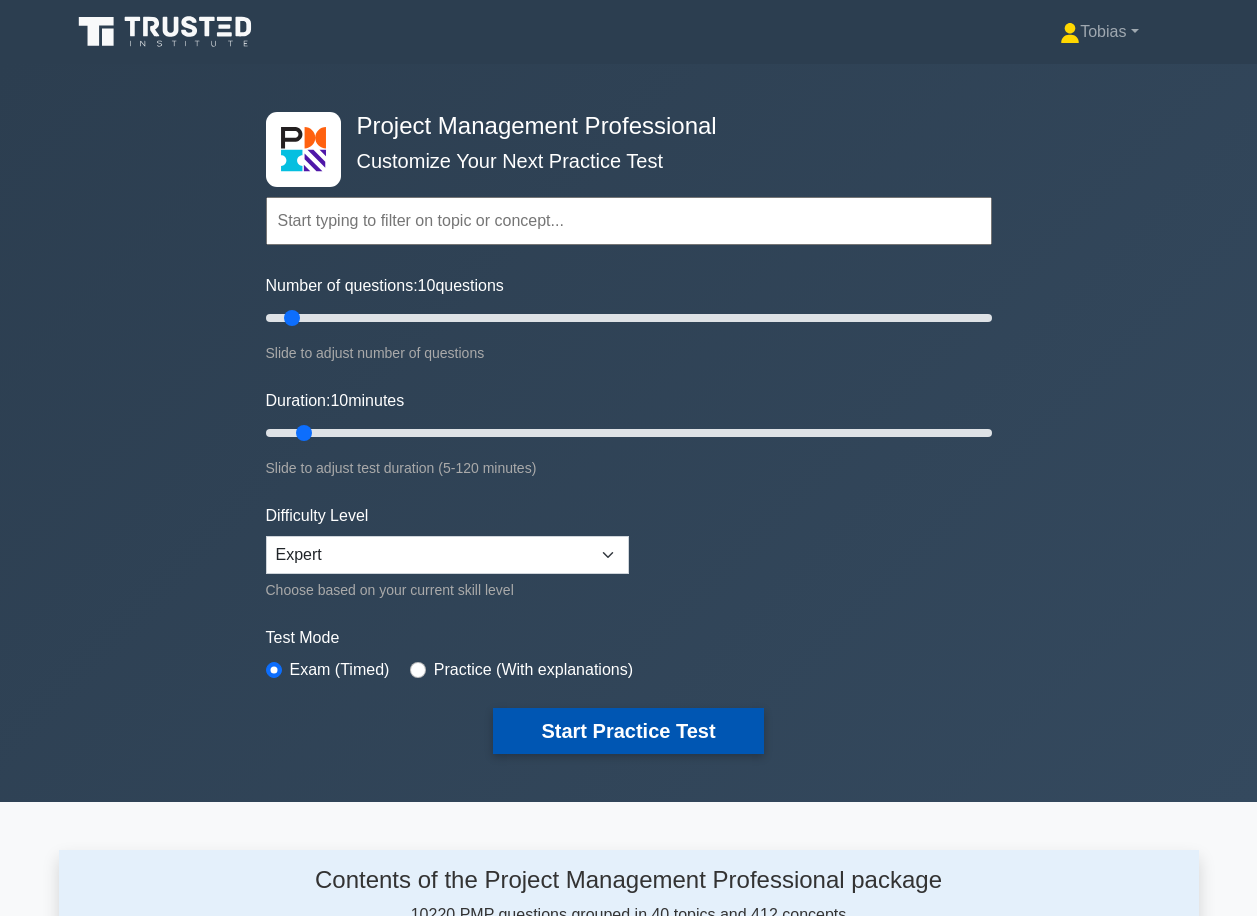 scroll, scrollTop: 0, scrollLeft: 0, axis: both 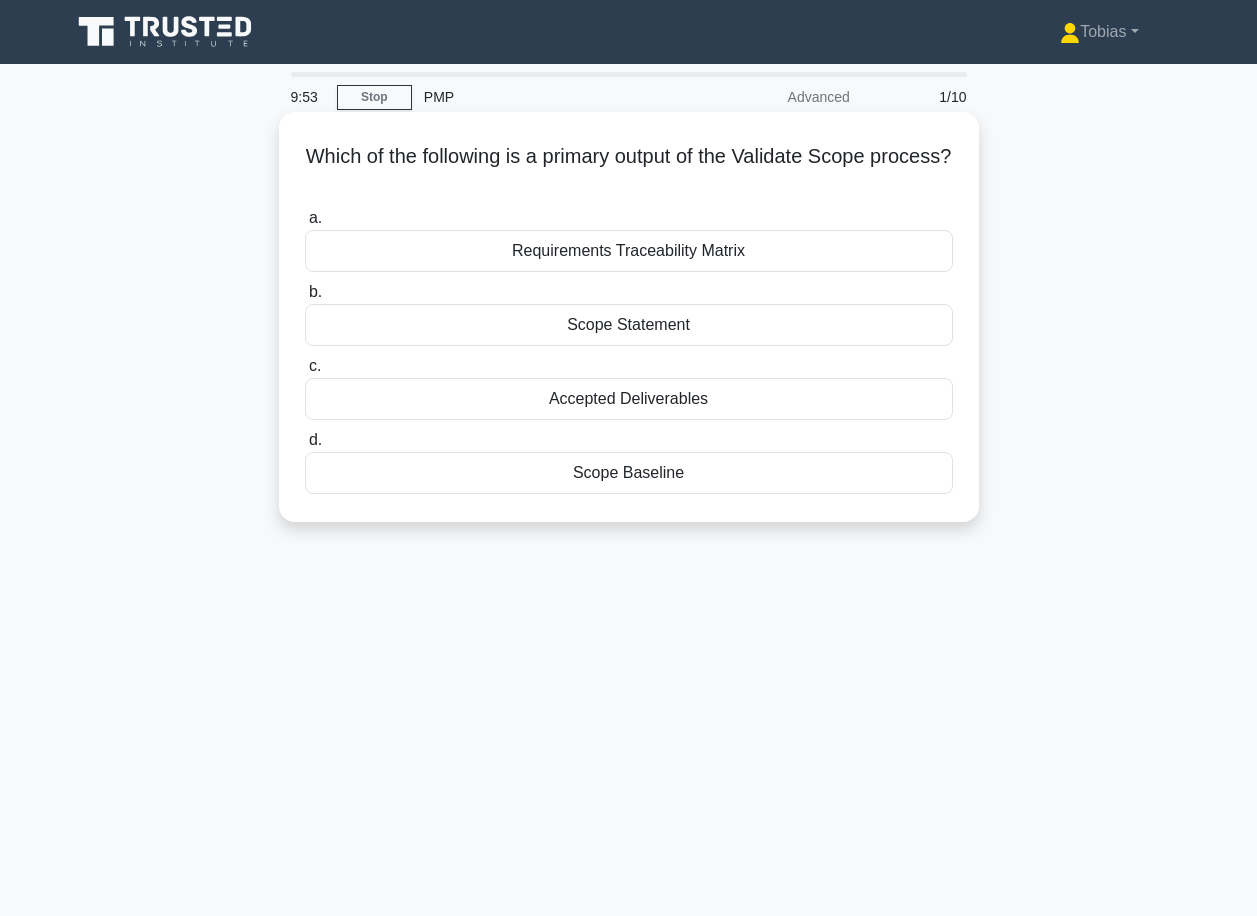 click on "Accepted Deliverables" at bounding box center (629, 399) 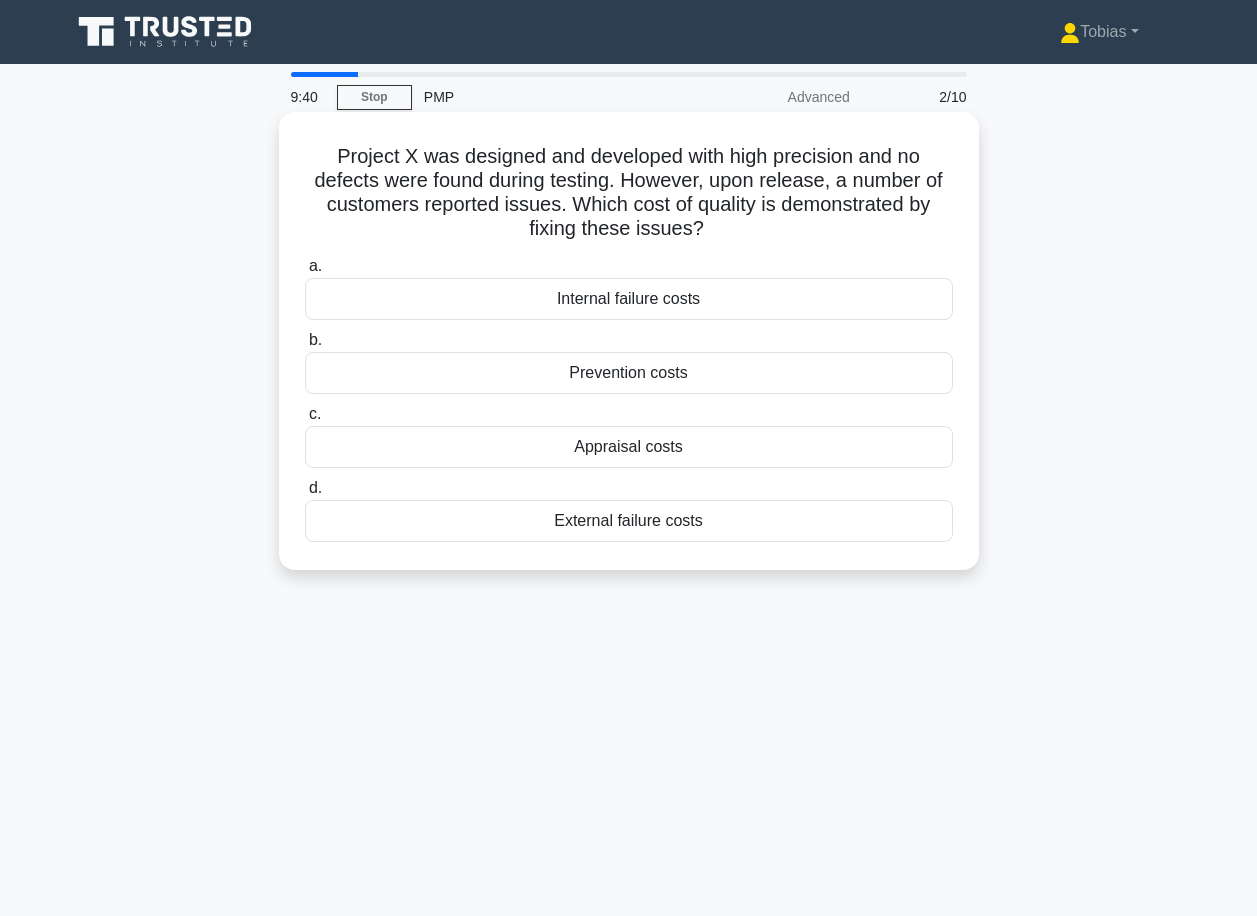 click on "External failure costs" at bounding box center [629, 521] 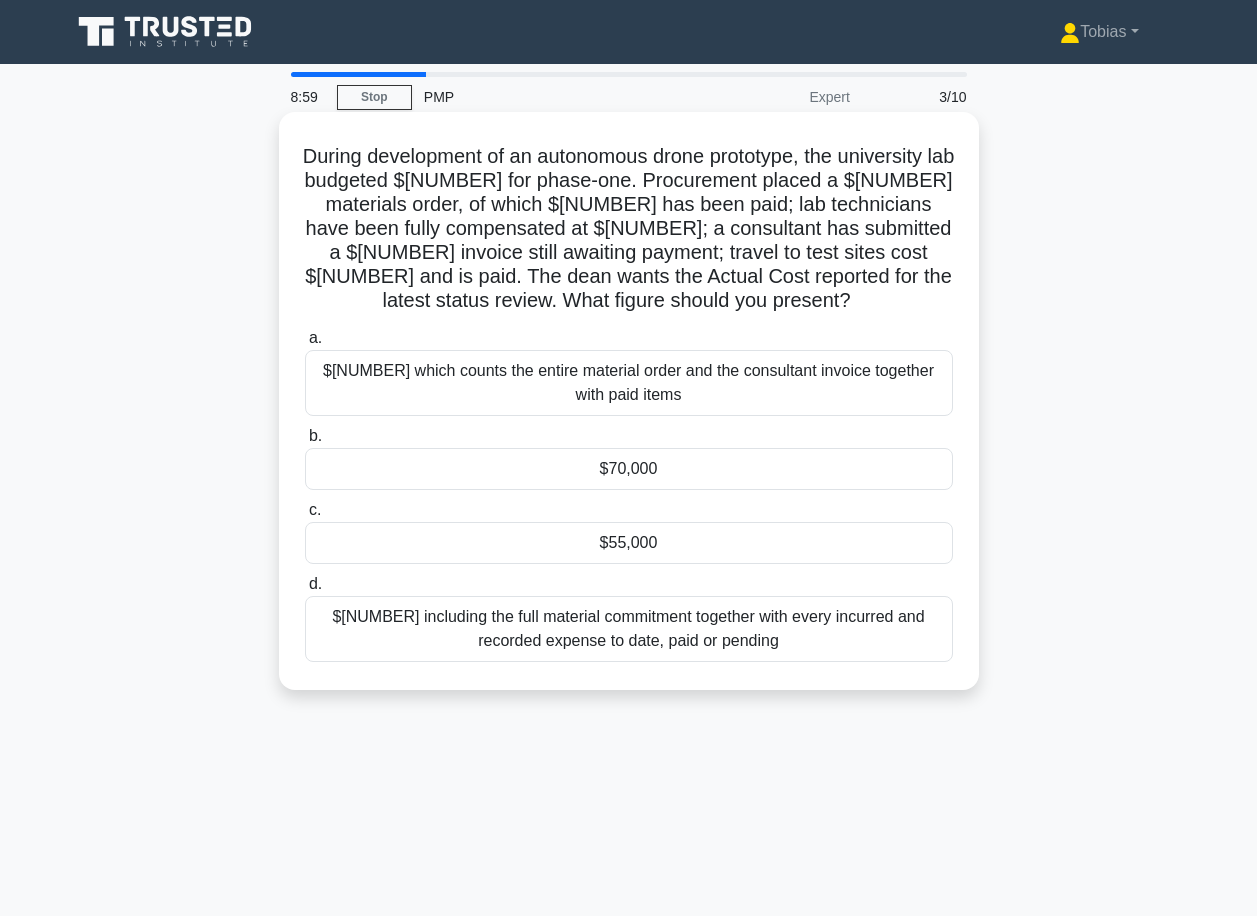 click on "$70,000" at bounding box center (629, 469) 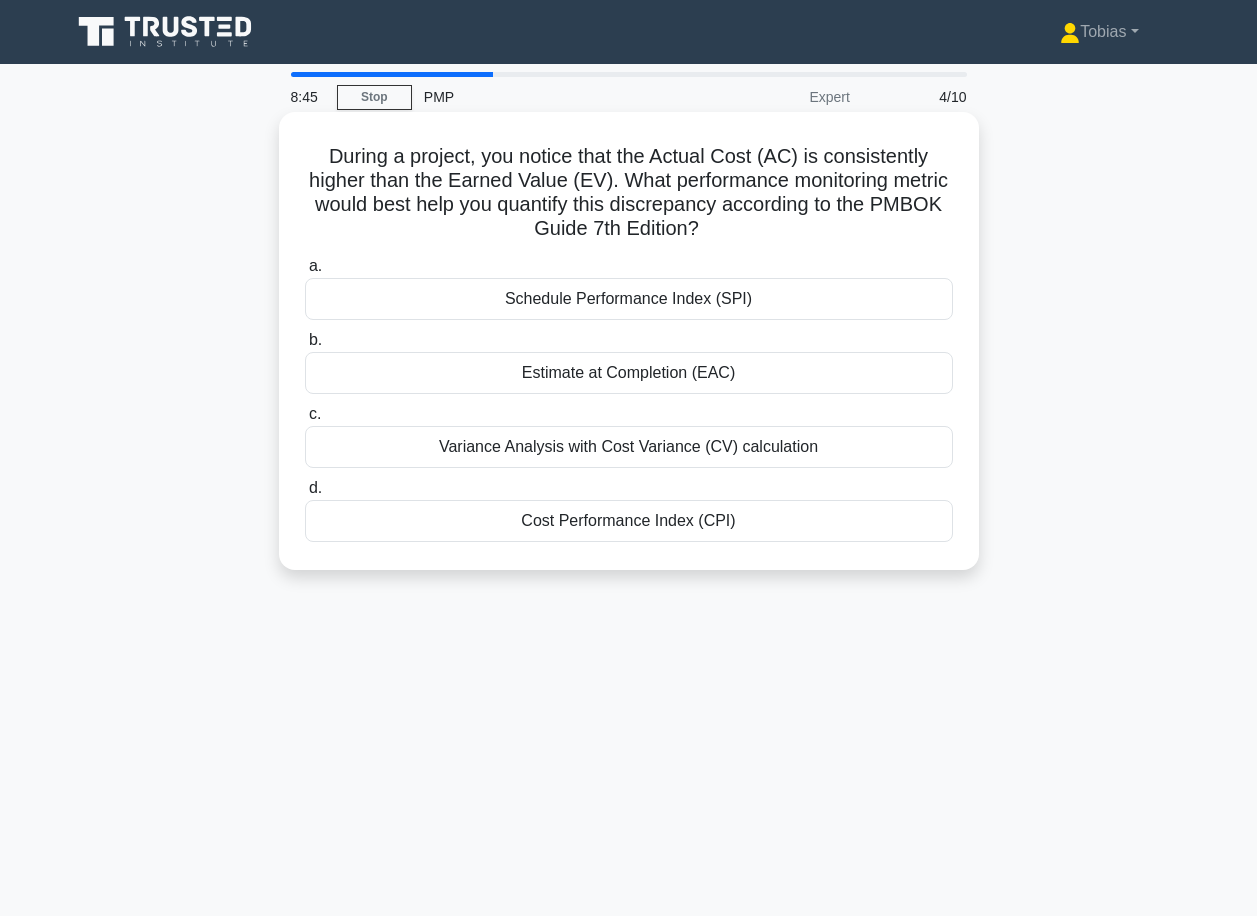 drag, startPoint x: 602, startPoint y: 525, endPoint x: 600, endPoint y: 575, distance: 50.039986 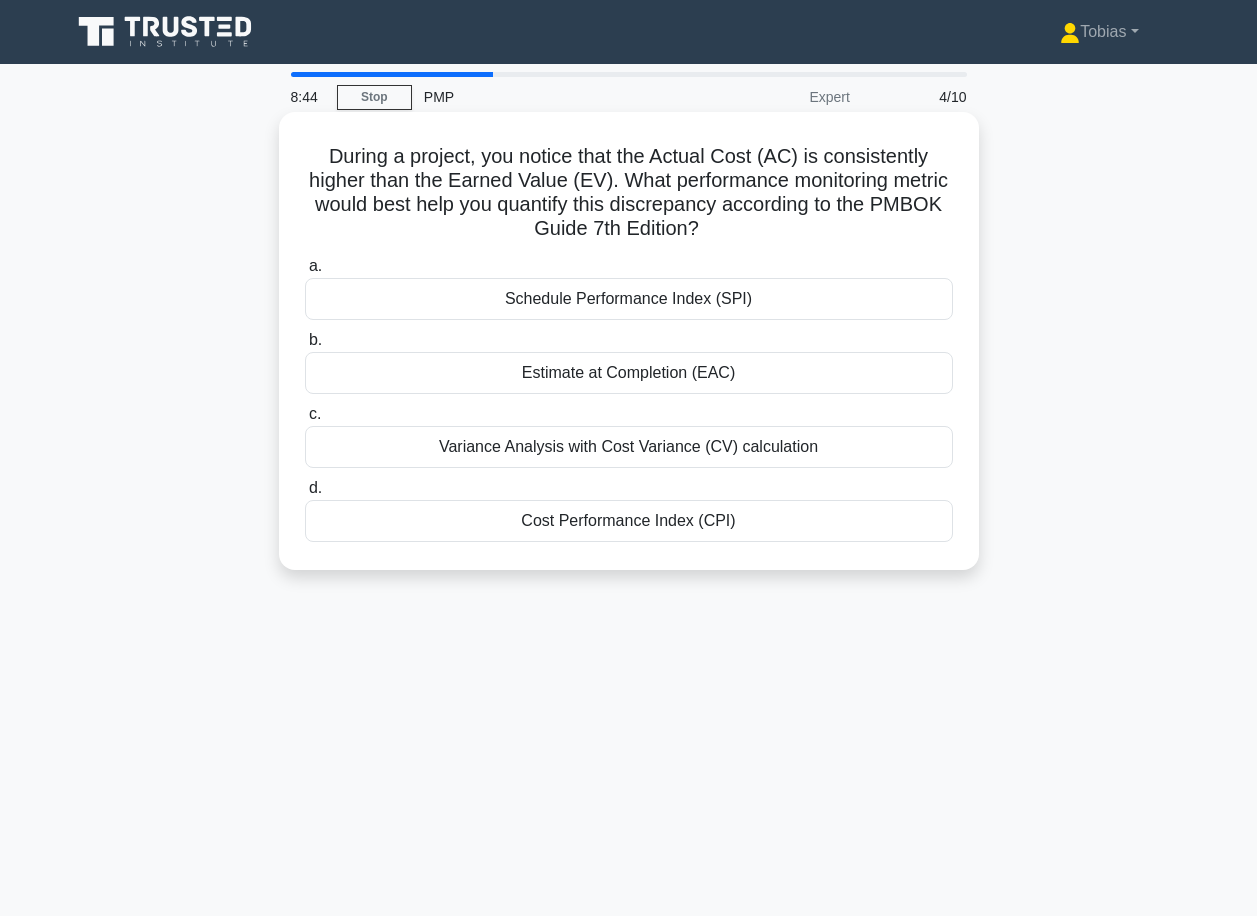 drag, startPoint x: 600, startPoint y: 575, endPoint x: 543, endPoint y: 531, distance: 72.00694 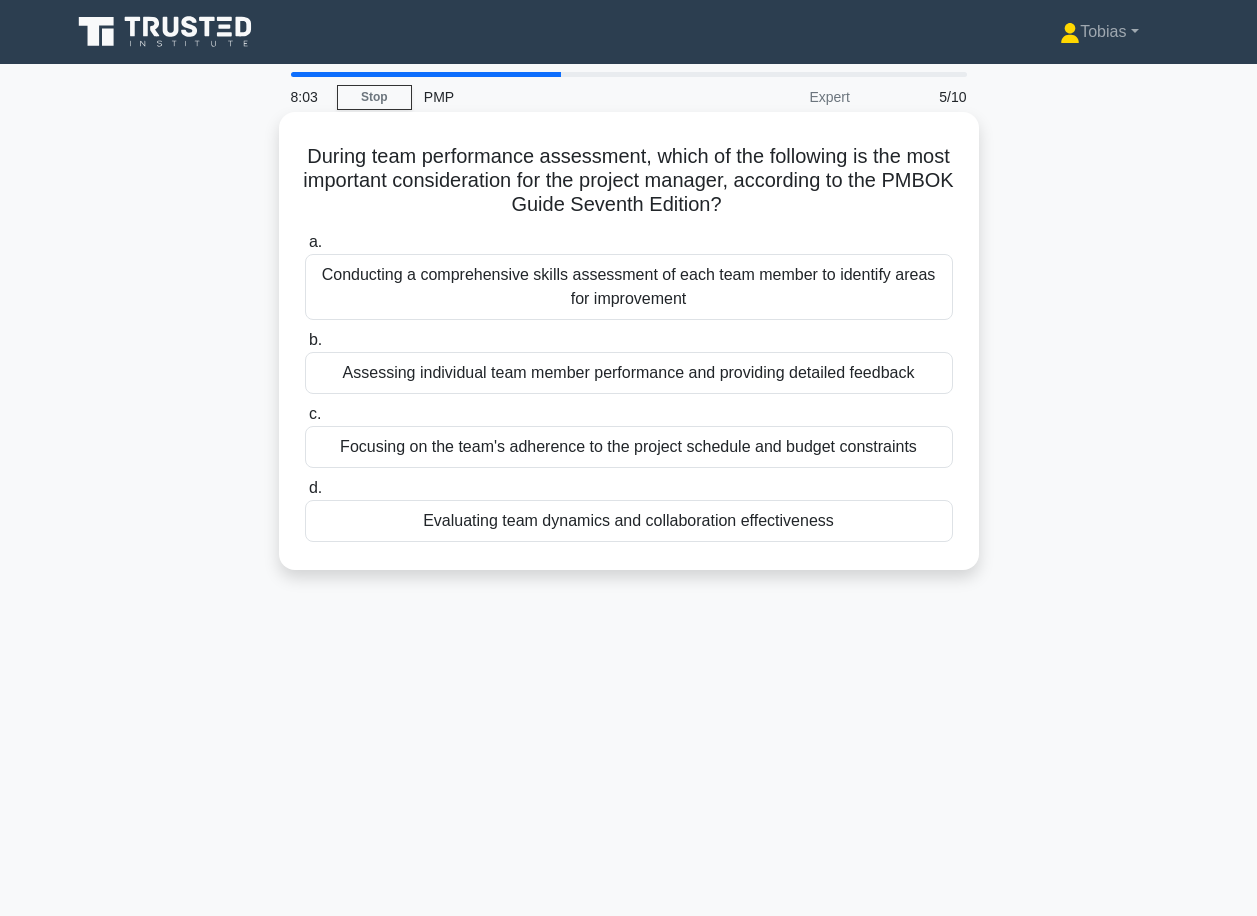 click on "Evaluating team dynamics and collaboration effectiveness" at bounding box center [629, 521] 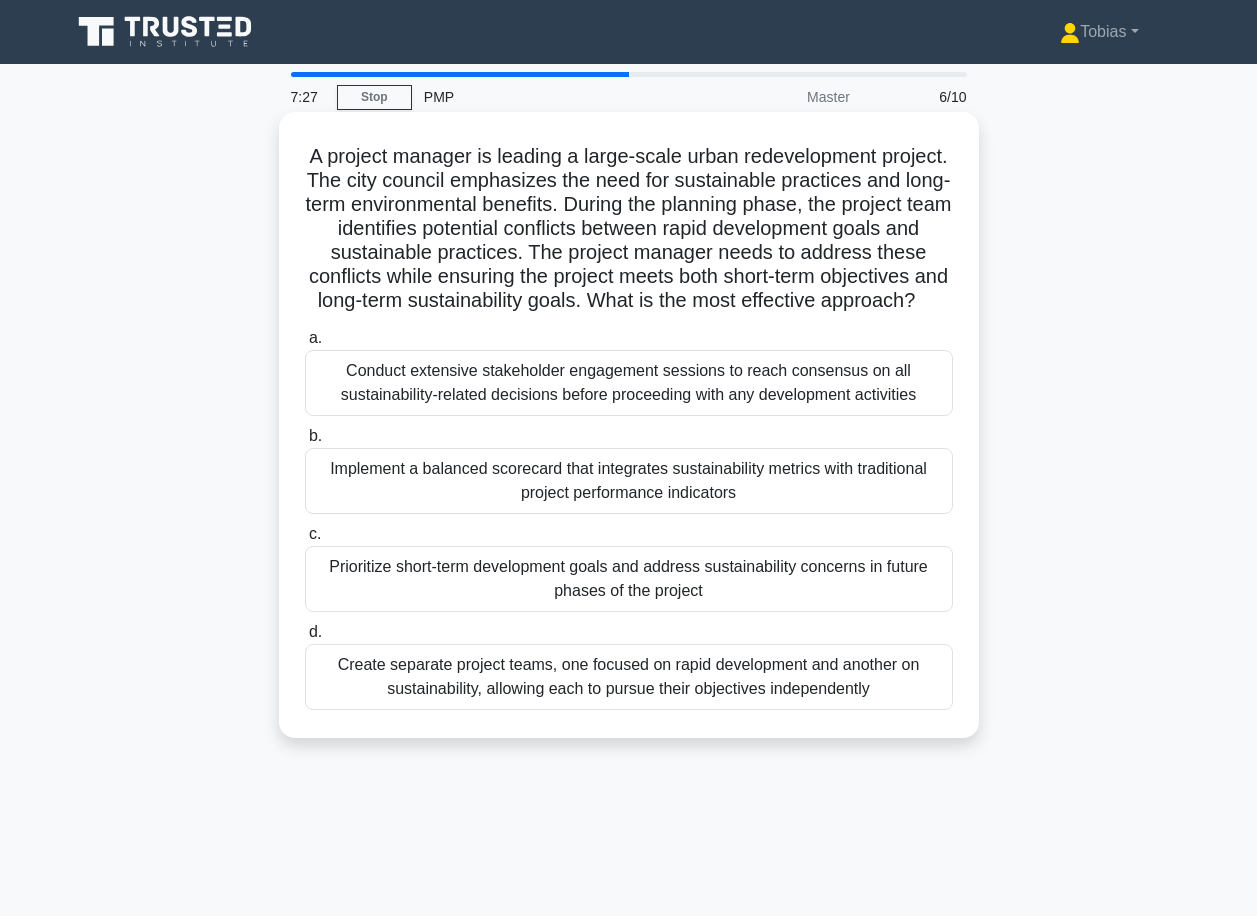 click on "Conduct extensive stakeholder engagement sessions to reach consensus on all sustainability-related decisions before proceeding with any development activities" at bounding box center [629, 383] 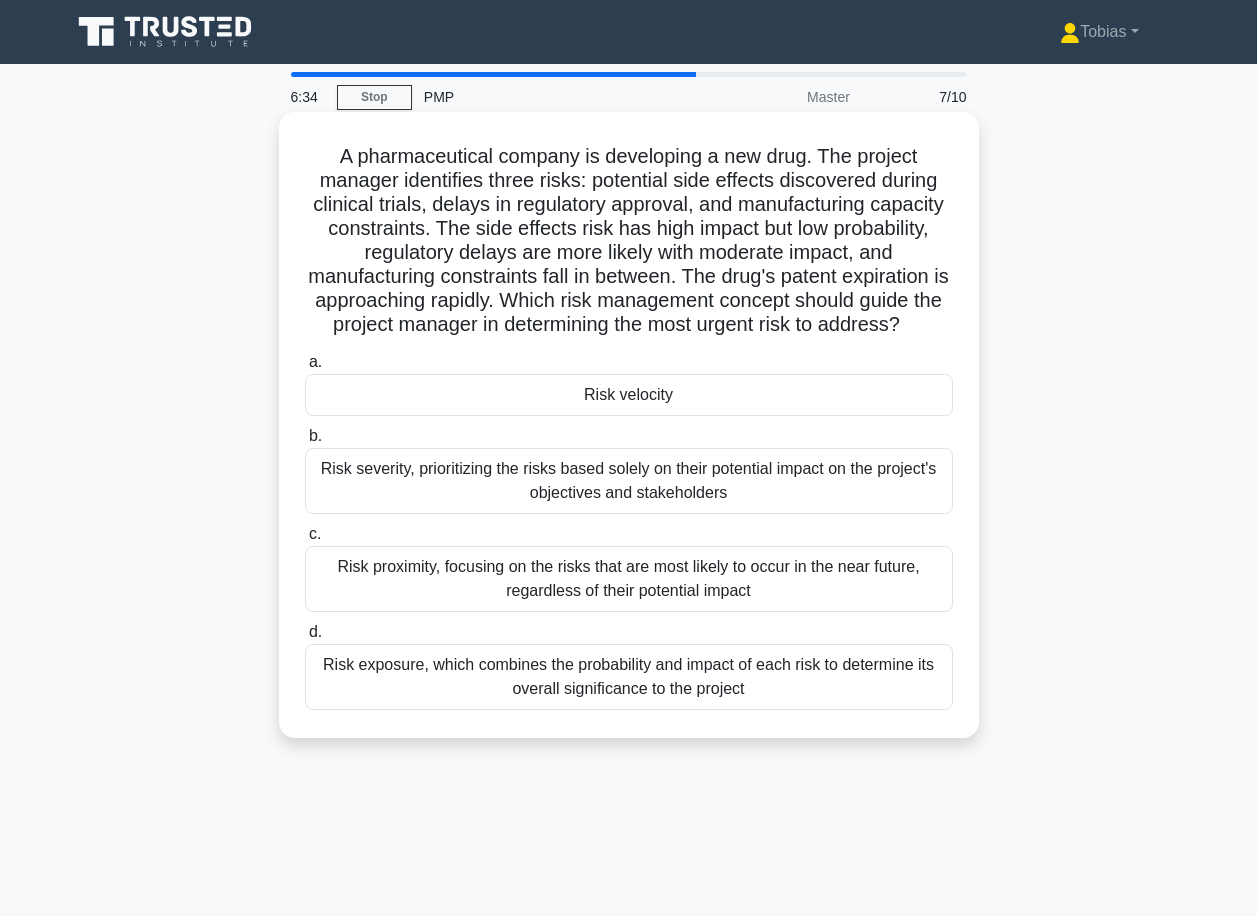 click on "Risk exposure, which combines the probability and impact of each risk to determine its overall significance to the project" at bounding box center [629, 677] 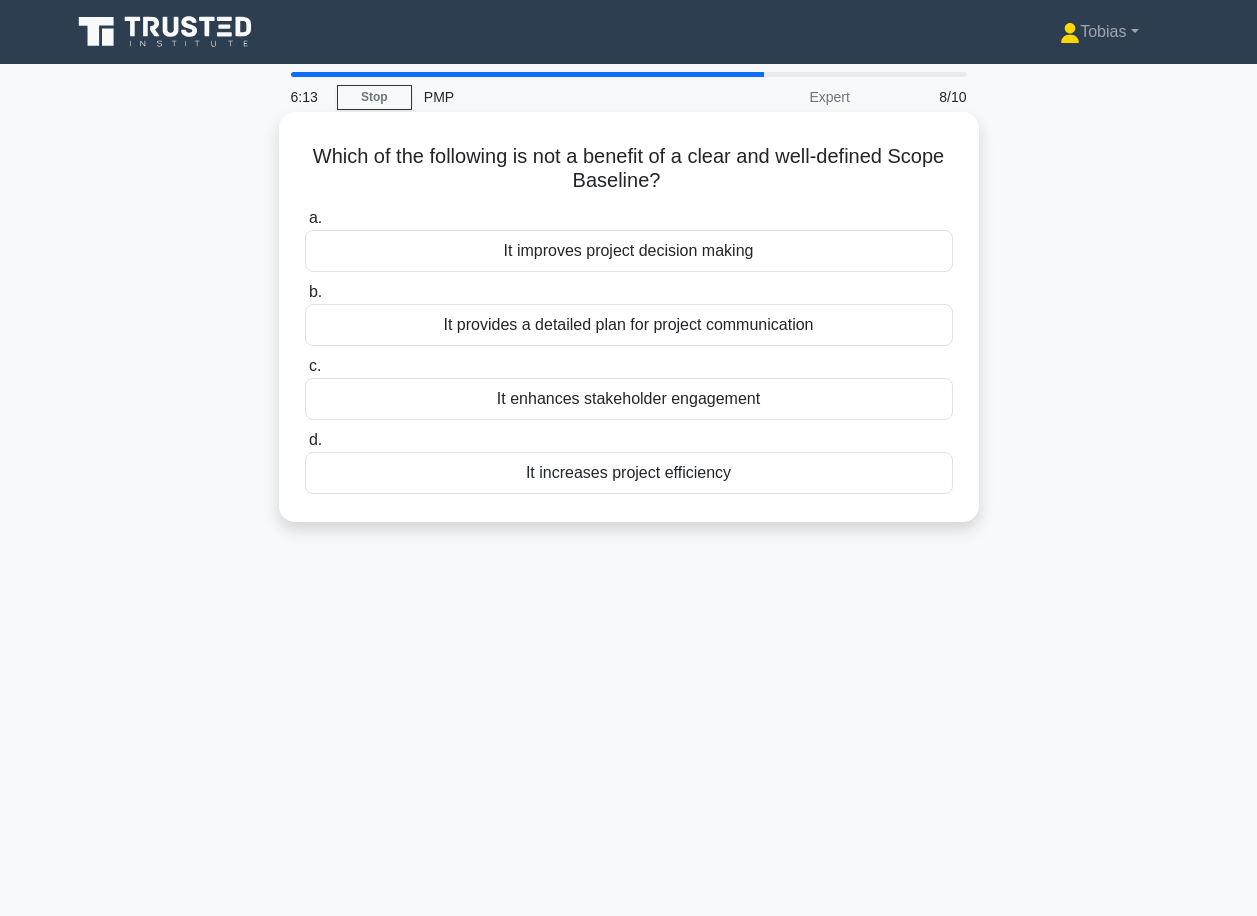 click on "It provides a detailed plan for project communication" at bounding box center [629, 325] 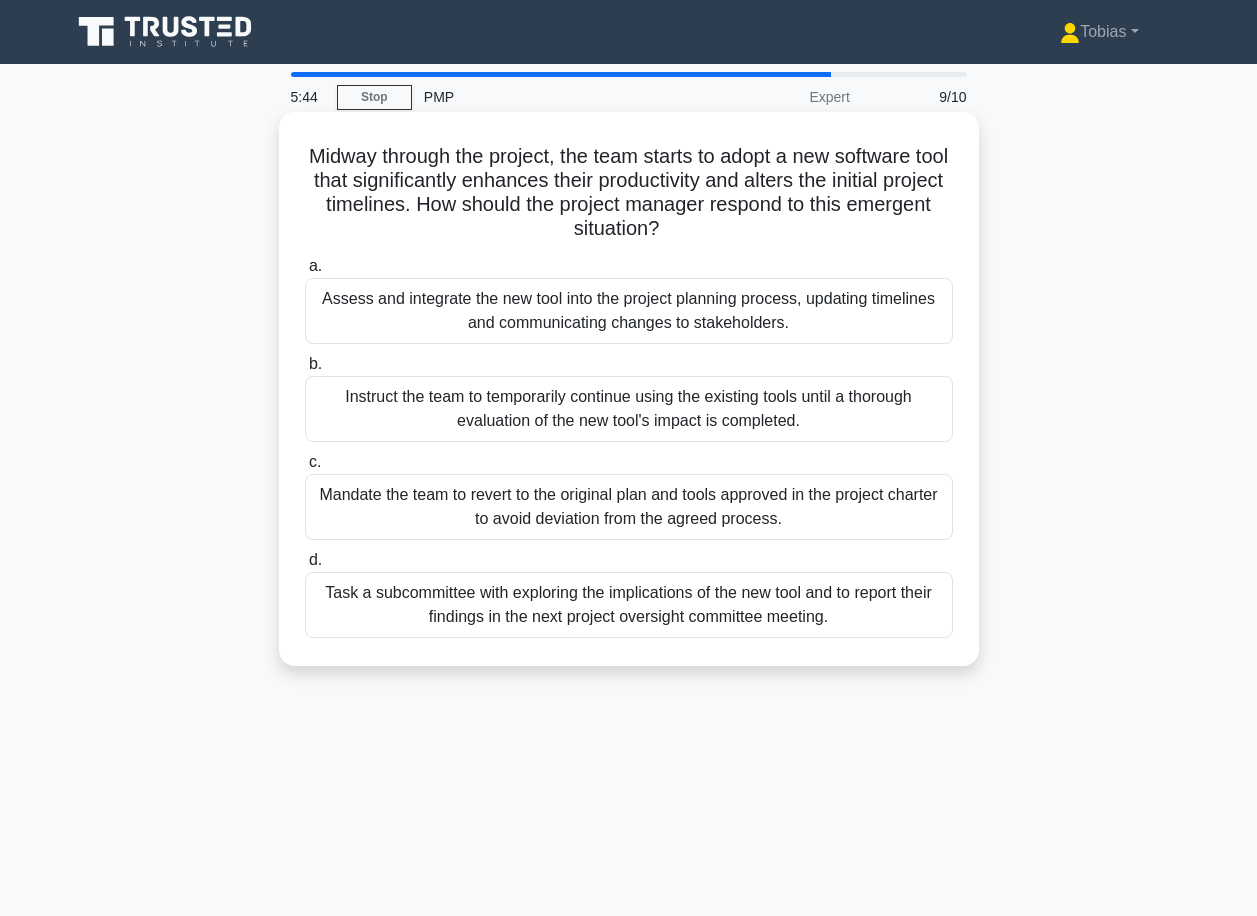 click on "Assess and integrate the new tool into the project planning process, updating timelines and communicating changes to stakeholders." at bounding box center [629, 311] 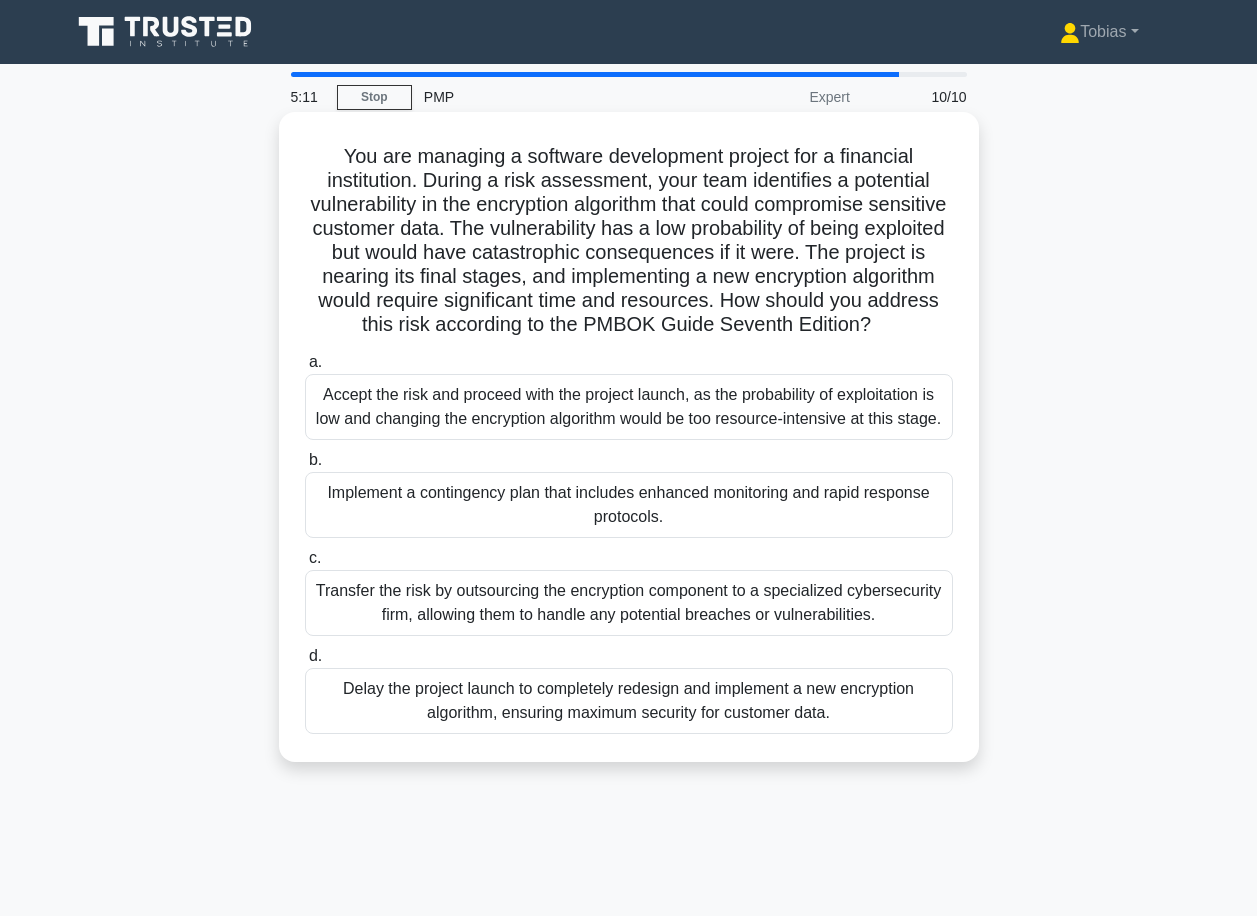 click on "Delay the project launch to completely redesign and implement a new encryption algorithm, ensuring maximum security for customer data." at bounding box center (629, 701) 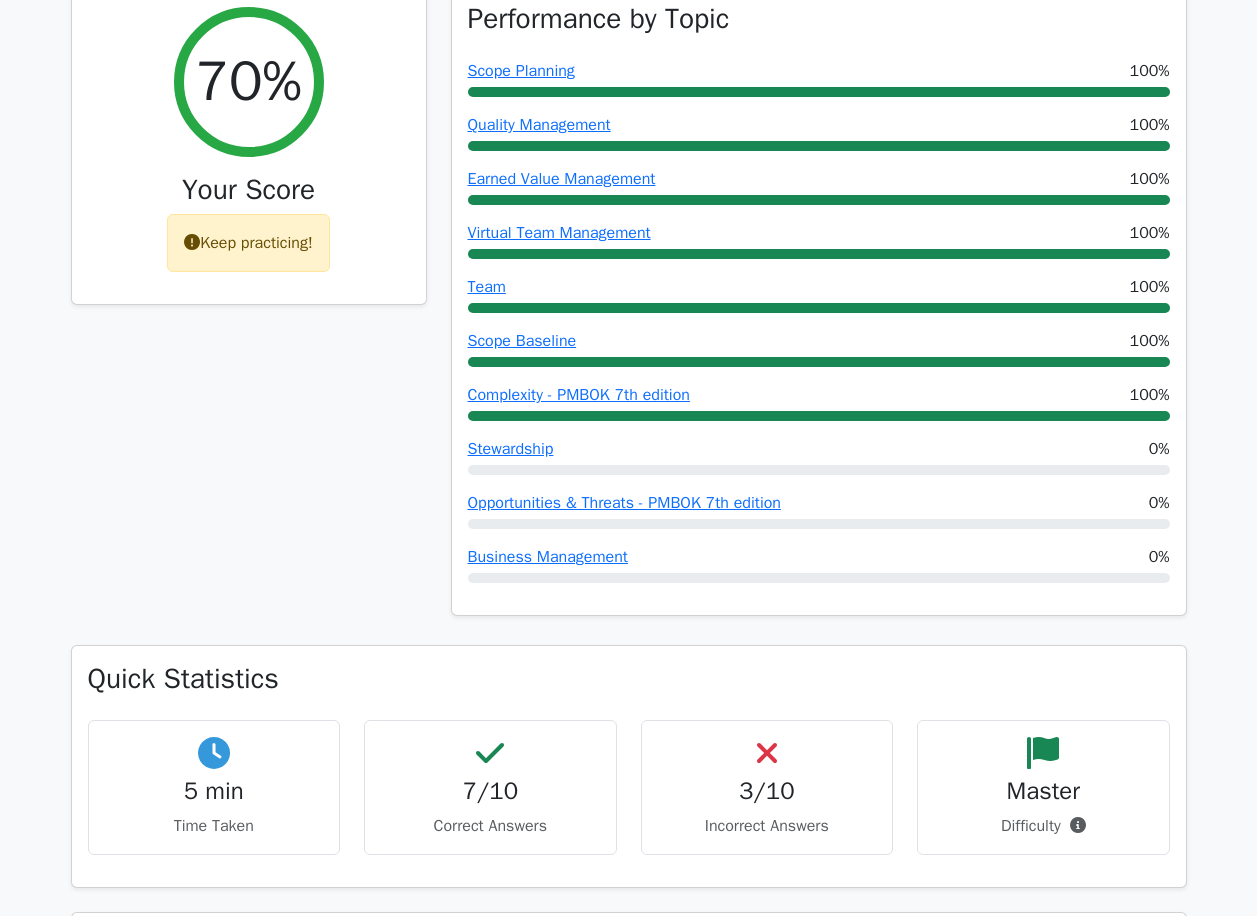scroll, scrollTop: 300, scrollLeft: 0, axis: vertical 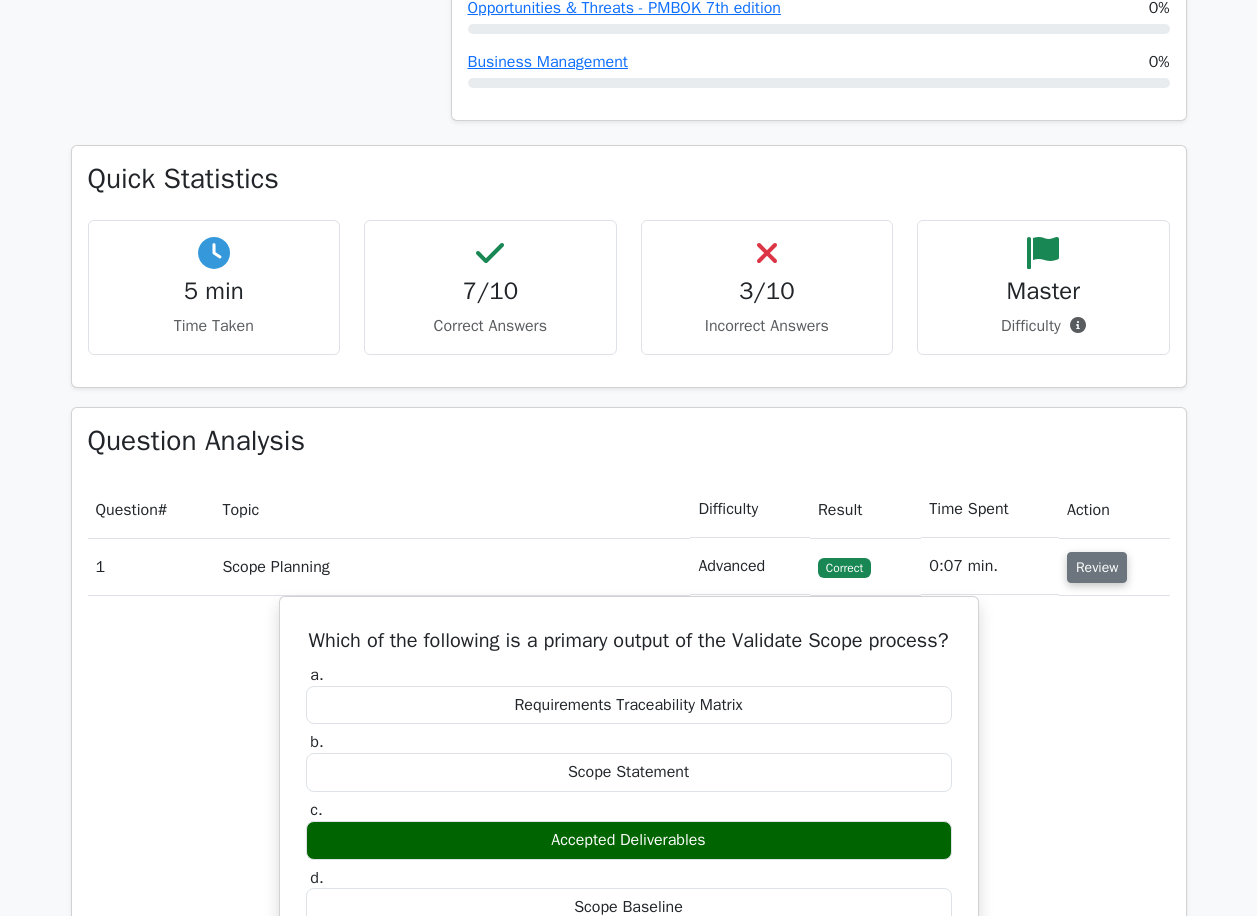 click on "Review" at bounding box center (1097, 567) 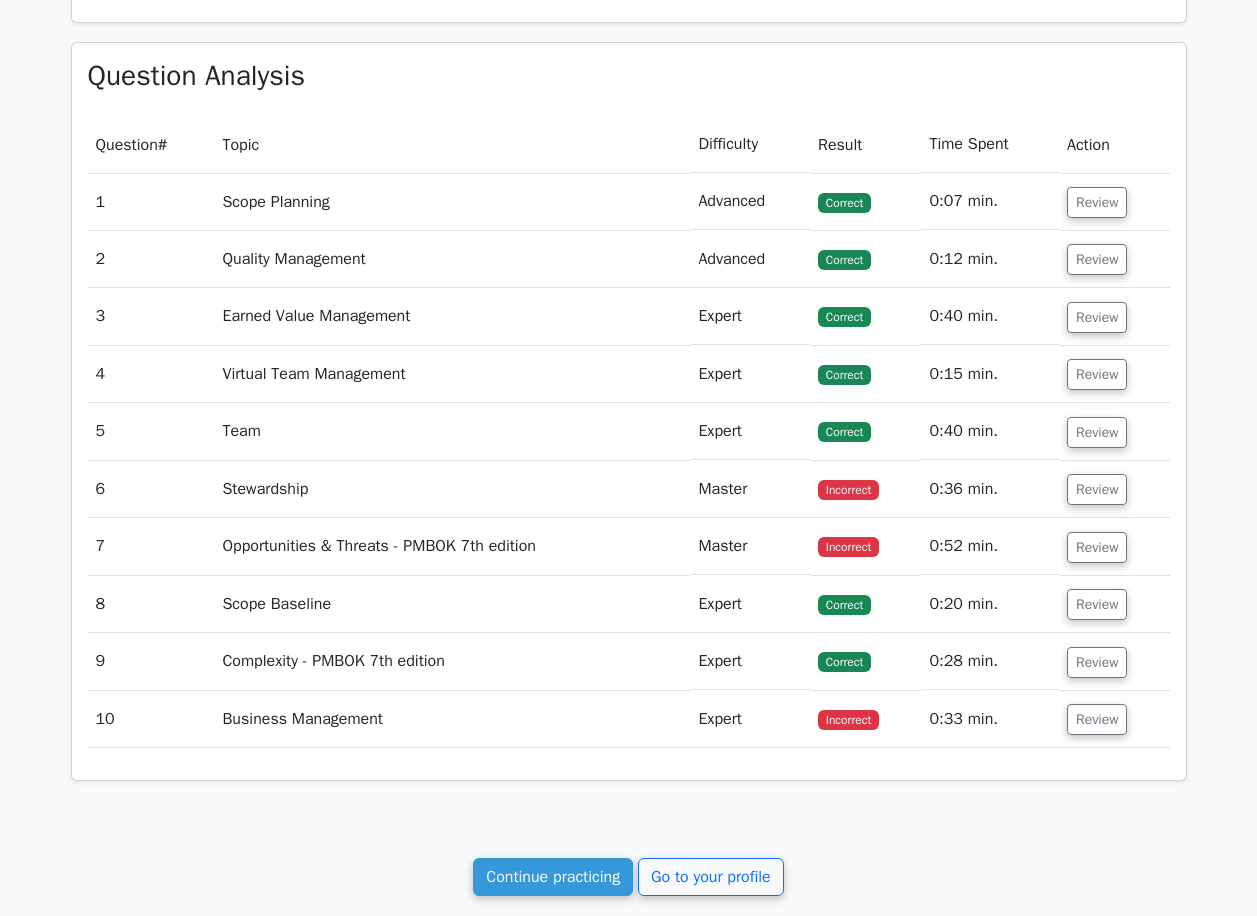 scroll, scrollTop: 1300, scrollLeft: 0, axis: vertical 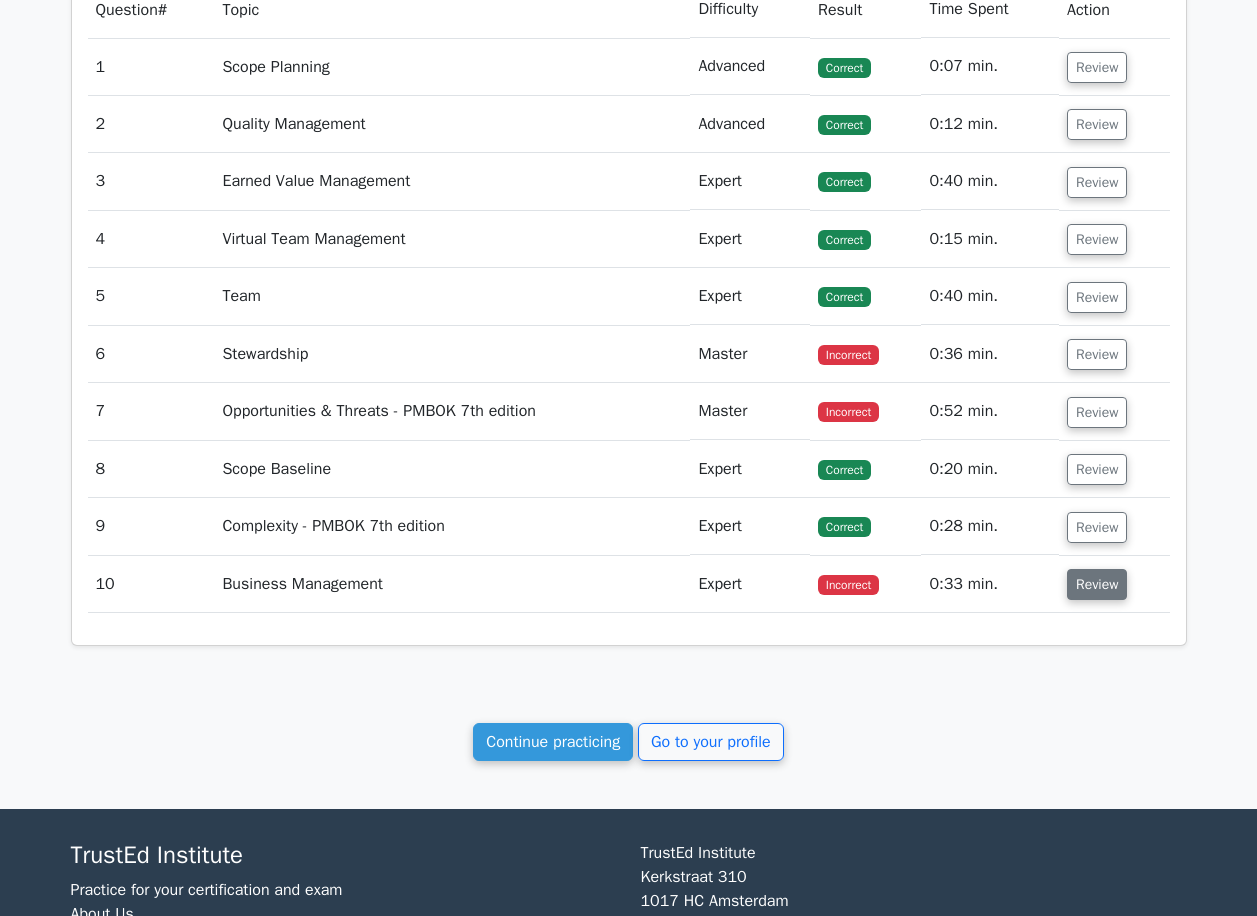 click on "Review" at bounding box center (1097, 584) 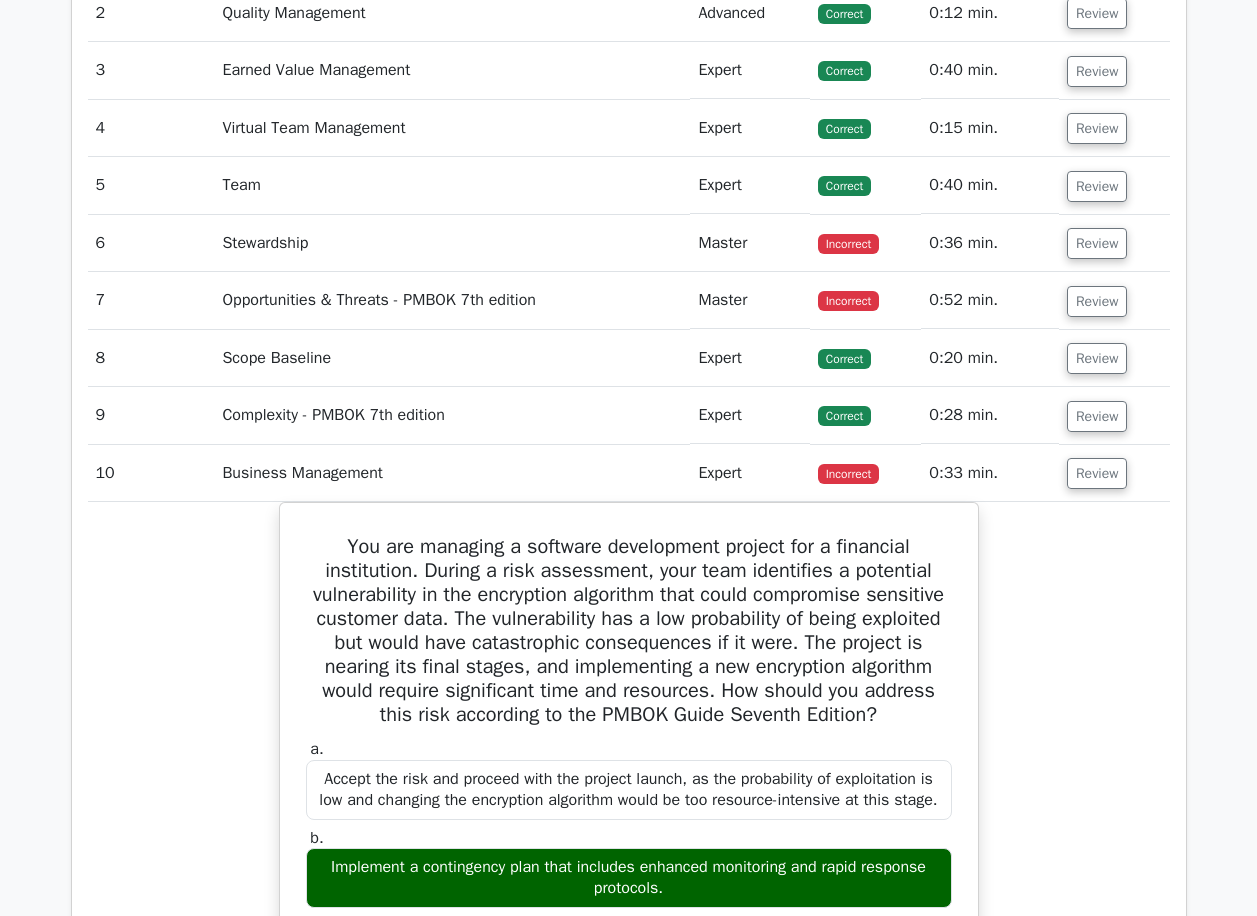 scroll, scrollTop: 1400, scrollLeft: 0, axis: vertical 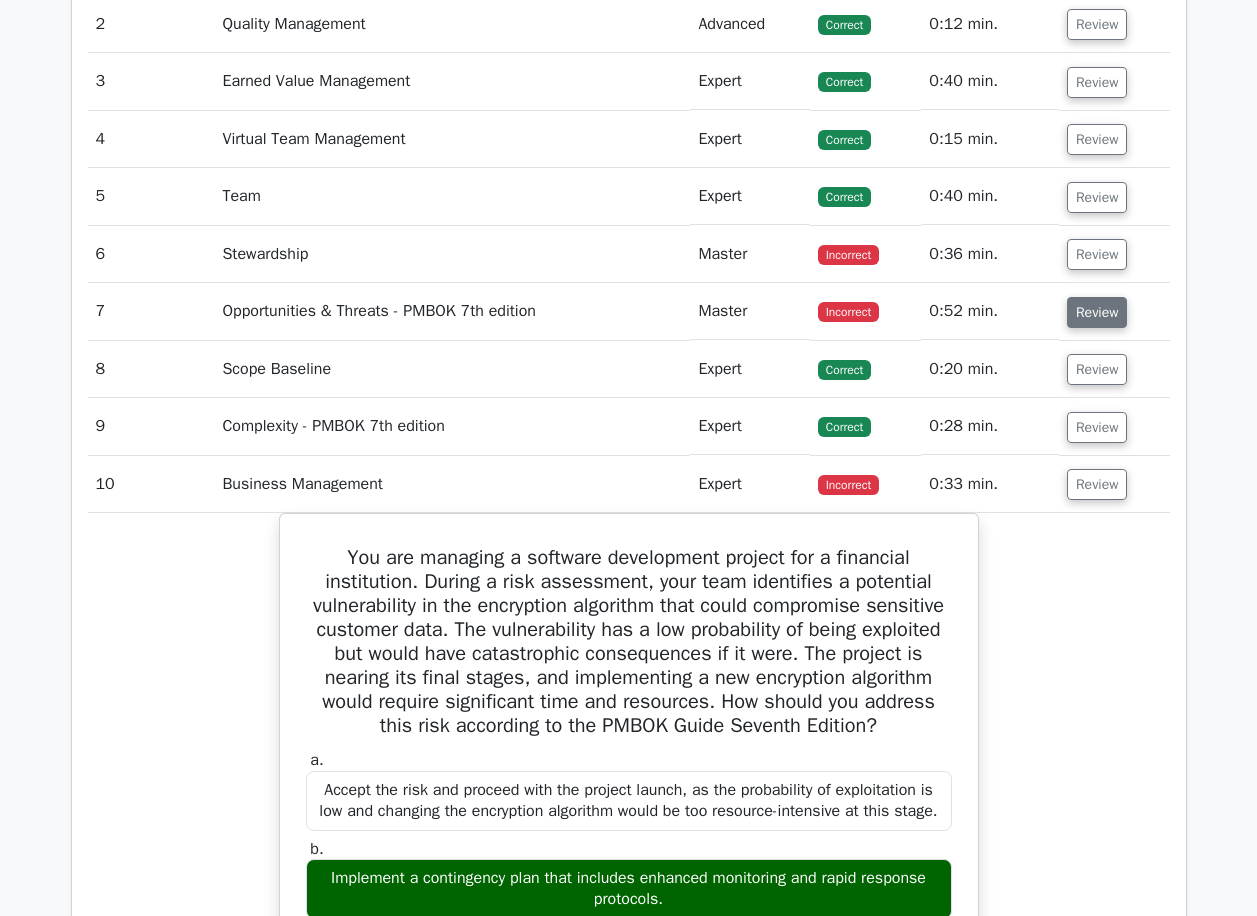 click on "Review" at bounding box center [1097, 312] 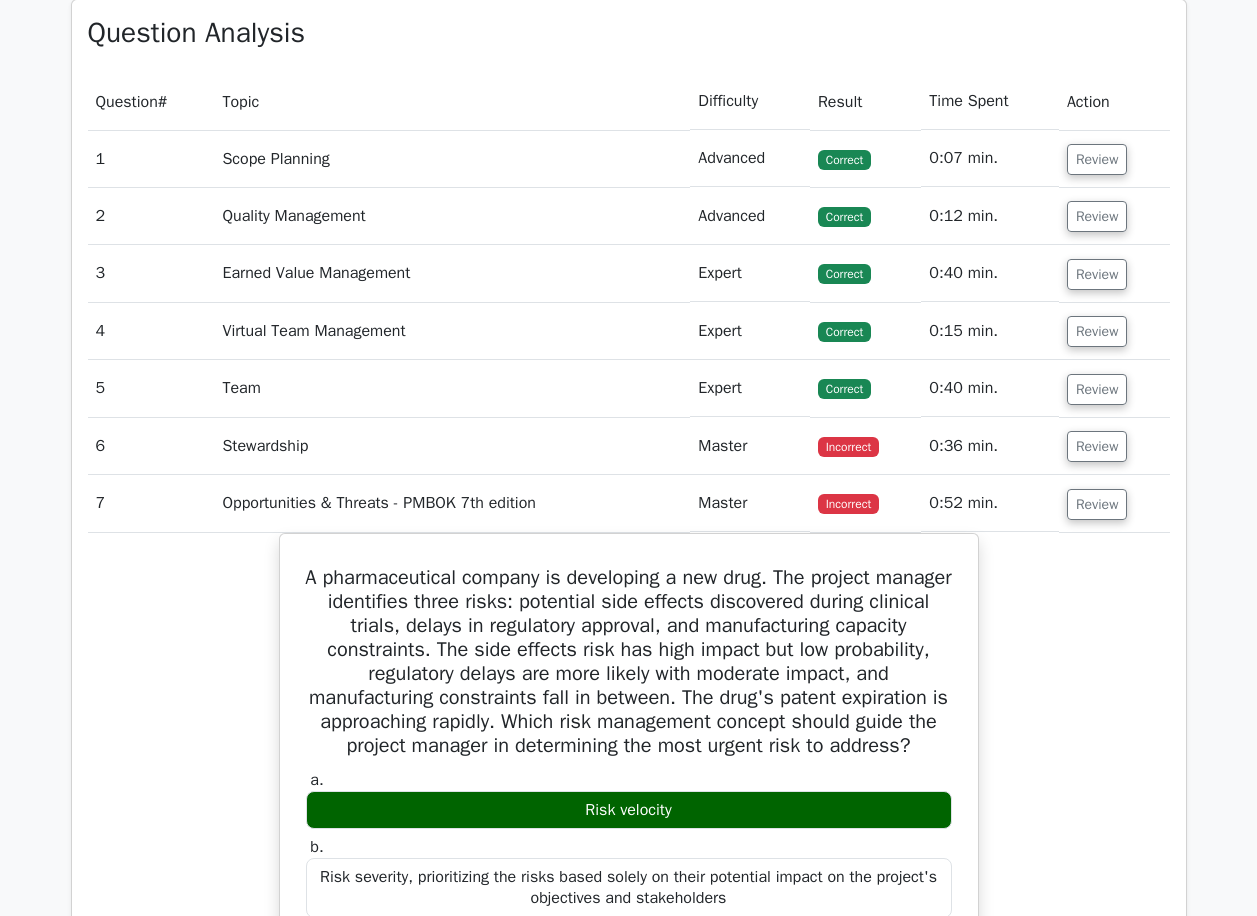 scroll, scrollTop: 1000, scrollLeft: 0, axis: vertical 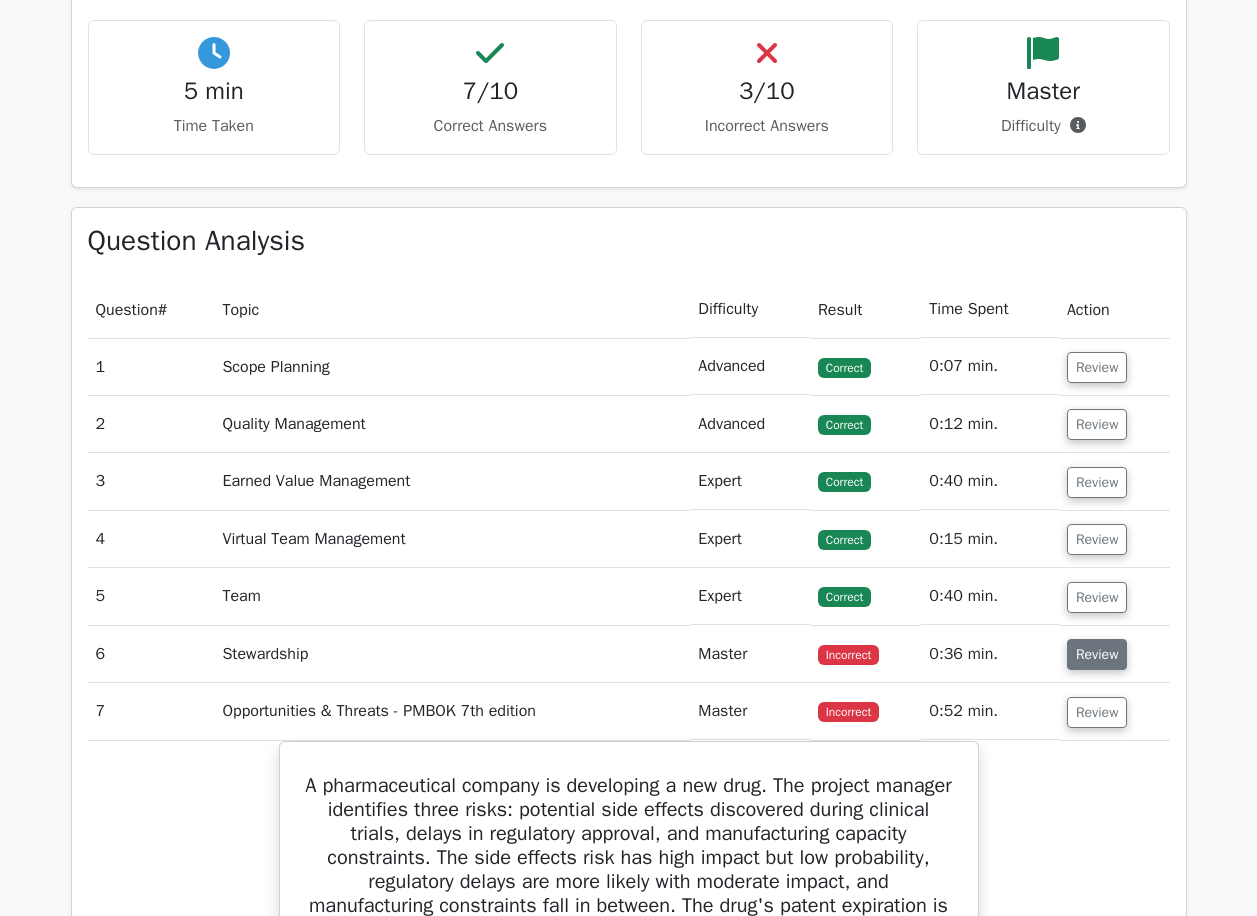 click on "Review" at bounding box center (1097, 654) 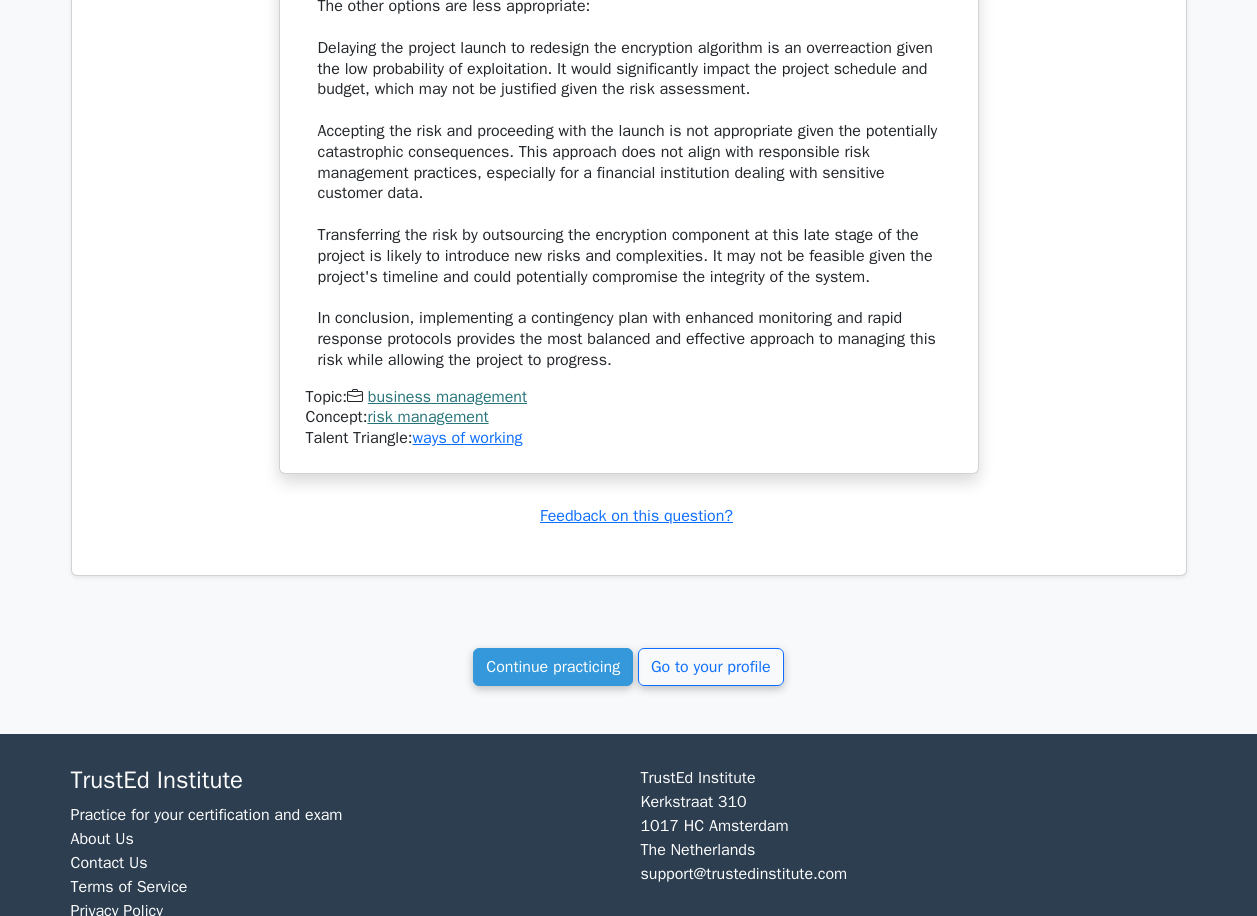 scroll, scrollTop: 5775, scrollLeft: 0, axis: vertical 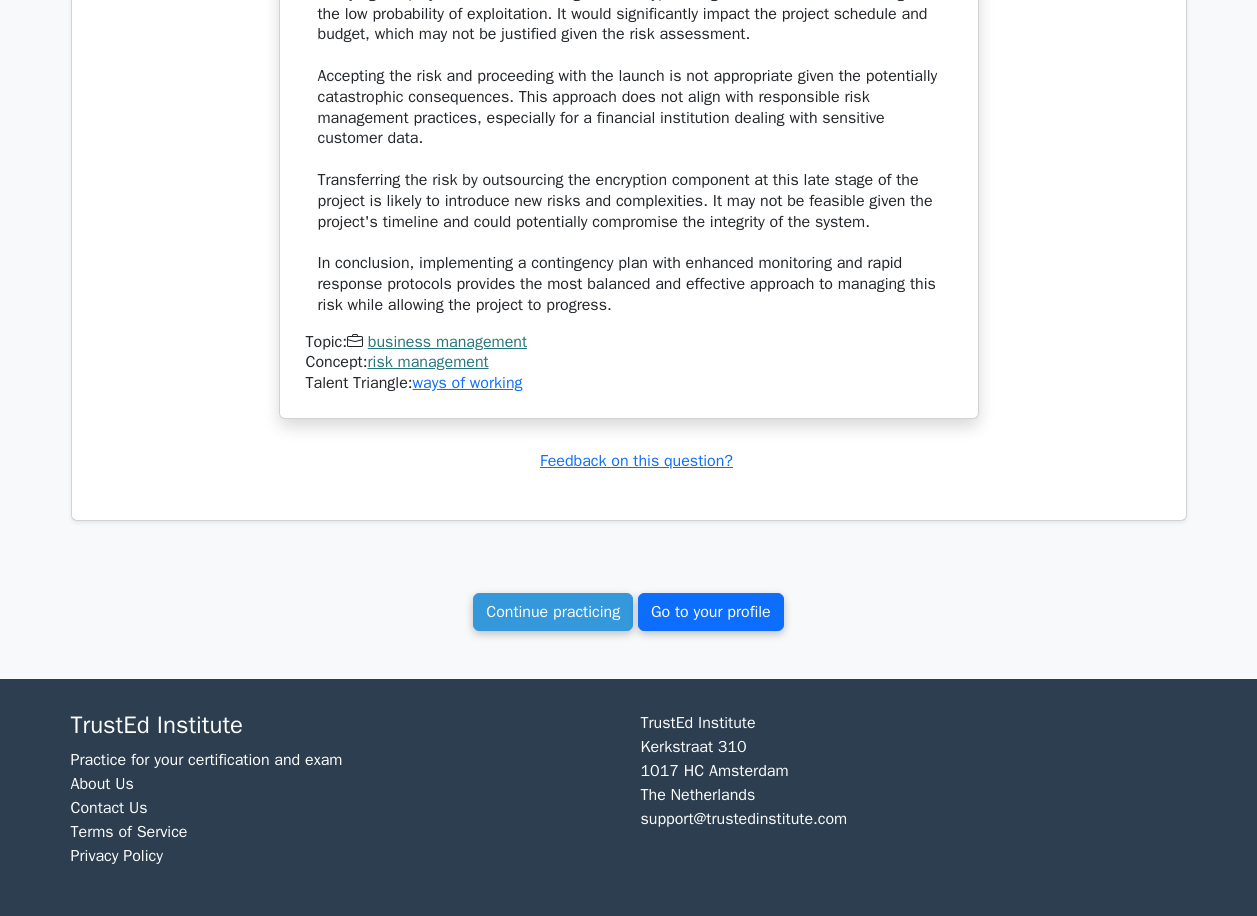 click on "Go to your profile" at bounding box center (711, 612) 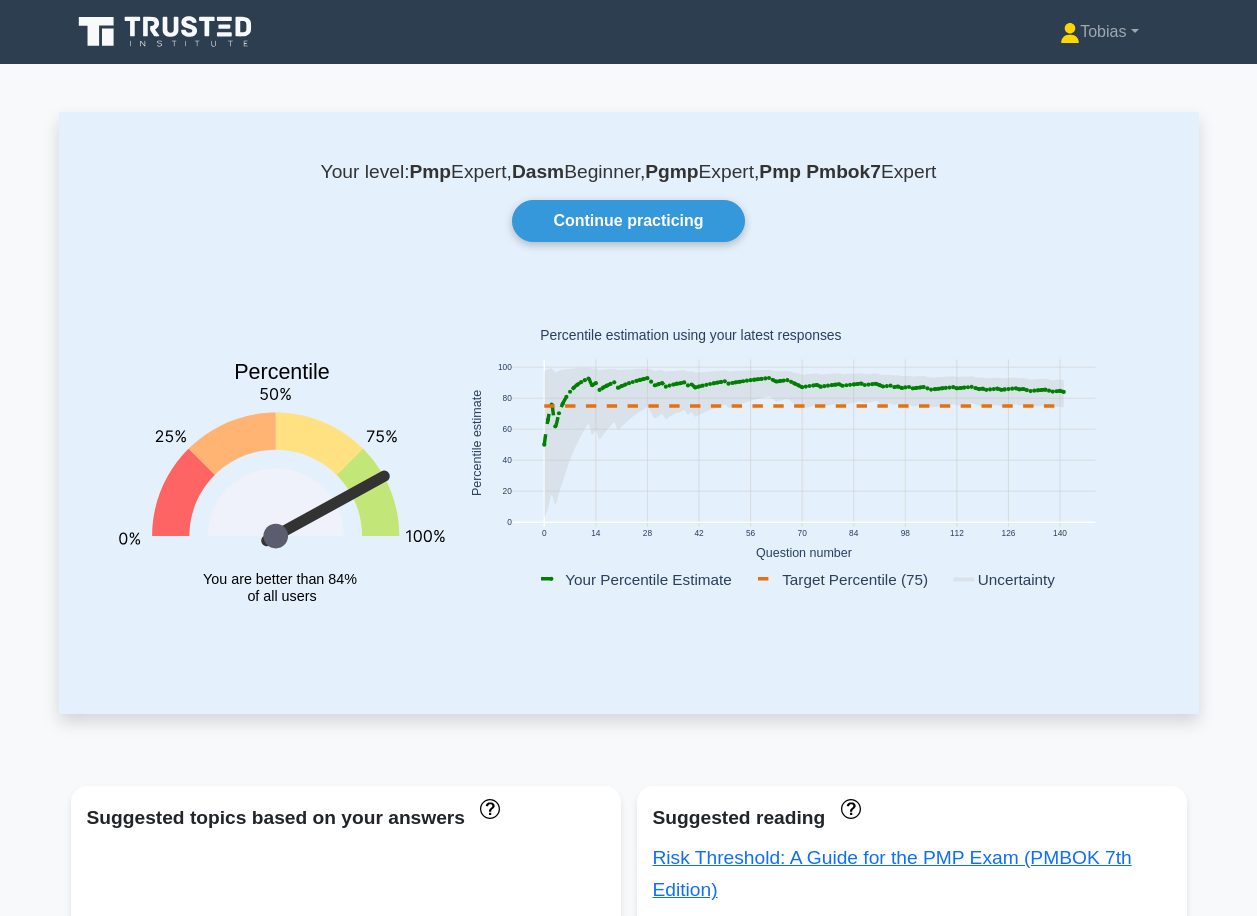 scroll, scrollTop: 0, scrollLeft: 0, axis: both 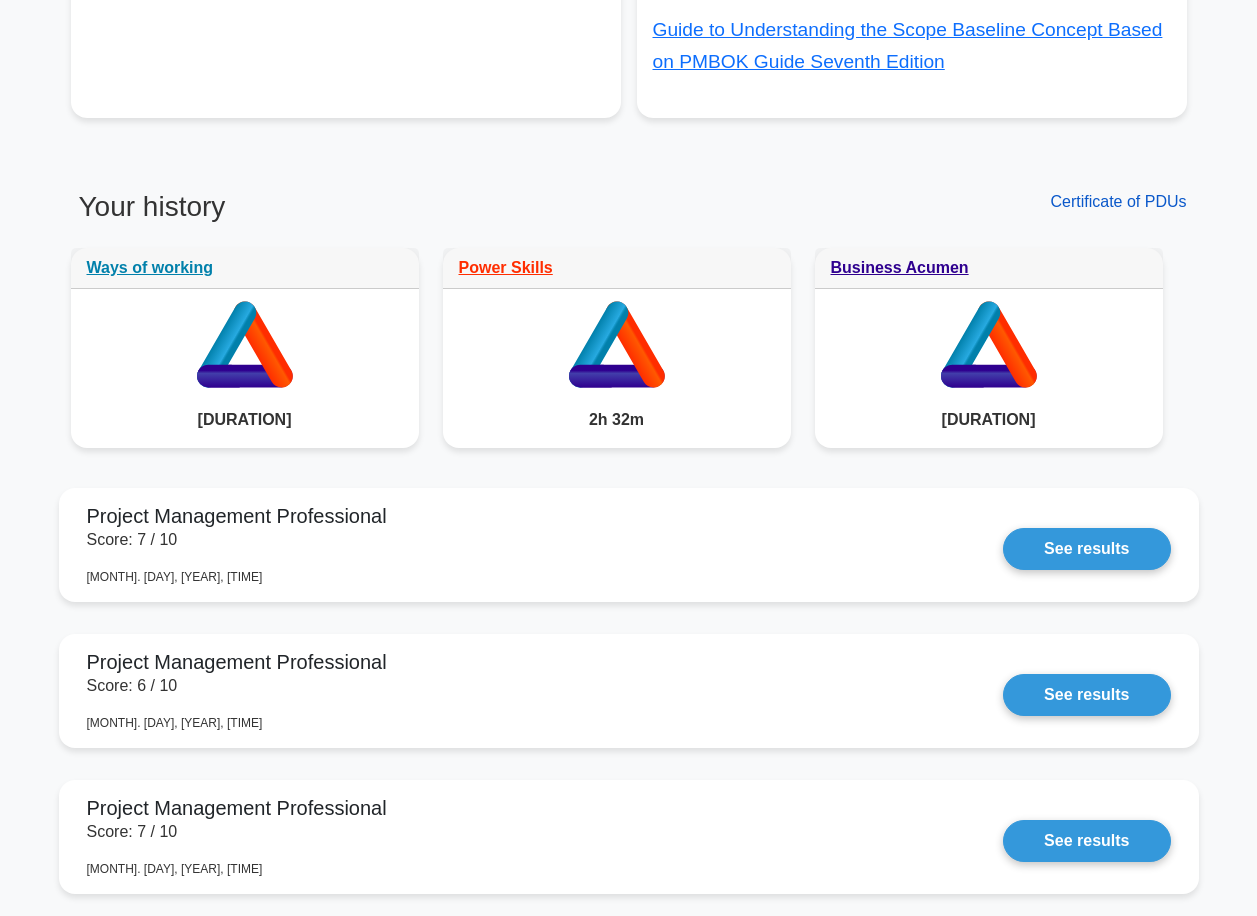 click on "Certificate of PDUs" at bounding box center [1118, 201] 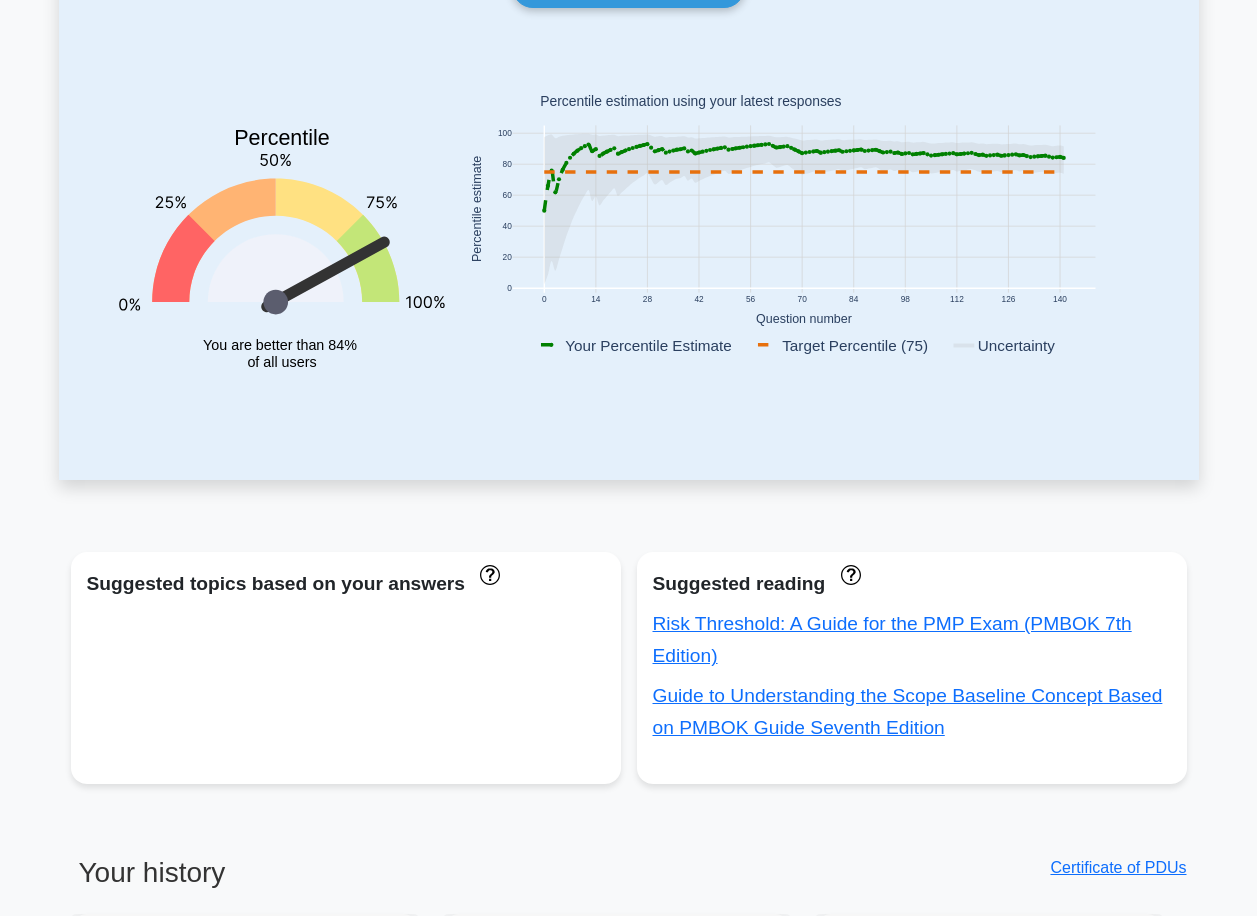 scroll, scrollTop: 0, scrollLeft: 0, axis: both 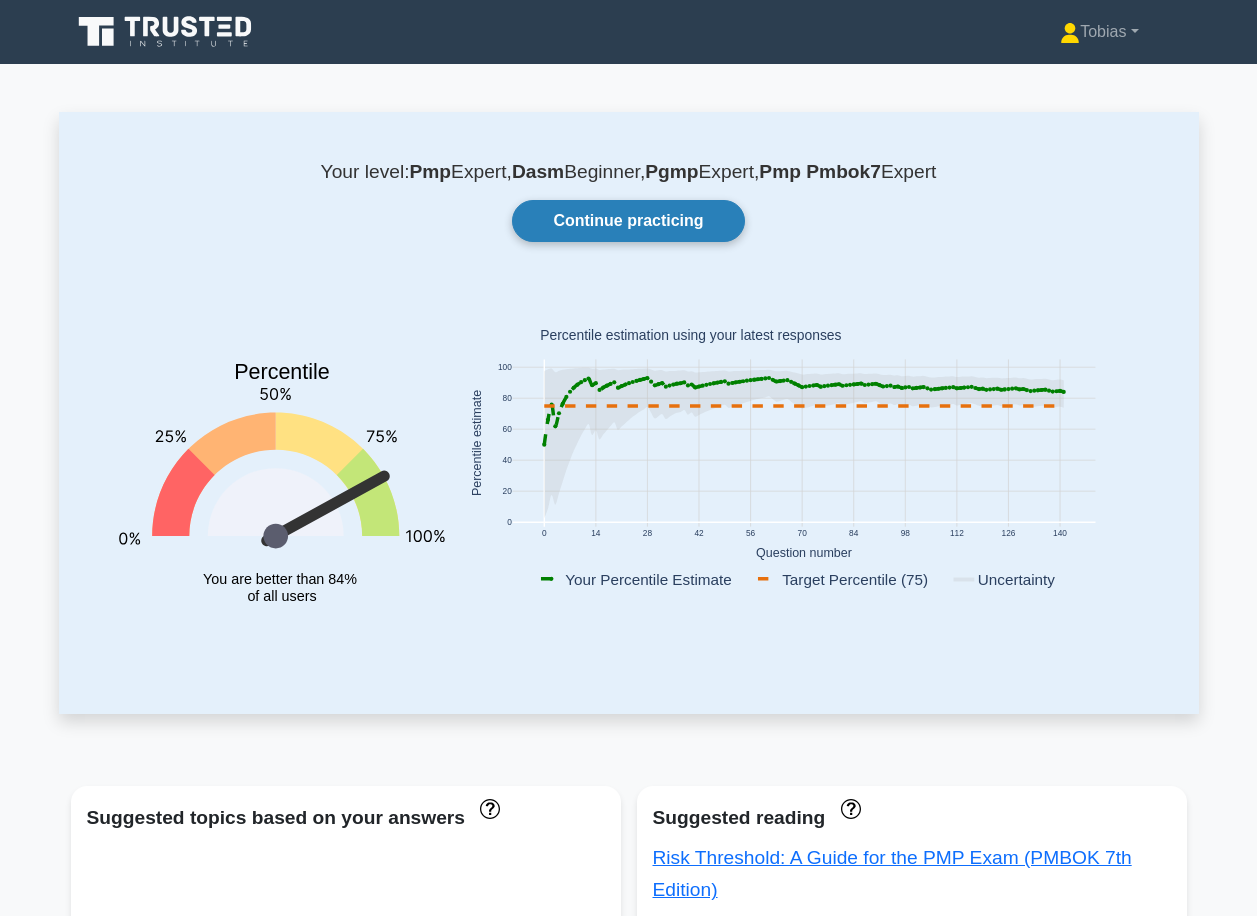 click on "Continue practicing" at bounding box center (628, 221) 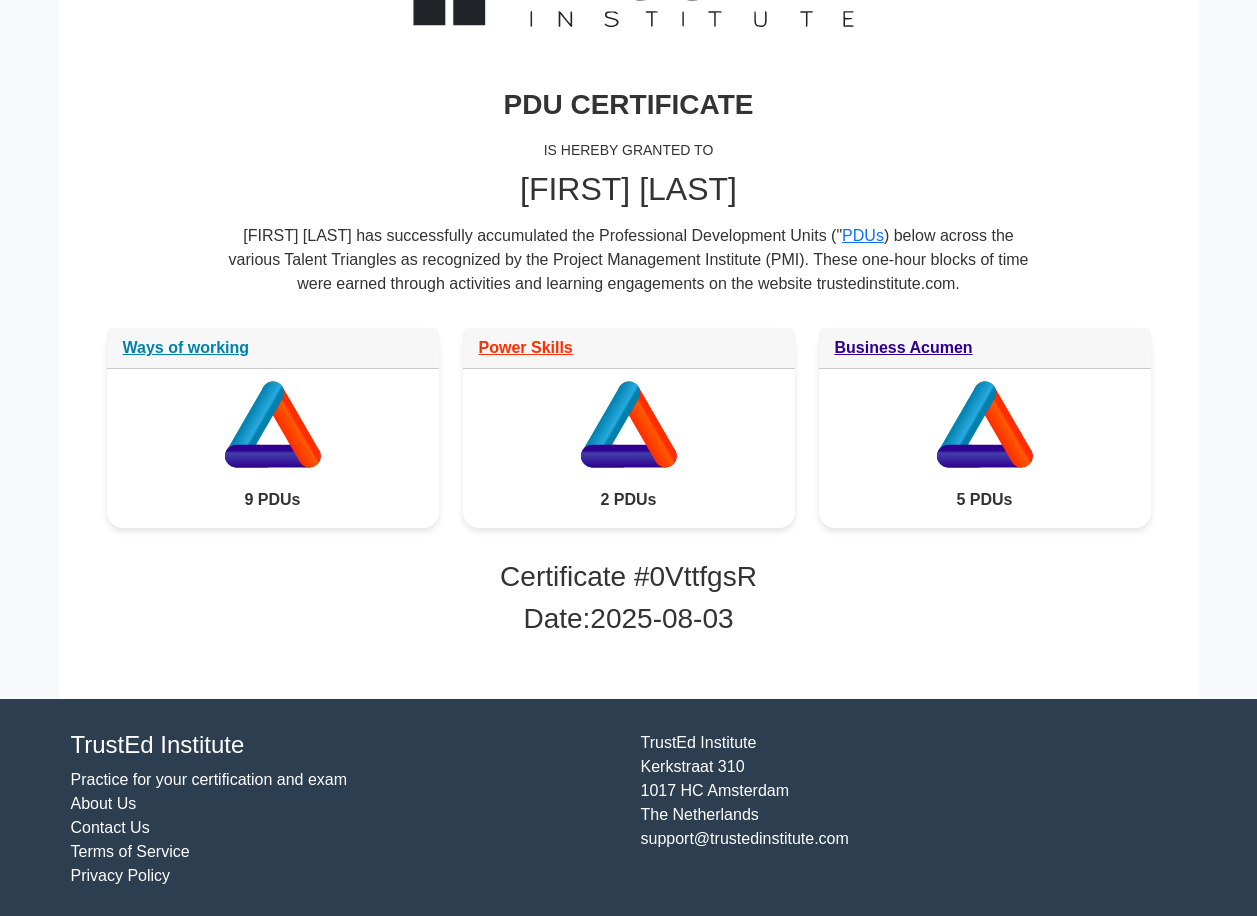 scroll, scrollTop: 0, scrollLeft: 0, axis: both 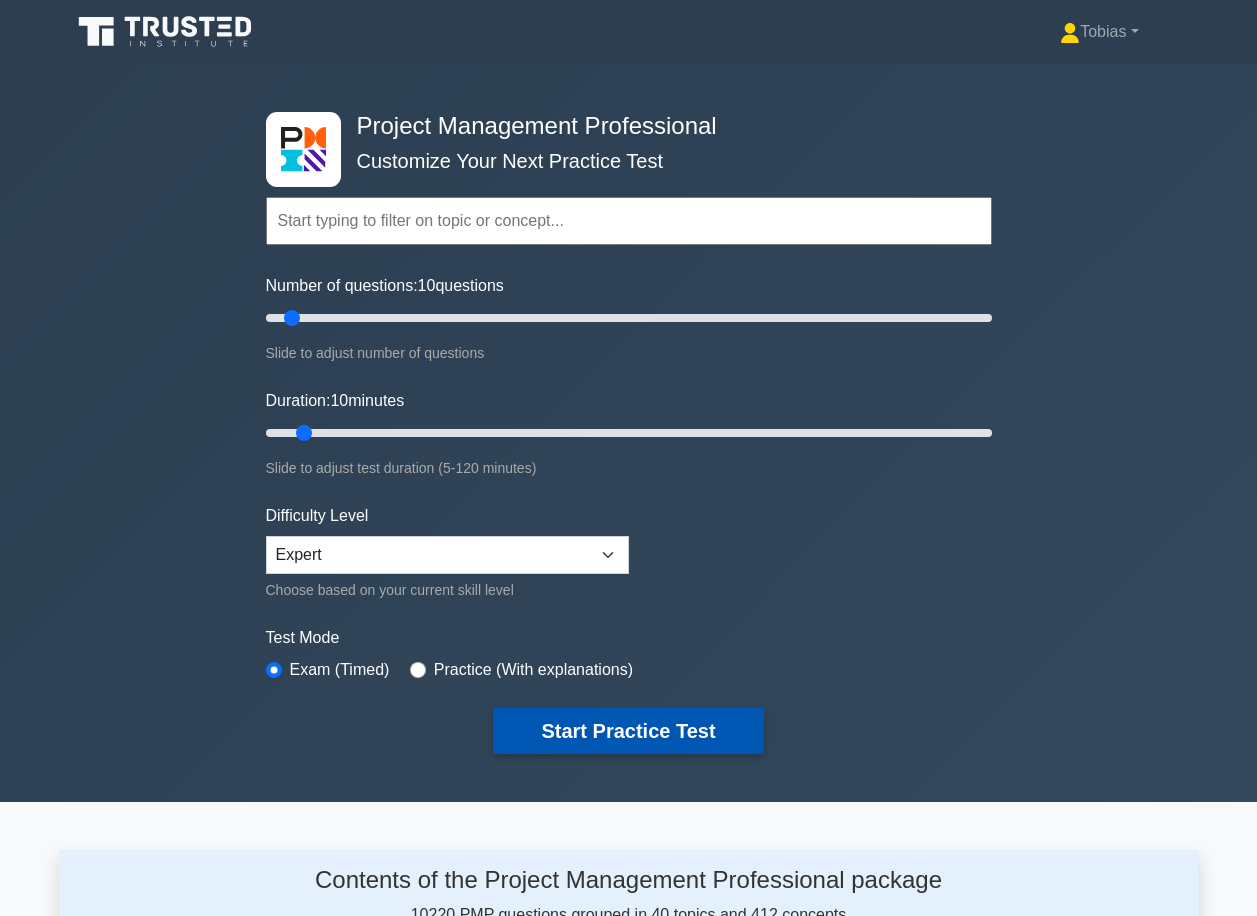 click on "Start Practice Test" at bounding box center [628, 731] 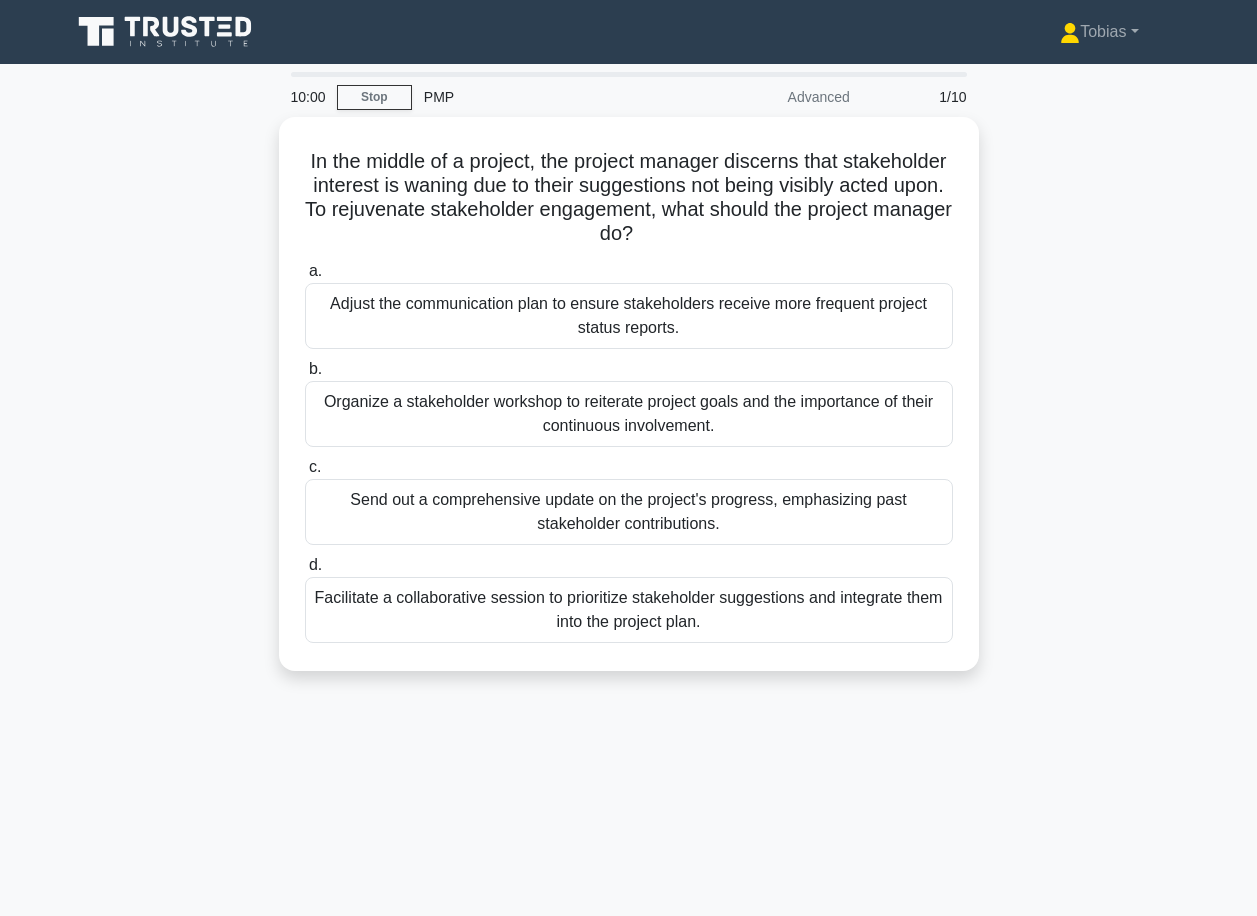 scroll, scrollTop: 0, scrollLeft: 0, axis: both 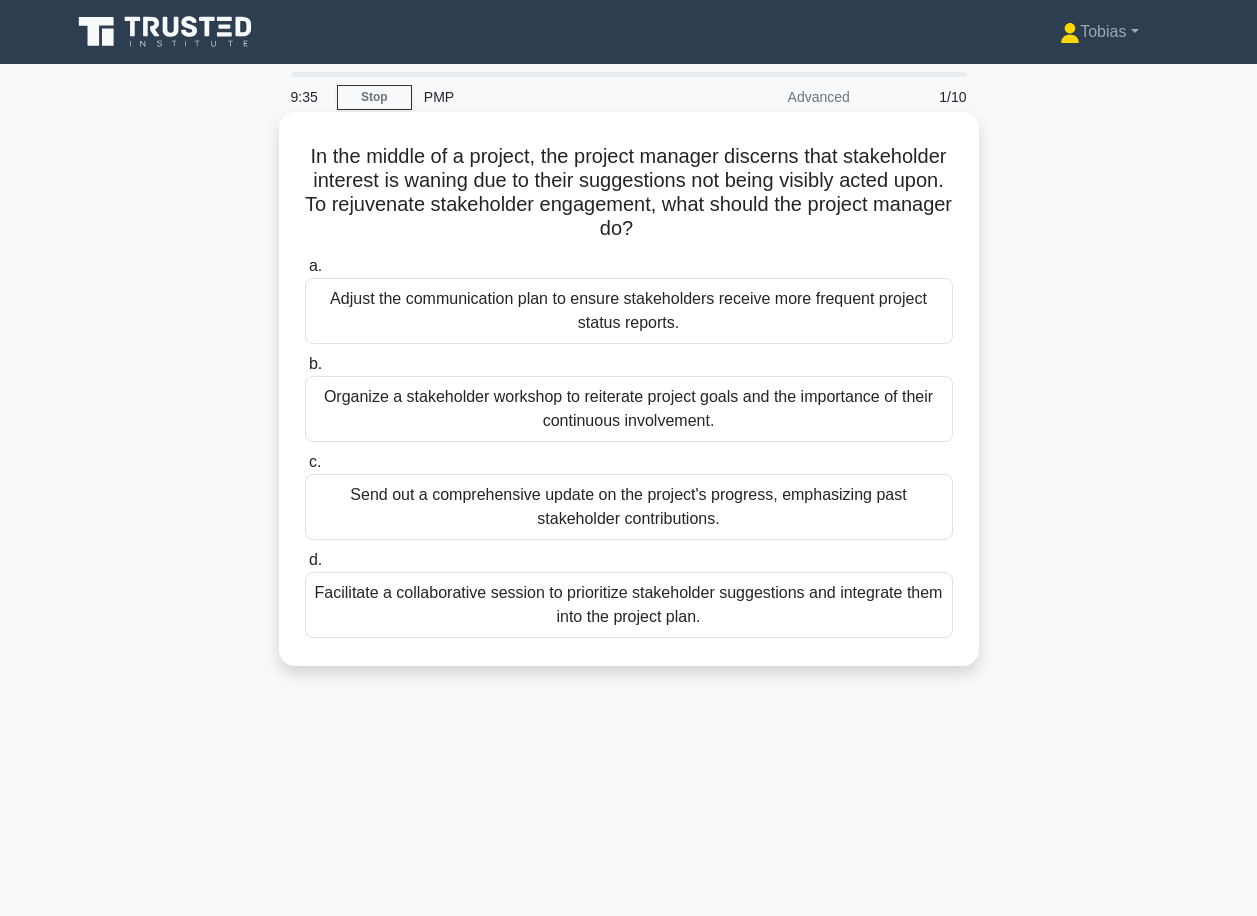 click on "Organize a stakeholder workshop to reiterate project goals and the importance of their continuous involvement." at bounding box center [629, 409] 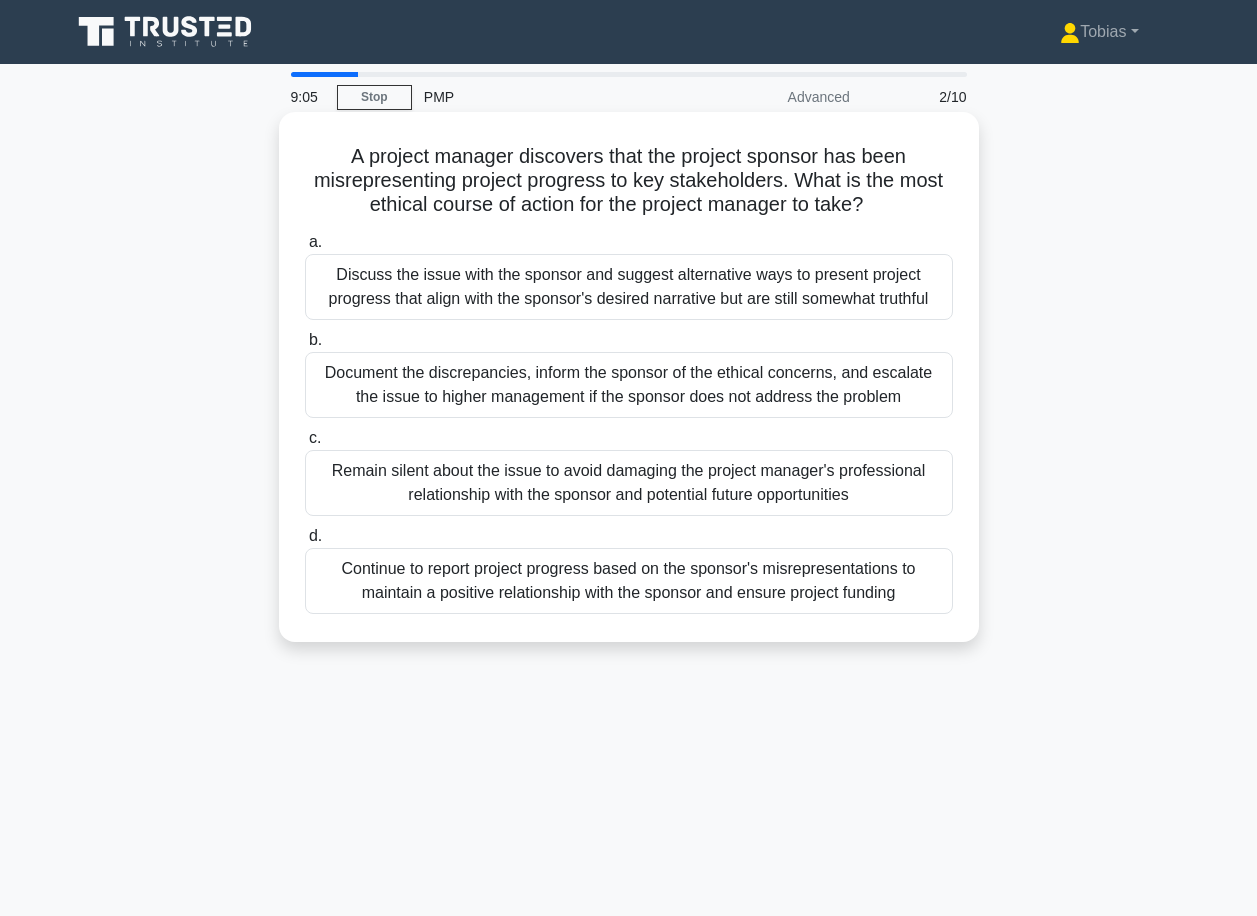 drag, startPoint x: 679, startPoint y: 385, endPoint x: 757, endPoint y: 462, distance: 109.60383 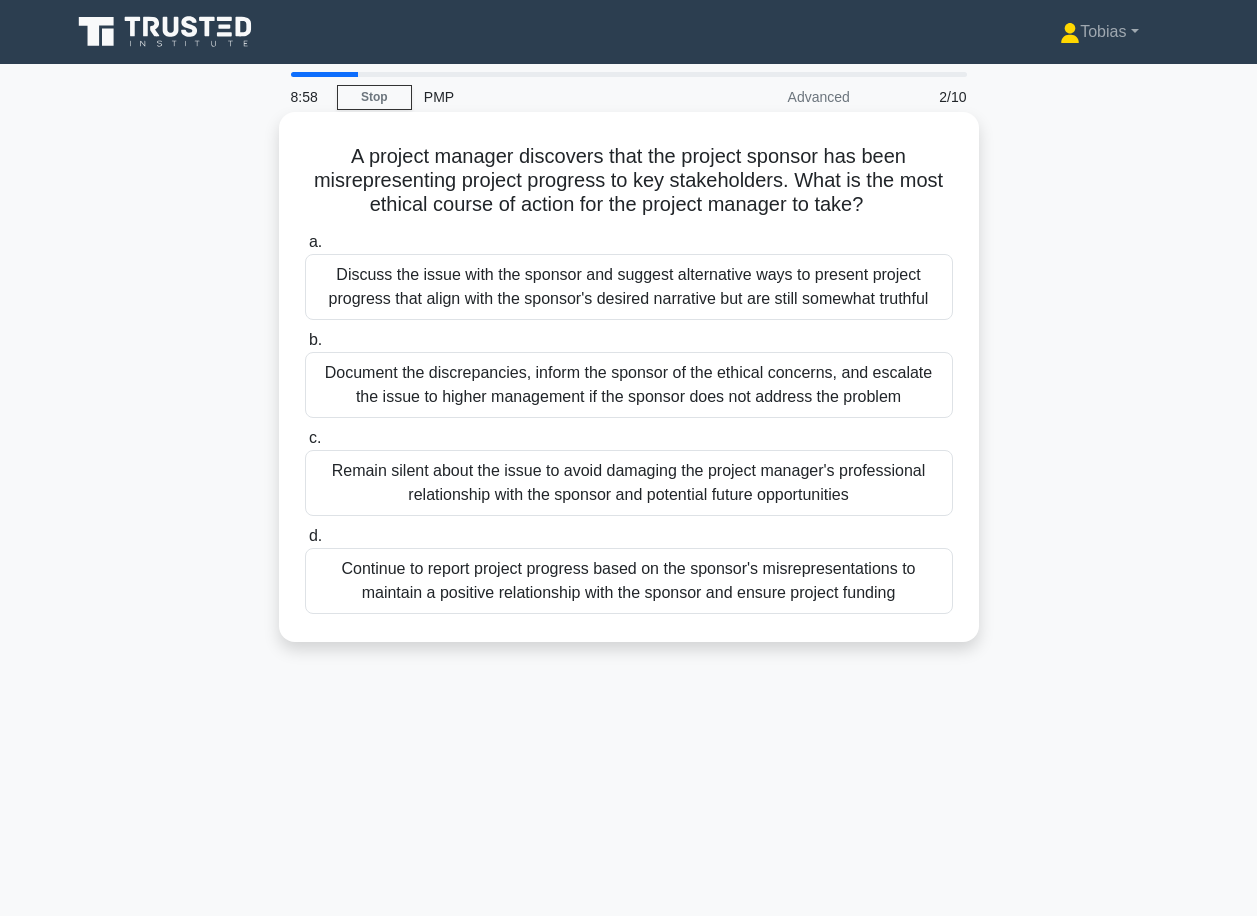 click on "Document the discrepancies, inform the sponsor of the ethical concerns, and escalate the issue to higher management if the sponsor does not address the problem" at bounding box center [629, 385] 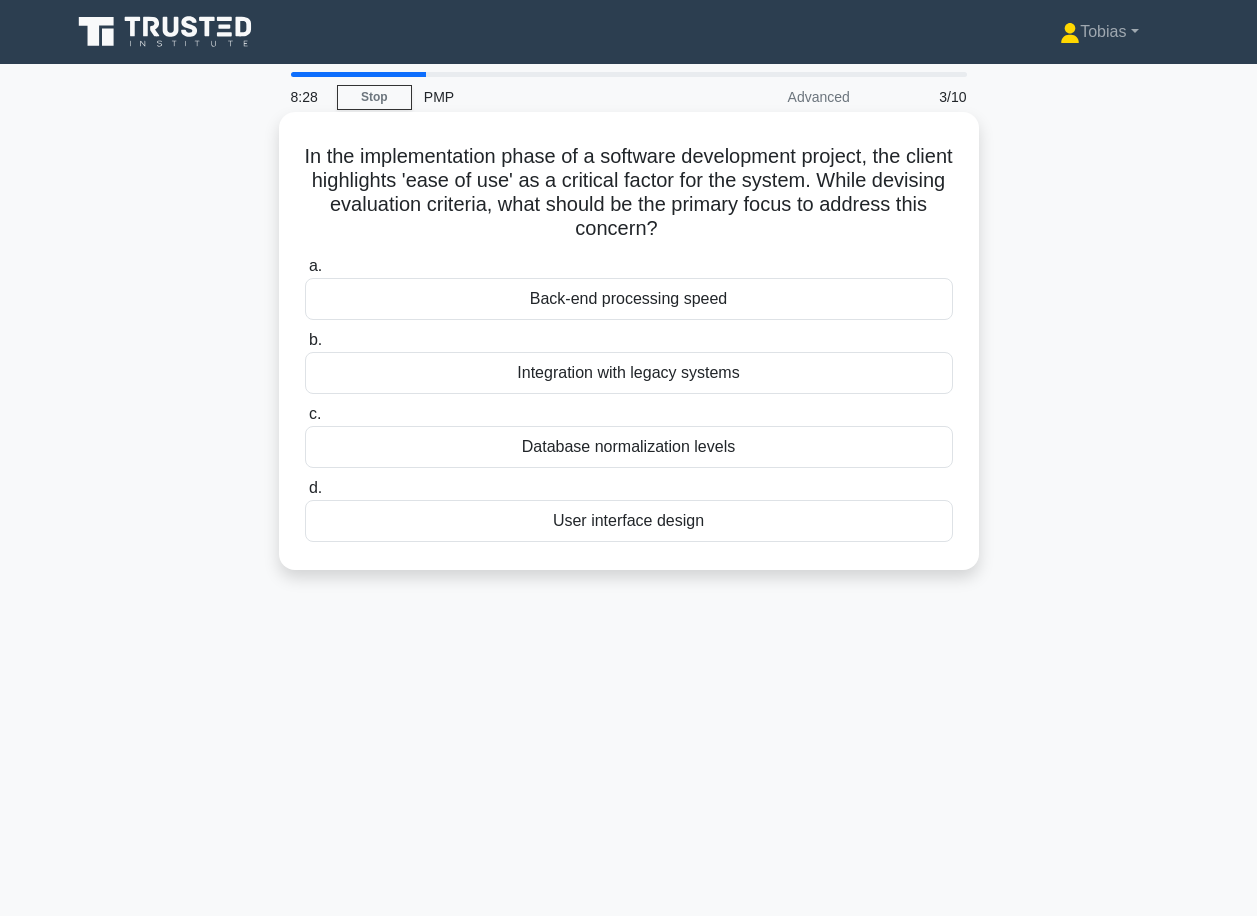 click on "User interface design" at bounding box center [629, 521] 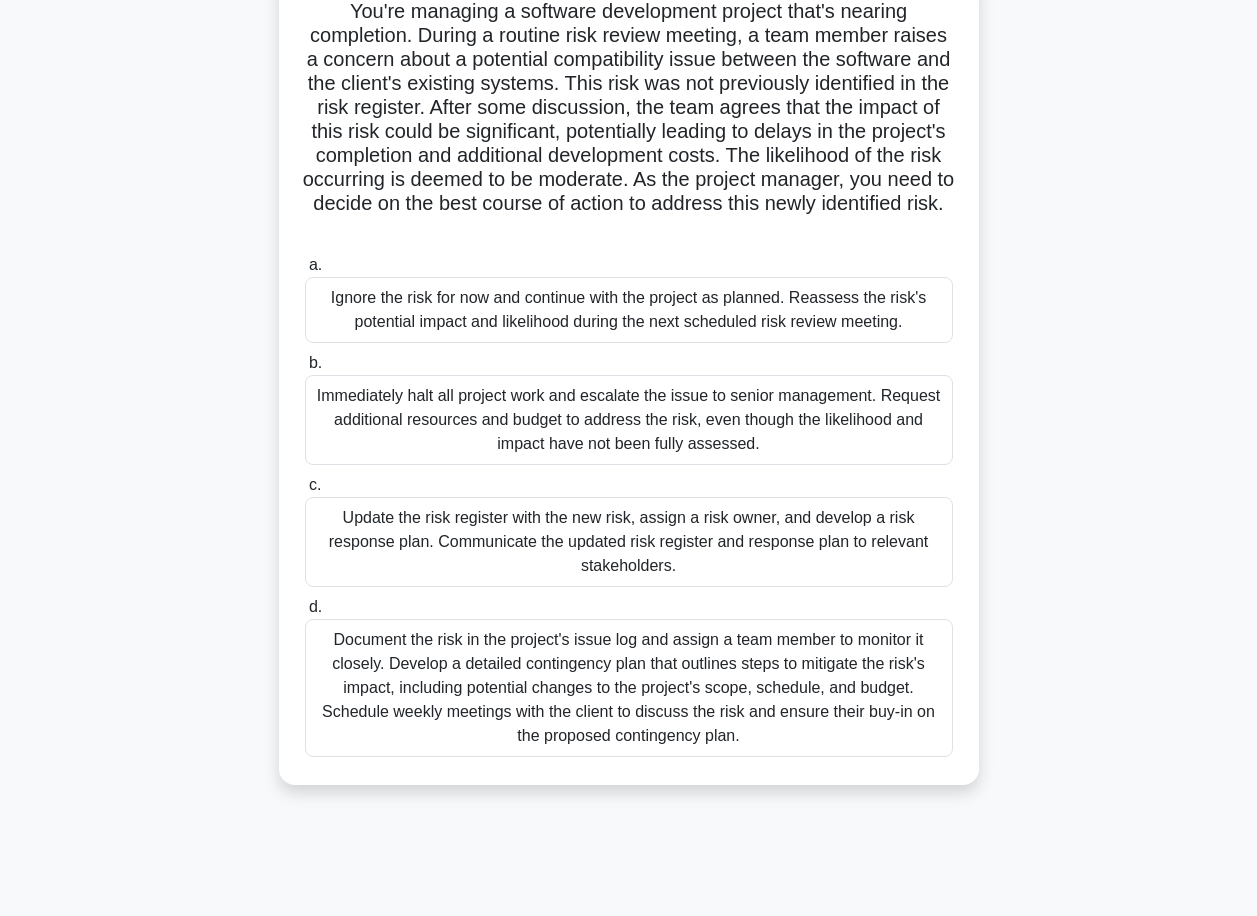 scroll, scrollTop: 164, scrollLeft: 0, axis: vertical 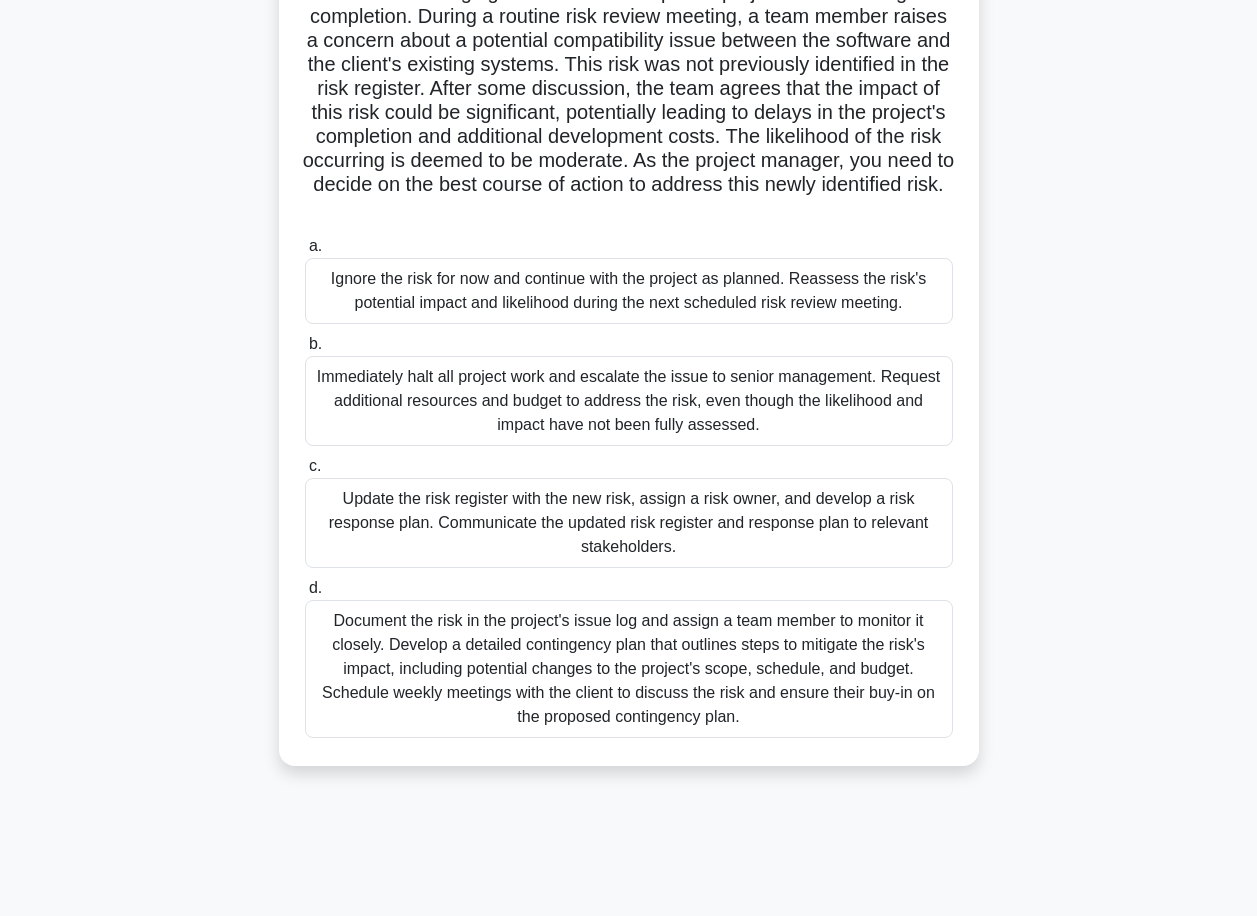 click on "Document the risk in the project's issue log and assign a team member to monitor it closely. Develop a detailed contingency plan that outlines steps to mitigate the risk's impact, including potential changes to the project's scope, schedule, and budget. Schedule weekly meetings with the client to discuss the risk and ensure their buy-in on the proposed contingency plan." at bounding box center (629, 669) 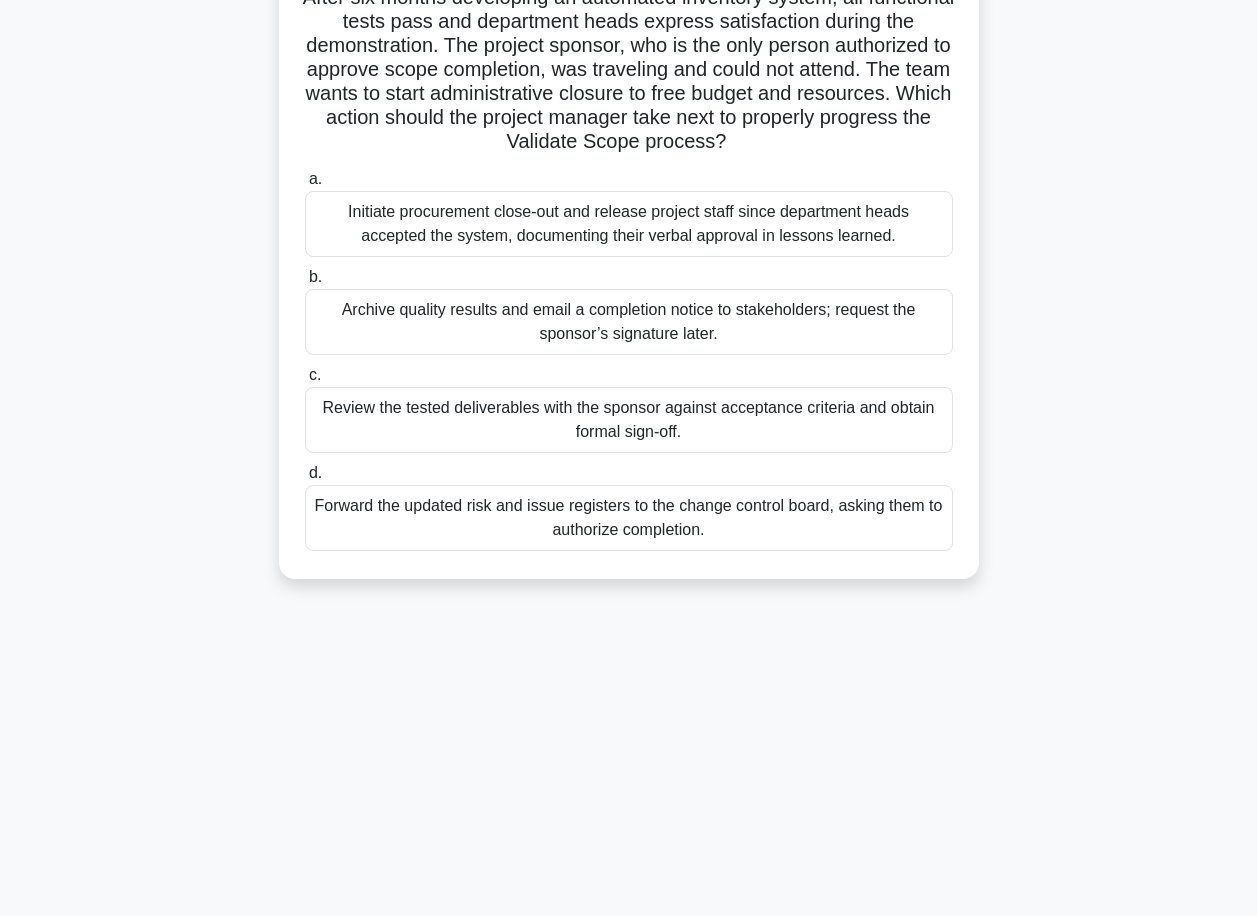 scroll, scrollTop: 0, scrollLeft: 0, axis: both 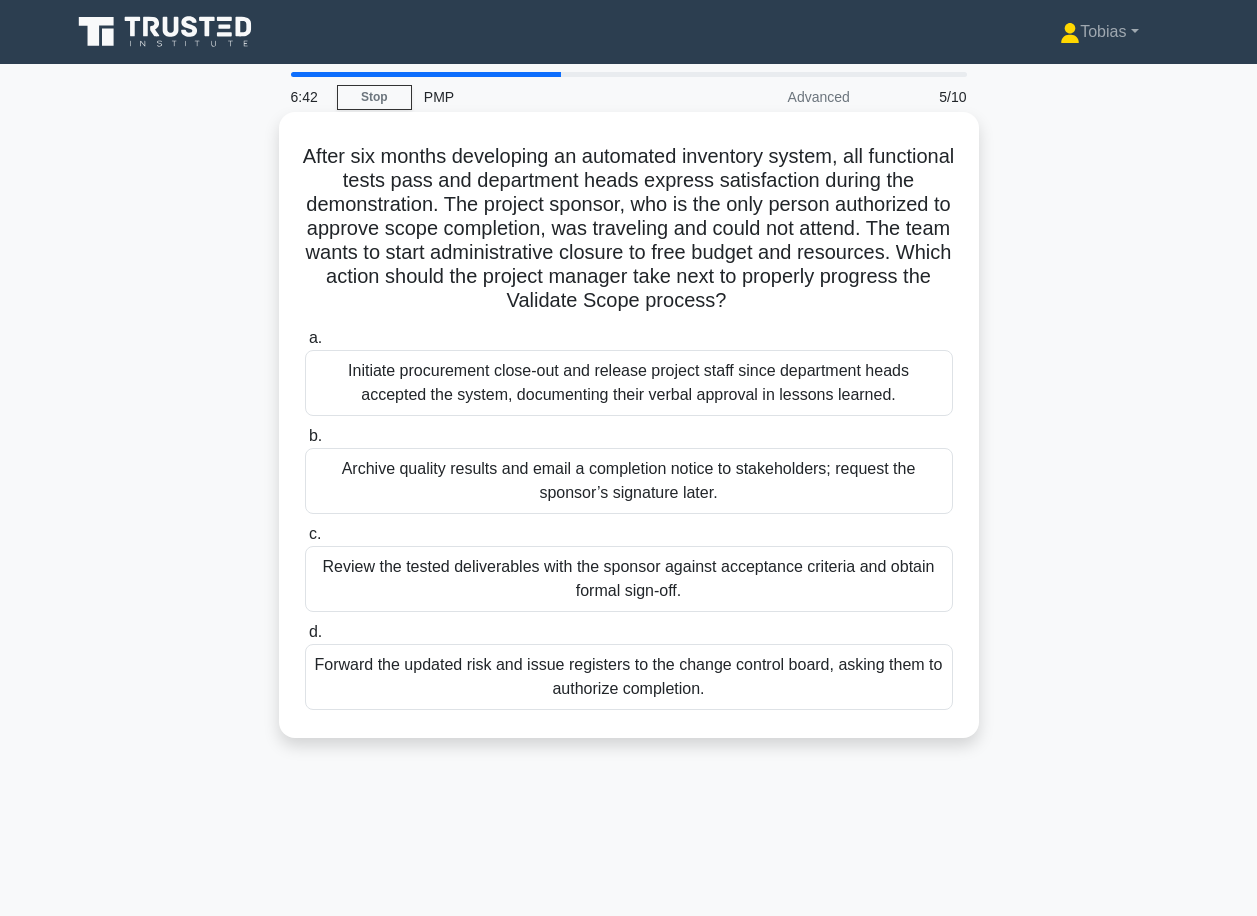 click on "Review the tested deliverables with the sponsor against acceptance criteria and obtain formal sign-off." at bounding box center [629, 579] 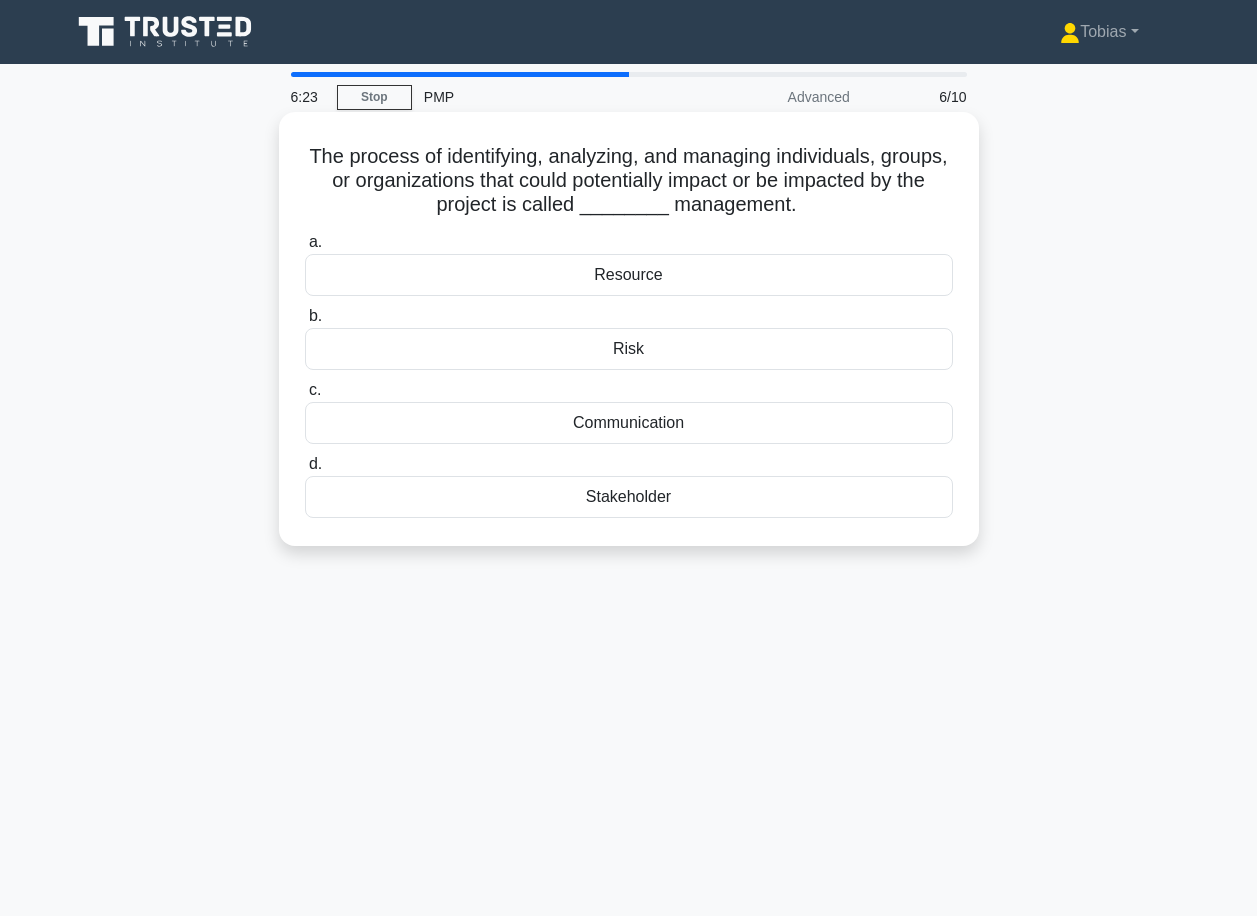 click on "Stakeholder" at bounding box center [629, 497] 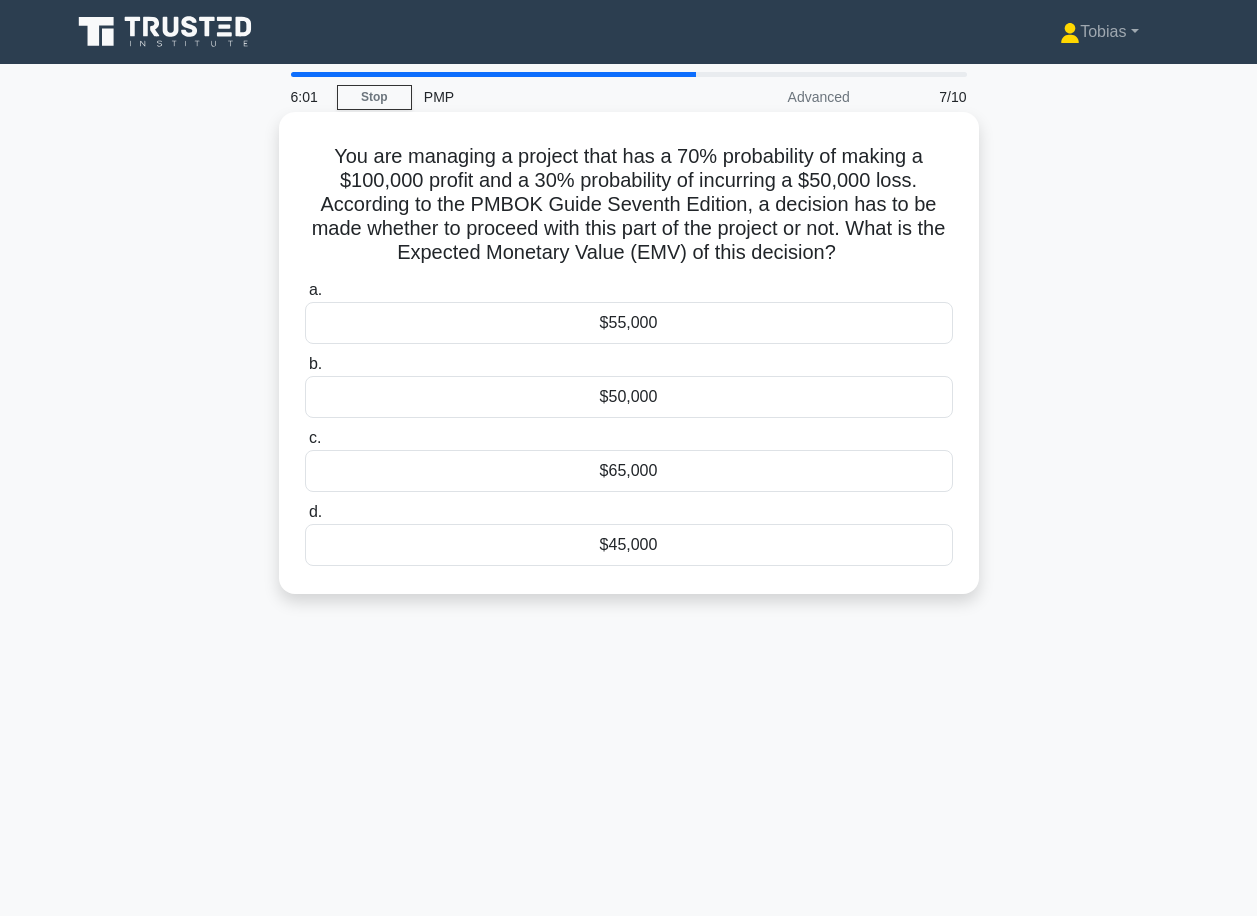 click on "$55,000" at bounding box center [629, 323] 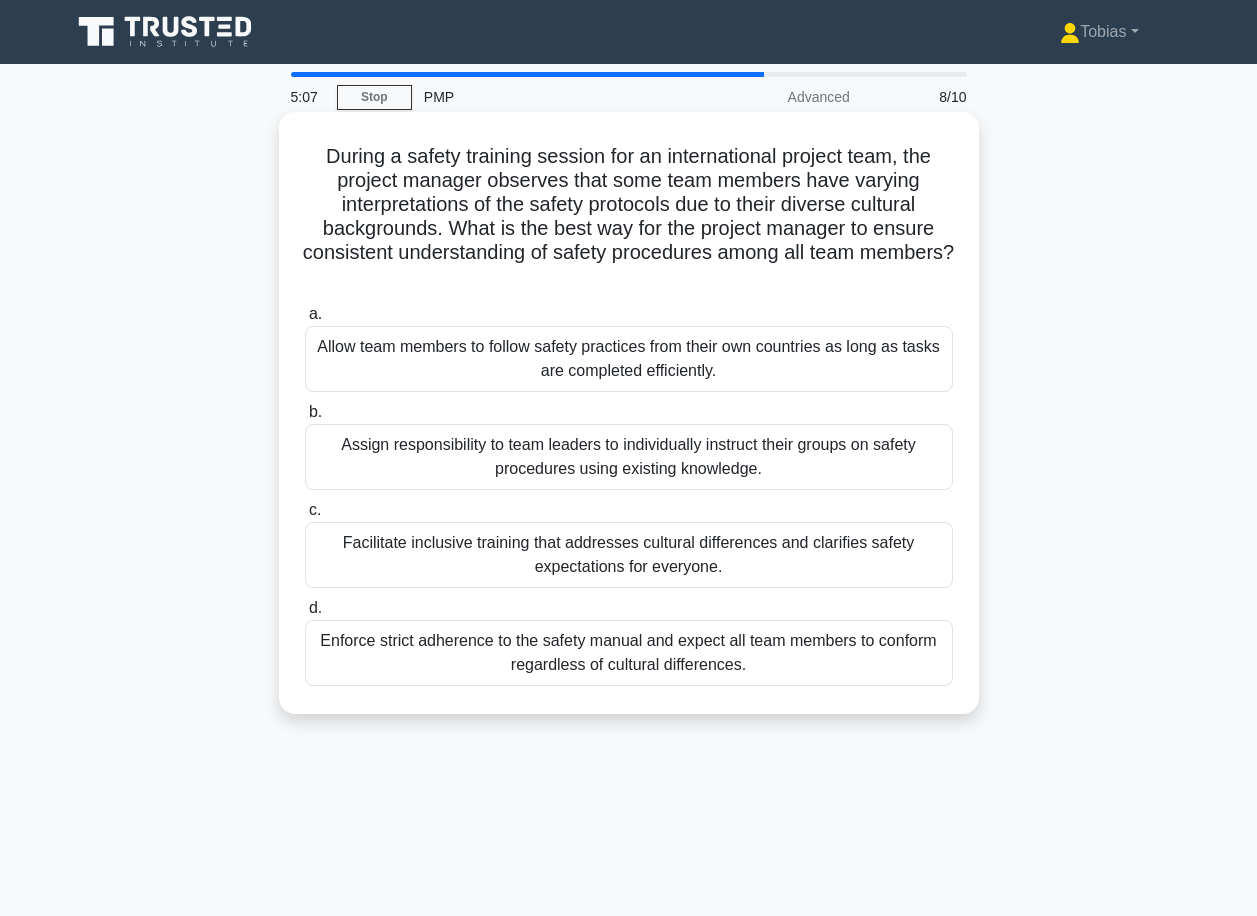click on "Facilitate inclusive training that addresses cultural differences and clarifies safety expectations for everyone." at bounding box center [629, 555] 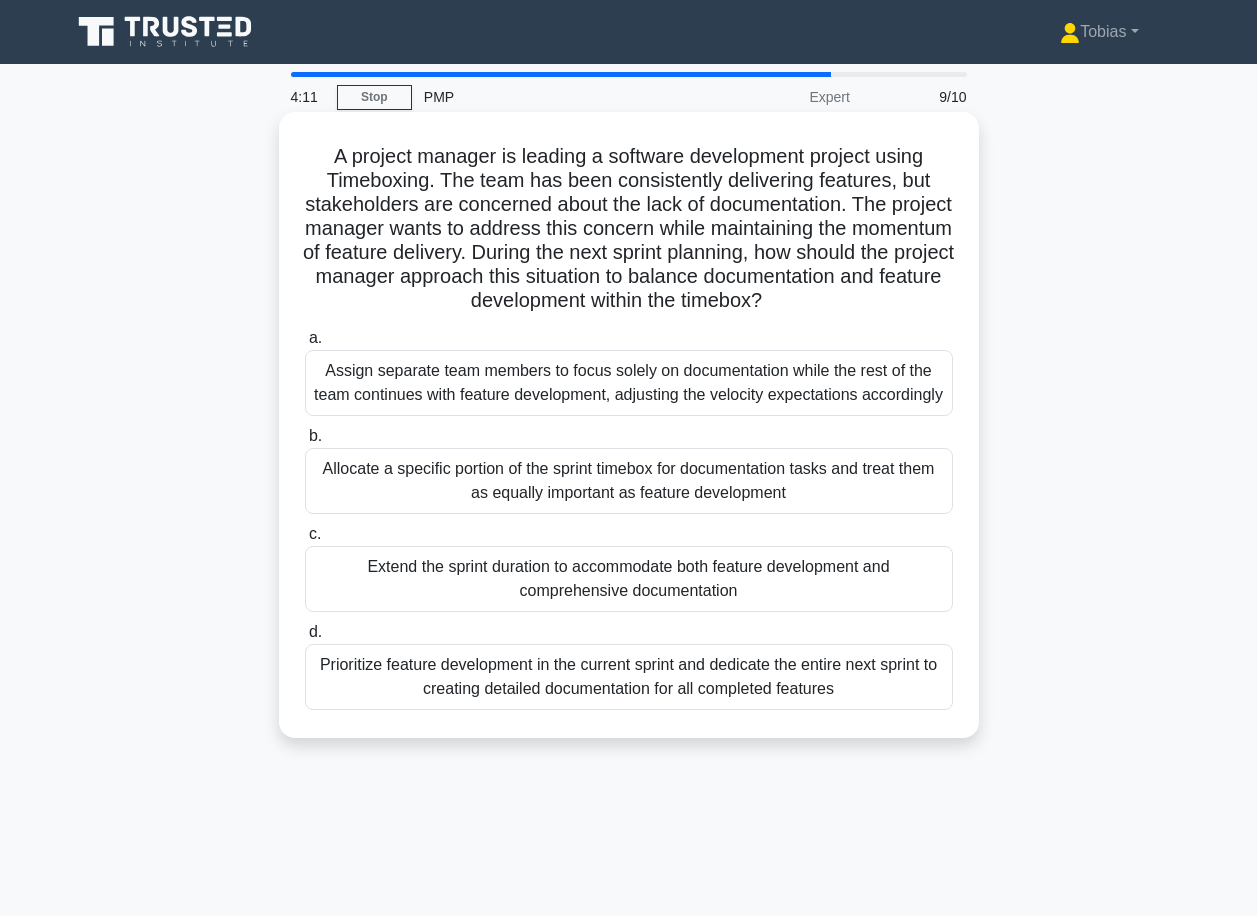 click on "Allocate a specific portion of the sprint timebox for documentation tasks and treat them as equally important as feature development" at bounding box center (629, 481) 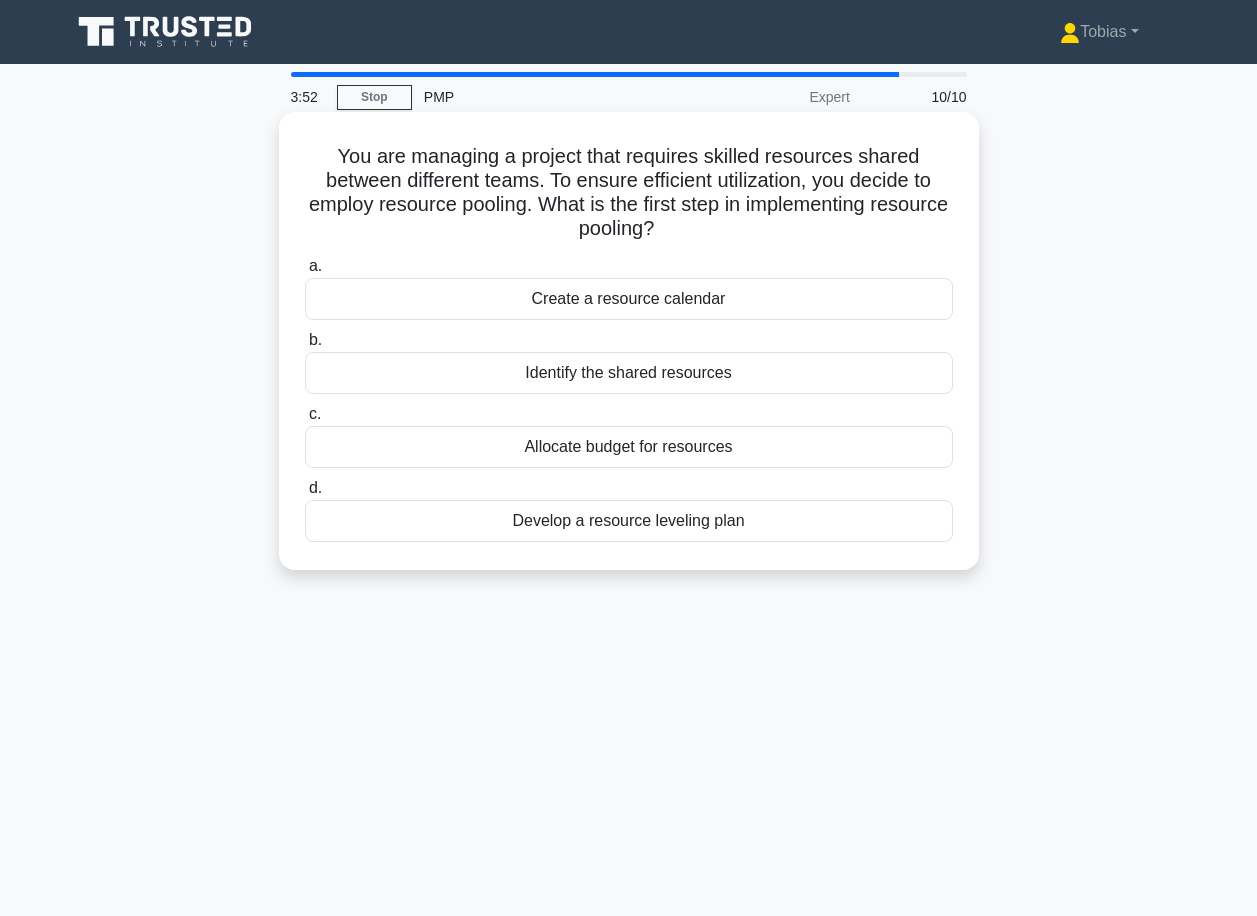 click on "Identify the shared resources" at bounding box center (629, 373) 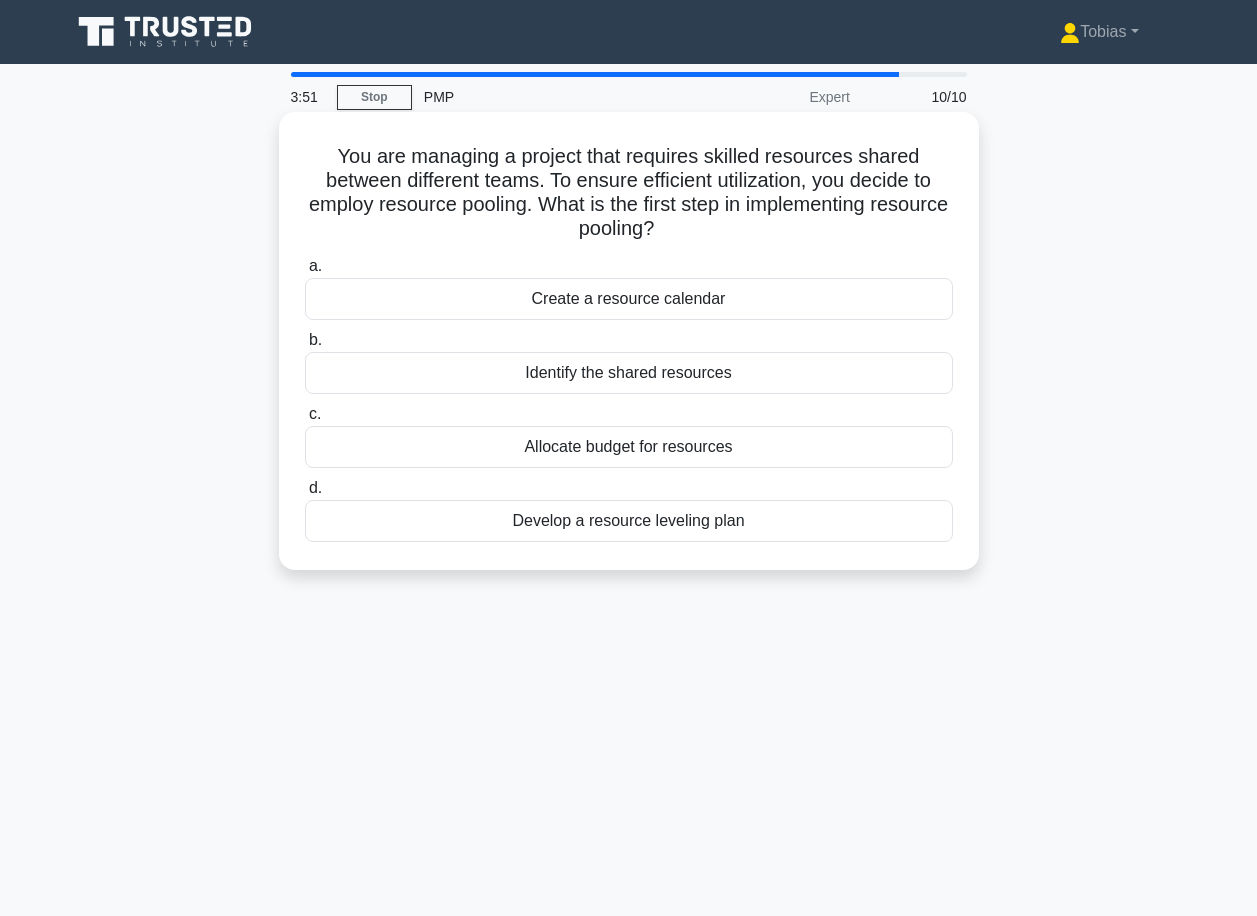 click on "Identify the shared resources" at bounding box center [629, 373] 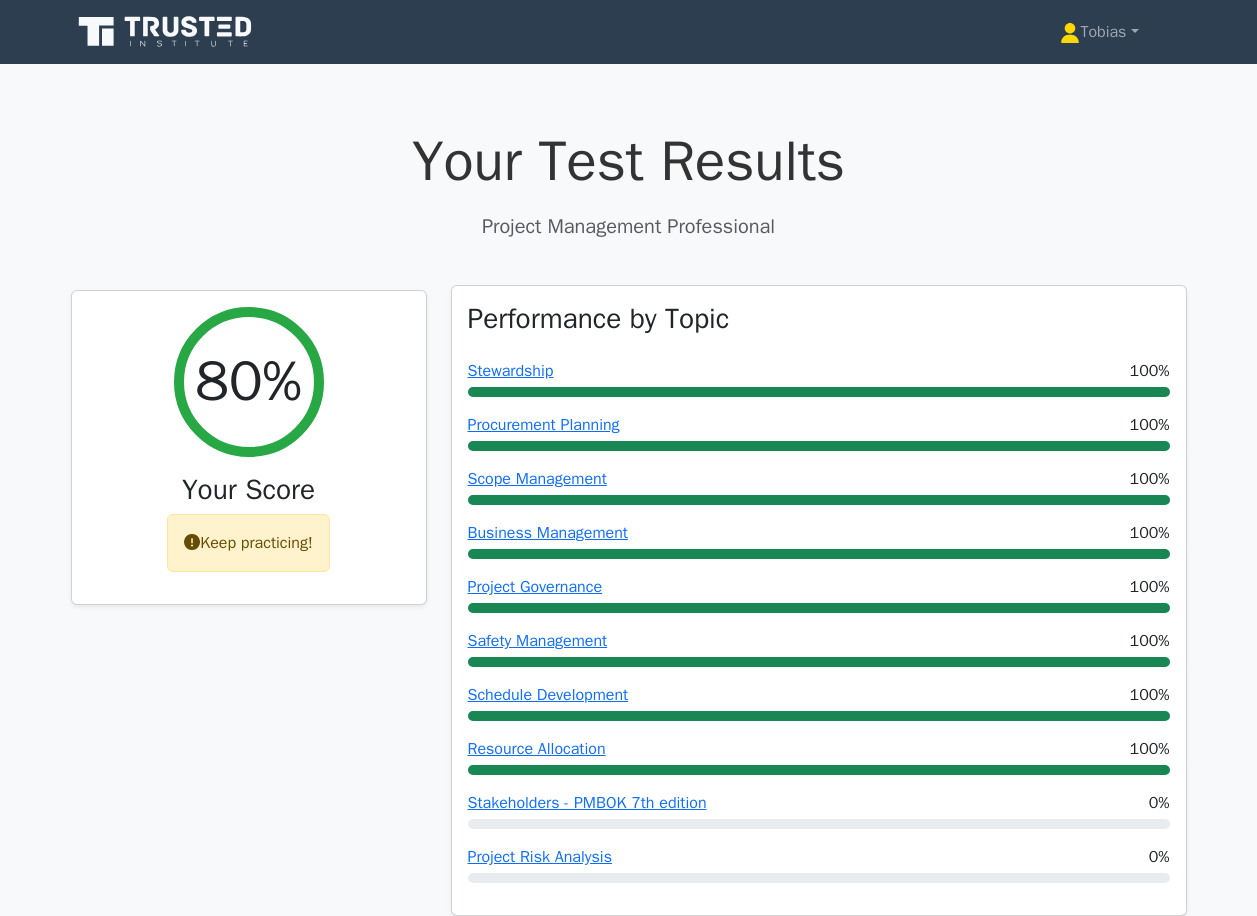 scroll, scrollTop: 300, scrollLeft: 0, axis: vertical 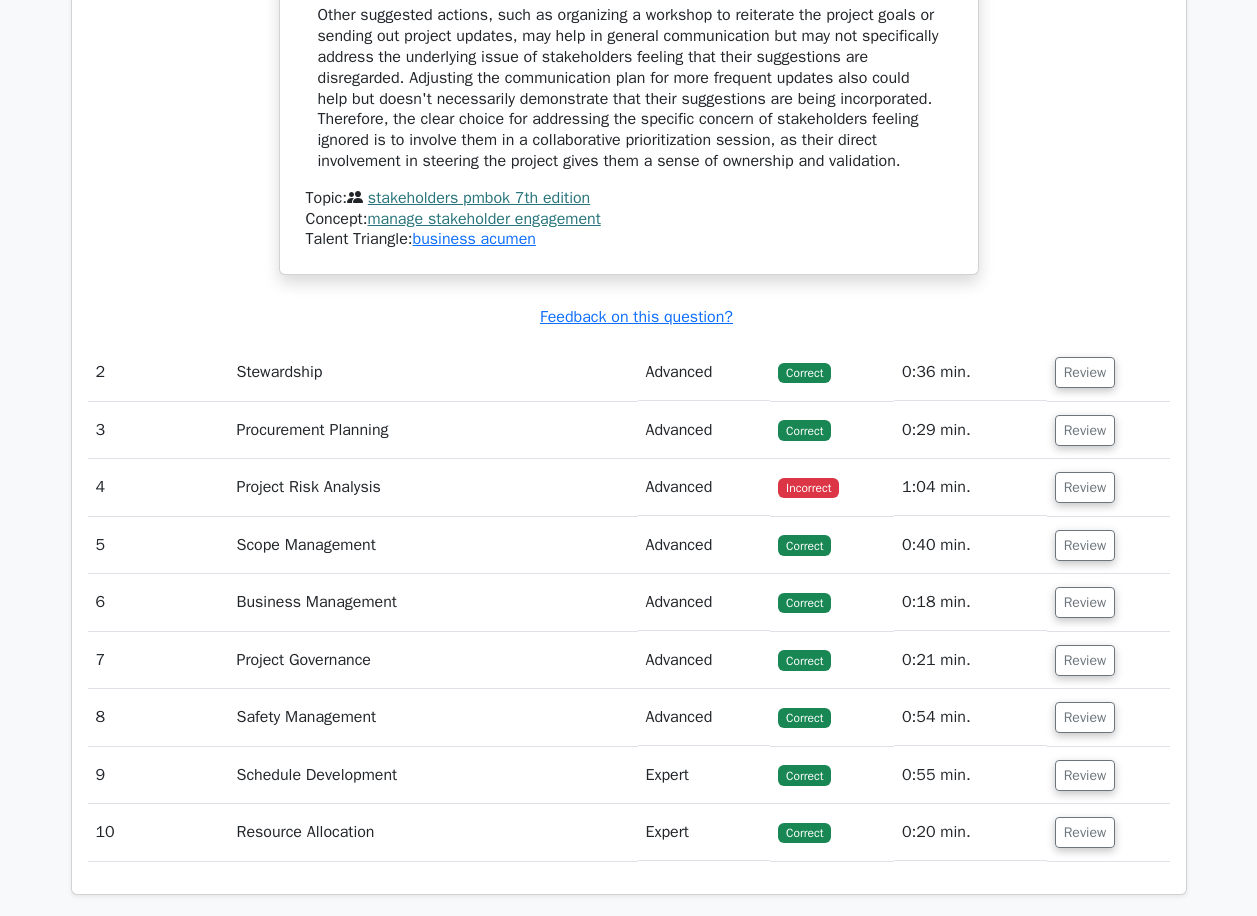 click on "Review" at bounding box center [1108, 487] 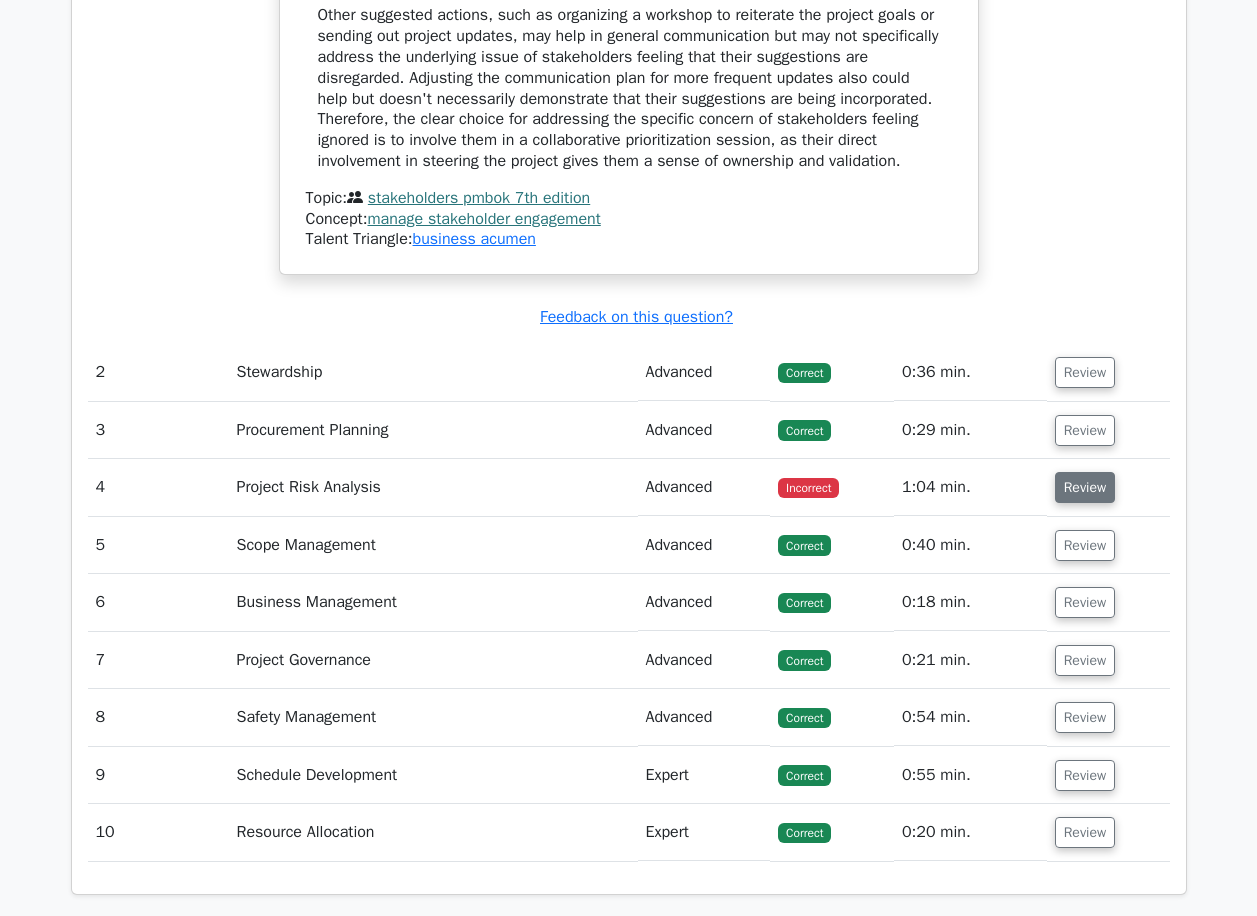click on "Review" at bounding box center [1085, 487] 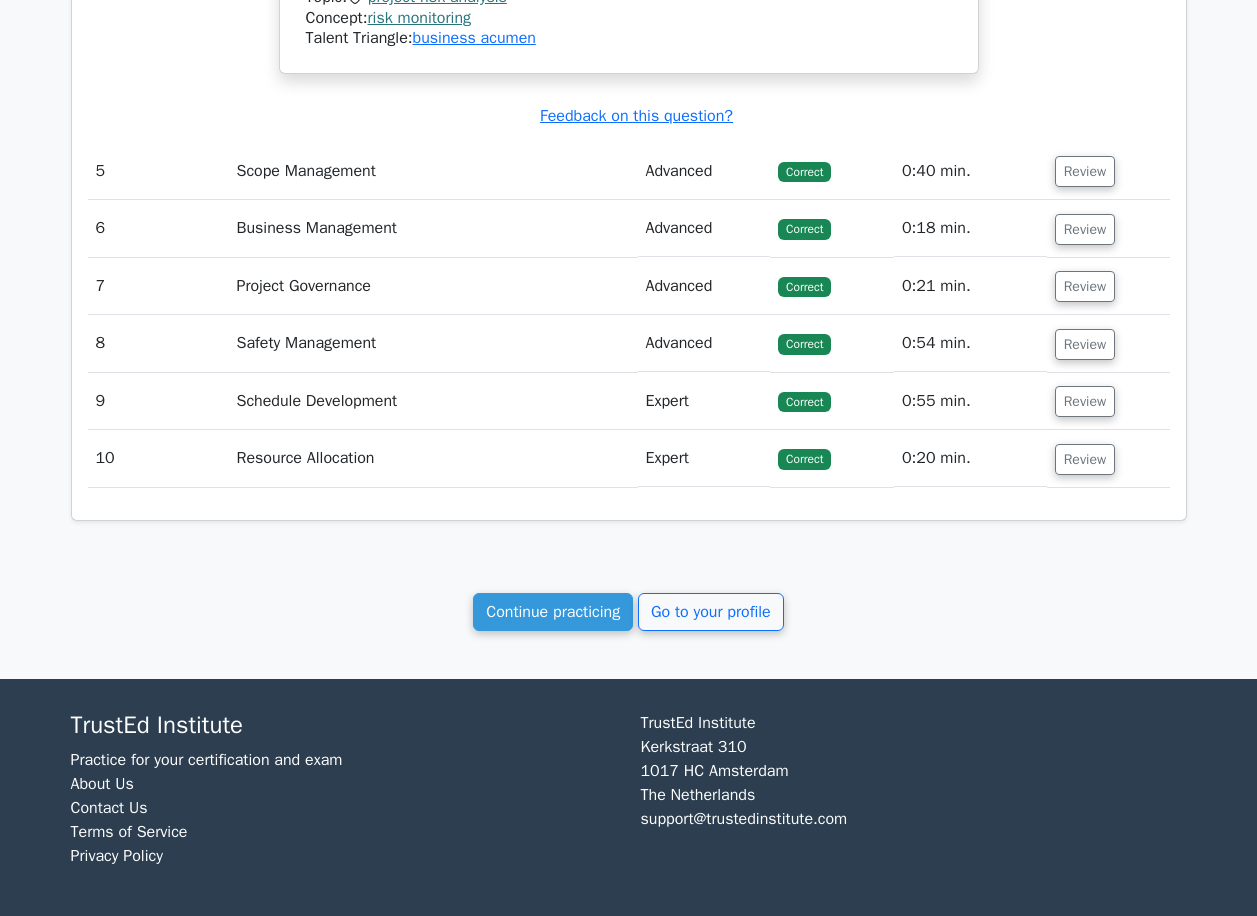 scroll, scrollTop: 3894, scrollLeft: 0, axis: vertical 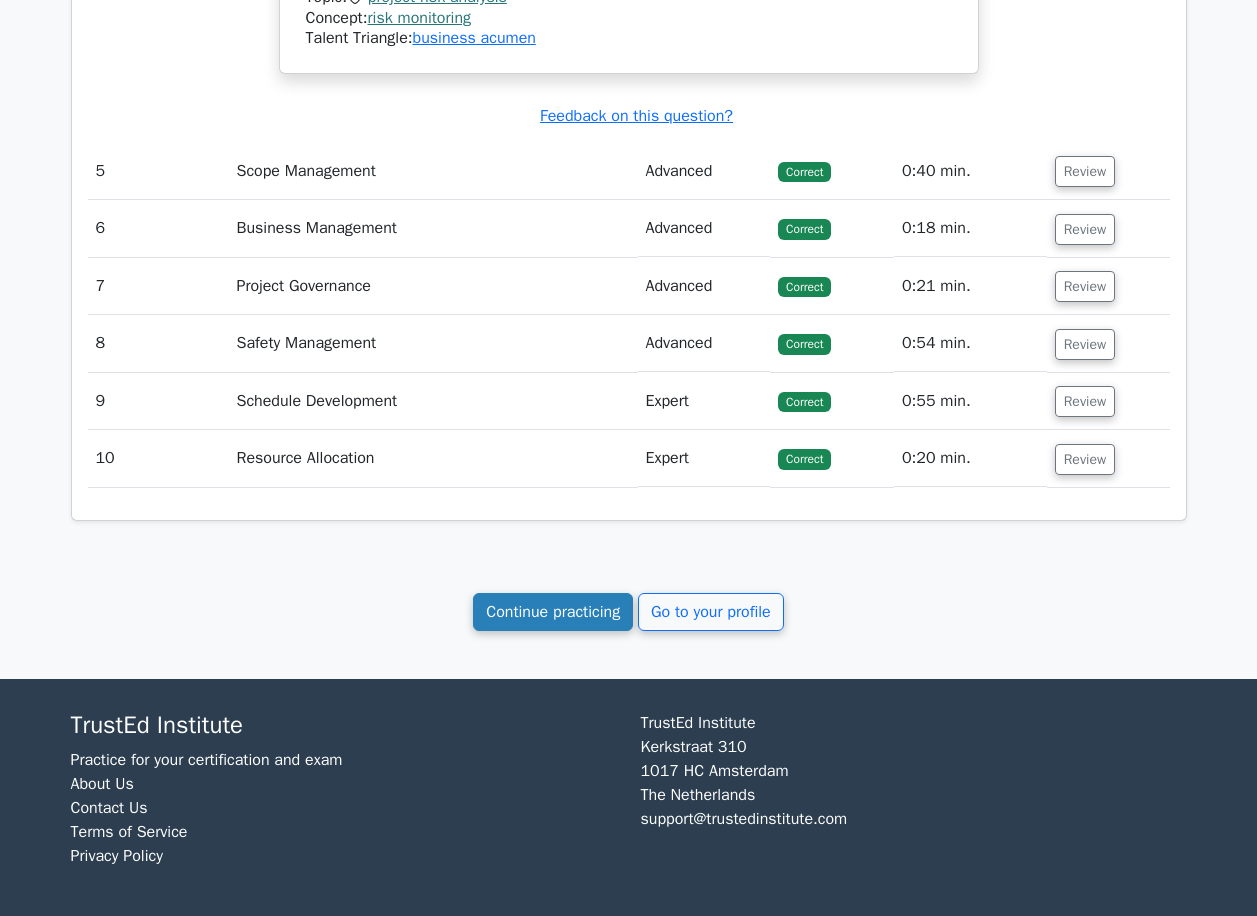 click on "Continue practicing" at bounding box center (553, 612) 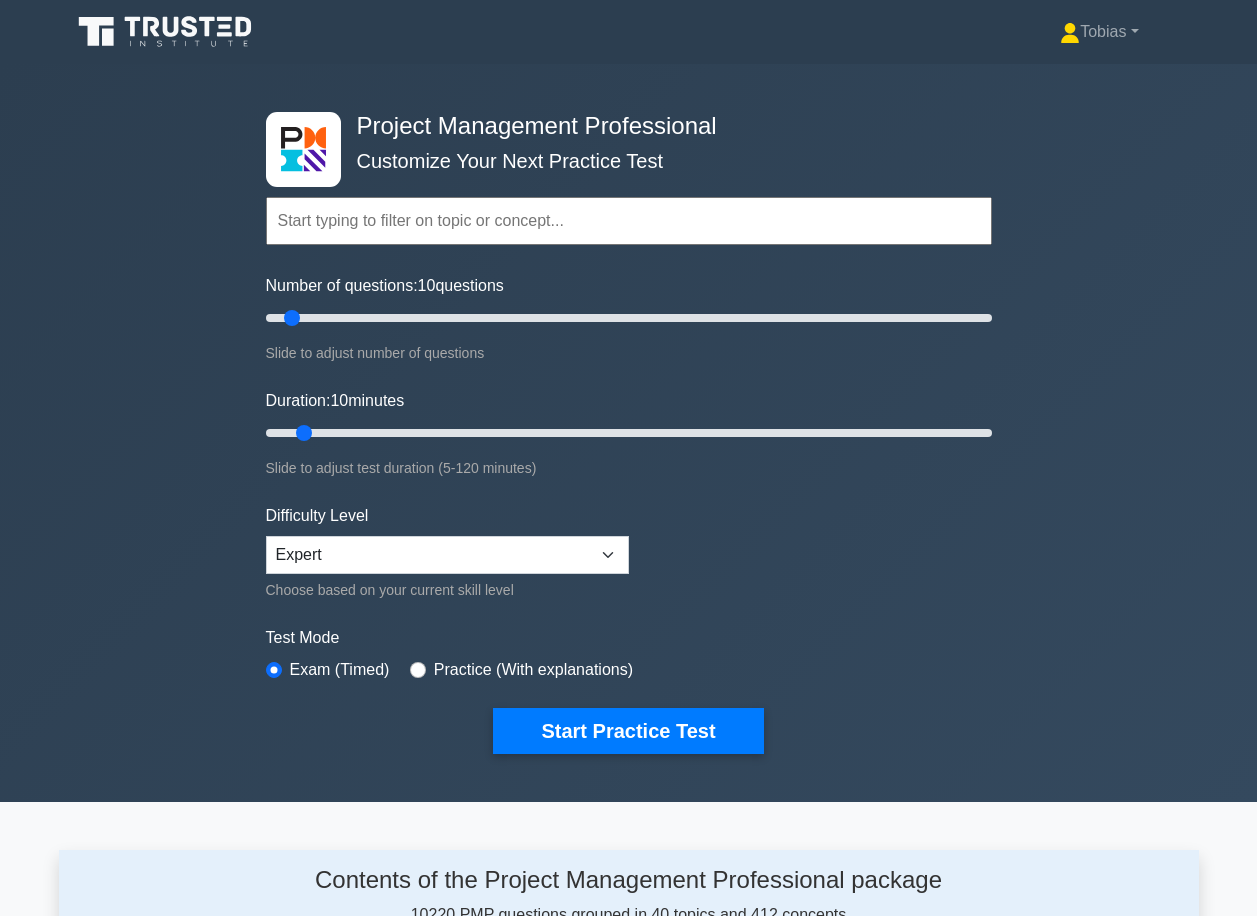 scroll, scrollTop: 0, scrollLeft: 0, axis: both 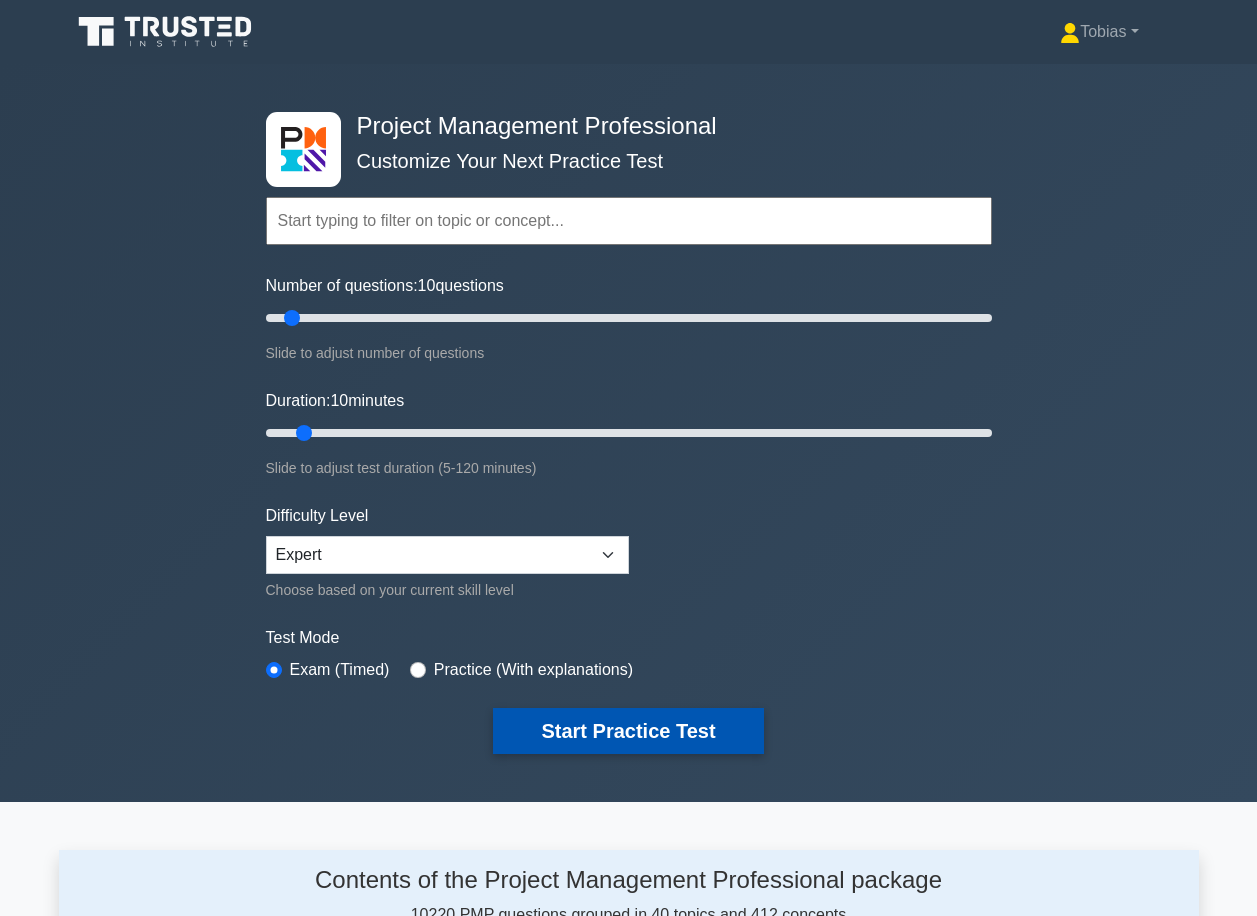 click on "Start Practice Test" at bounding box center (628, 731) 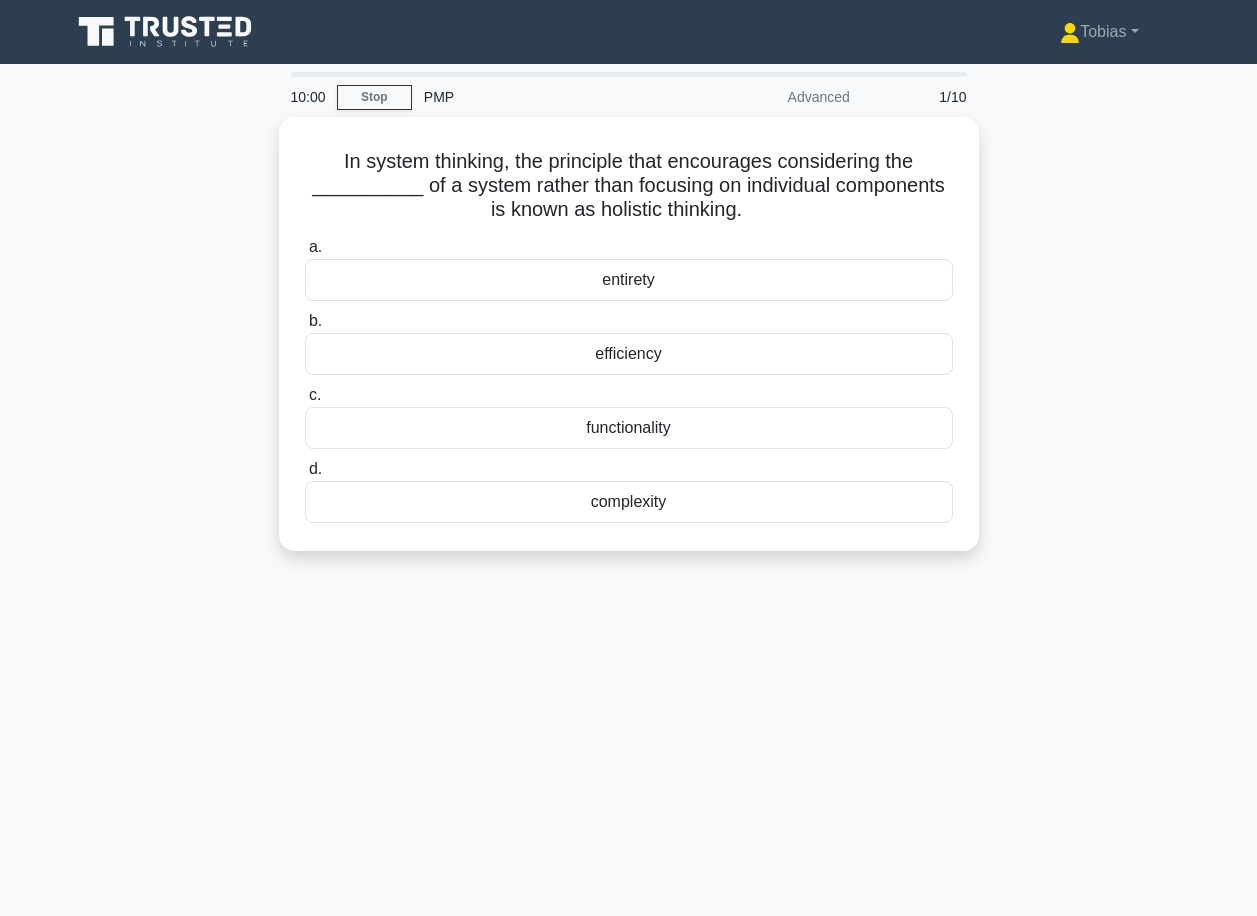 scroll, scrollTop: 0, scrollLeft: 0, axis: both 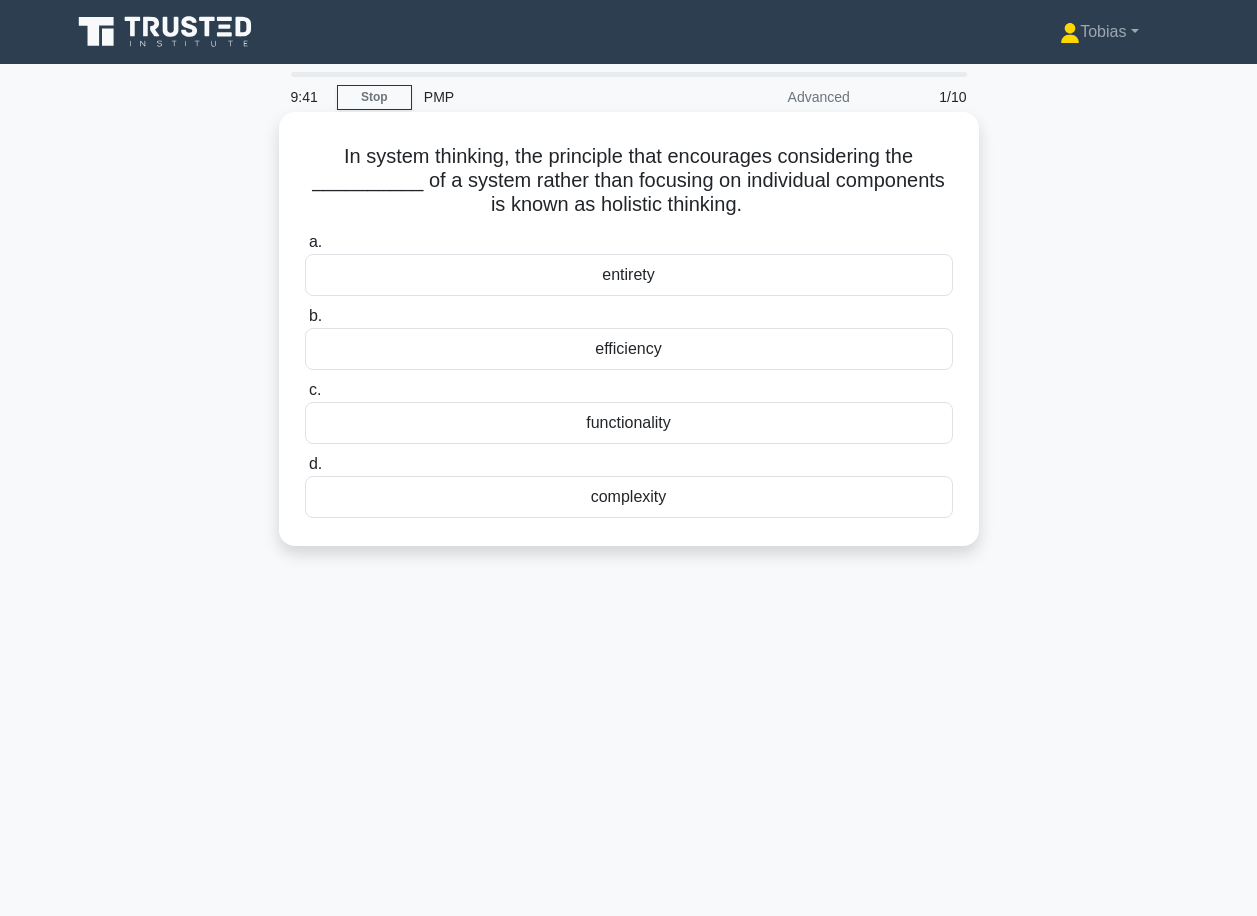 click on "functionality" at bounding box center (629, 423) 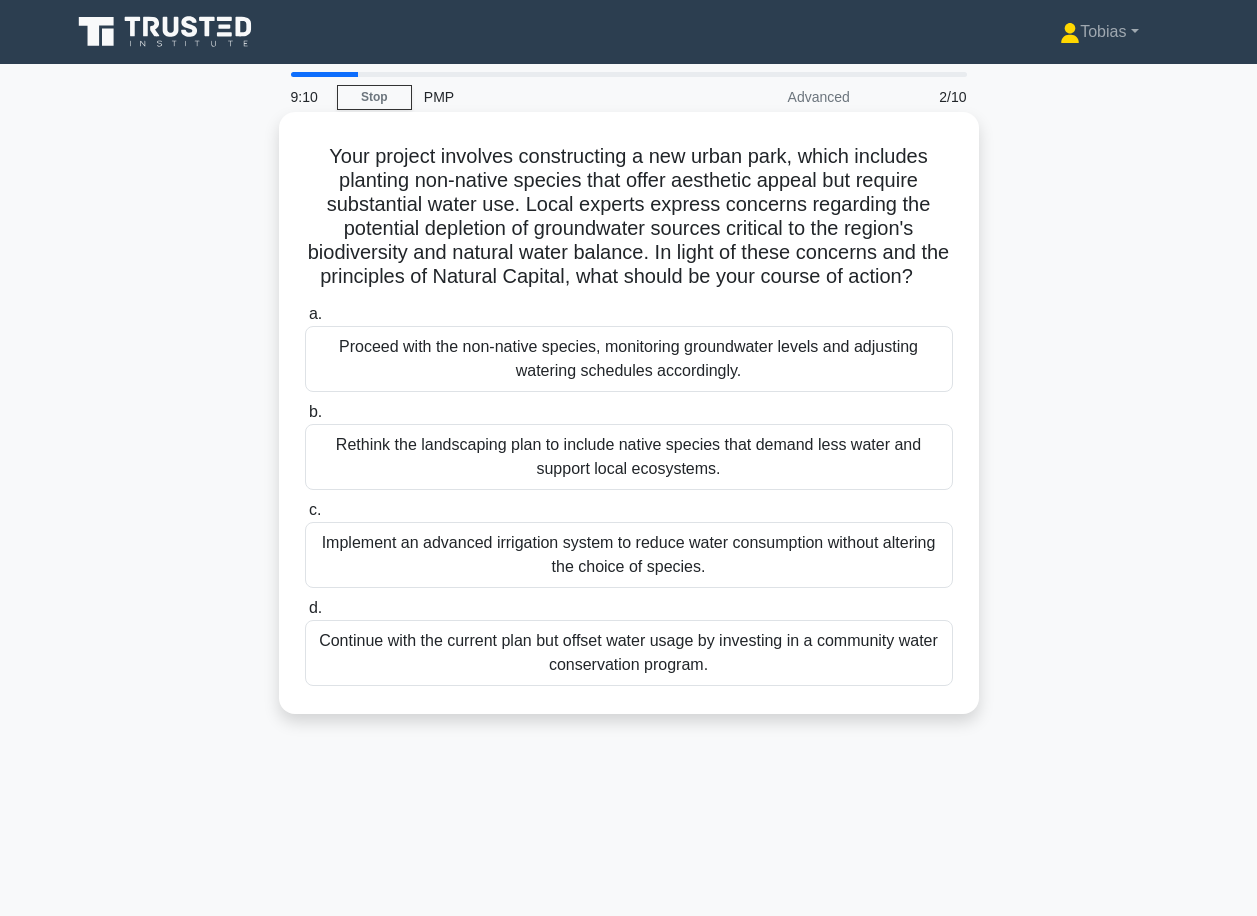 click on "Rethink the landscaping plan to include native species that demand less water and support local ecosystems." at bounding box center (629, 457) 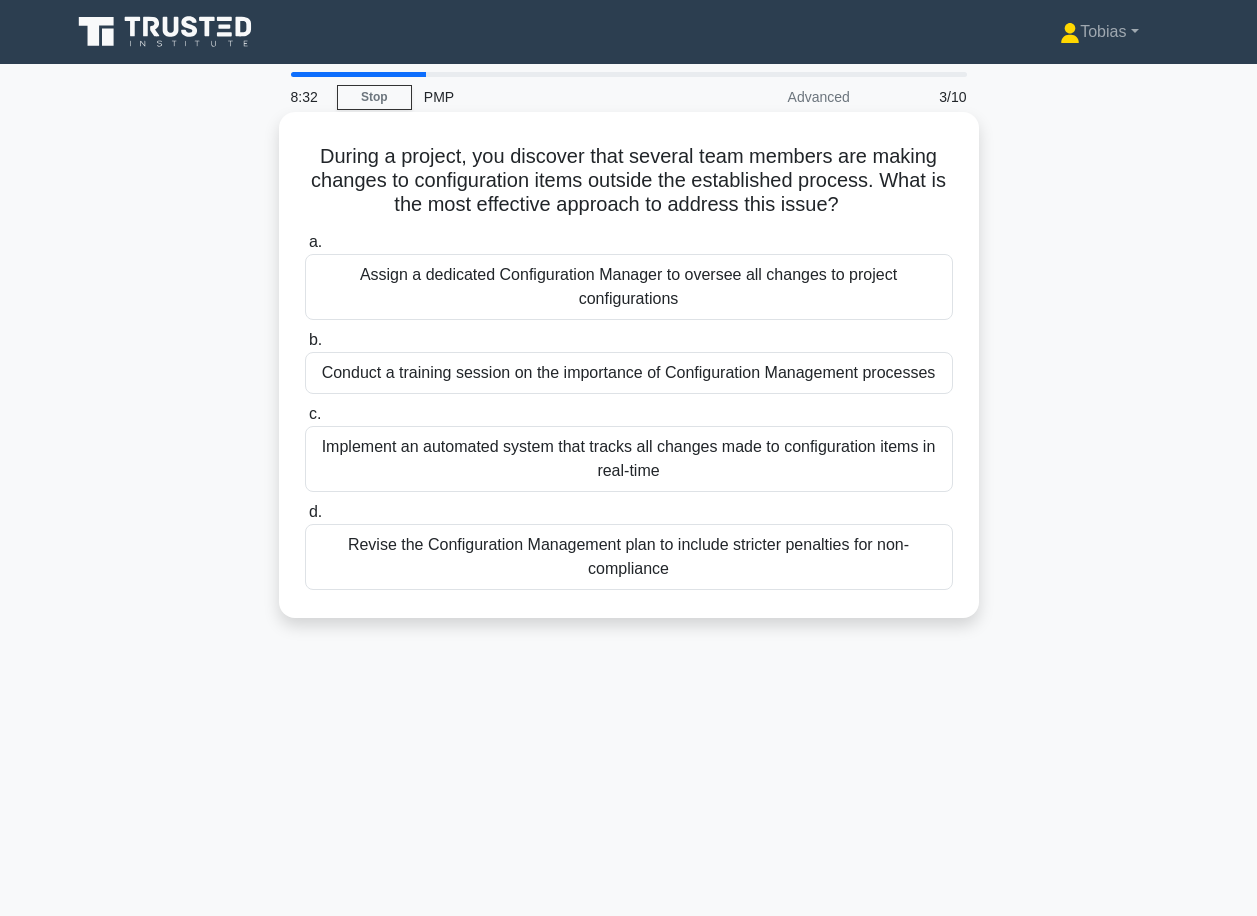 click on "Conduct a training session on the importance of Configuration Management processes" at bounding box center [629, 373] 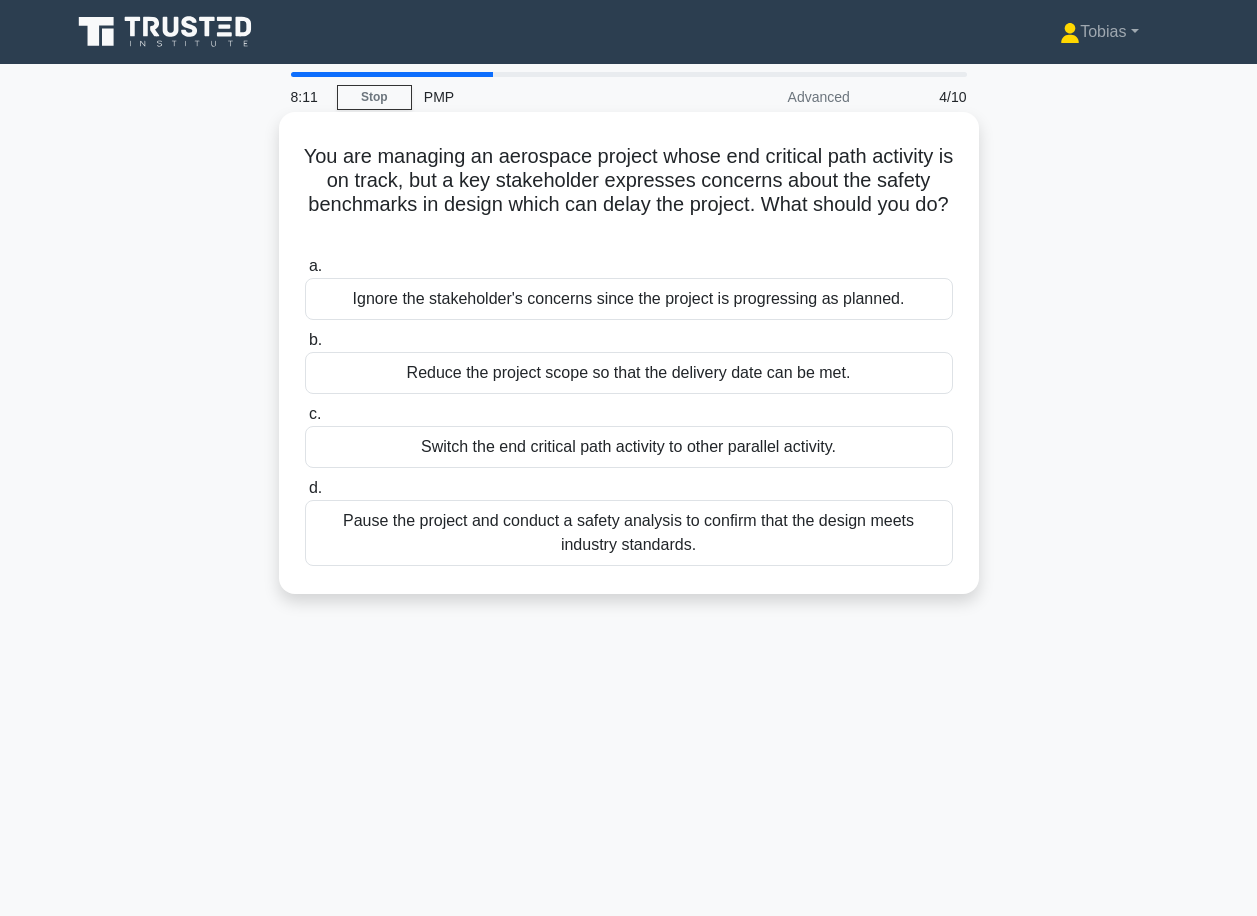 click on "Pause the project and conduct a safety analysis to confirm that the design meets industry standards." at bounding box center [629, 533] 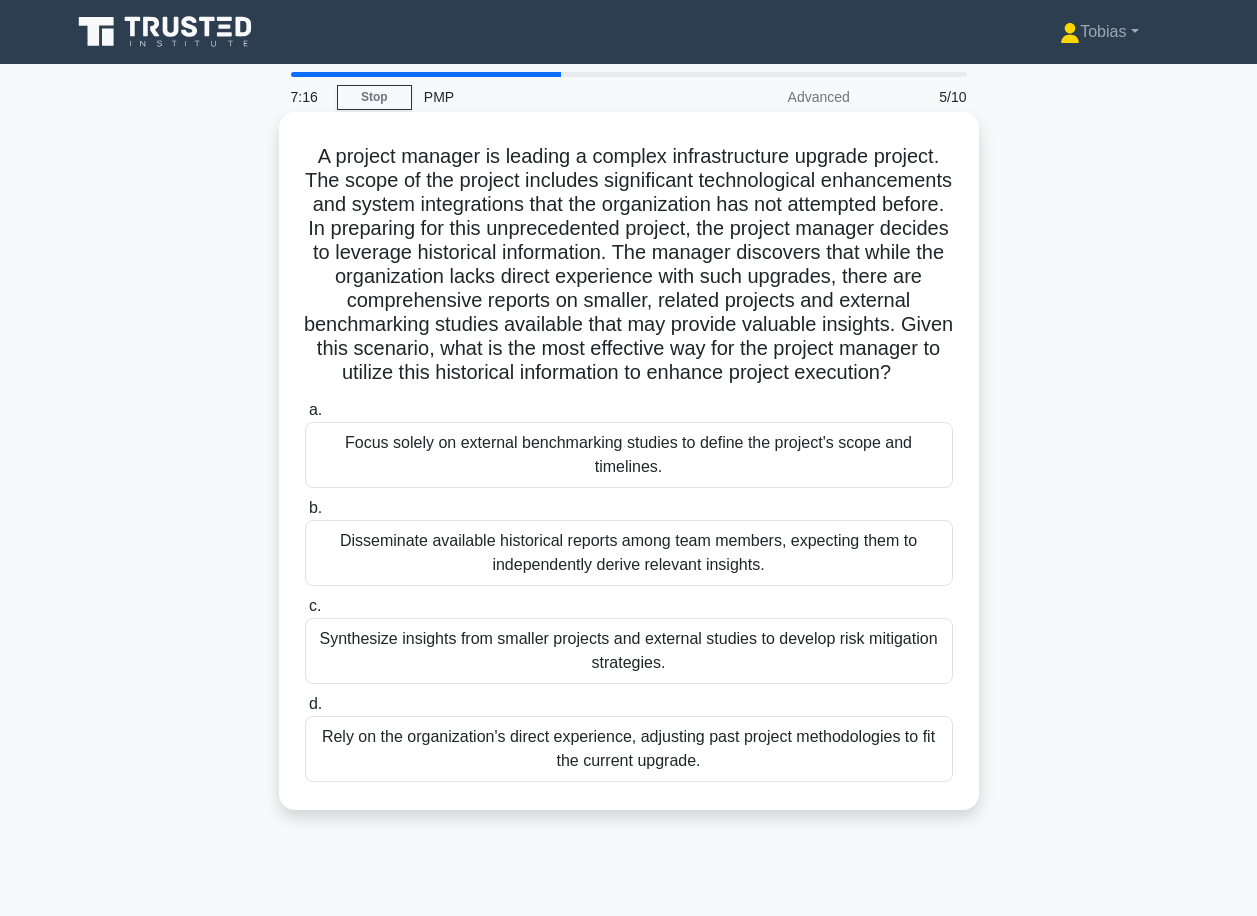 click on "Synthesize insights from smaller projects and external studies to develop risk mitigation strategies." at bounding box center [629, 651] 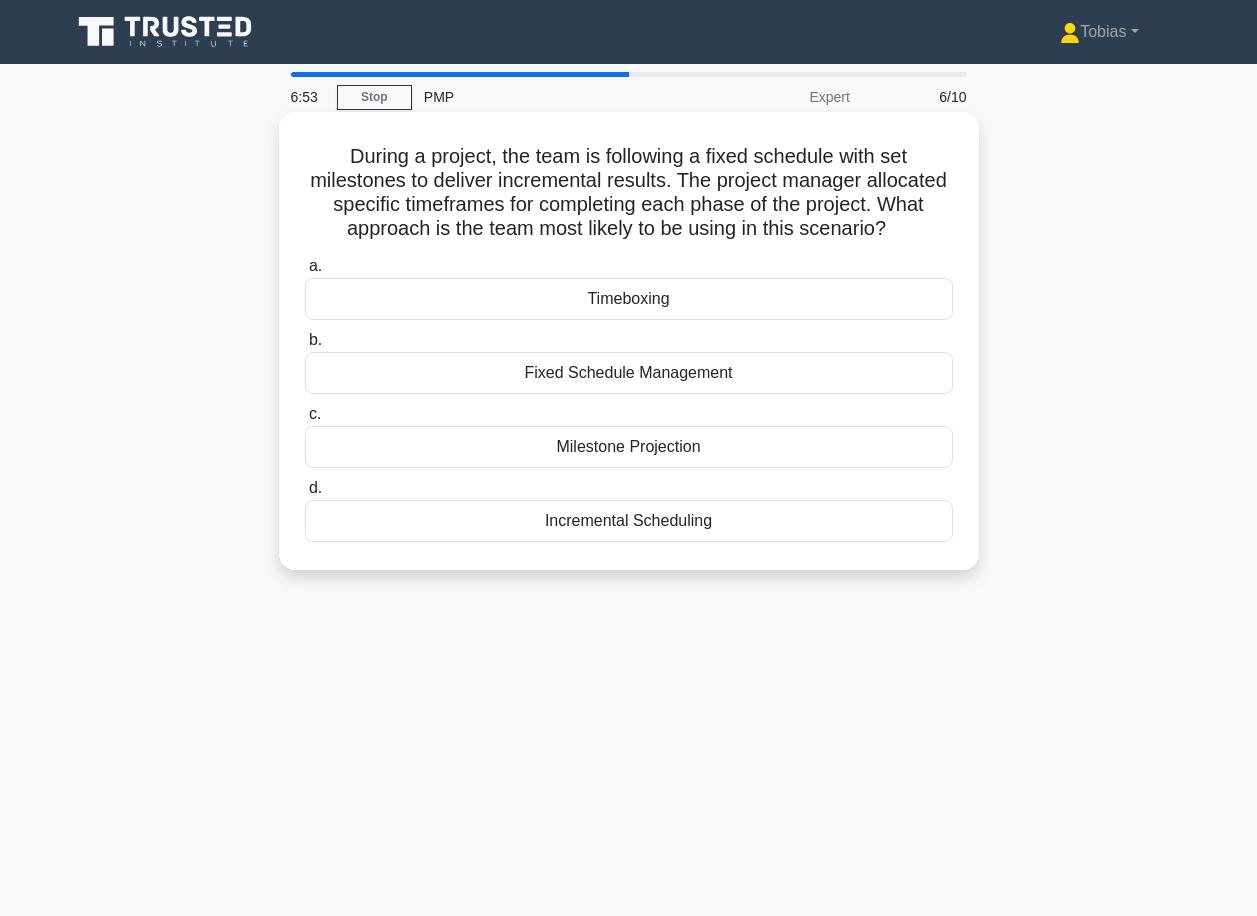 click on "Timeboxing" at bounding box center (629, 299) 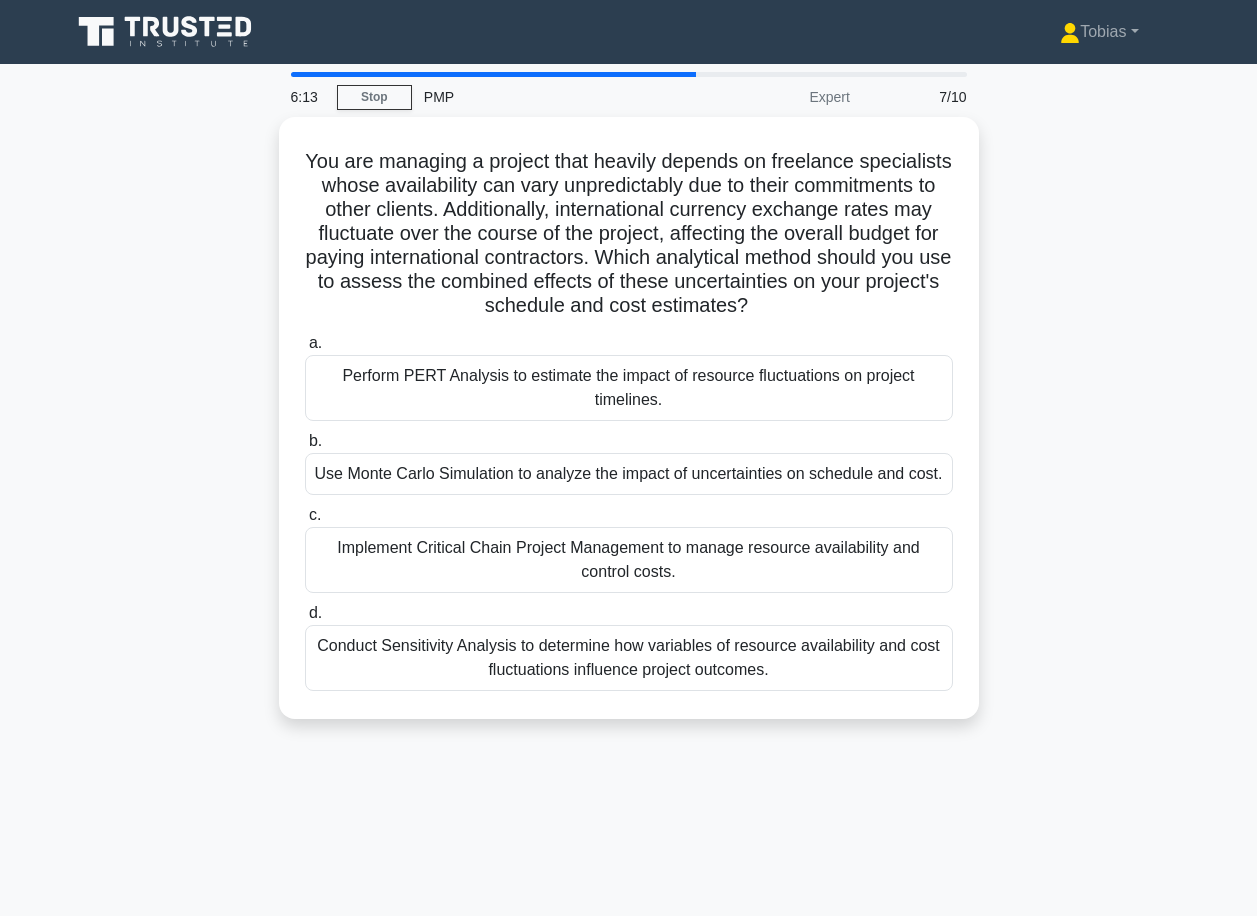 click on "Conduct Sensitivity Analysis to determine how variables of resource availability and cost fluctuations influence project outcomes." at bounding box center (629, 658) 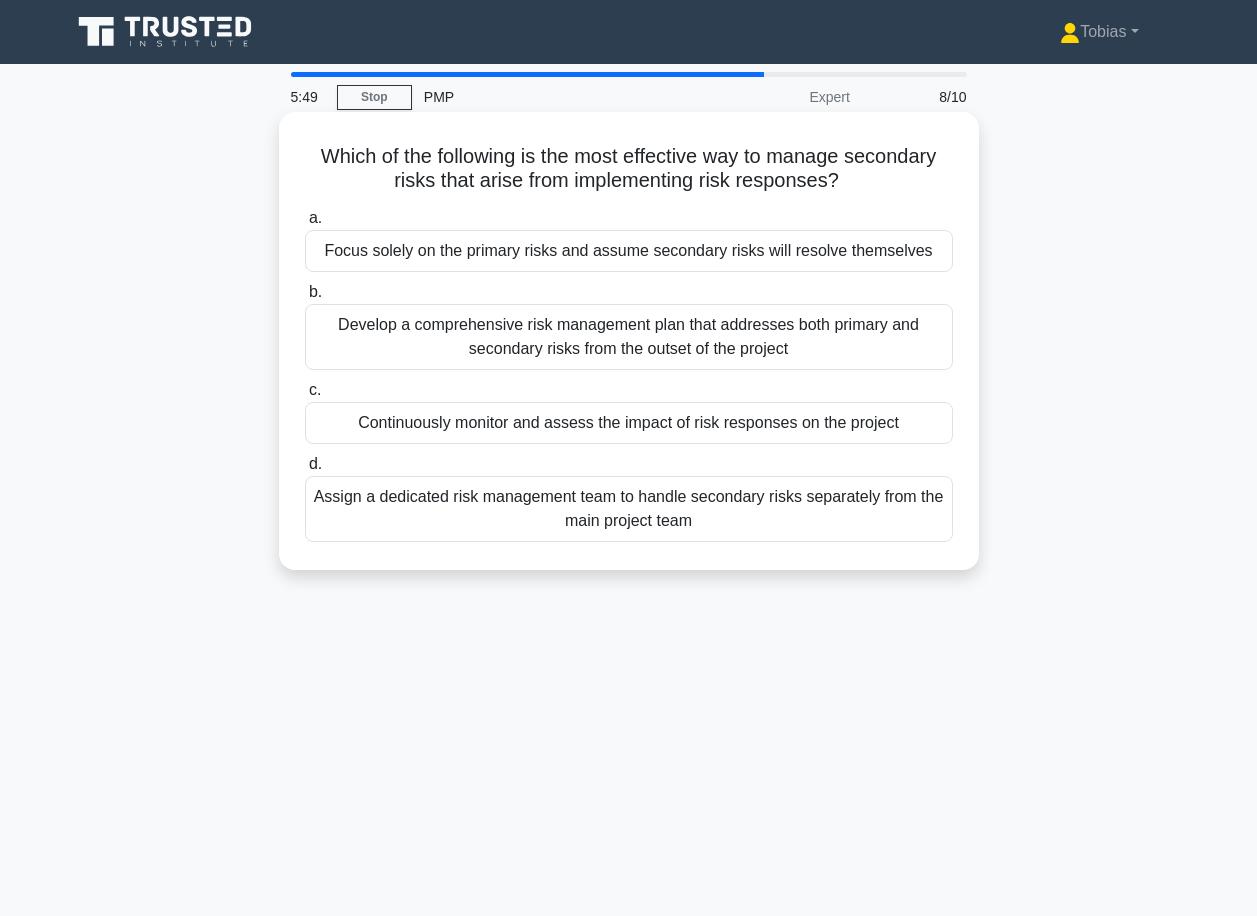 click on "Develop a comprehensive risk management plan that addresses both primary and secondary risks from the outset of the project" at bounding box center [629, 337] 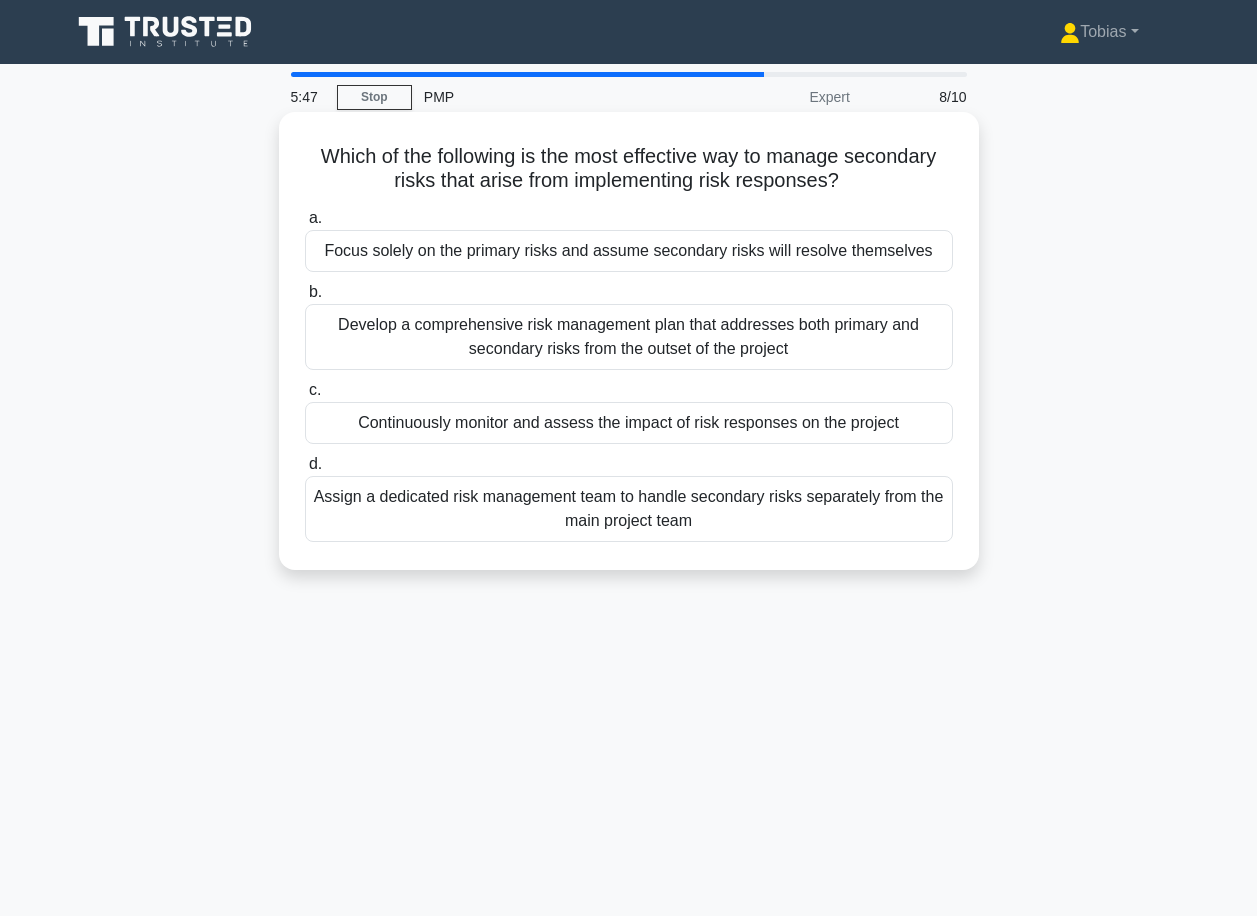click on "Develop a comprehensive risk management plan that addresses both primary and secondary risks from the outset of the project" at bounding box center (629, 337) 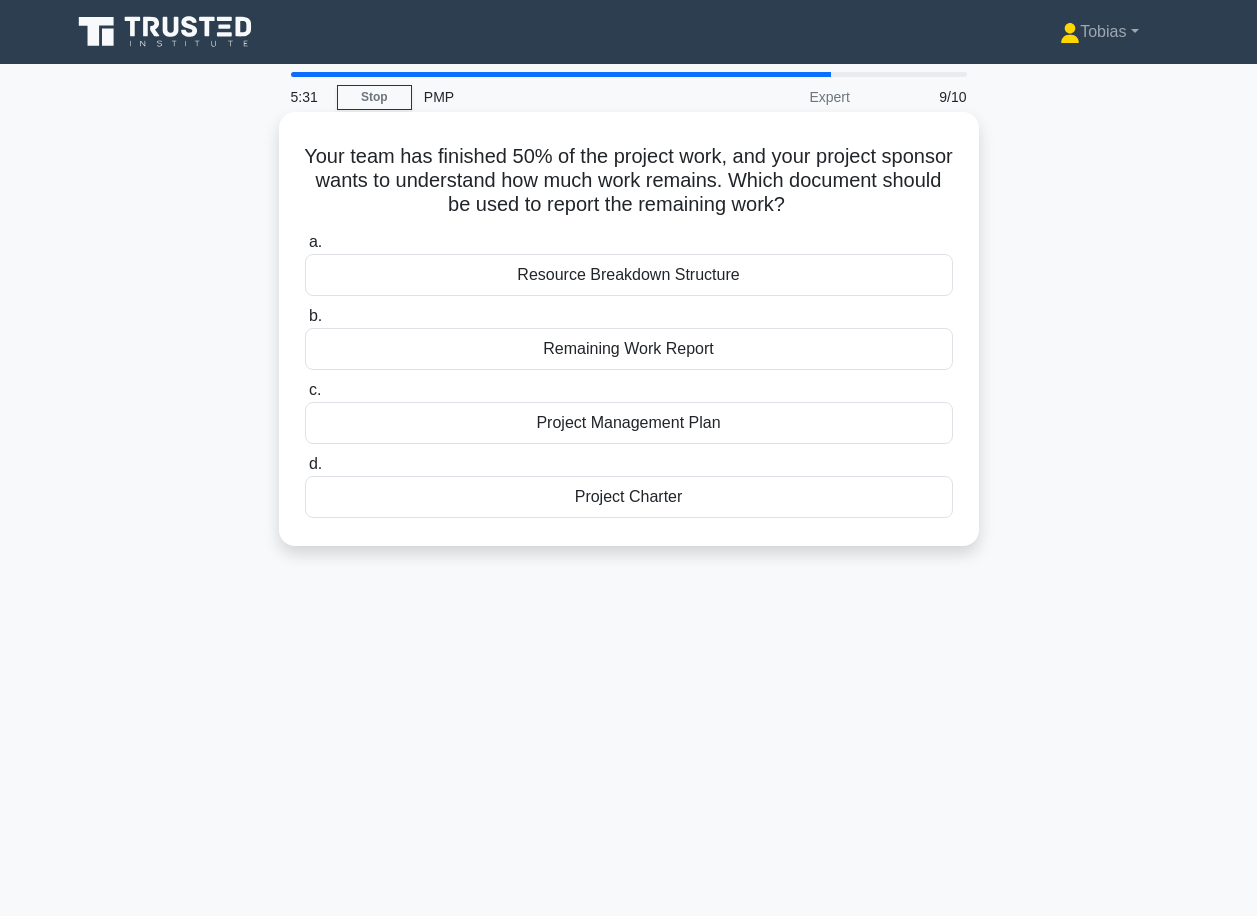 click on "Remaining Work Report" at bounding box center (629, 349) 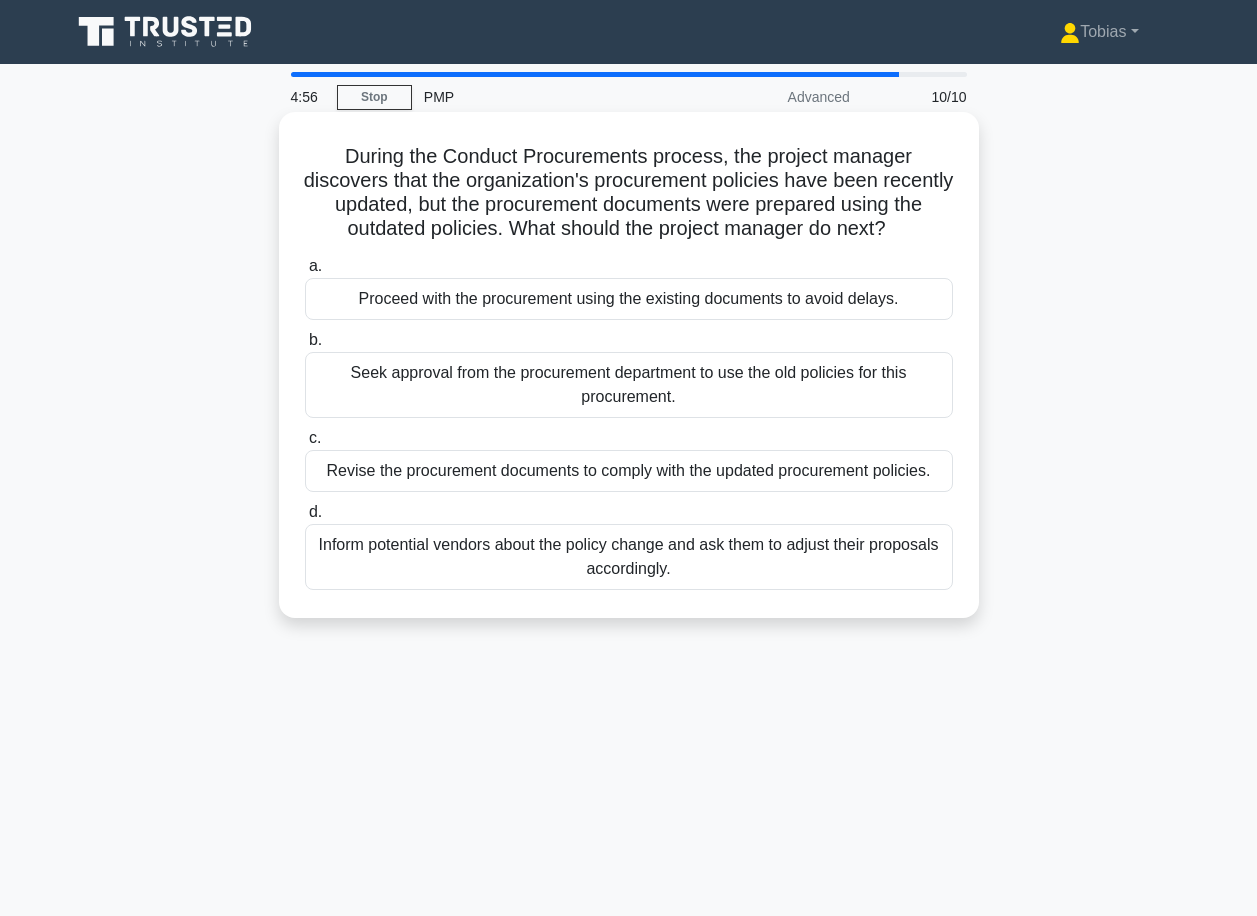 click on "Revise the procurement documents to comply with the updated procurement policies." at bounding box center [629, 471] 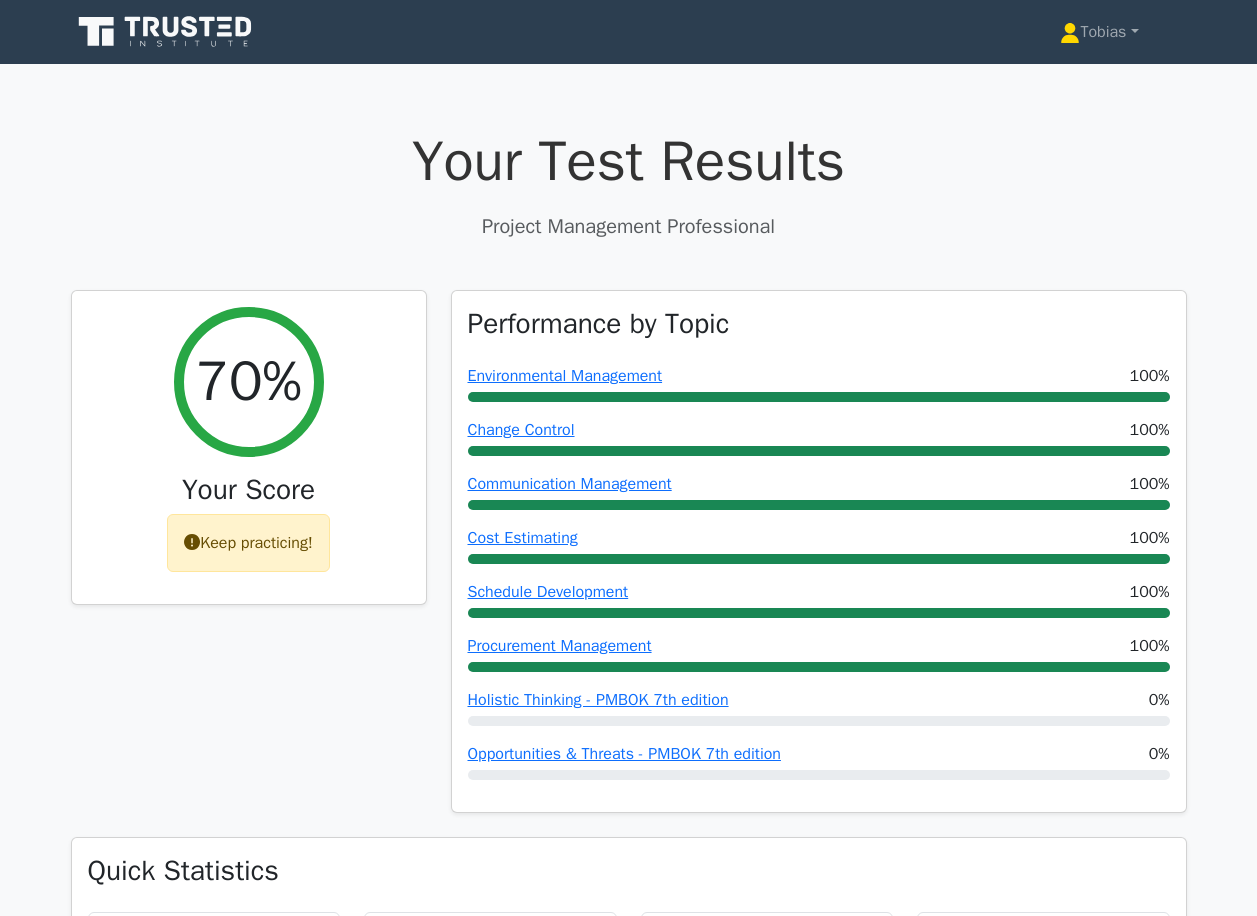 scroll, scrollTop: 0, scrollLeft: 0, axis: both 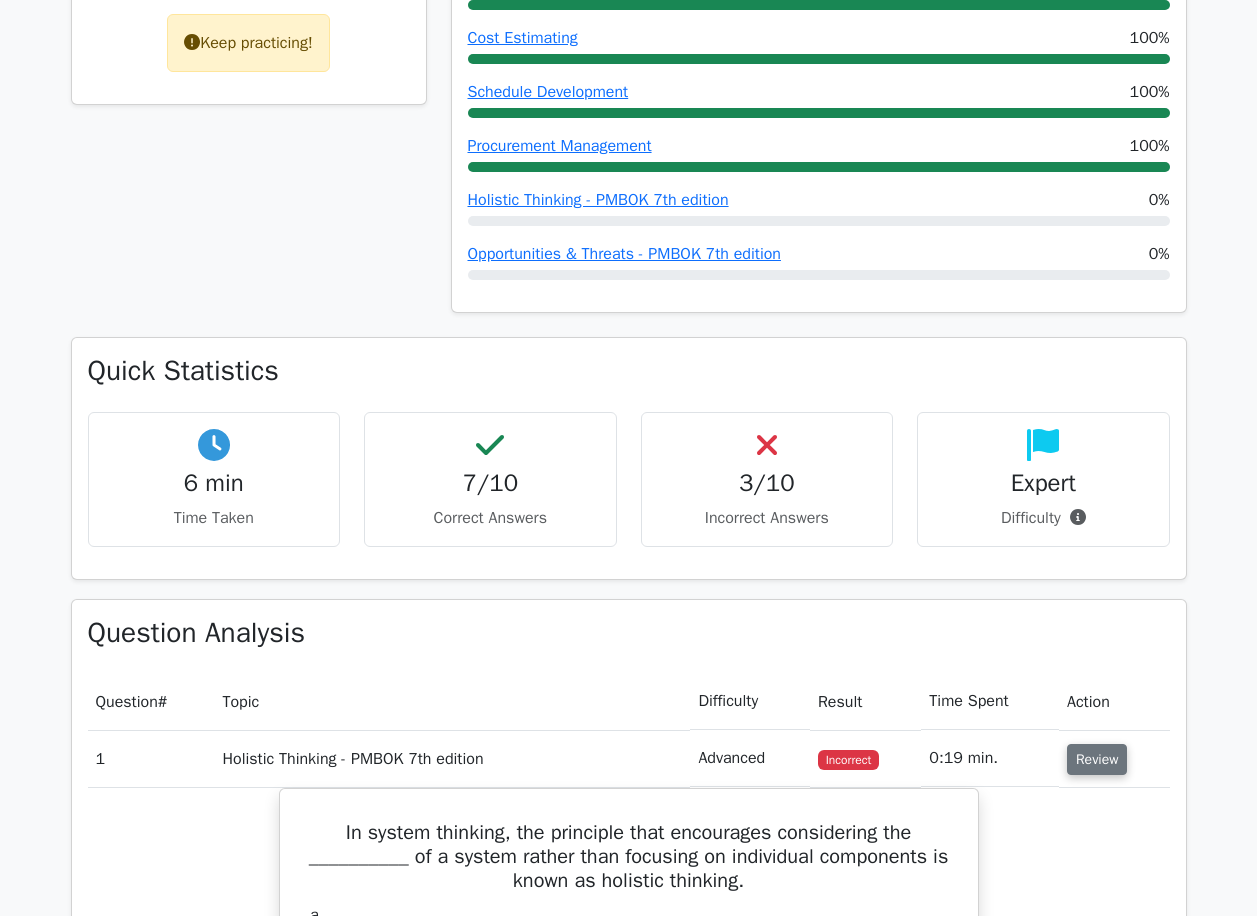click on "Review" at bounding box center (1097, 759) 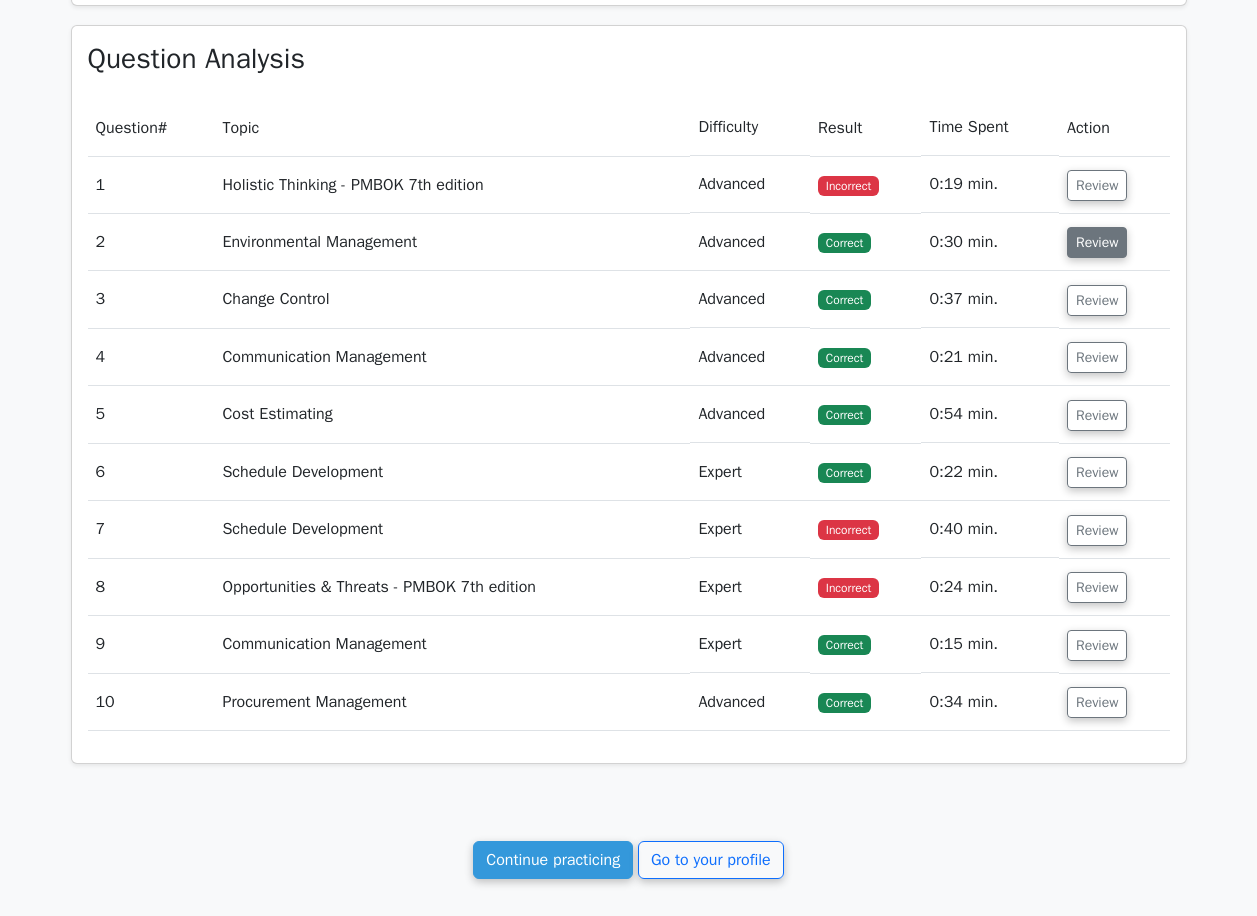 scroll, scrollTop: 800, scrollLeft: 0, axis: vertical 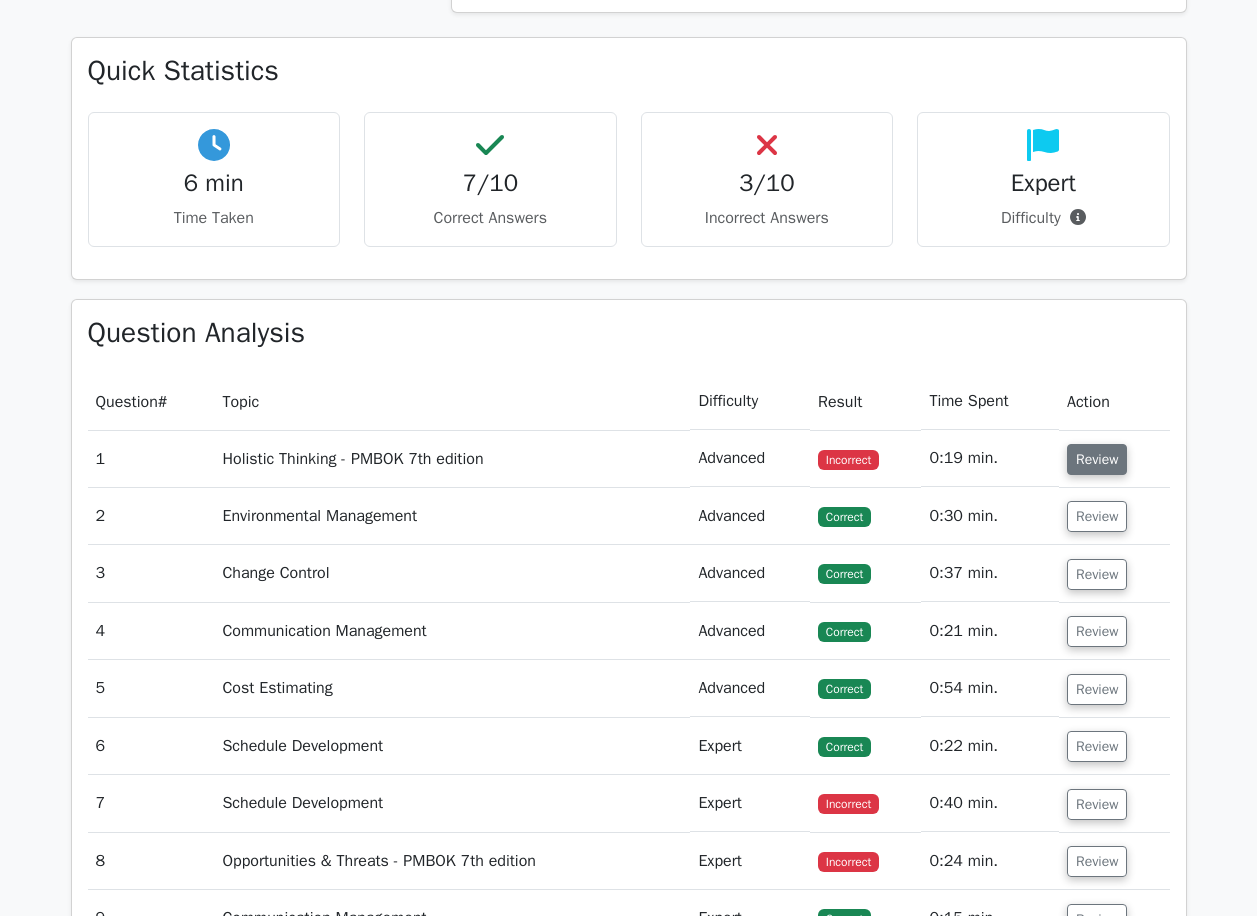 click on "Review" at bounding box center (1097, 459) 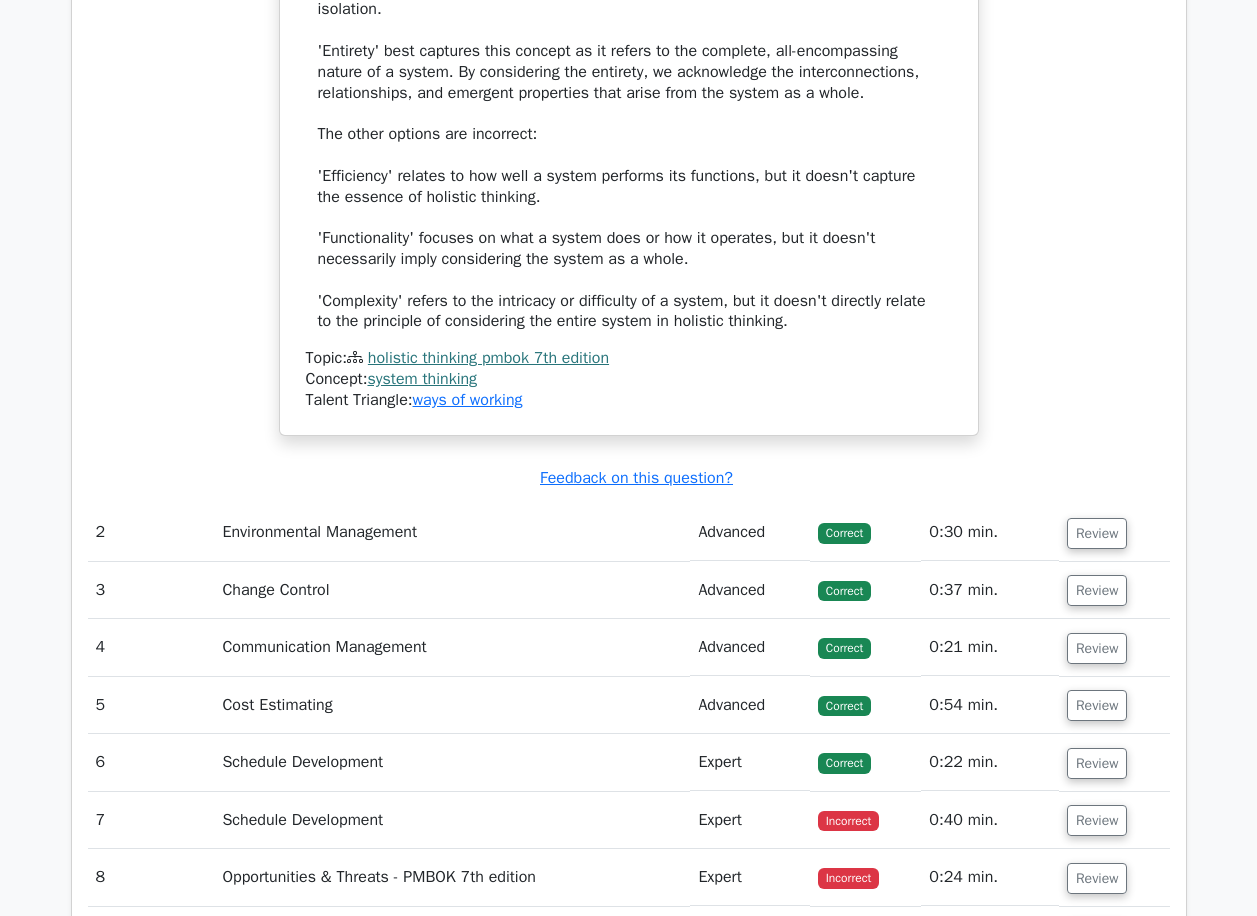 scroll, scrollTop: 2000, scrollLeft: 0, axis: vertical 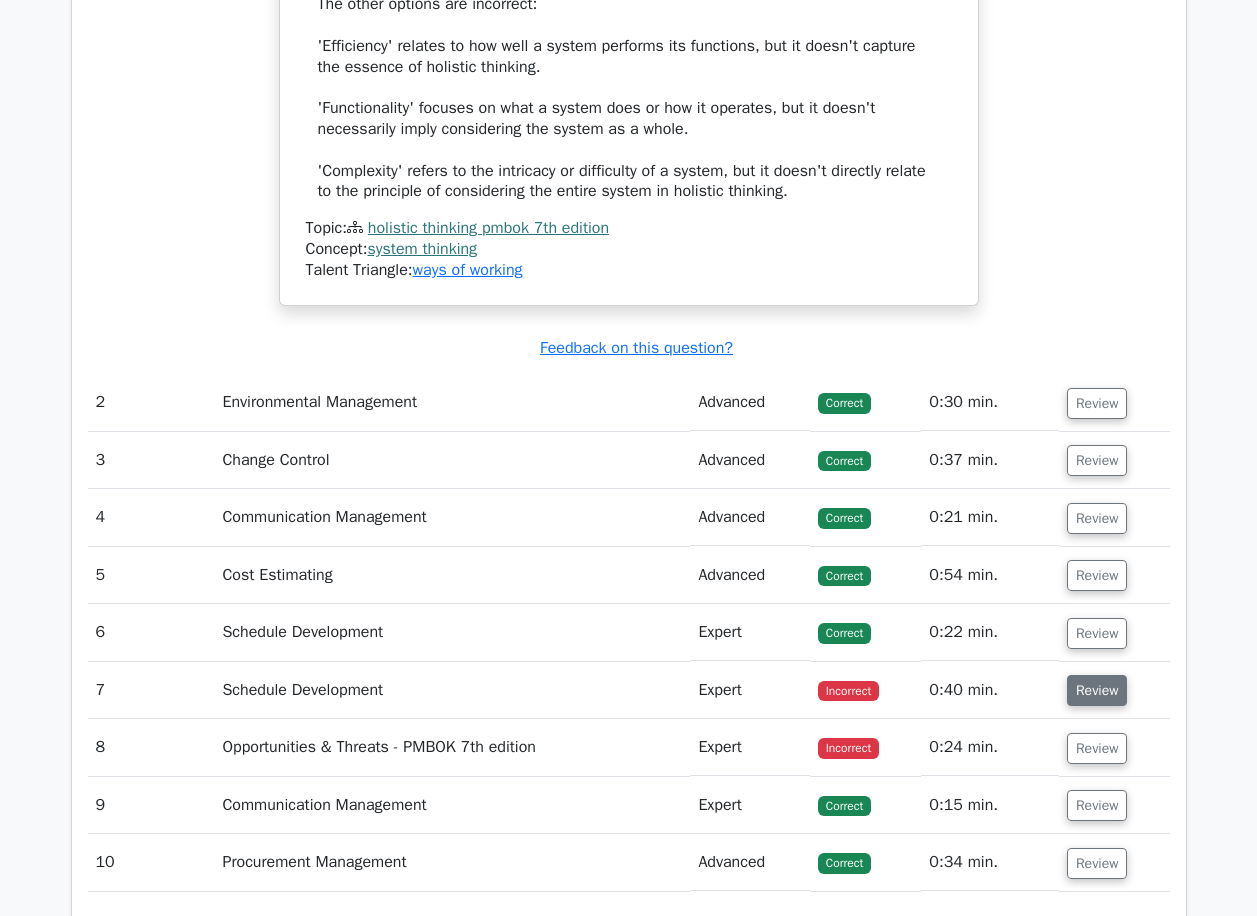 click on "Review" at bounding box center [1097, 690] 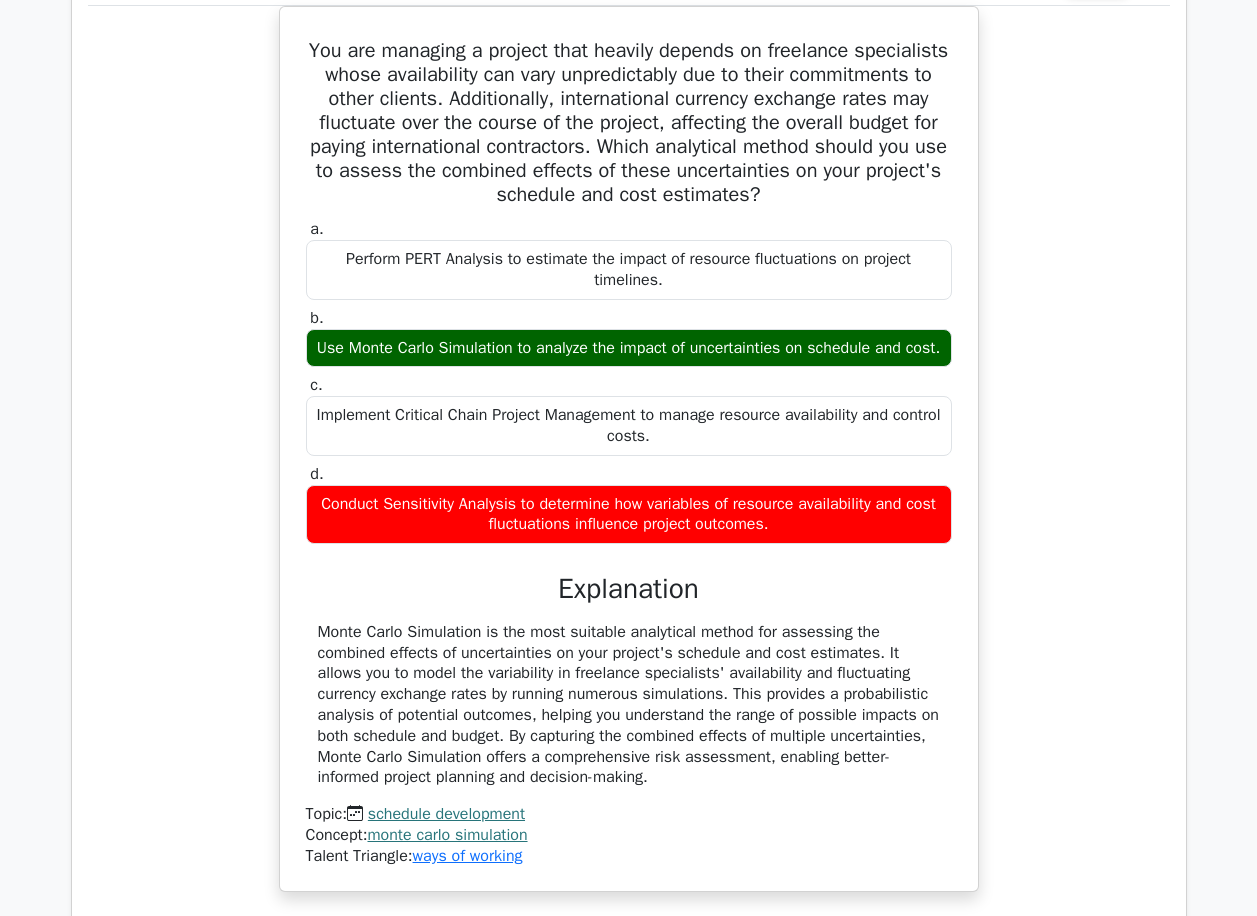 scroll, scrollTop: 2600, scrollLeft: 0, axis: vertical 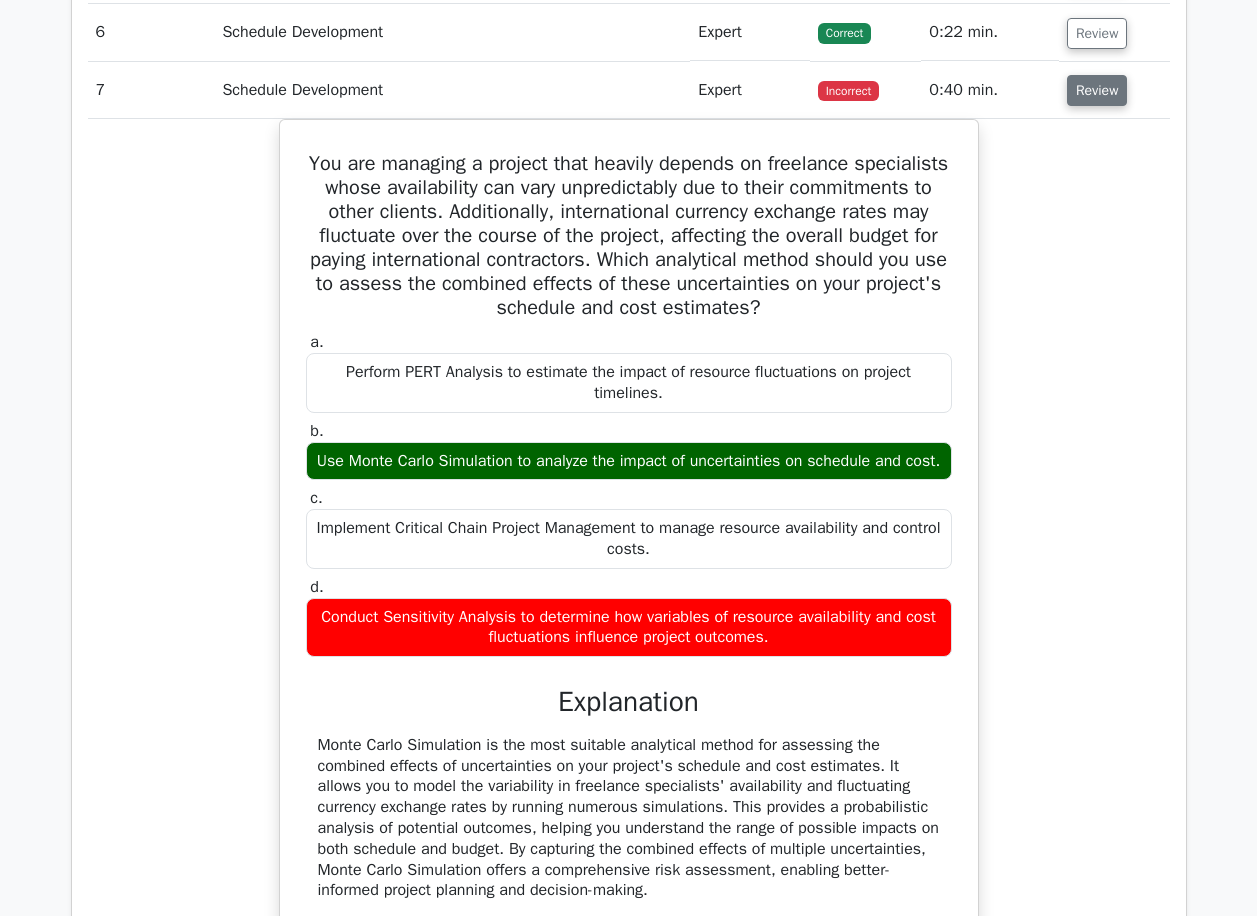 click on "Review" at bounding box center (1097, 90) 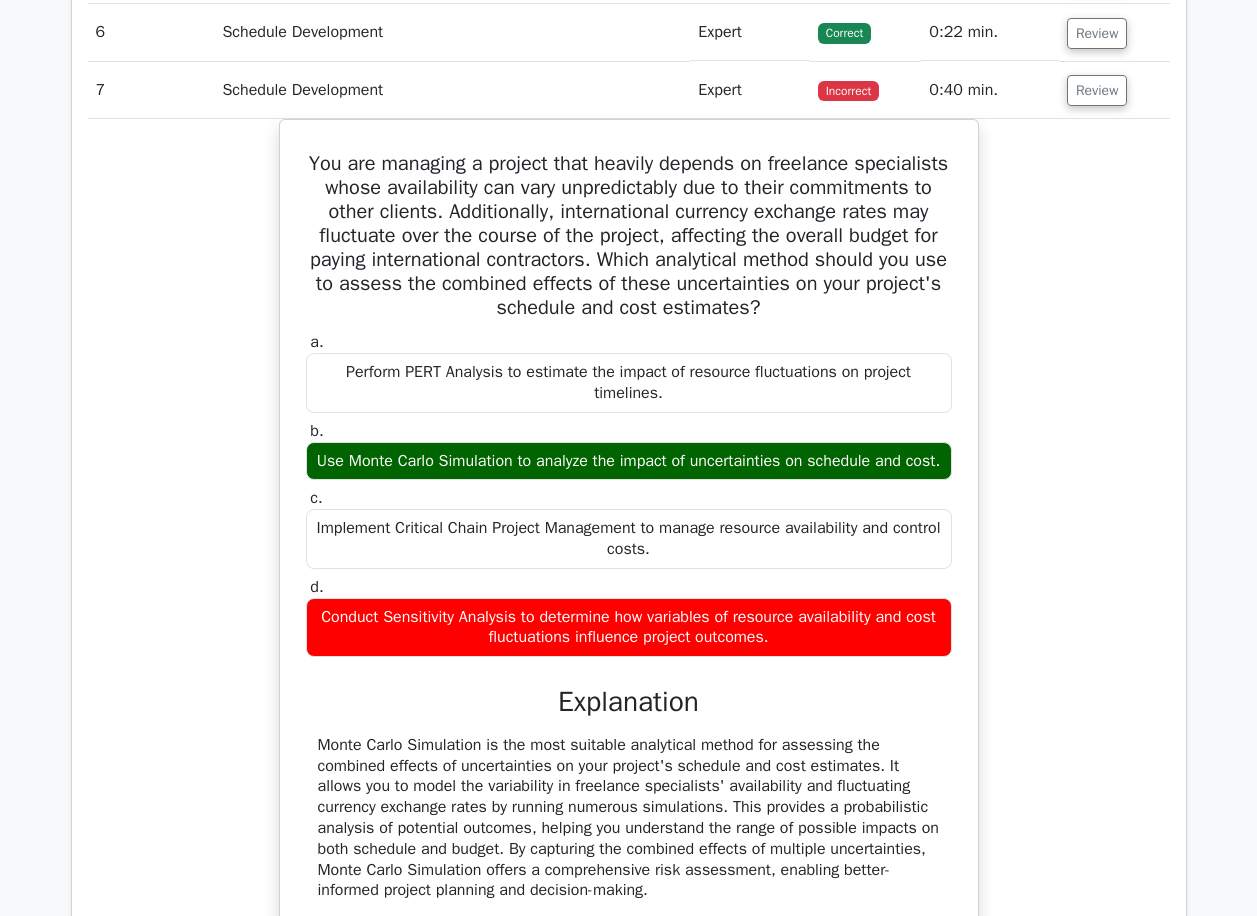 scroll, scrollTop: 2424, scrollLeft: 0, axis: vertical 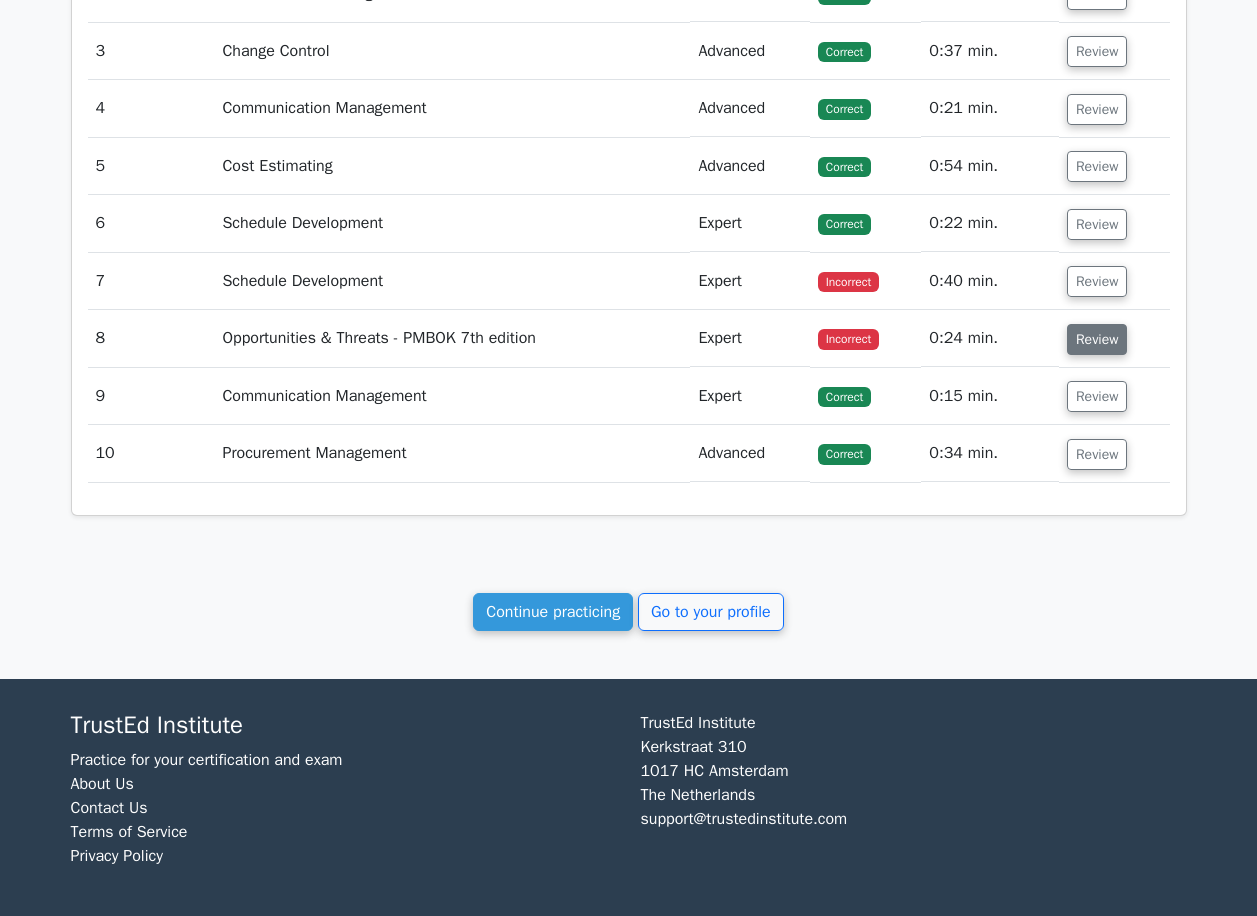 click on "Review" at bounding box center [1097, 339] 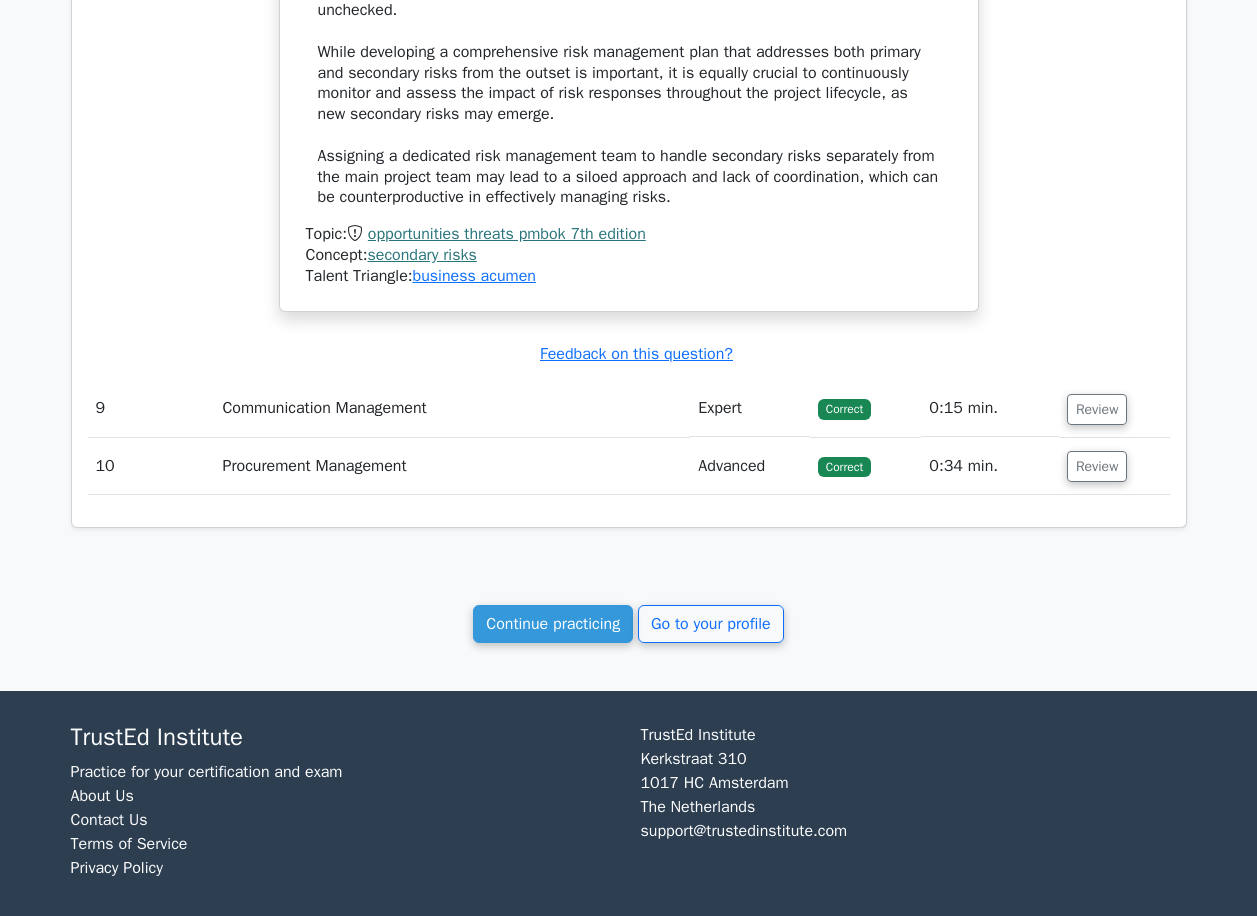 scroll, scrollTop: 3403, scrollLeft: 0, axis: vertical 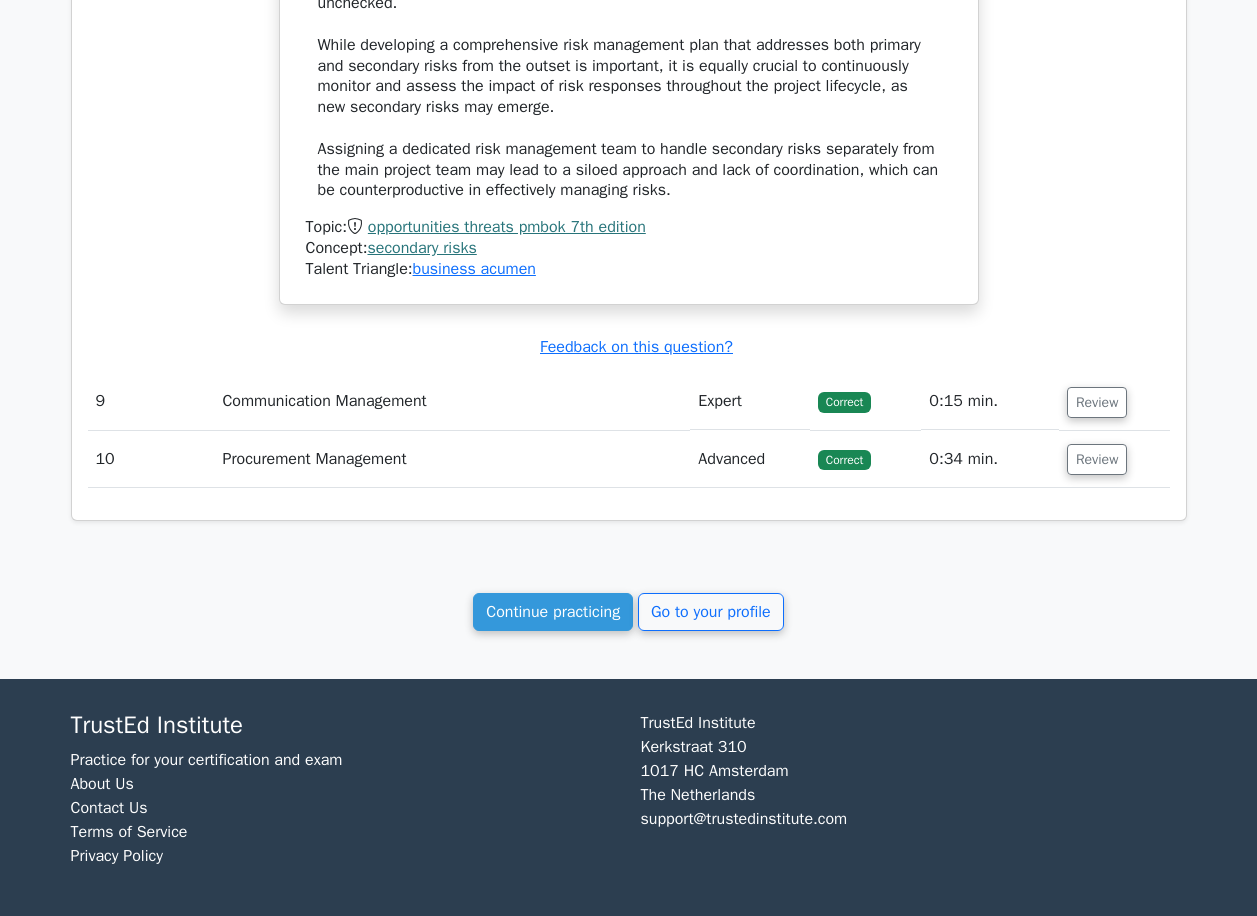 click on "Your Test Results
Project Management Professional
70%
Your Score
Keep practicing!
Performance by Topic
Environmental Management
100%
Change Control
100%
#" at bounding box center [629, -1315] 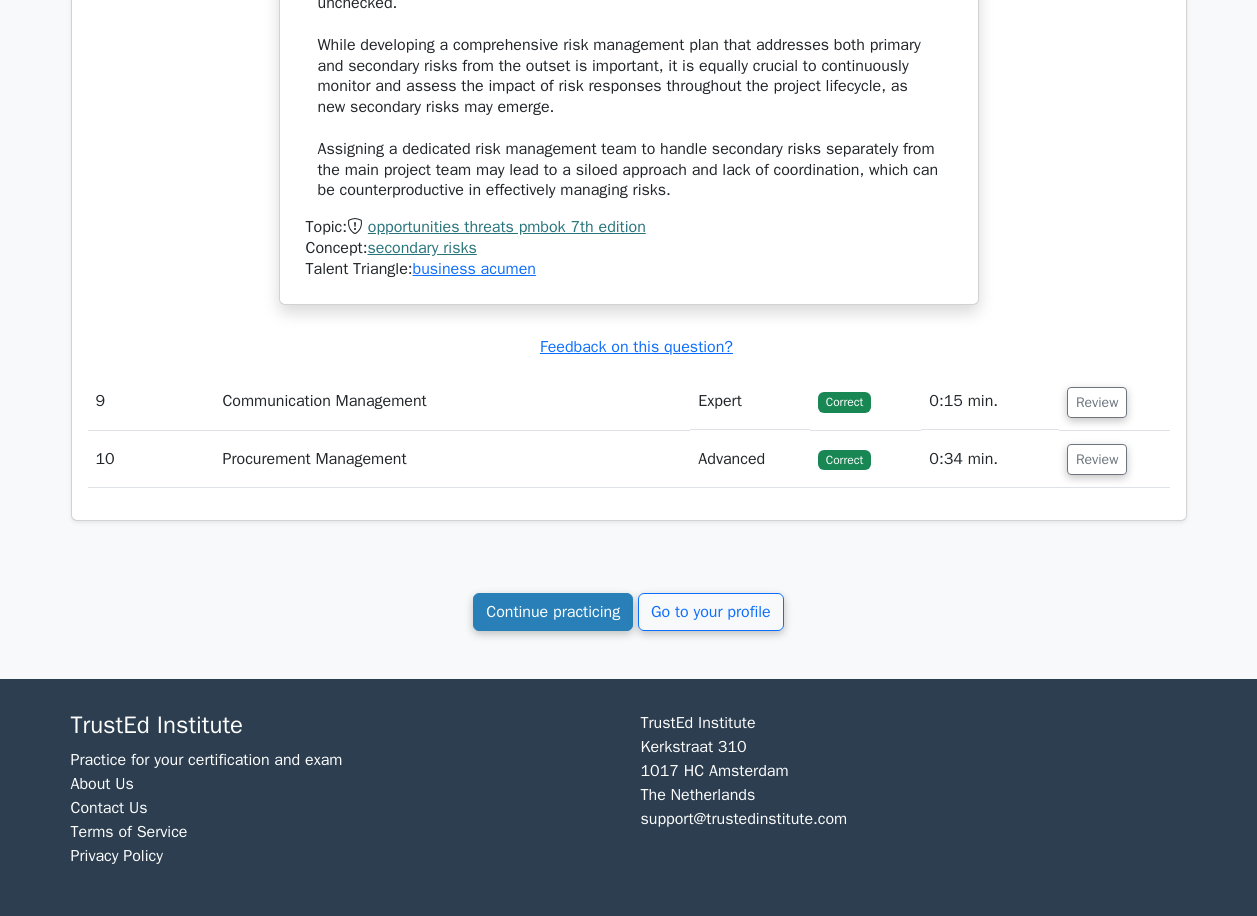 click on "Continue practicing" at bounding box center [553, 612] 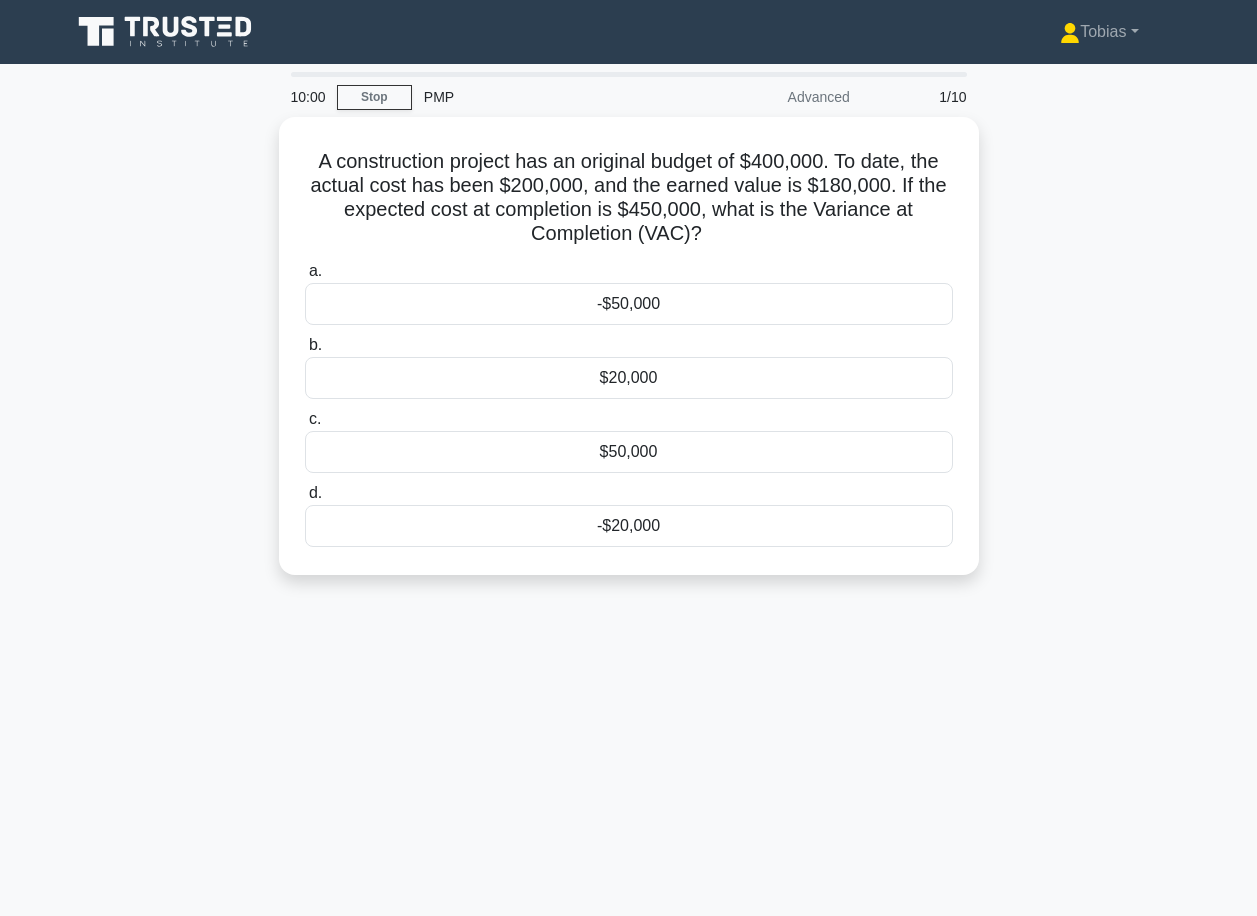 scroll, scrollTop: 0, scrollLeft: 0, axis: both 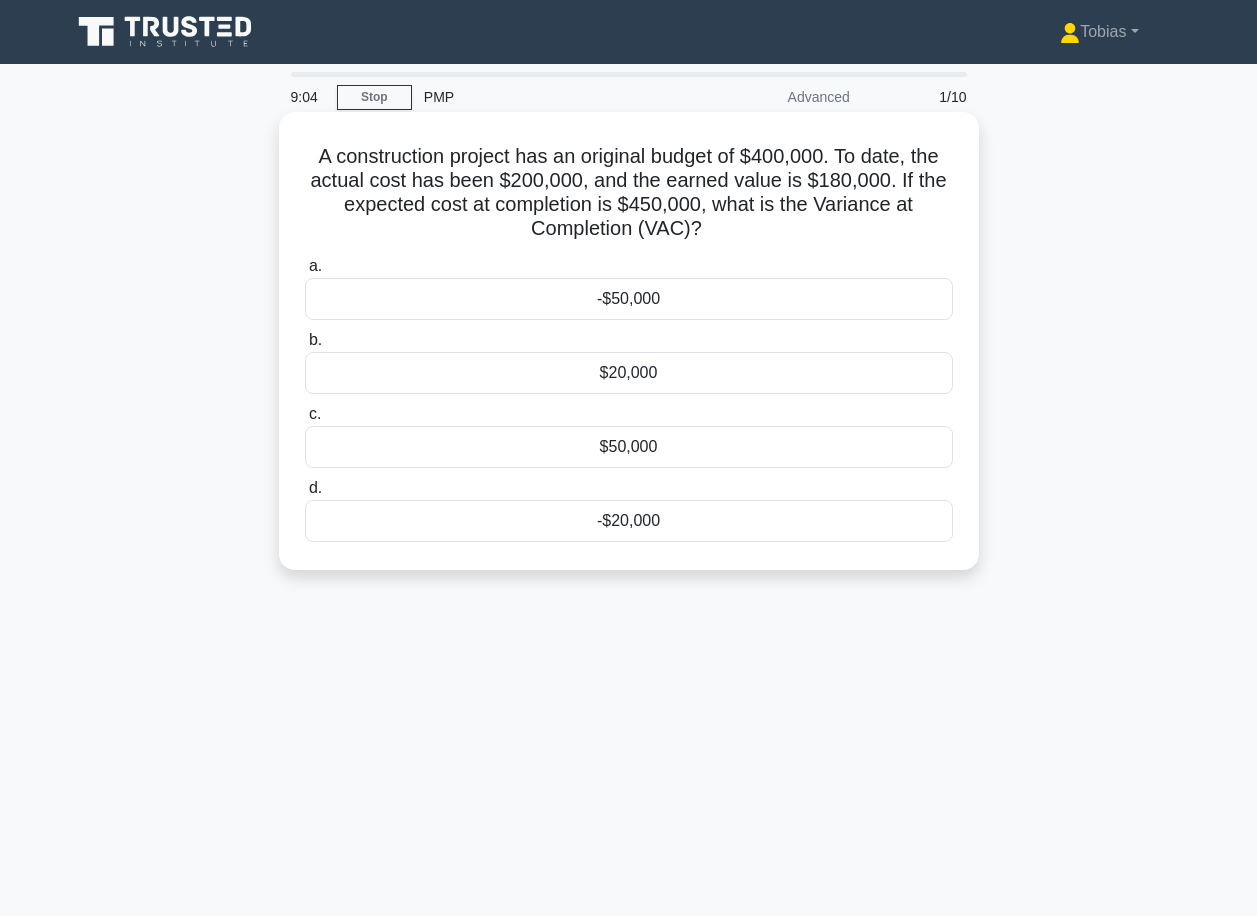 click on "$50,000" at bounding box center (629, 447) 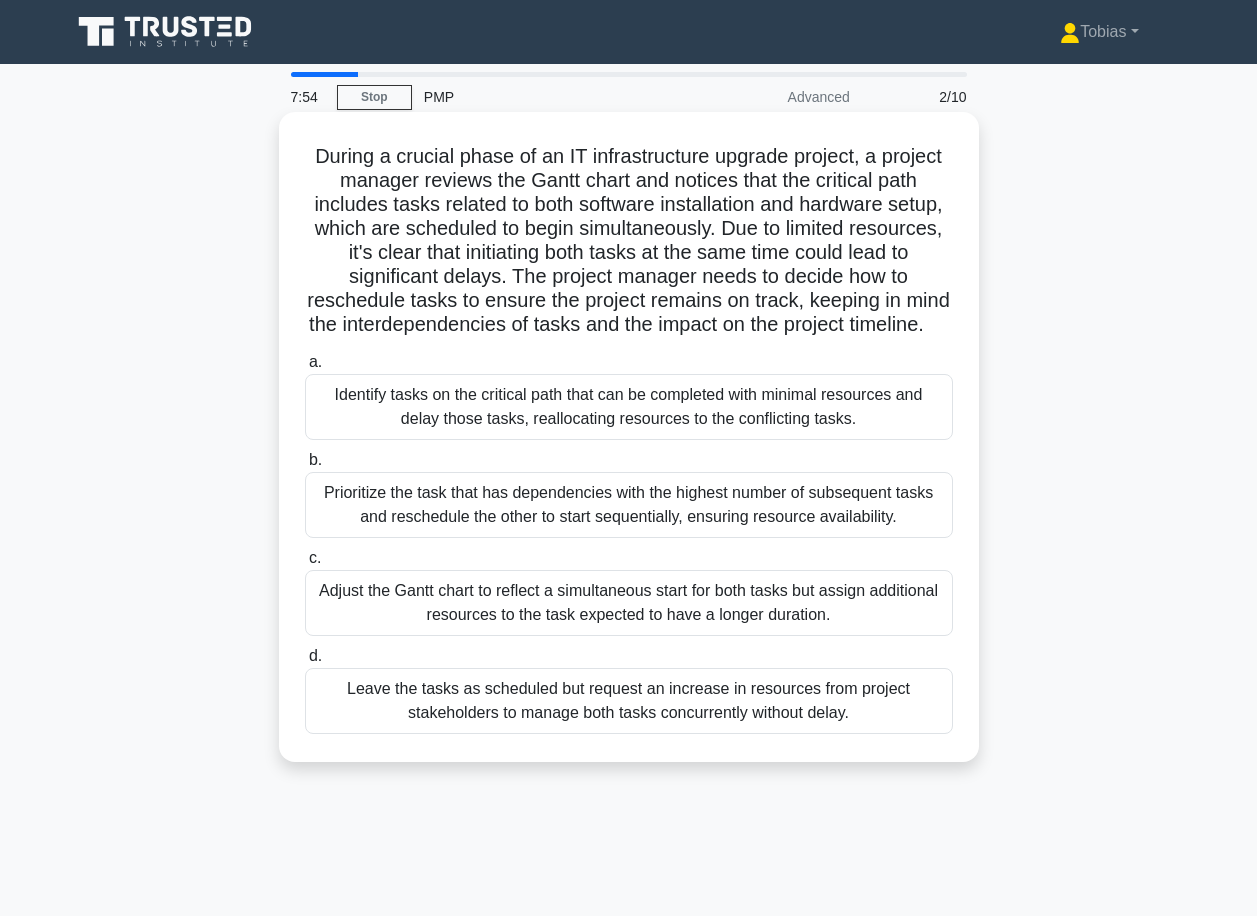 click on "Prioritize the task that has dependencies with the highest number of subsequent tasks and reschedule the other to start sequentially, ensuring resource availability." at bounding box center (629, 505) 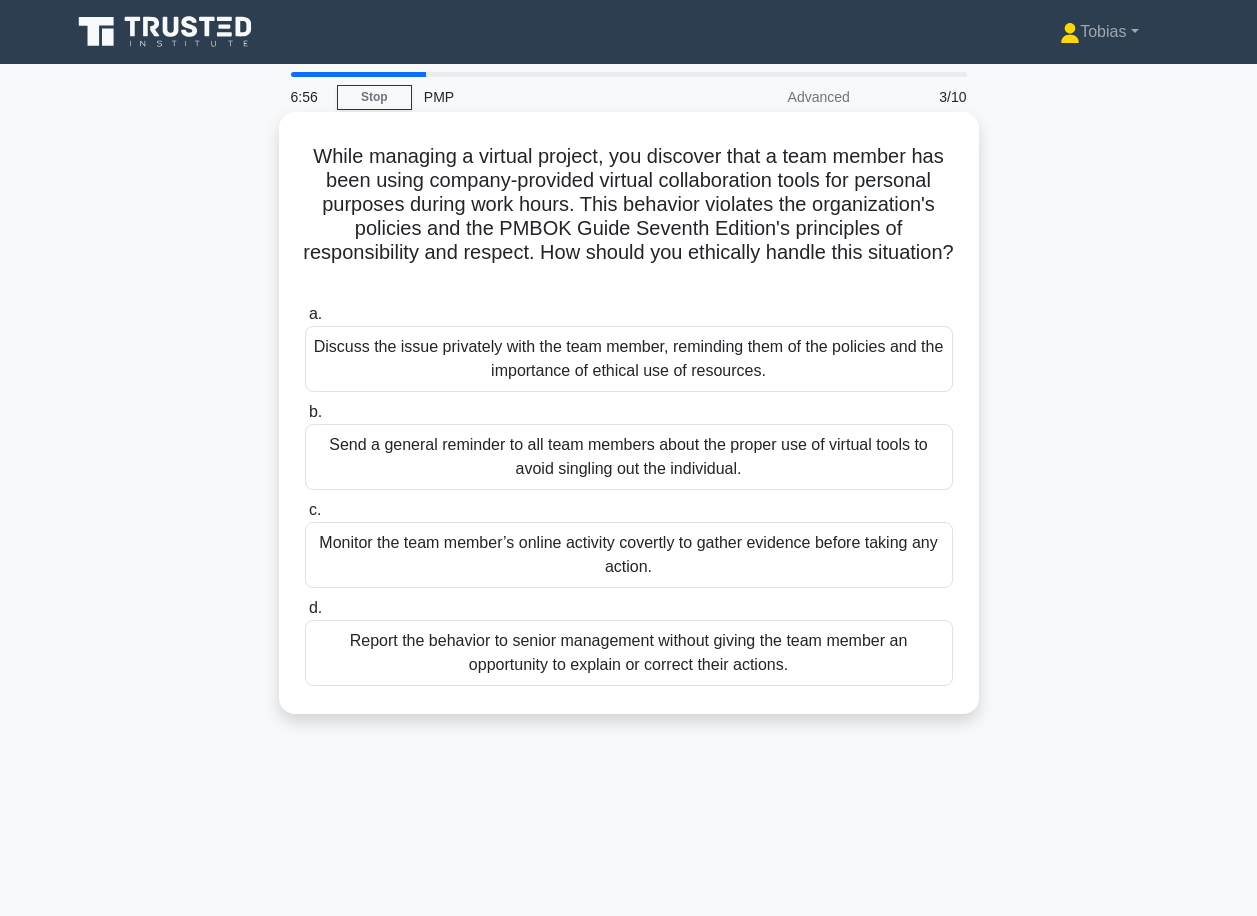 click on "Discuss the issue privately with the team member, reminding them of the policies and the importance of ethical use of resources." at bounding box center (629, 359) 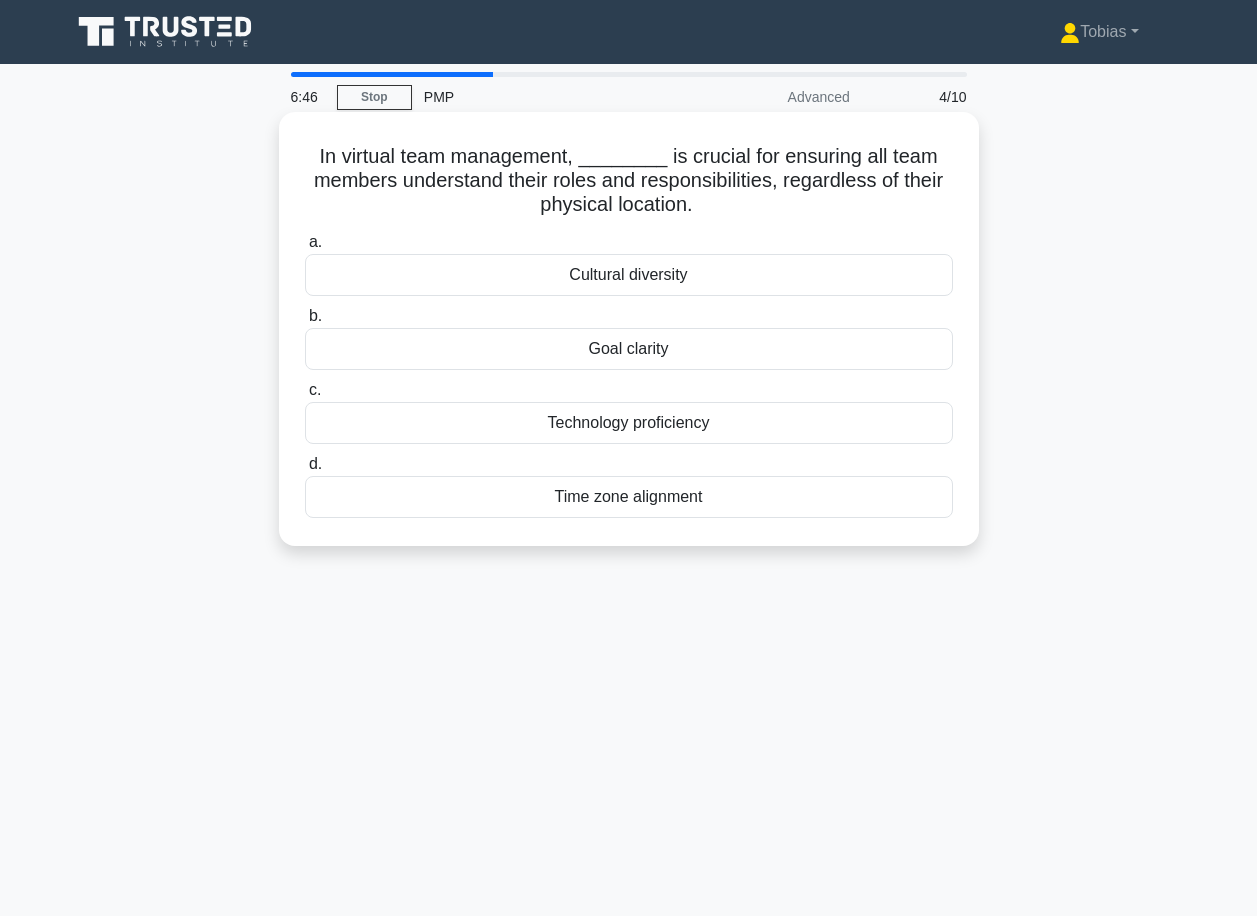 click on "Goal clarity" at bounding box center [629, 349] 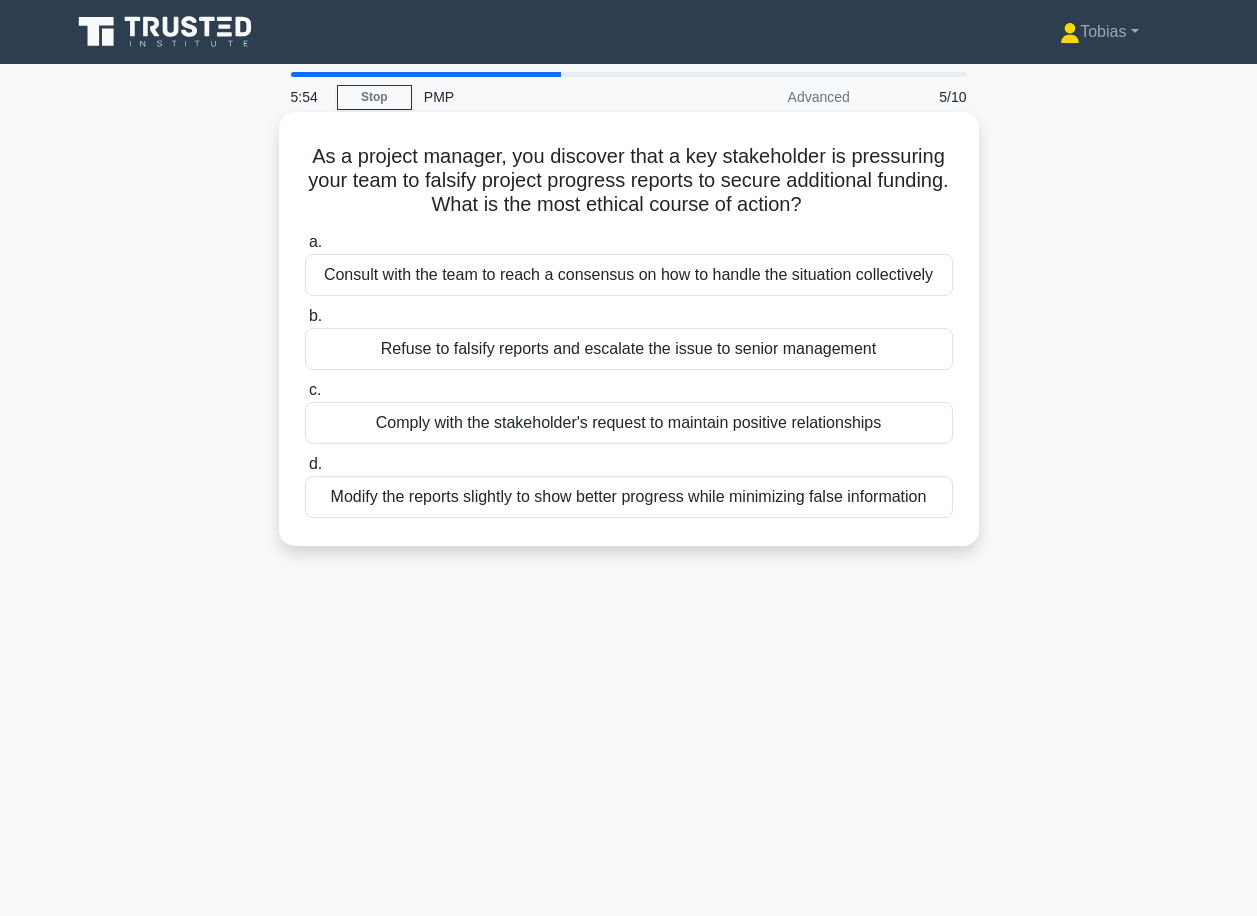 click on "Refuse to falsify reports and escalate the issue to senior management" at bounding box center [629, 349] 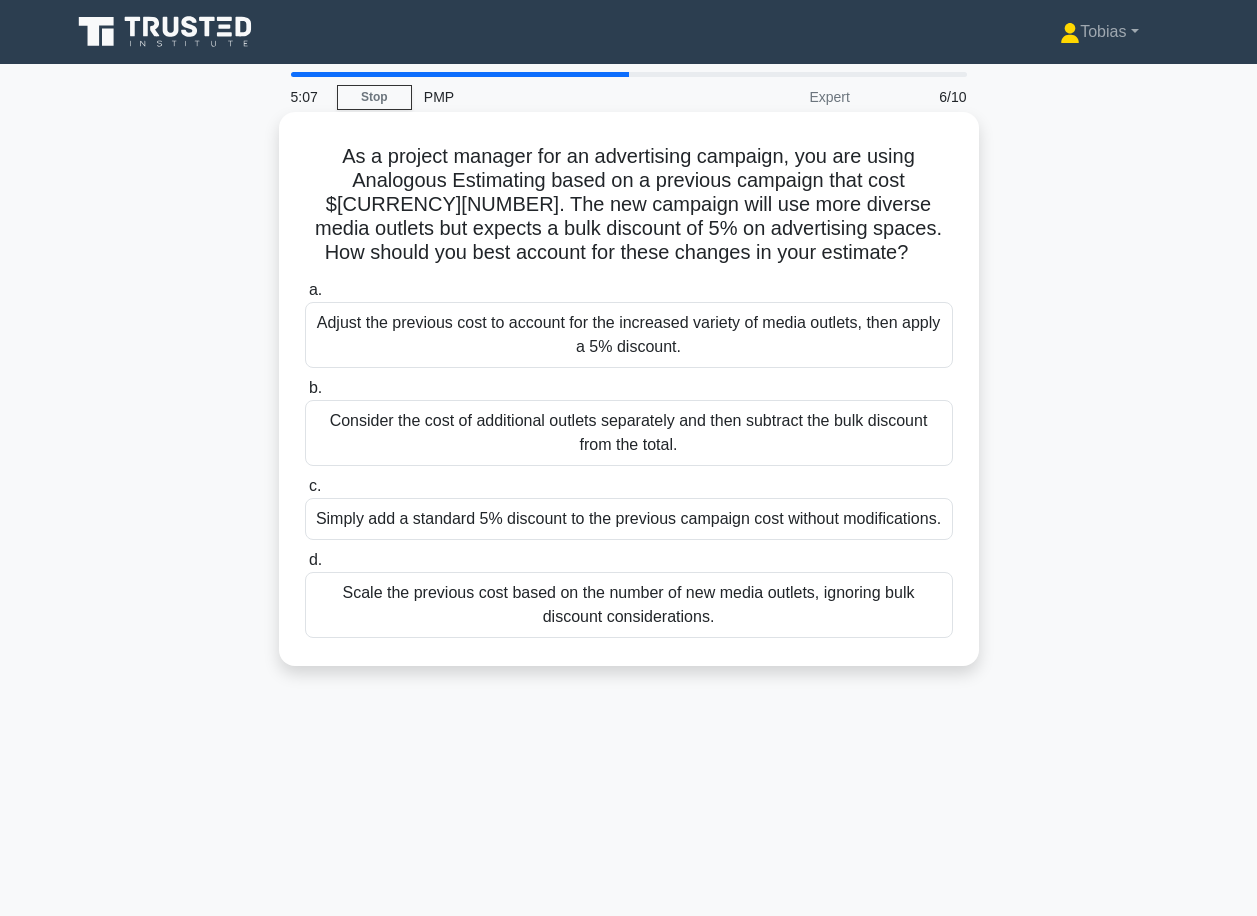 click on "Adjust the previous cost to account for the increased variety of media outlets, then apply a 5% discount." at bounding box center [629, 335] 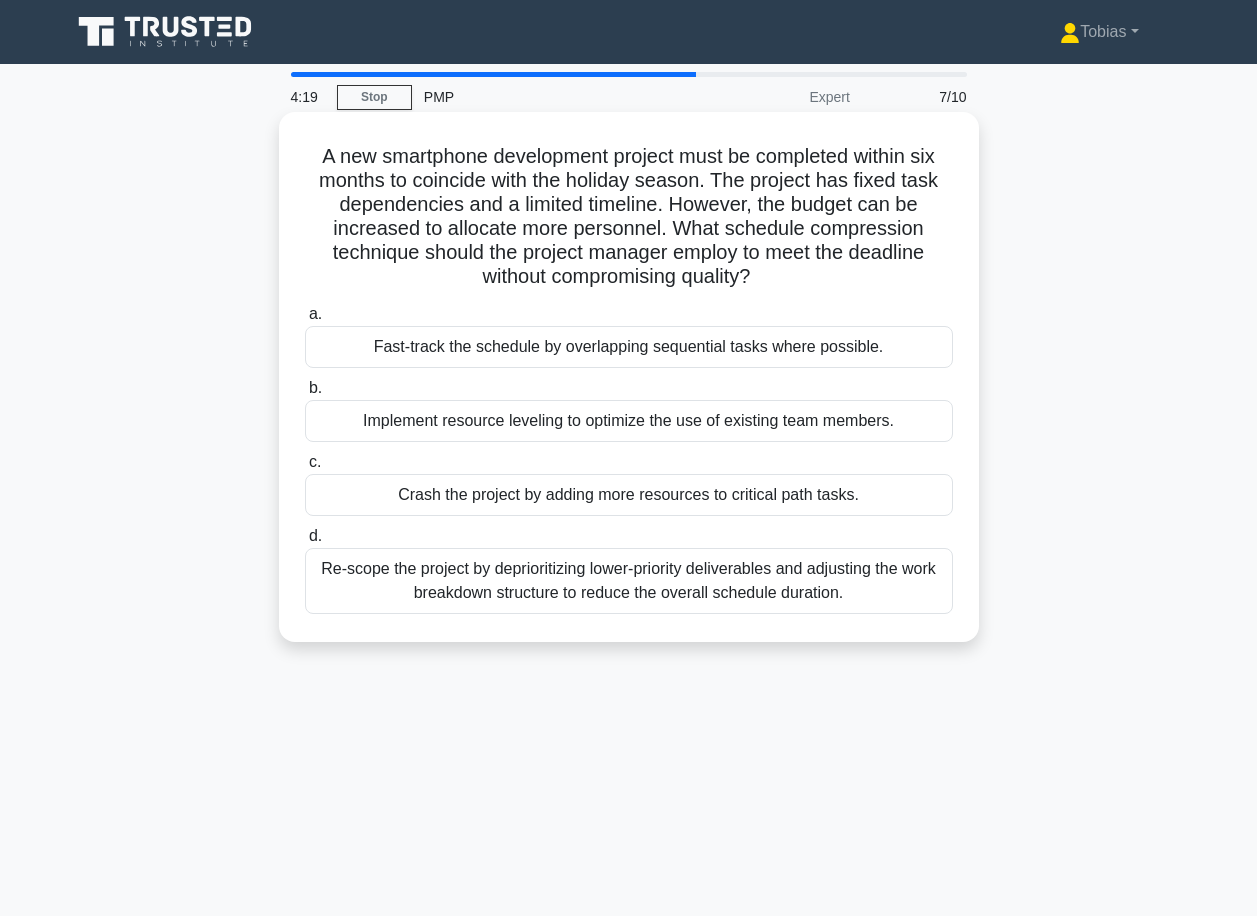 click on "Crash the project by adding more resources to critical path tasks." at bounding box center (629, 495) 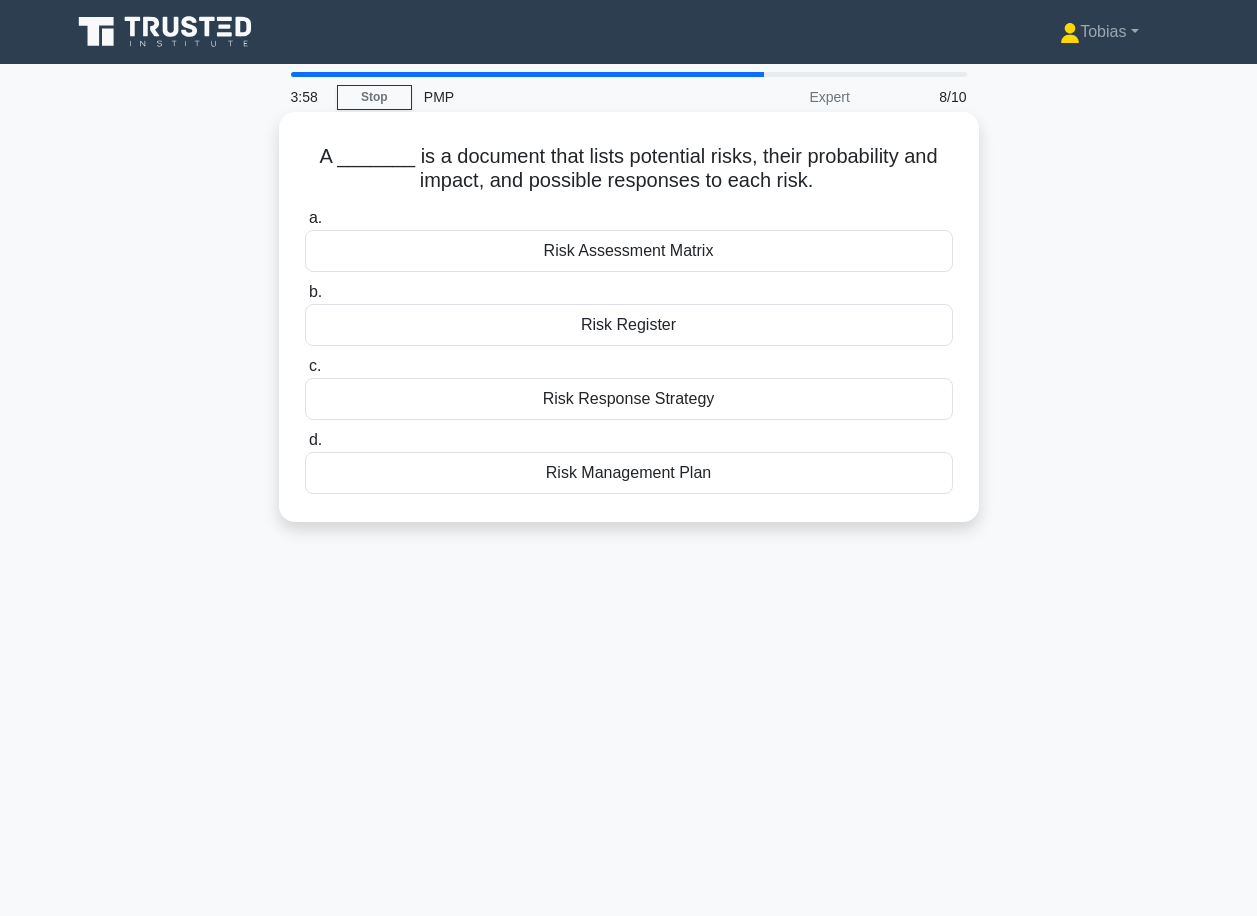 click on "Risk Management Plan" at bounding box center (629, 473) 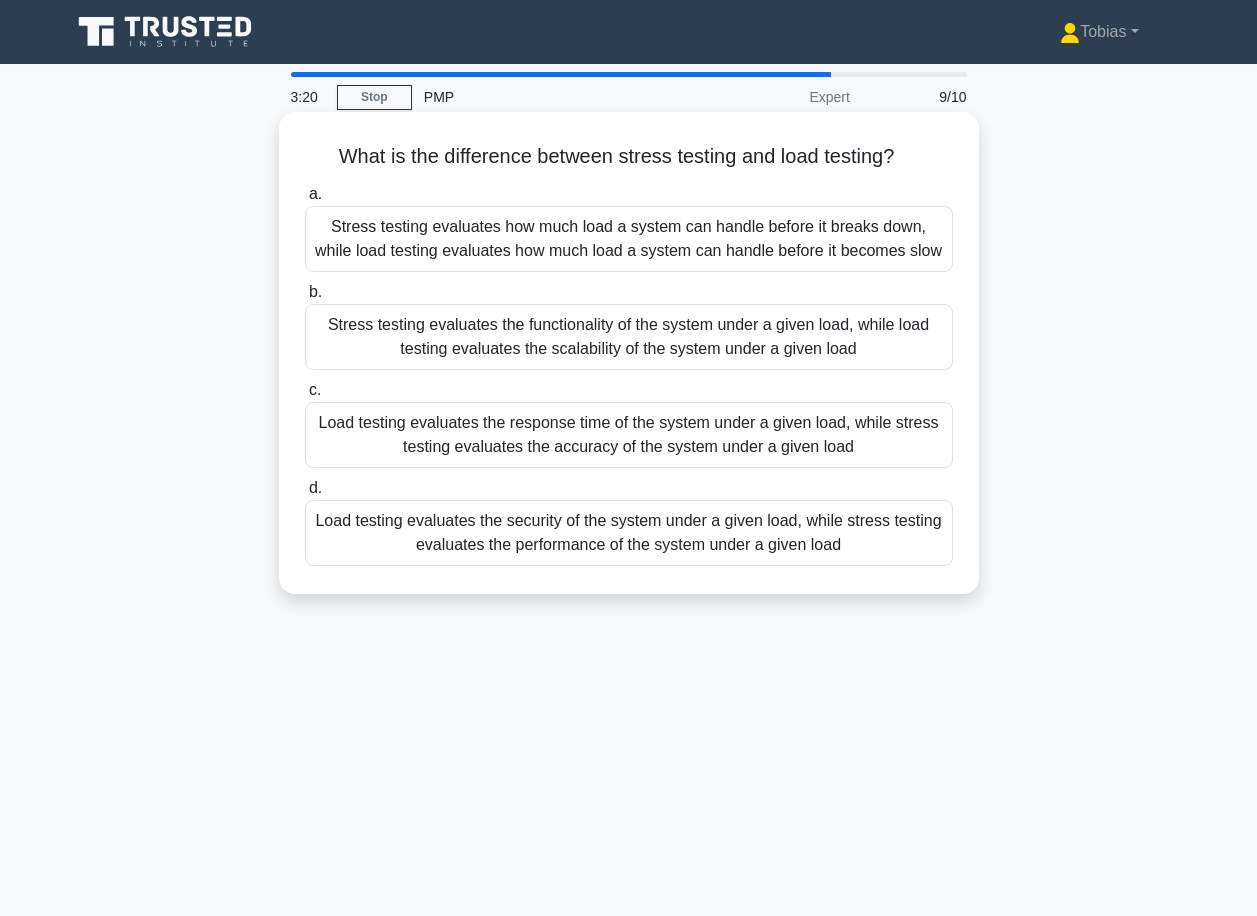 click on "Stress testing evaluates the functionality of the system under a given load, while load testing evaluates the scalability of the system under a given load" at bounding box center (629, 337) 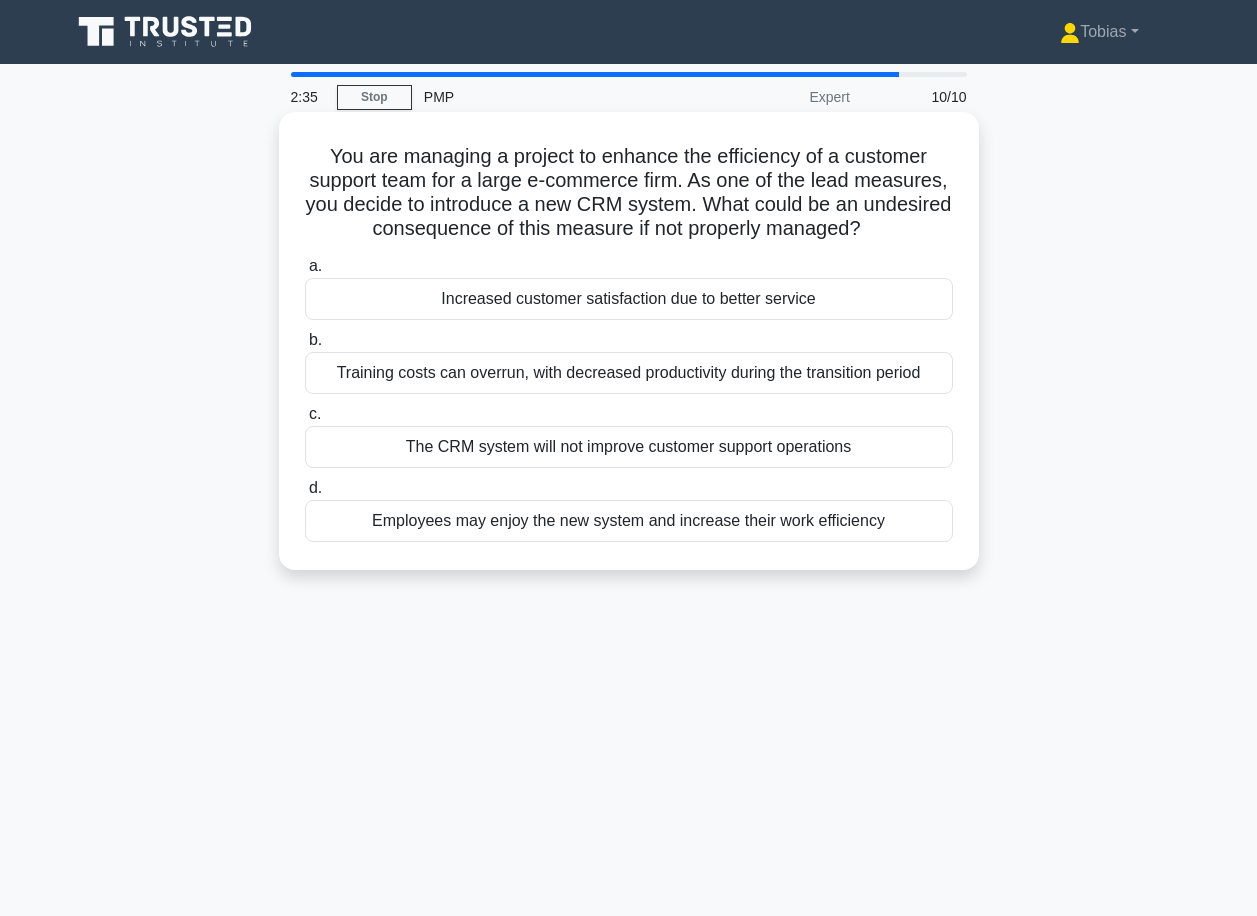 click on "The CRM system will not improve customer support operations" at bounding box center [629, 447] 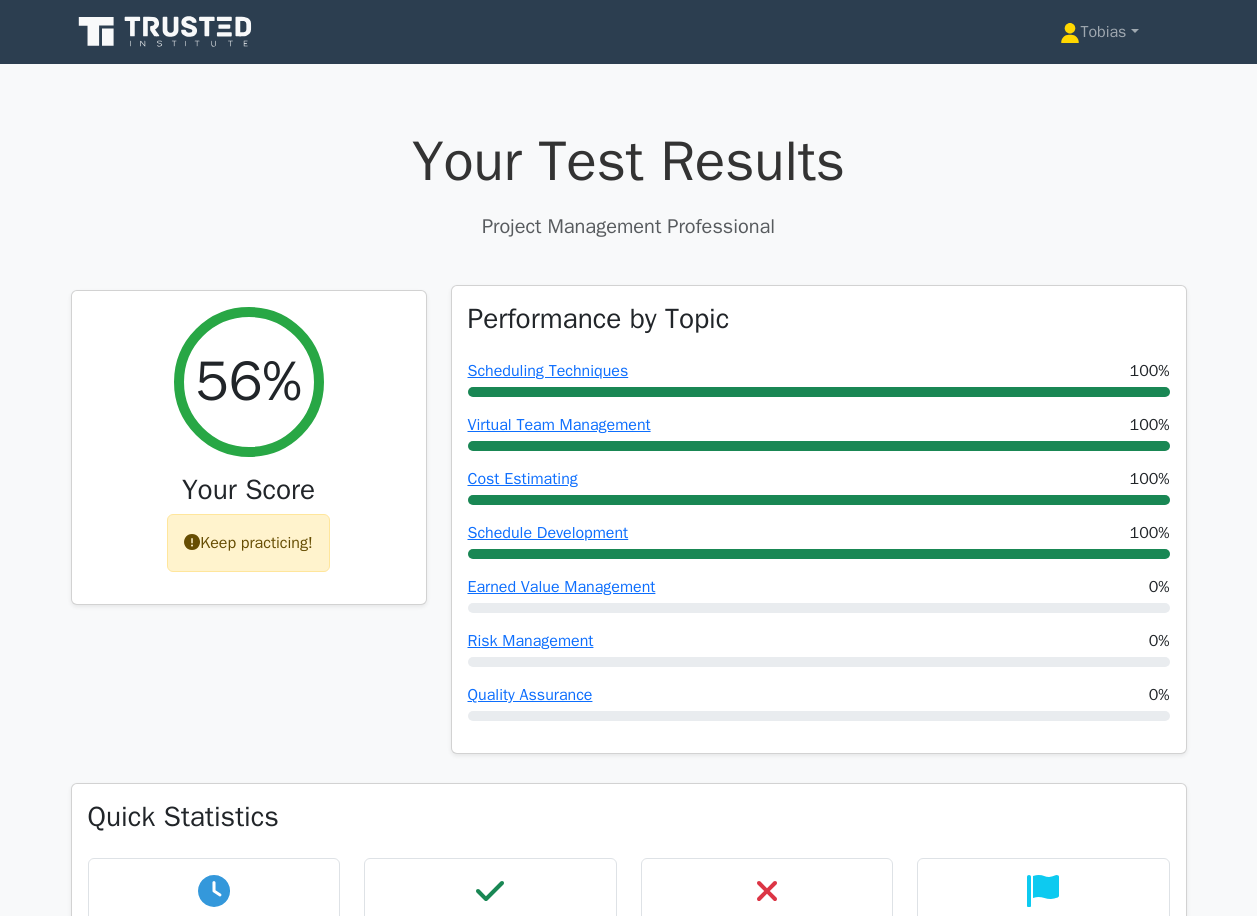 scroll, scrollTop: 0, scrollLeft: 0, axis: both 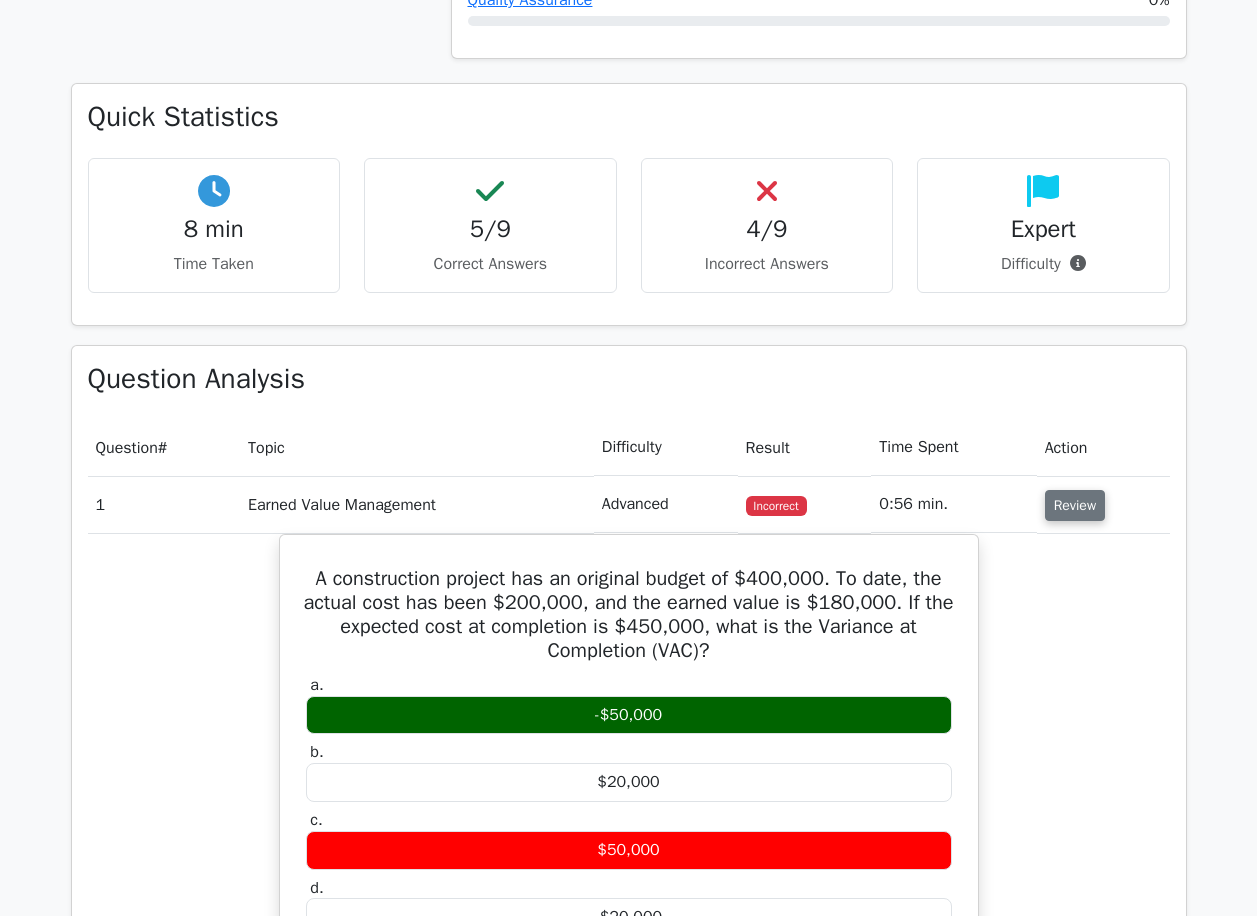 click on "Review" at bounding box center (1075, 505) 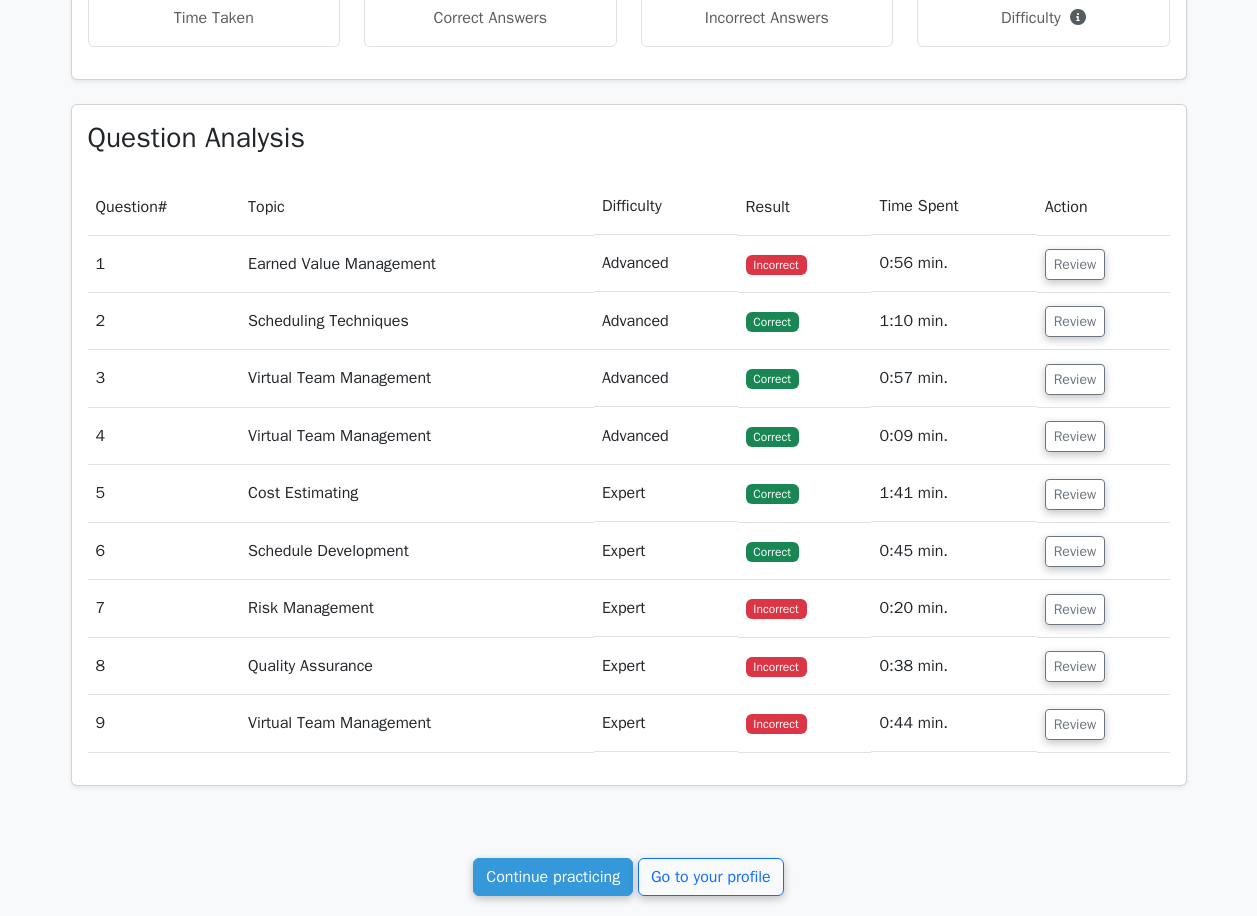 scroll, scrollTop: 911, scrollLeft: 0, axis: vertical 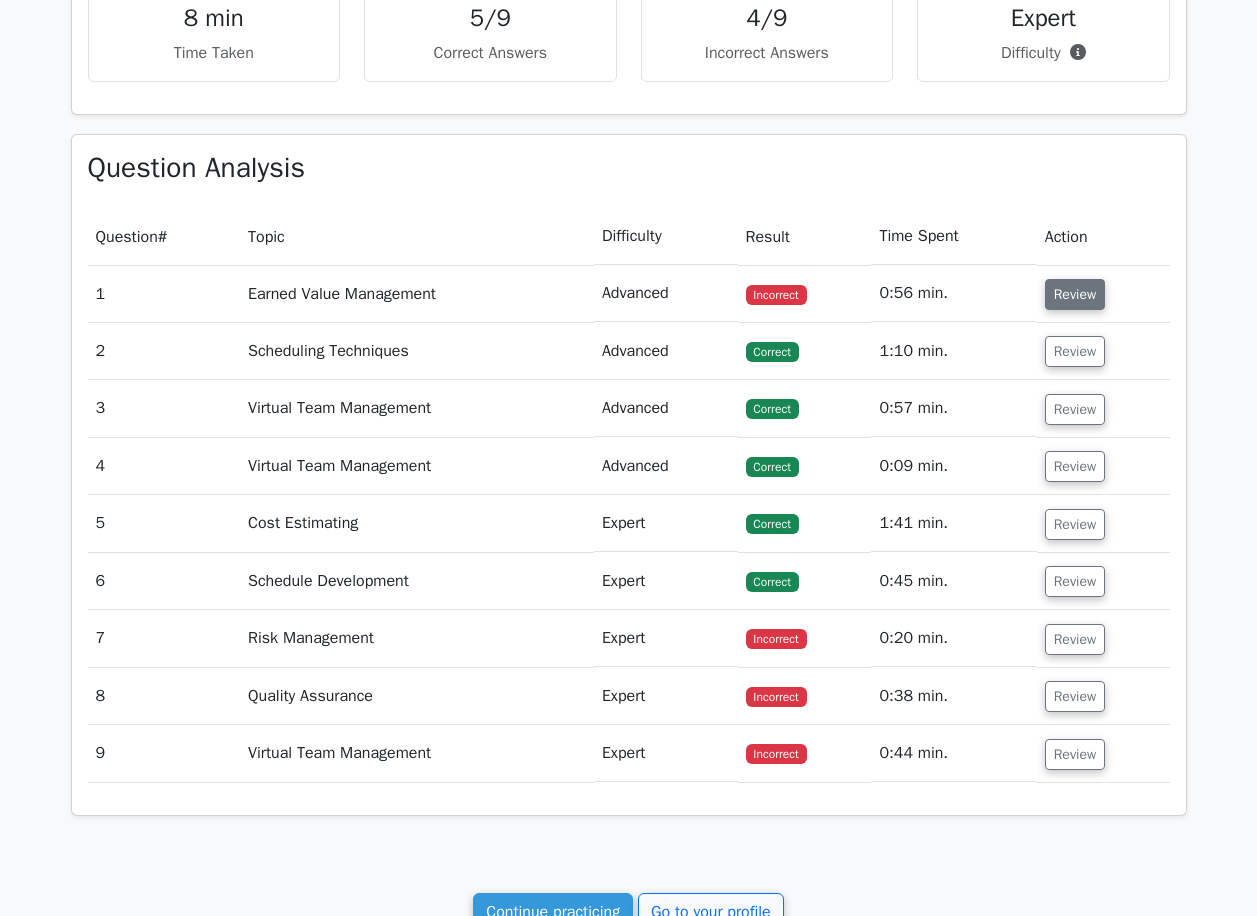click on "Review" at bounding box center (1075, 294) 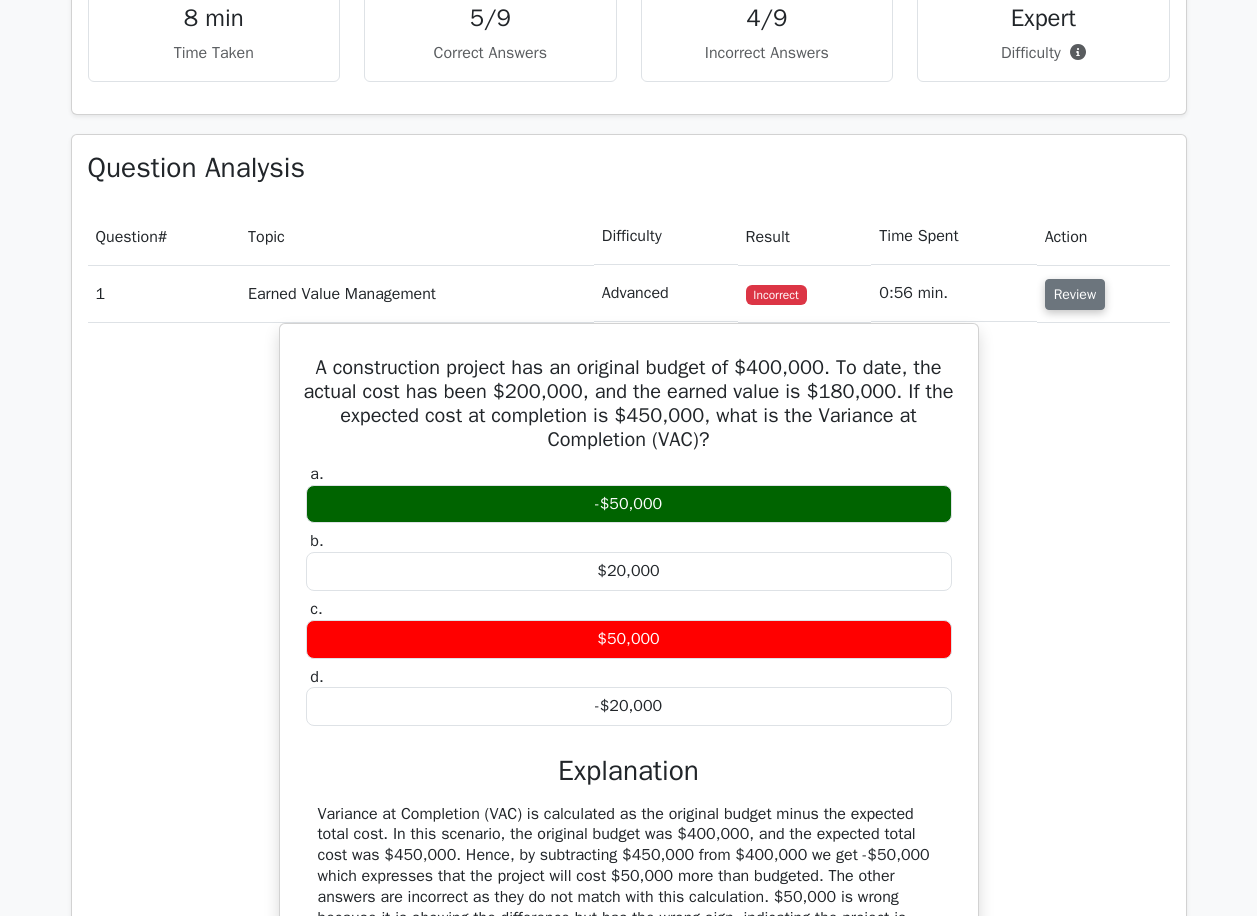 click on "Review" at bounding box center (1075, 294) 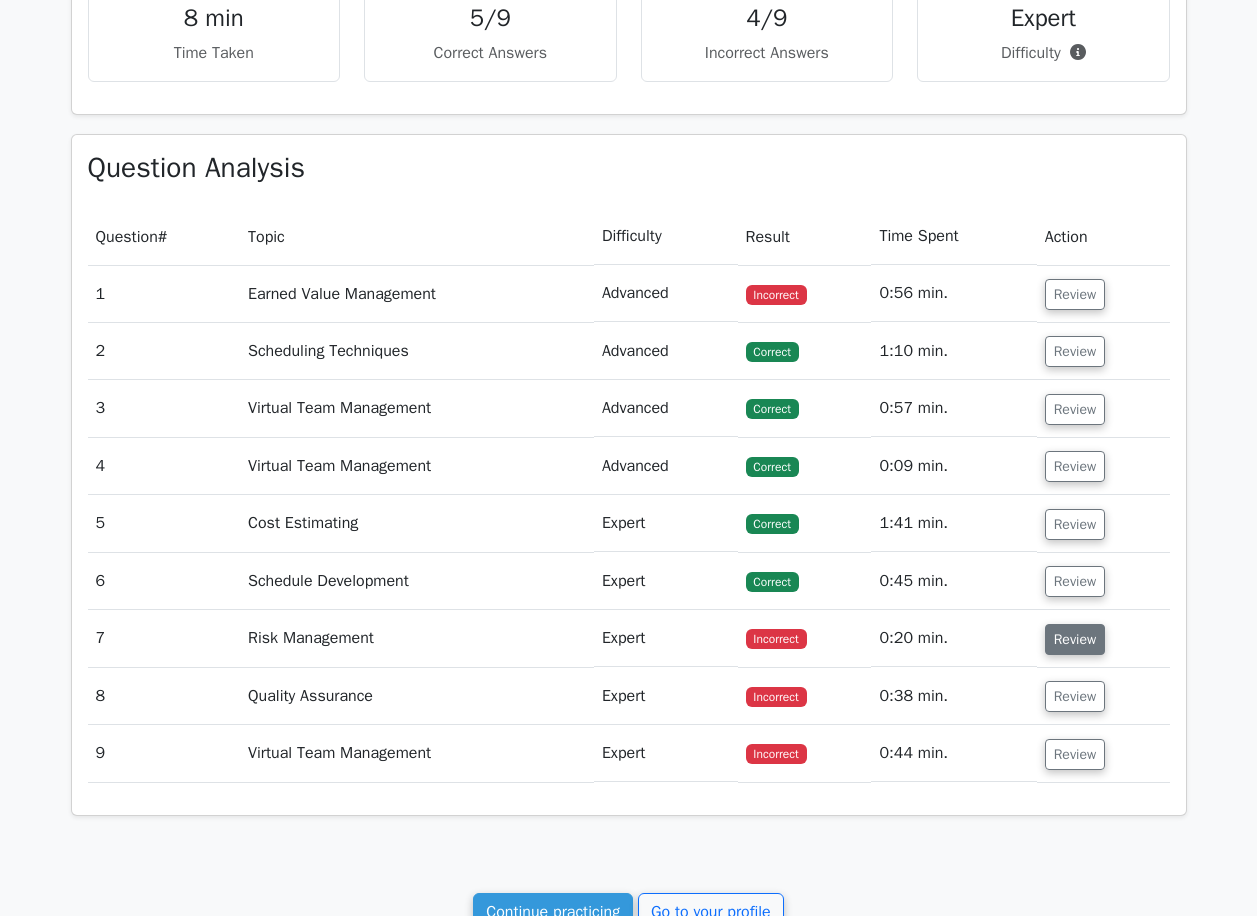 click on "Review" at bounding box center (1075, 639) 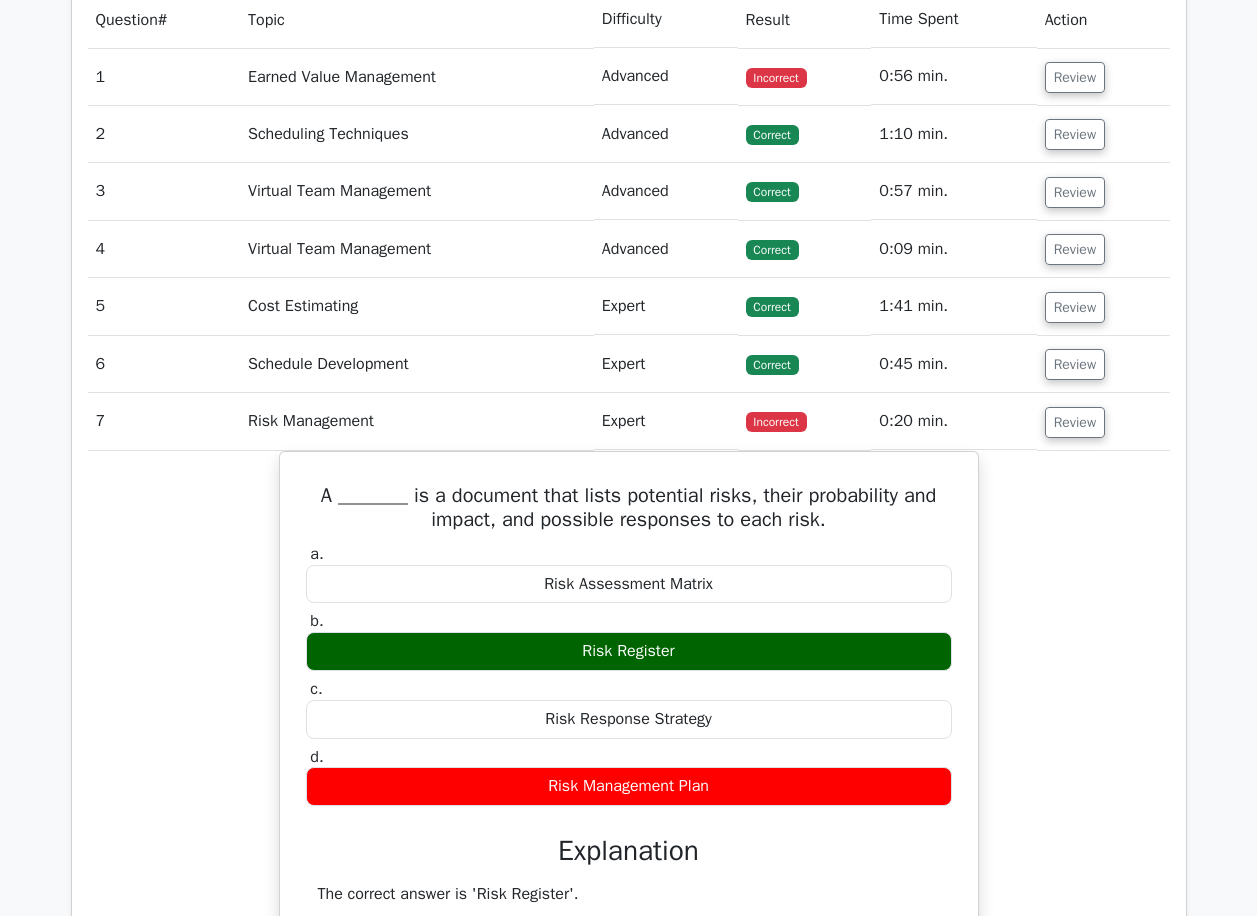 scroll, scrollTop: 1011, scrollLeft: 0, axis: vertical 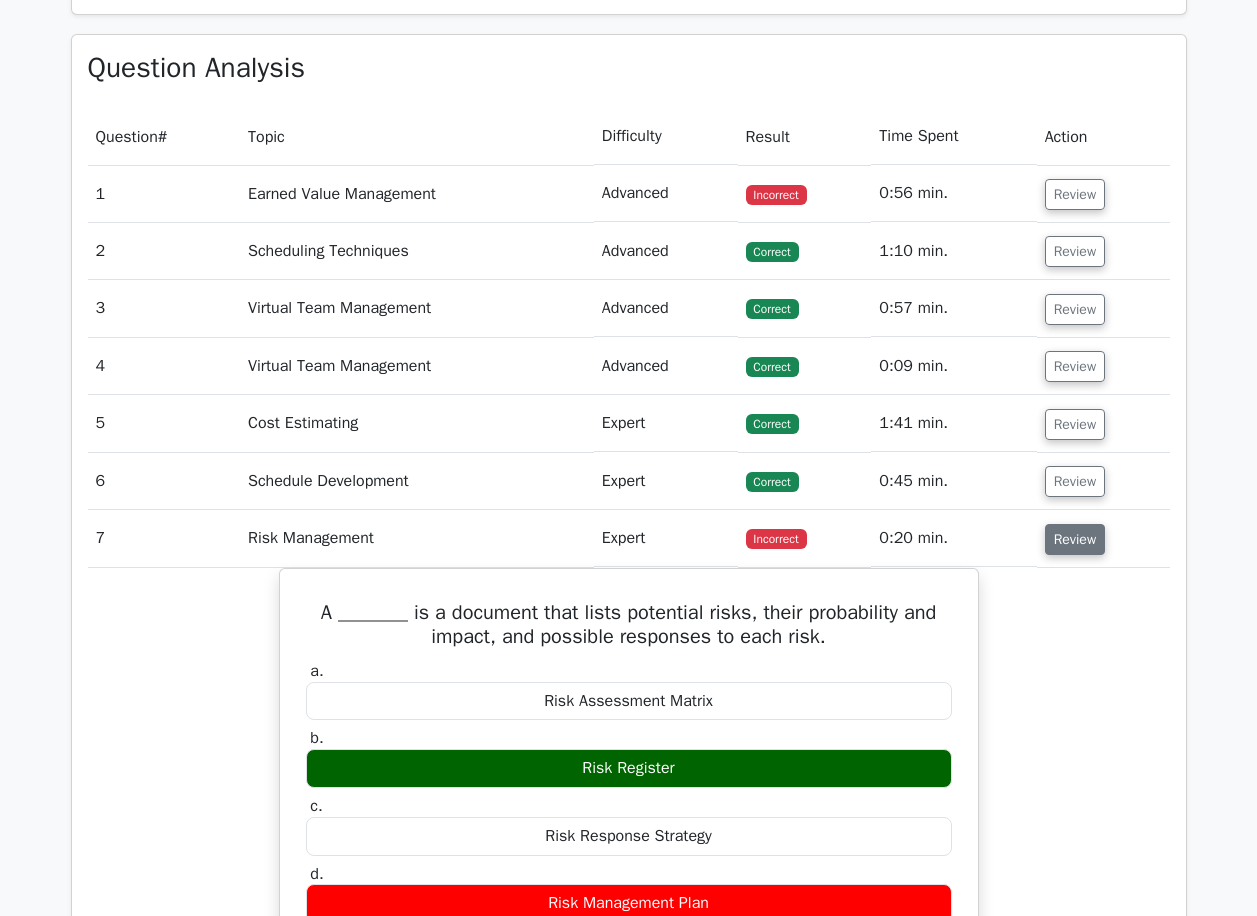 click on "Review" at bounding box center [1075, 539] 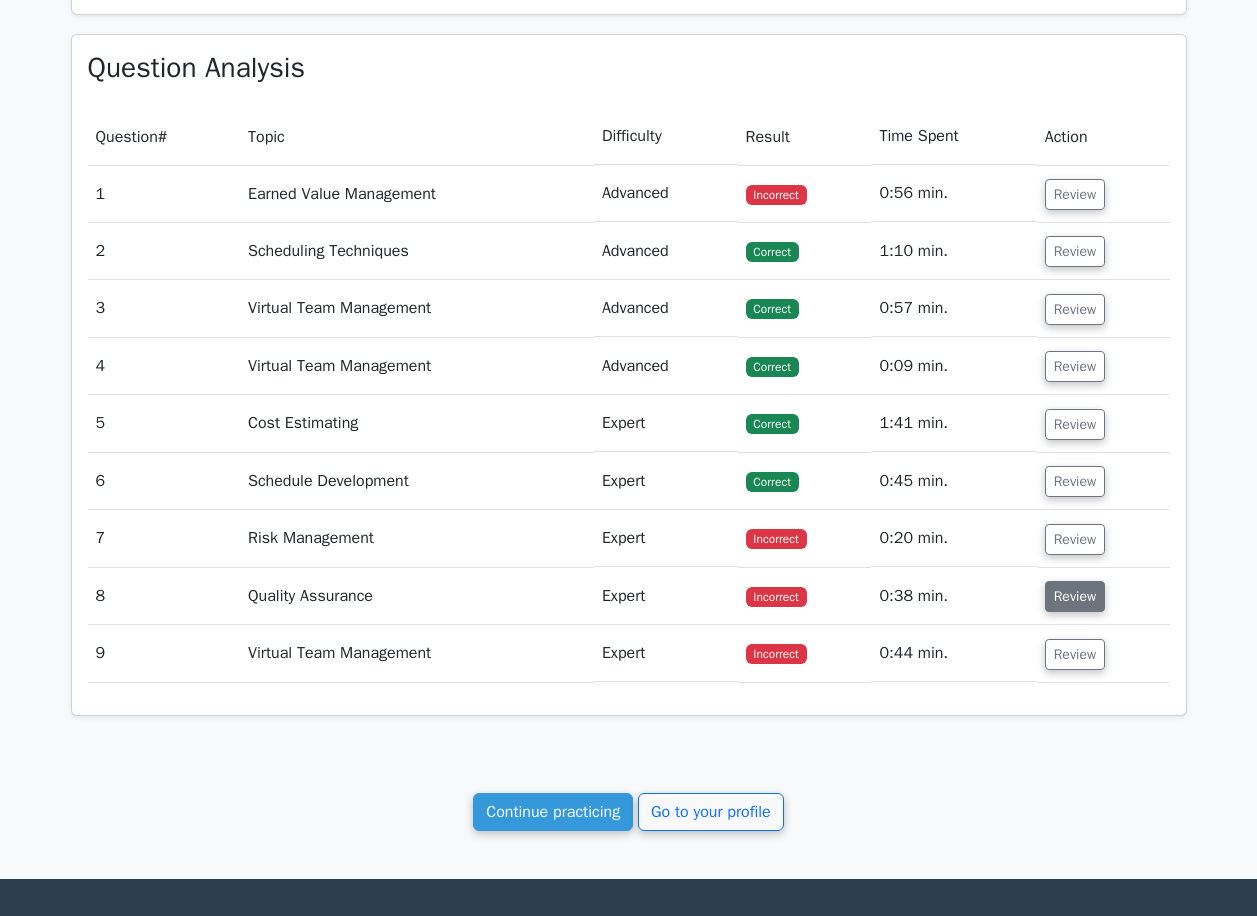 click on "Review" at bounding box center (1075, 596) 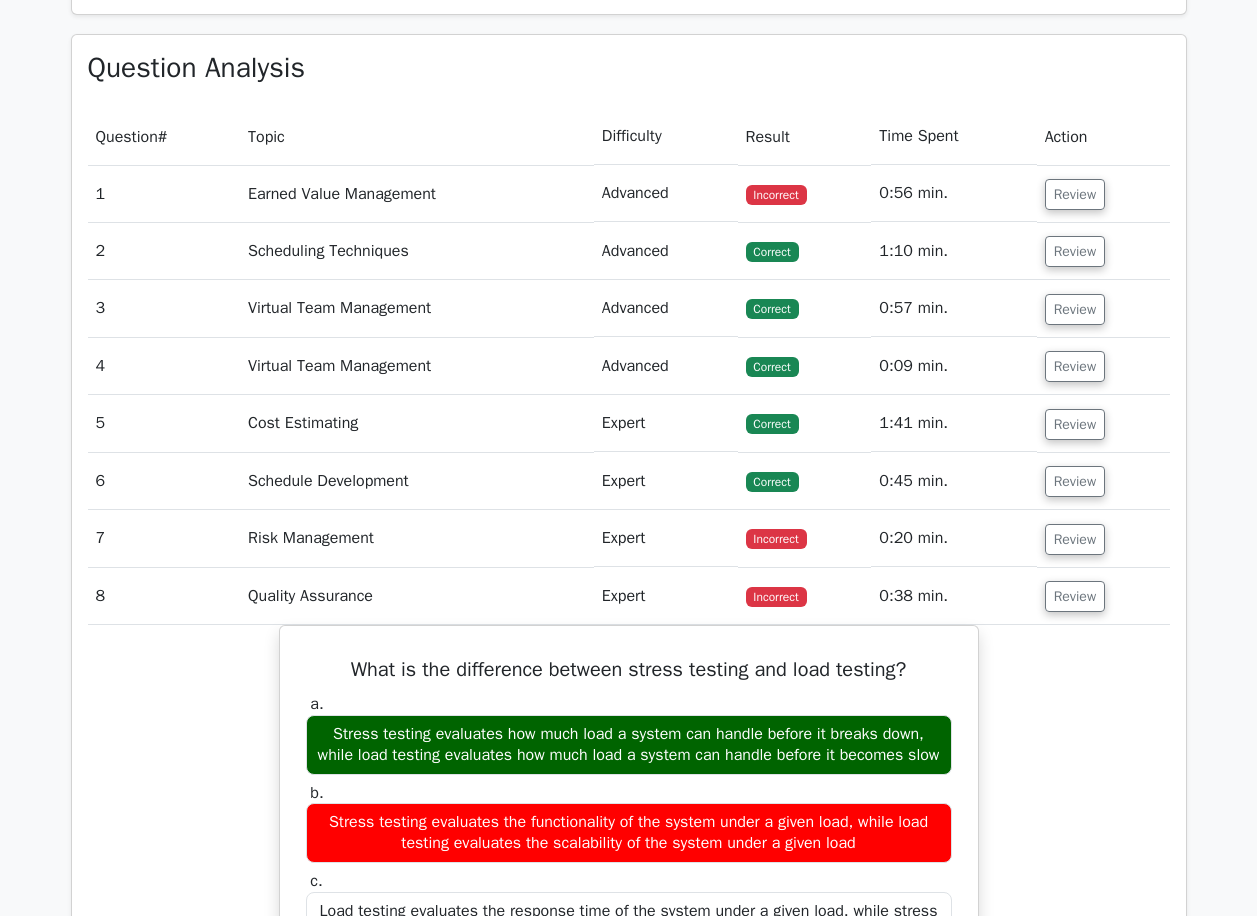 scroll, scrollTop: 1111, scrollLeft: 0, axis: vertical 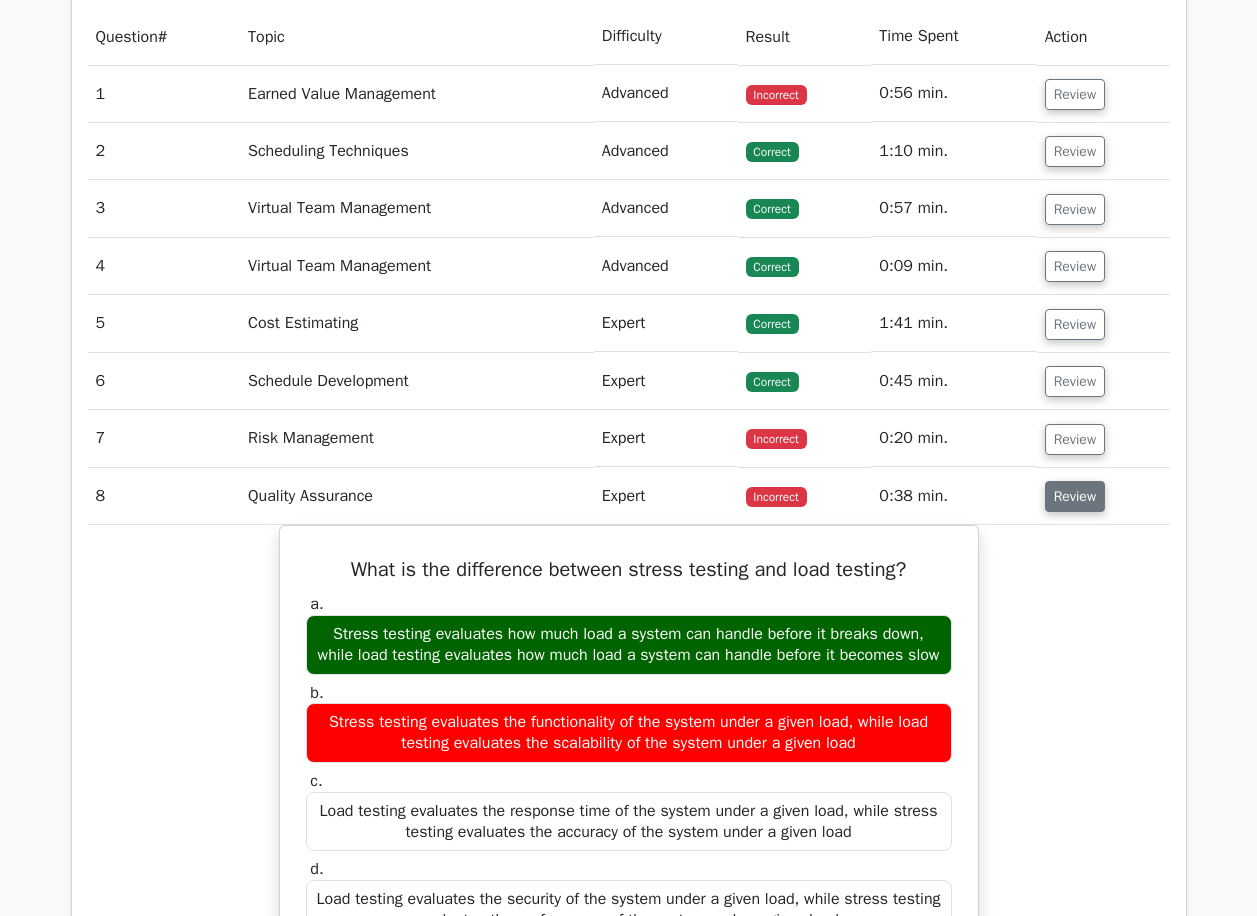 click on "Review" at bounding box center [1075, 496] 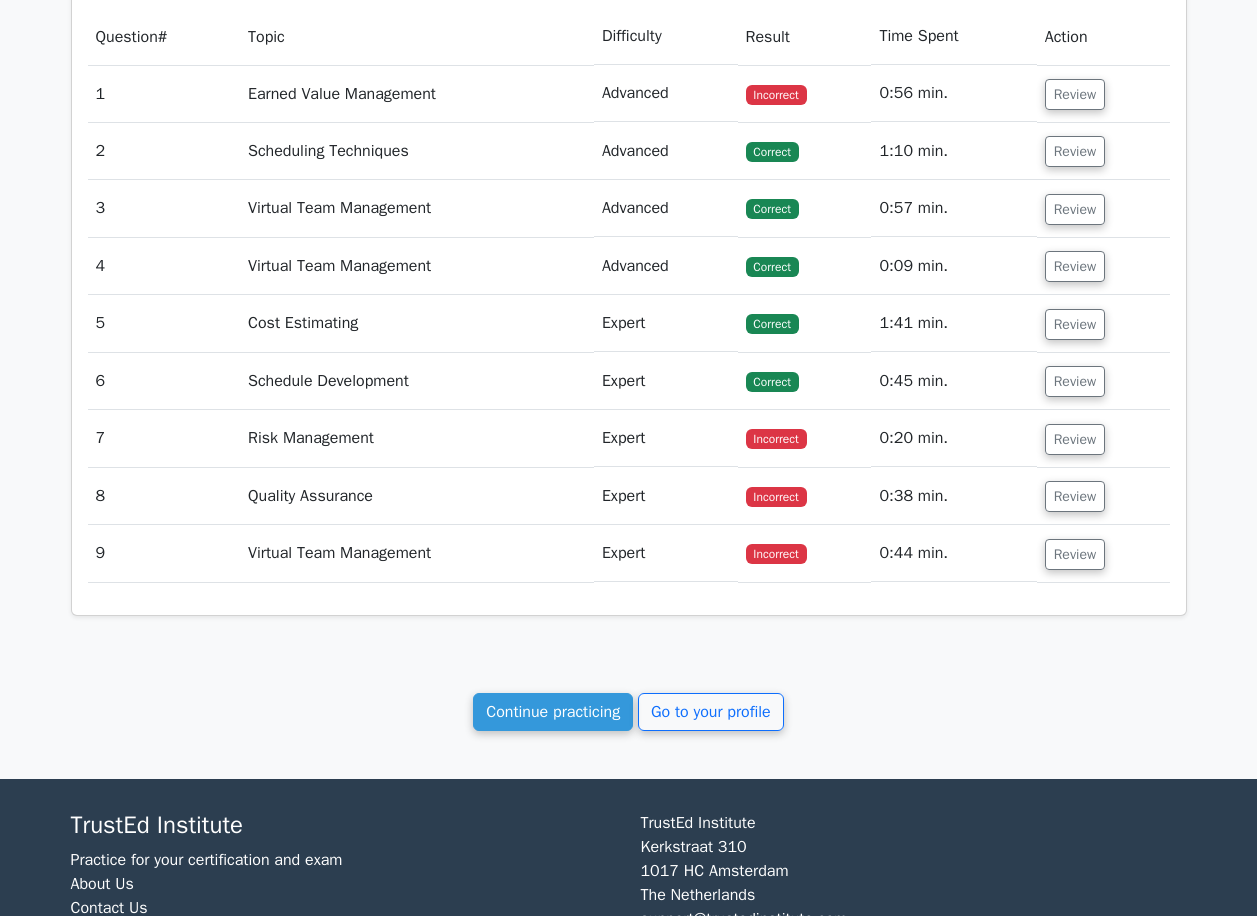 click on "Review" at bounding box center (1103, 553) 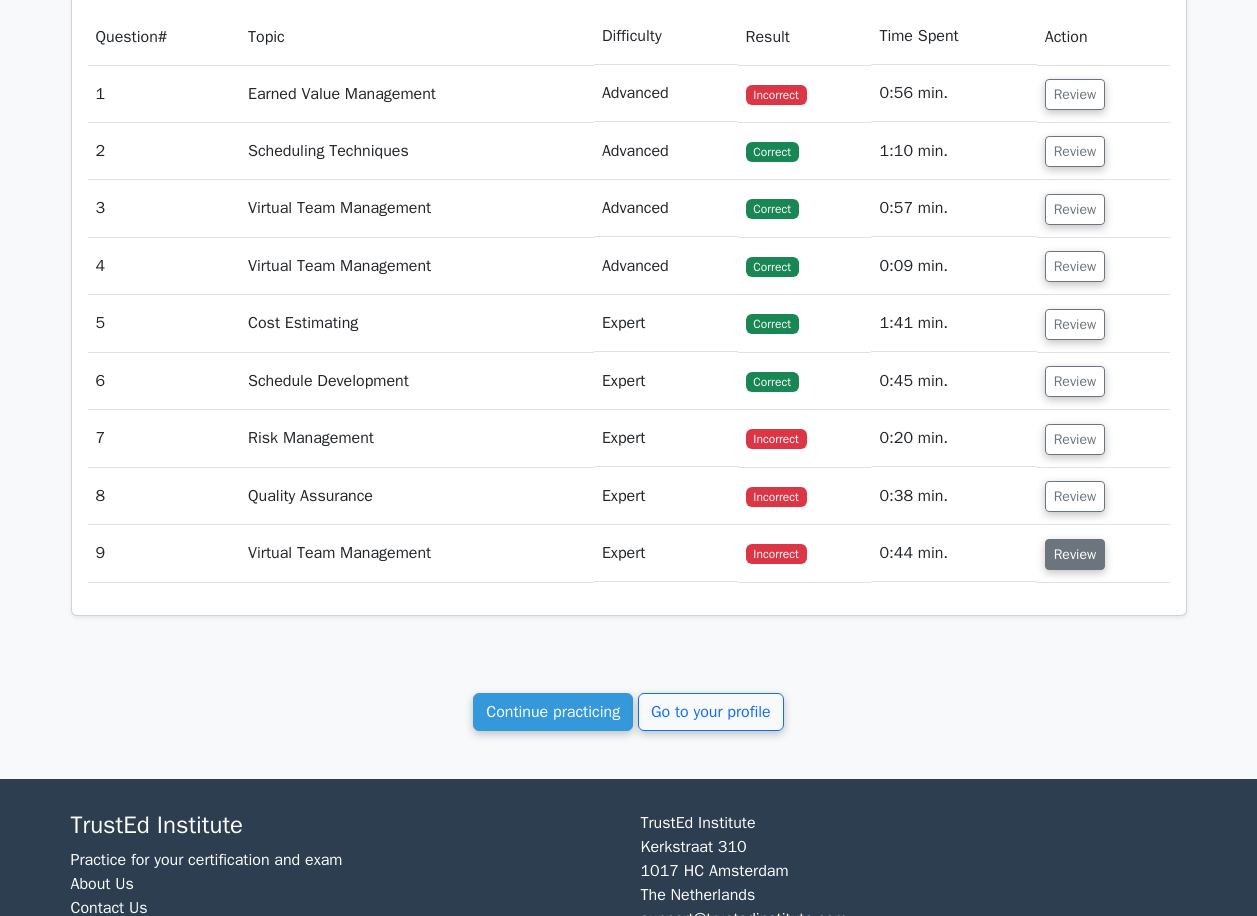 click on "Review" at bounding box center [1075, 554] 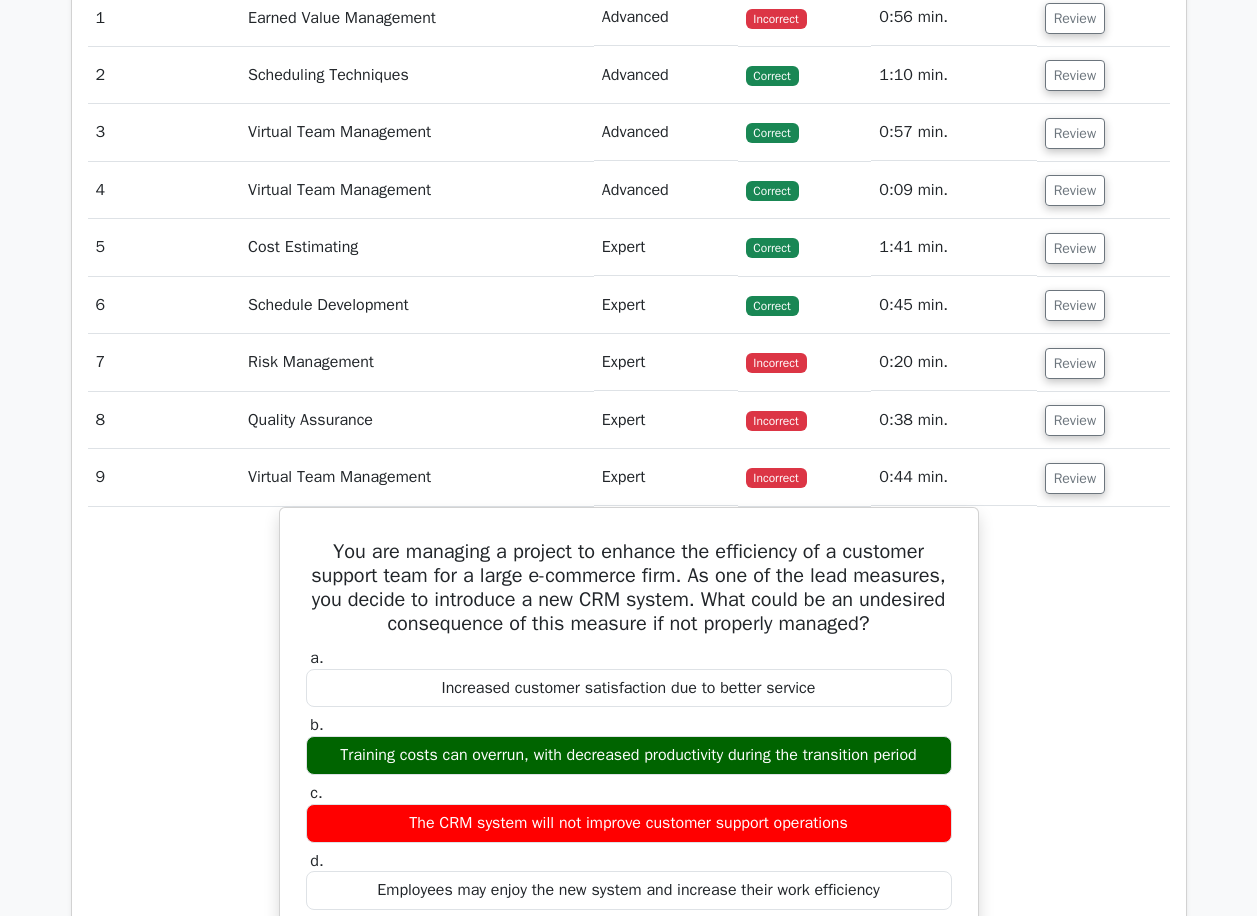scroll, scrollTop: 1311, scrollLeft: 0, axis: vertical 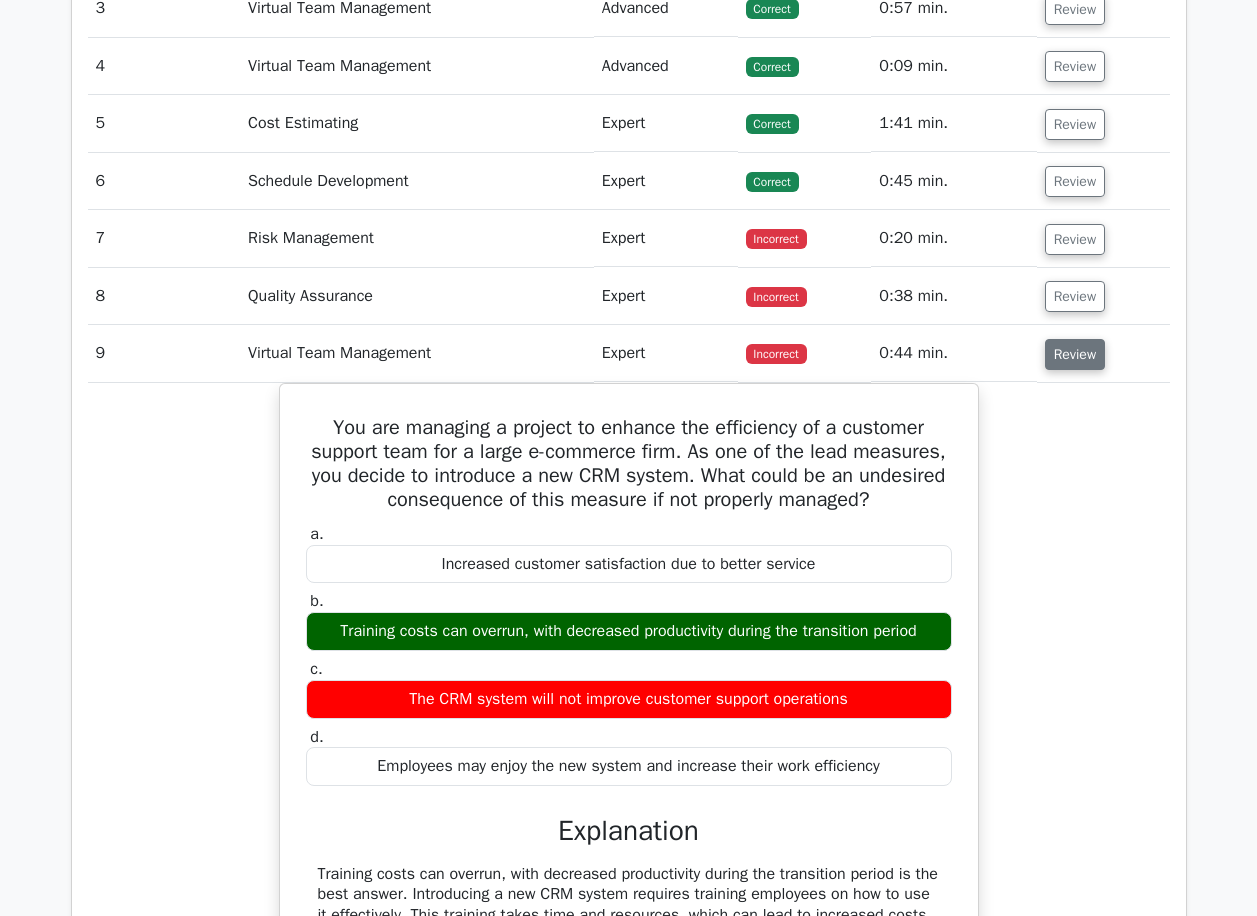 click on "Review" at bounding box center [1075, 354] 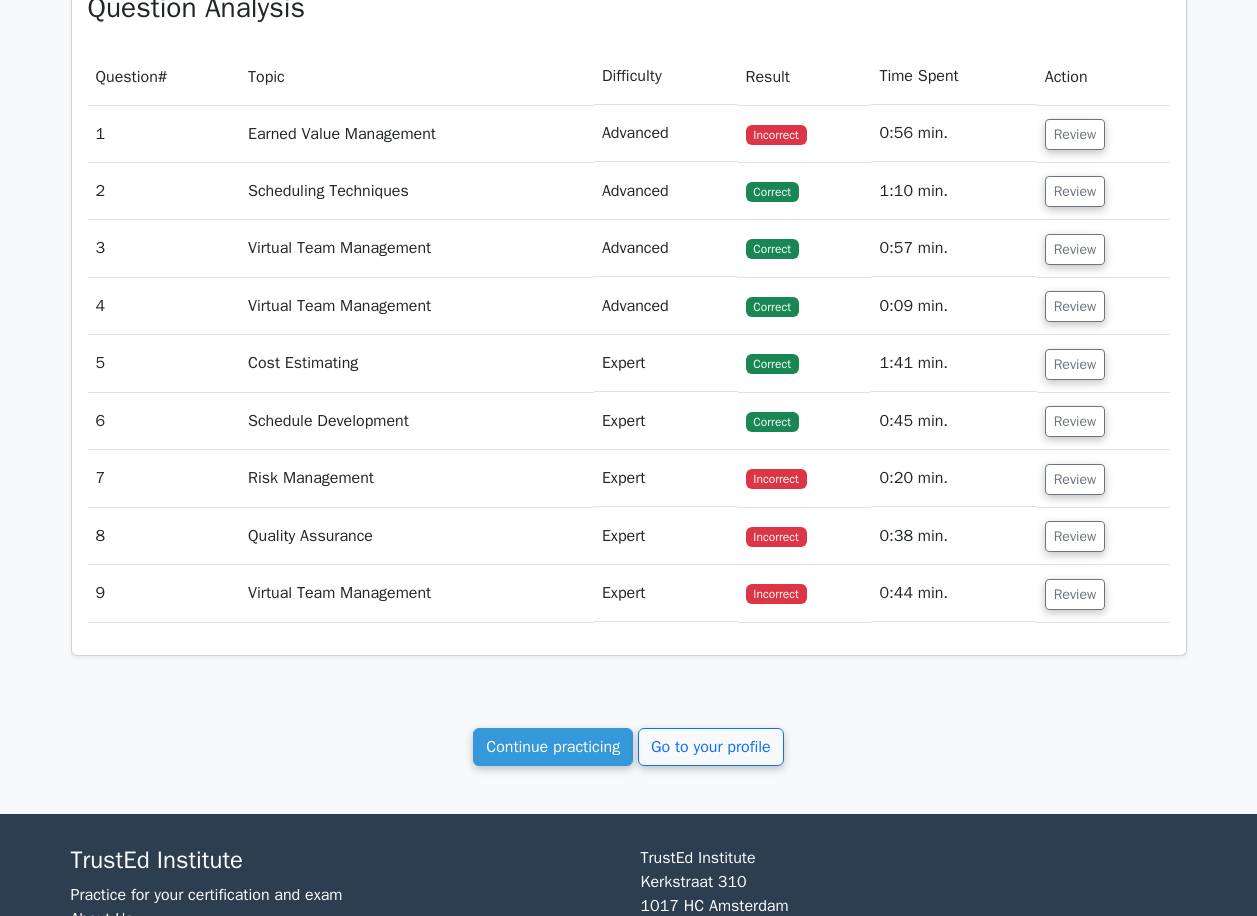 scroll, scrollTop: 1211, scrollLeft: 0, axis: vertical 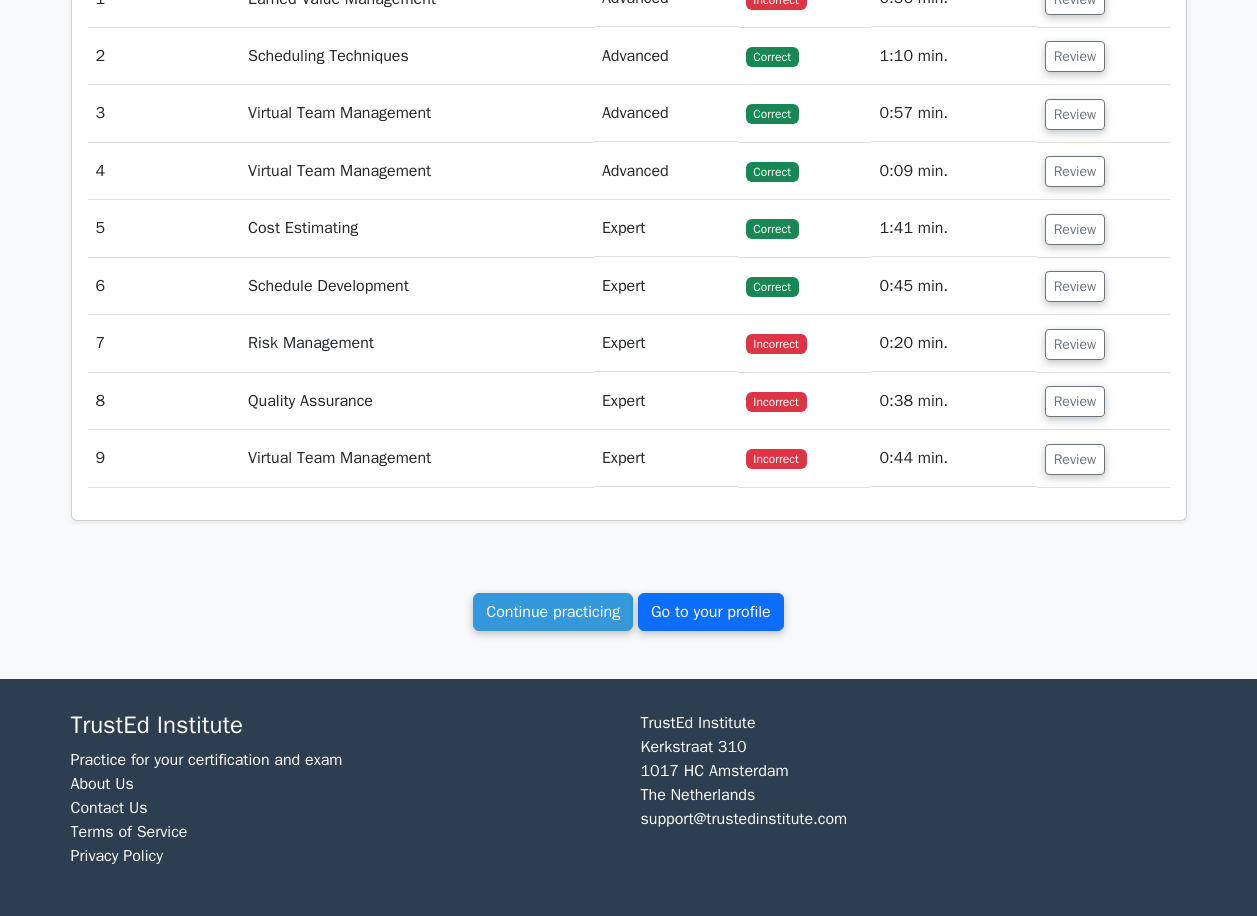 click on "Go to your profile" at bounding box center (711, 612) 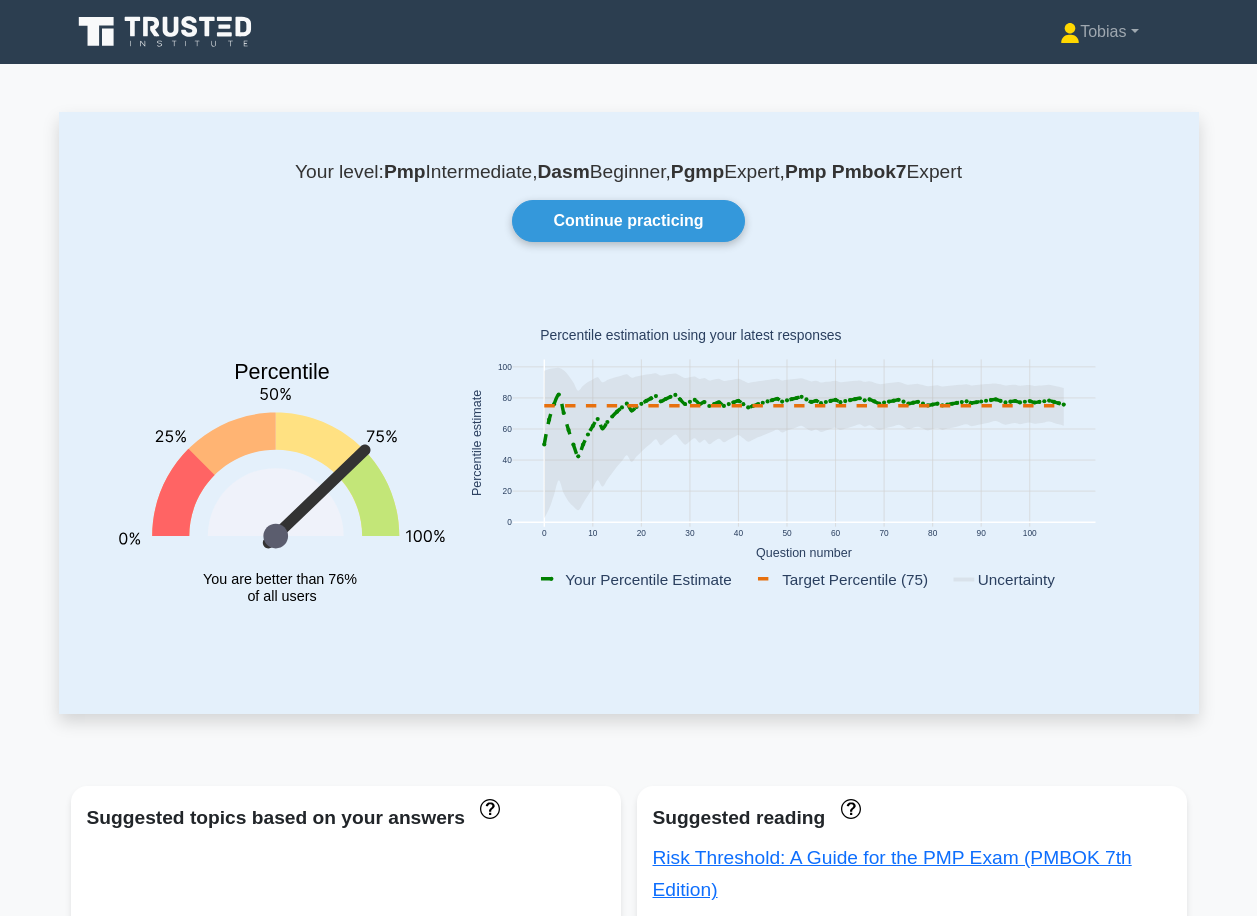 scroll, scrollTop: 0, scrollLeft: 0, axis: both 